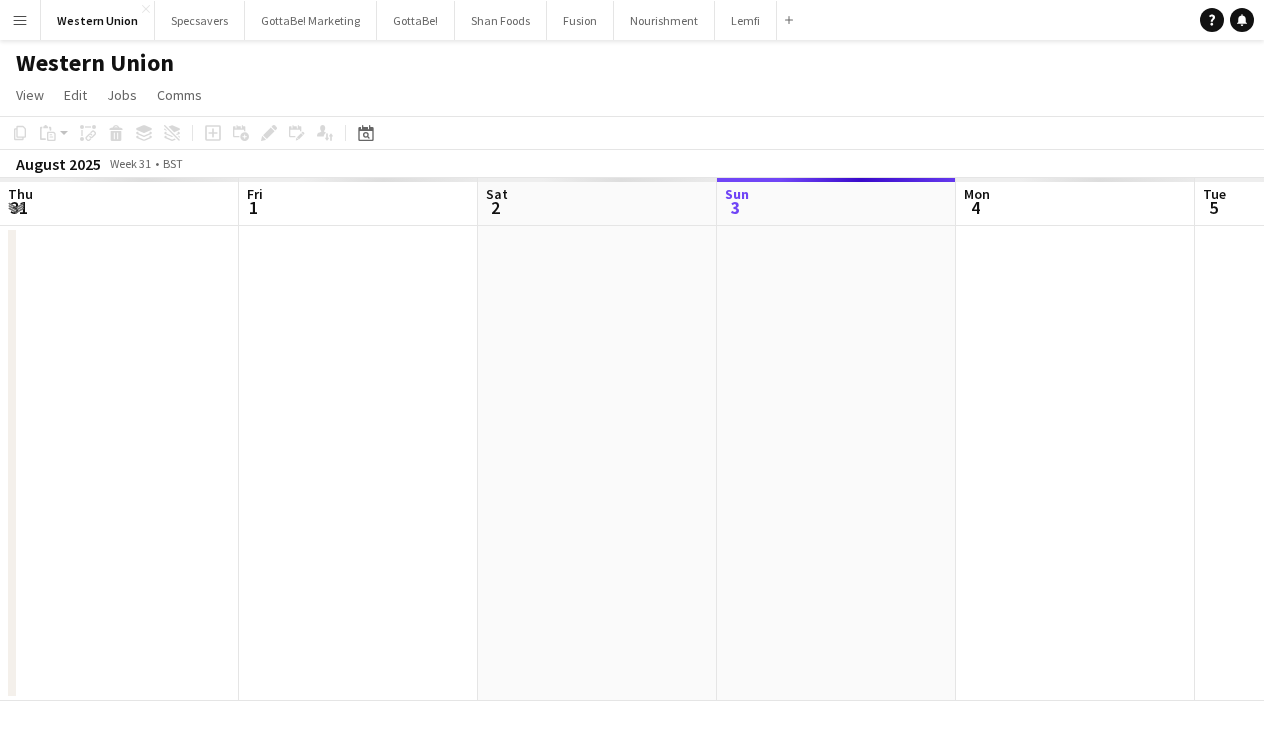 scroll, scrollTop: 0, scrollLeft: 0, axis: both 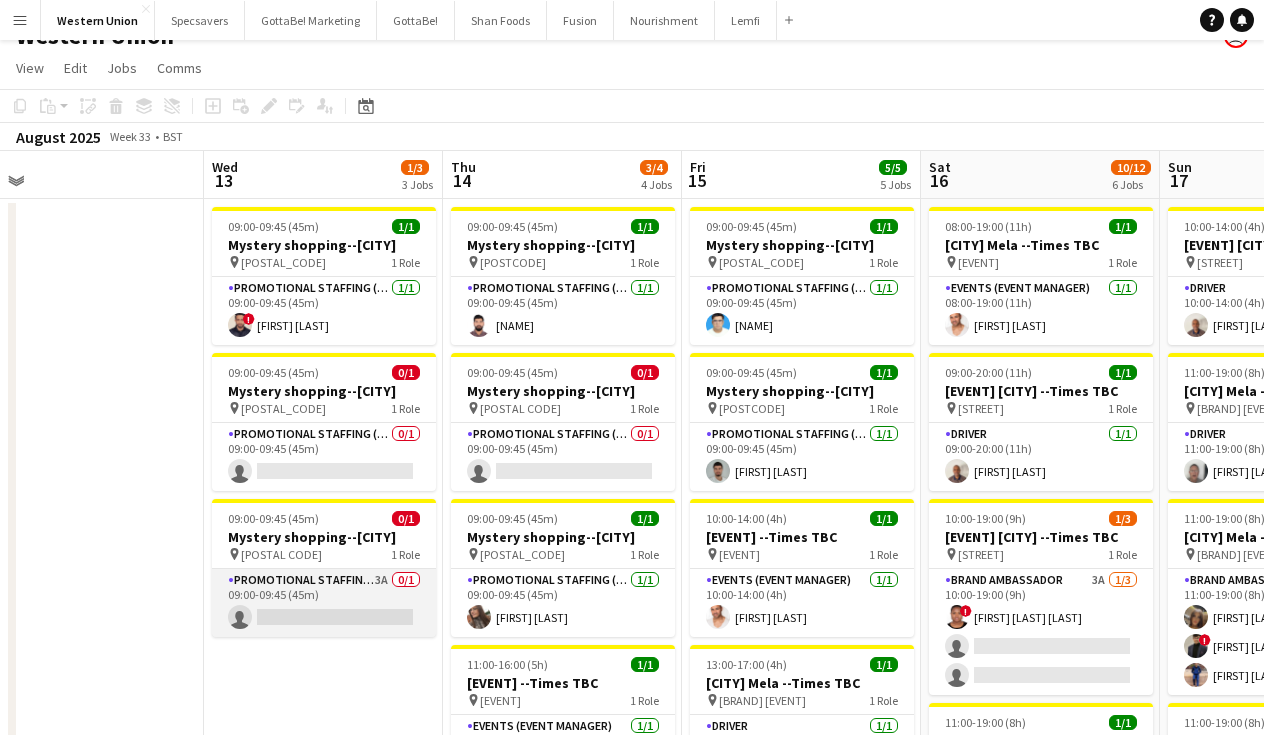 click on "single-neutral-actions" at bounding box center [324, 603] 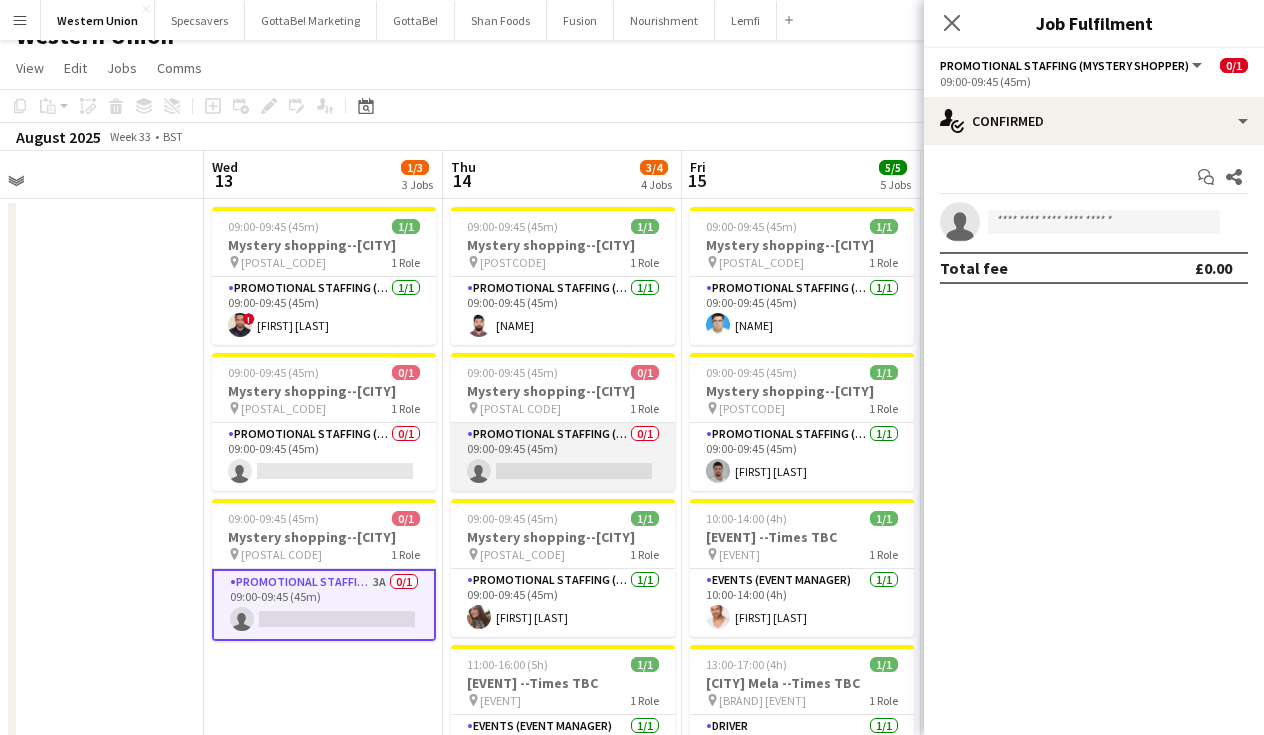 click on "Promotional Staffing (Mystery Shopper) 0/[NUMBER] 09:00-09:45 ([MINUTES]) single-neutral-actions" at bounding box center [563, 457] 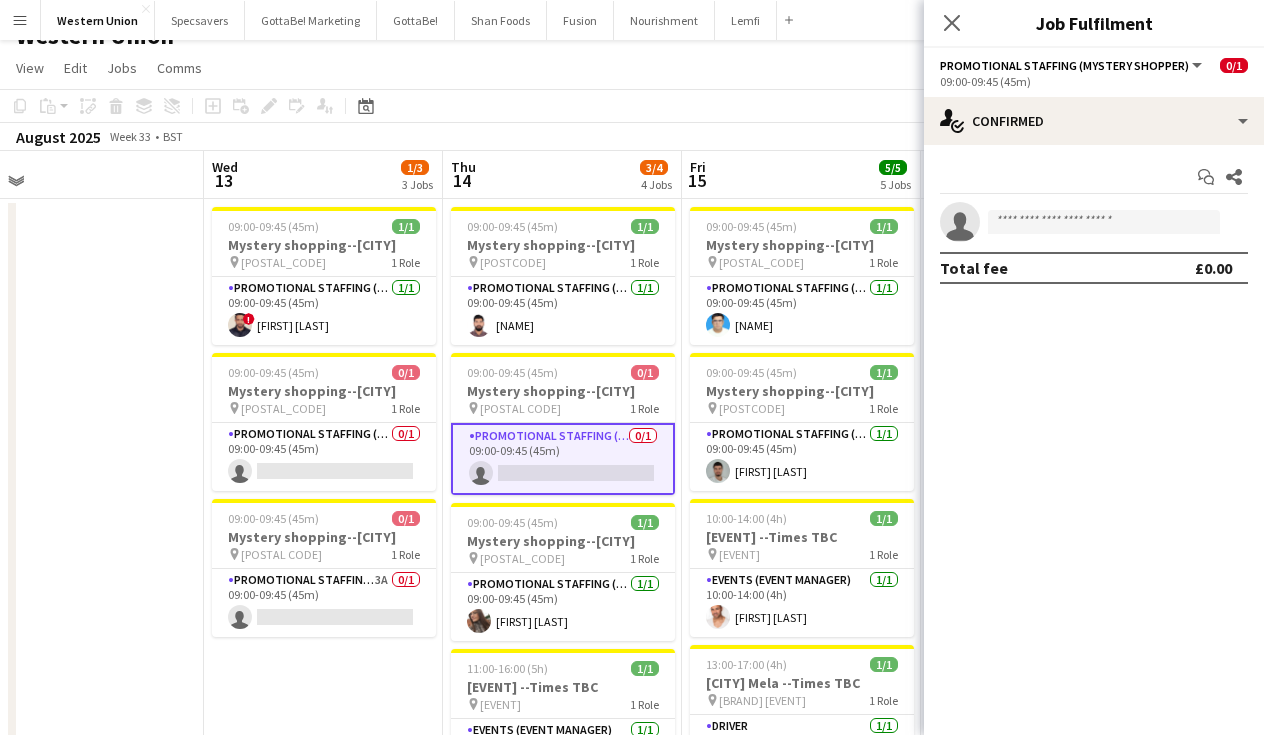 click on "Copy
Paste
Paste
Command
V Paste with crew
Command
Shift
V
Paste linked Job
Delete
Group
Ungroup
Add job
Add linked Job
Edit
Edit linked Job
Applicants
Date picker
AUG 2025 AUG 2025 Monday M Tuesday T Wednesday W Thursday T Friday F Saturday S Sunday S  AUG   1   2   3   4   5   6   7   8   9   10   11   12   13   14   15   16   17   18   19   20   21   22   23   24   25" 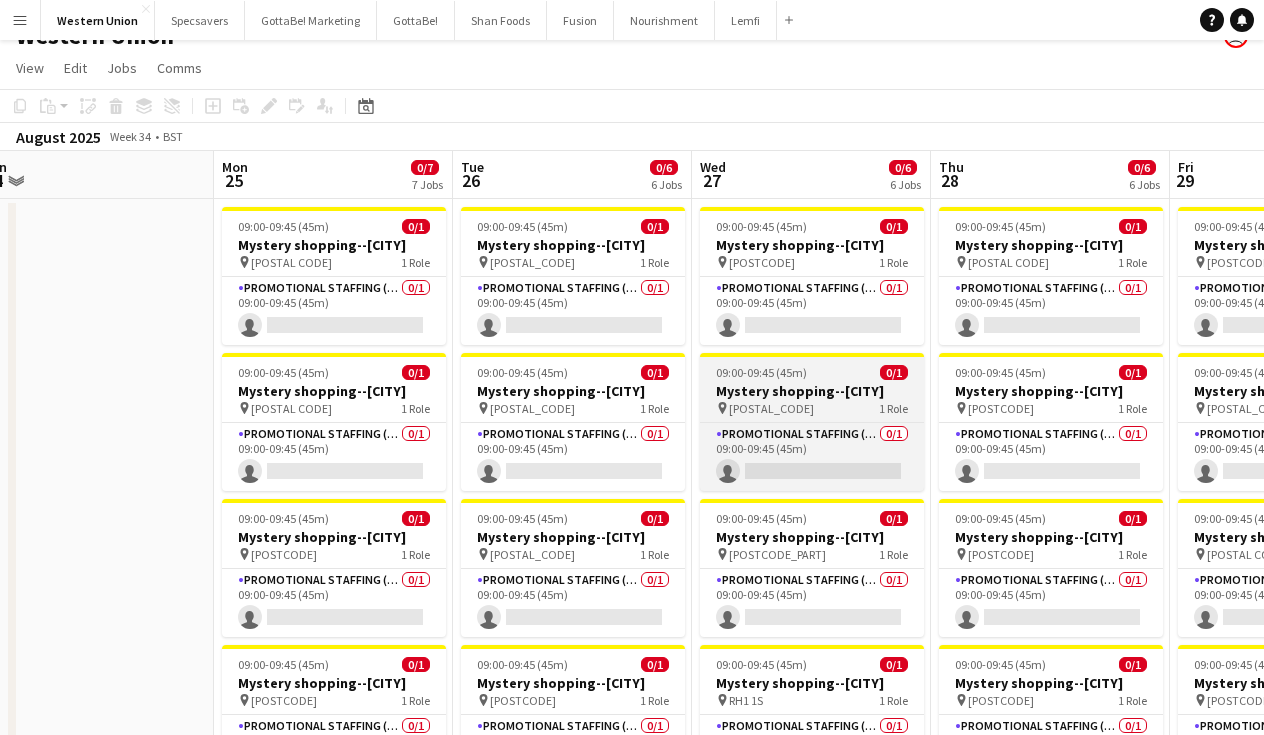 scroll, scrollTop: 0, scrollLeft: 508, axis: horizontal 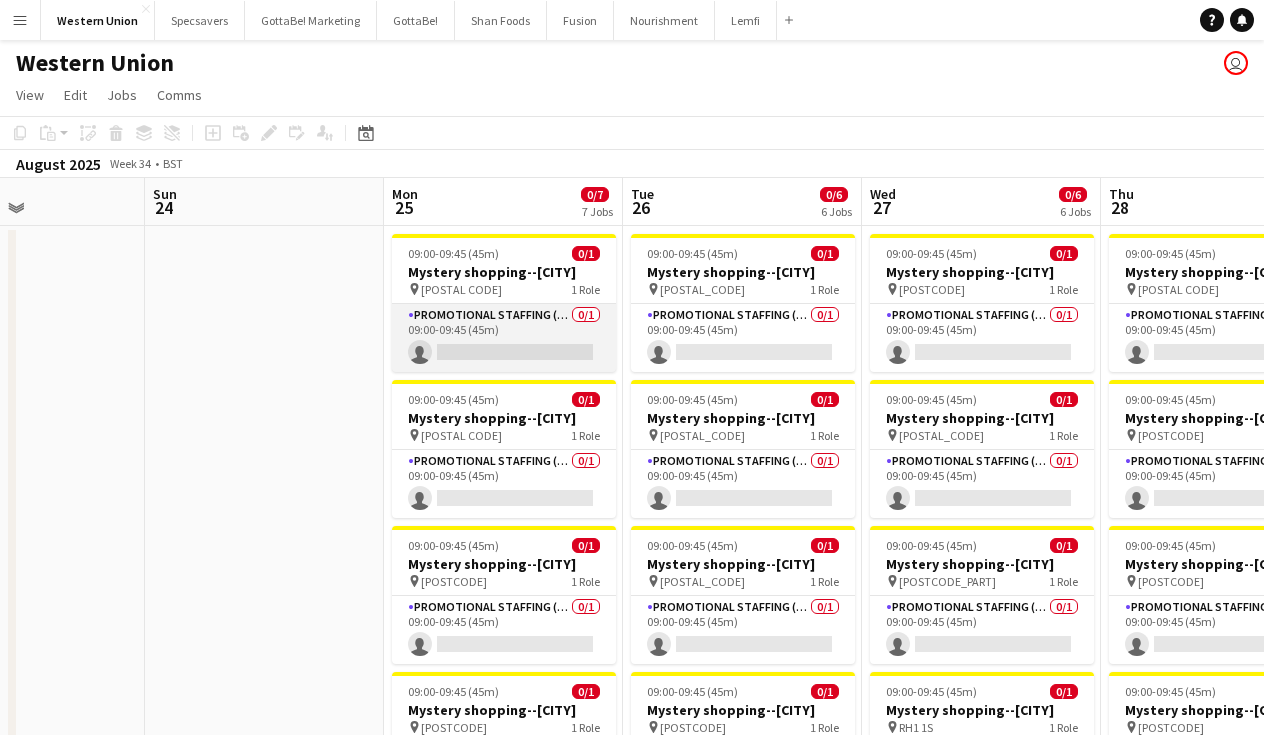 click on "Promotional Staffing (Mystery Shopper) 0/[NUMBER] 09:00-09:45 ([MINUTES]) single-neutral-actions" at bounding box center [504, 338] 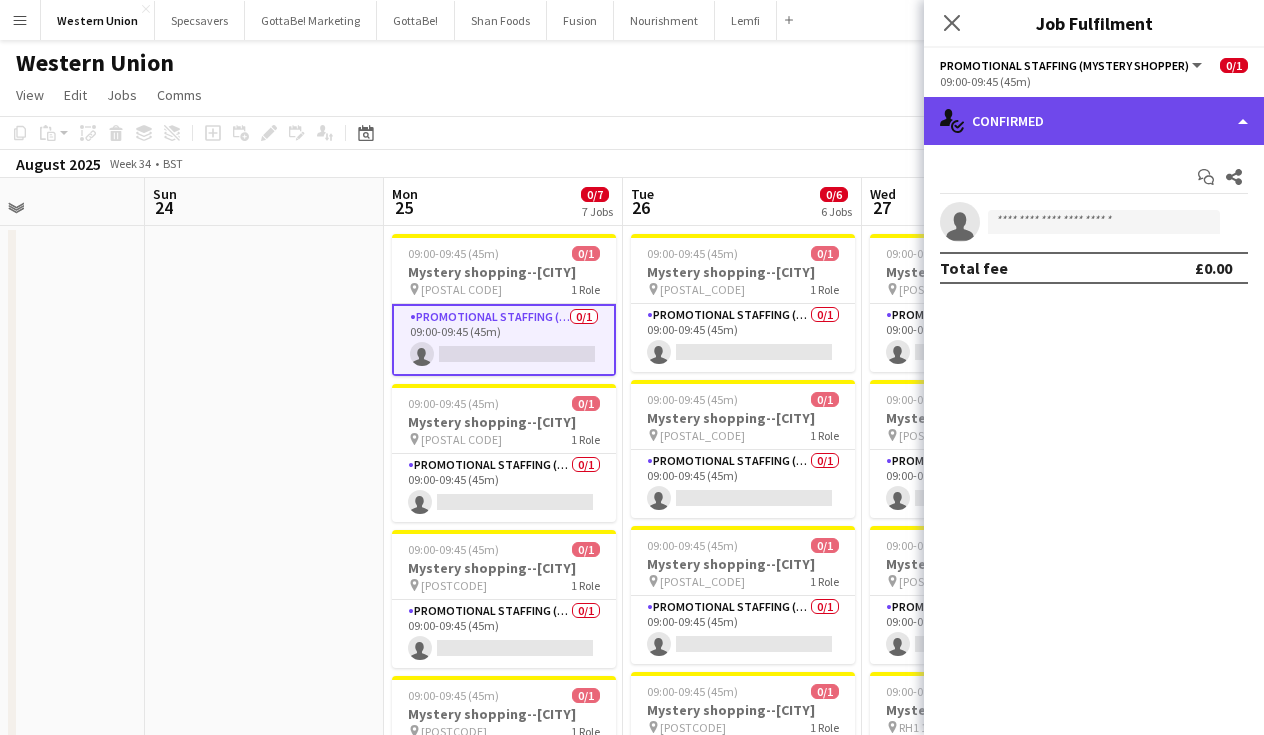 click on "single-neutral-actions-check-2
Confirmed" 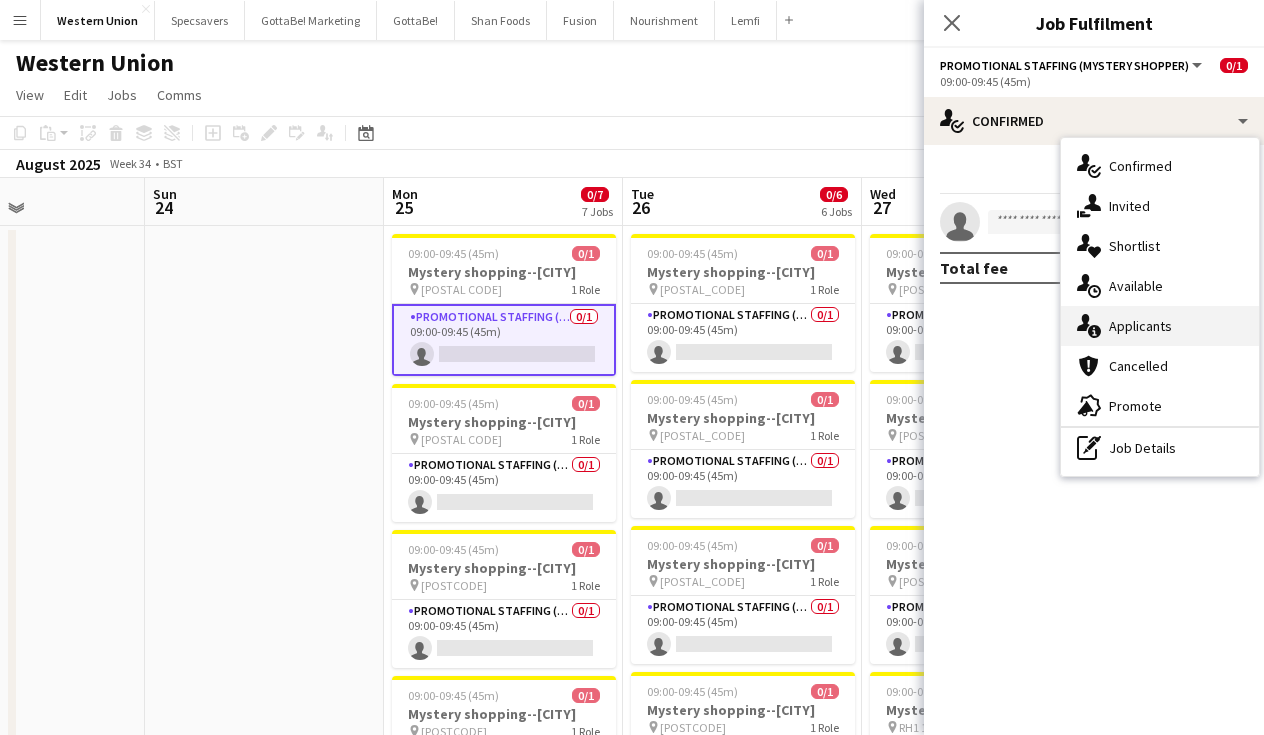 click on "single-neutral-actions-information
Applicants" at bounding box center (1160, 326) 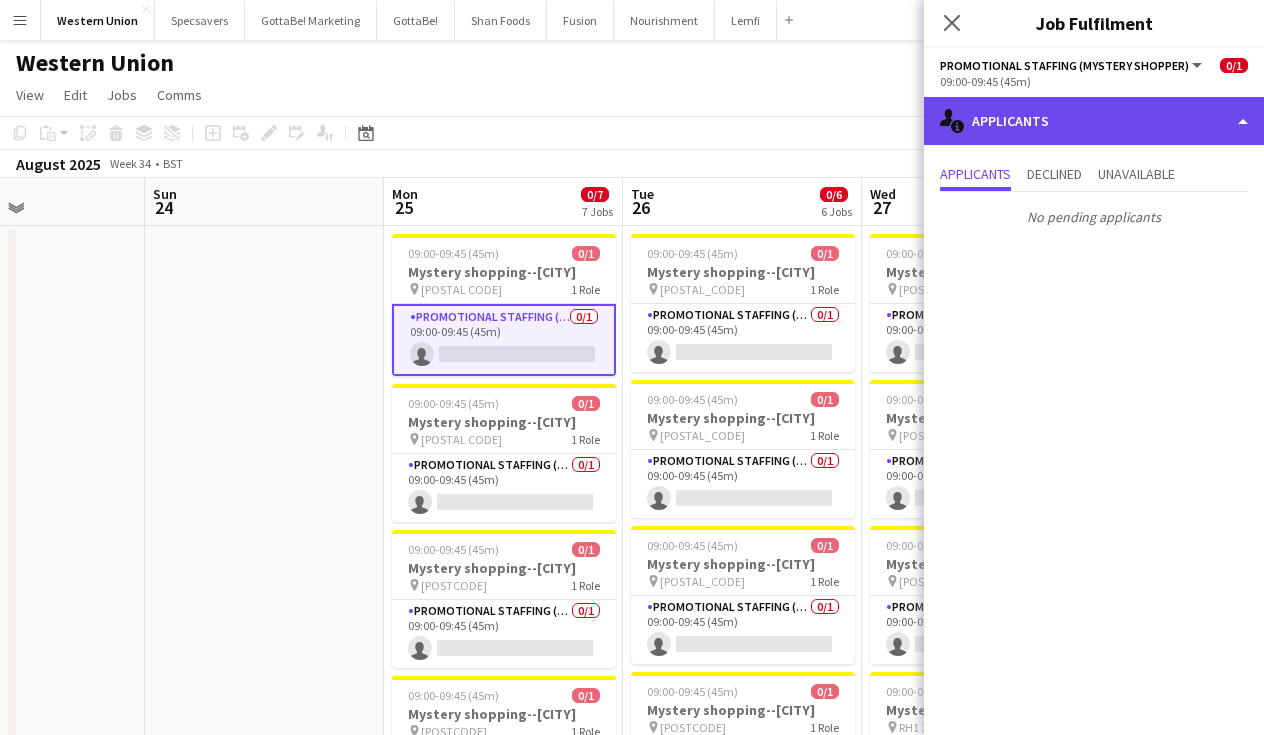 click on "single-neutral-actions-information
Applicants" 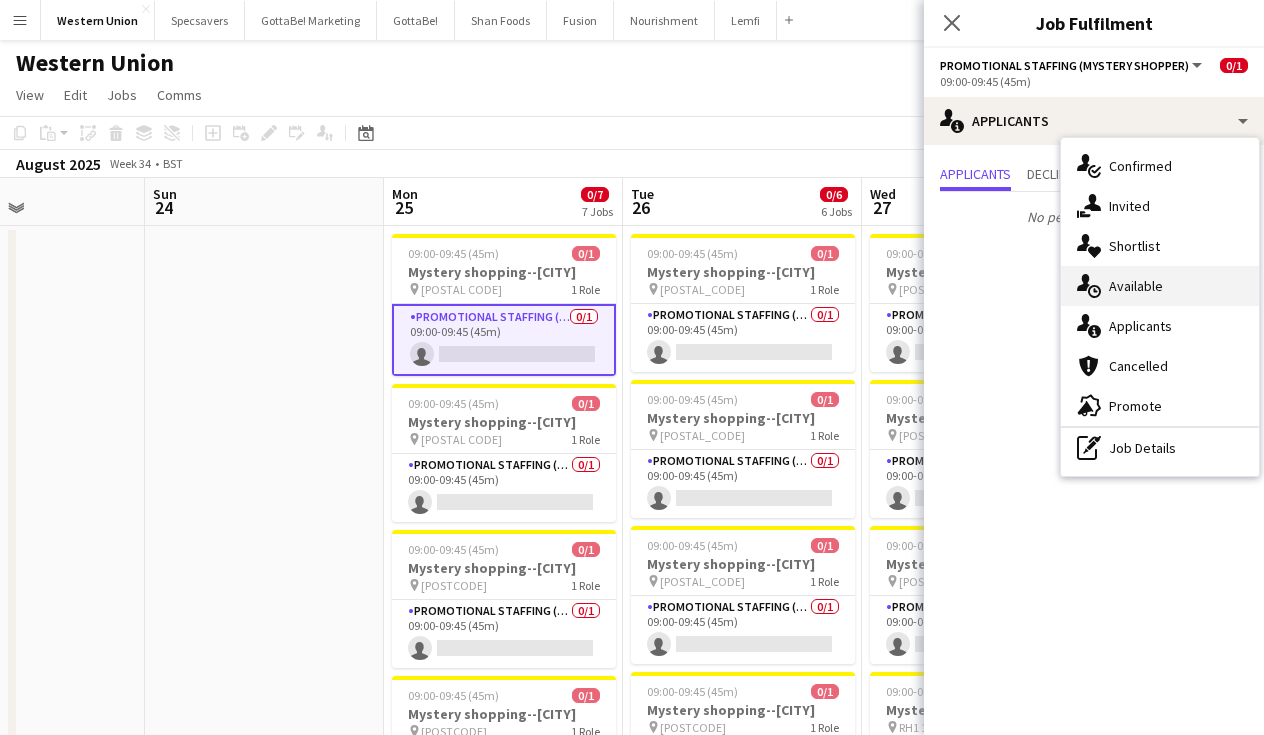 click on "single-neutral-actions-upload
Available" at bounding box center [1160, 286] 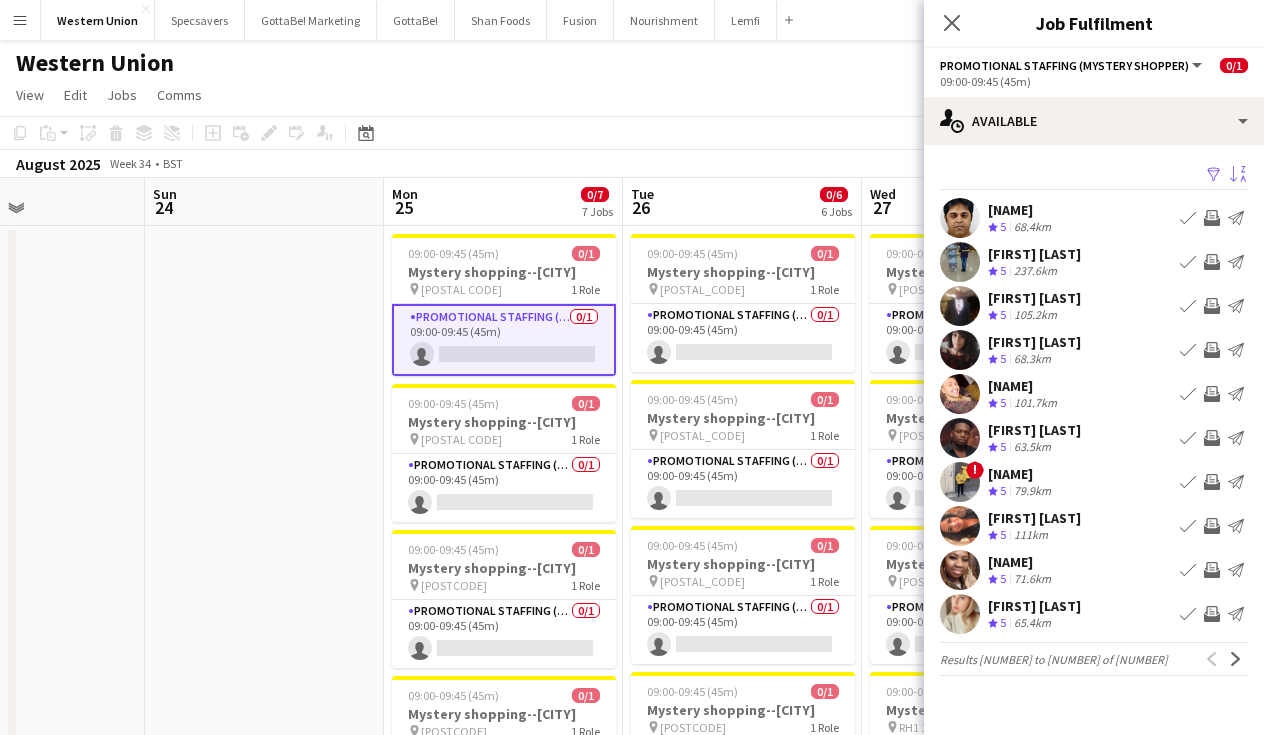 click on "Sort asc" at bounding box center (1238, 175) 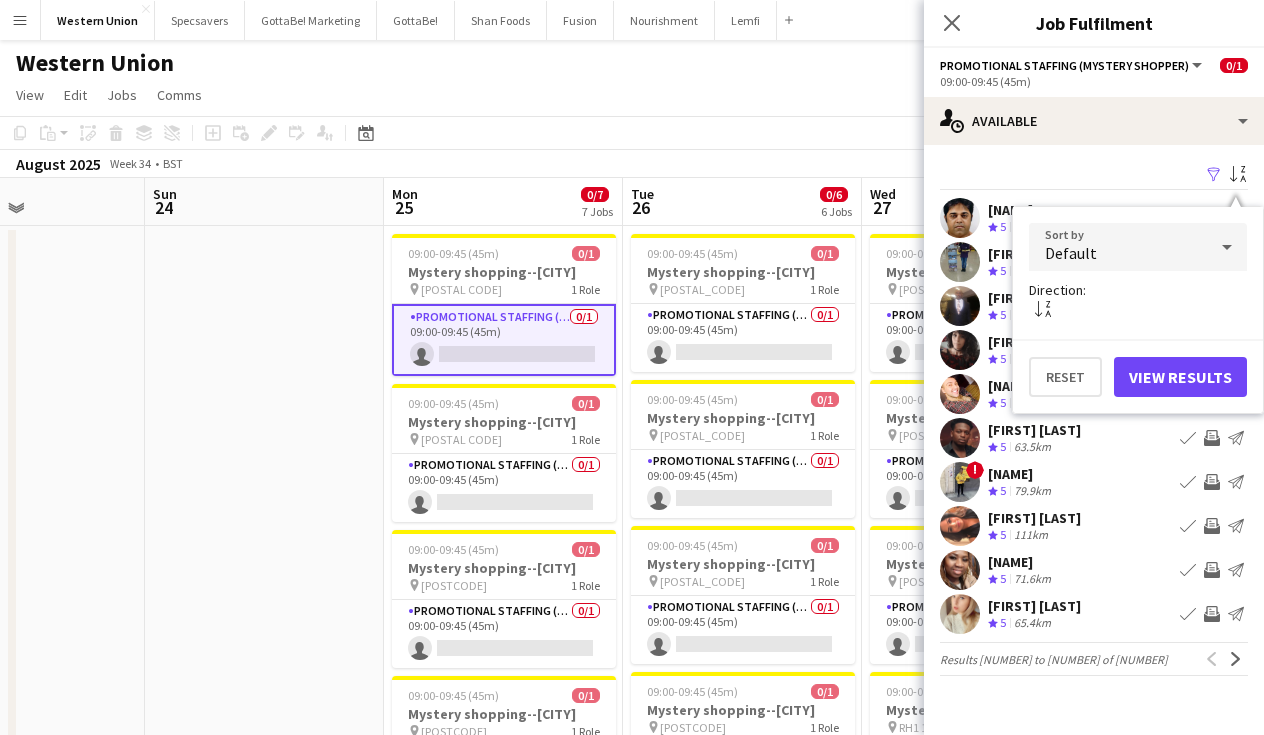 click on "Default" at bounding box center [1118, 247] 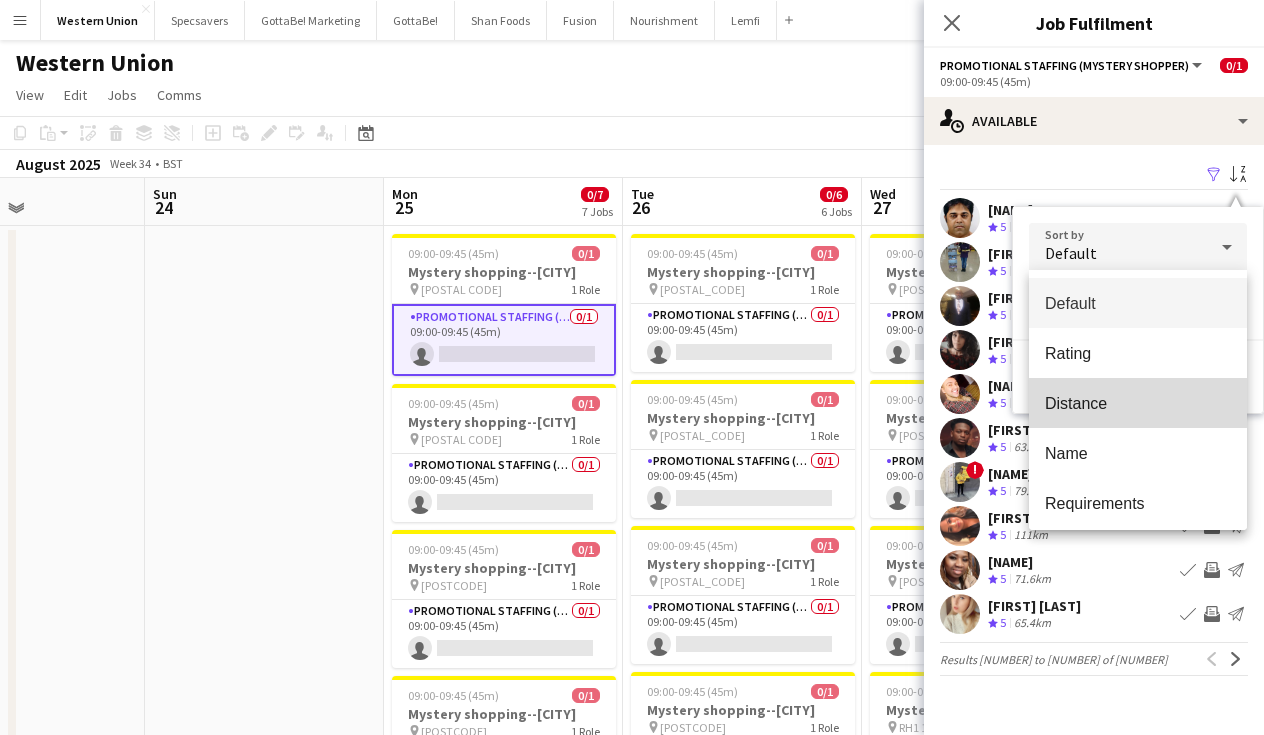 click on "Distance" at bounding box center [1138, 403] 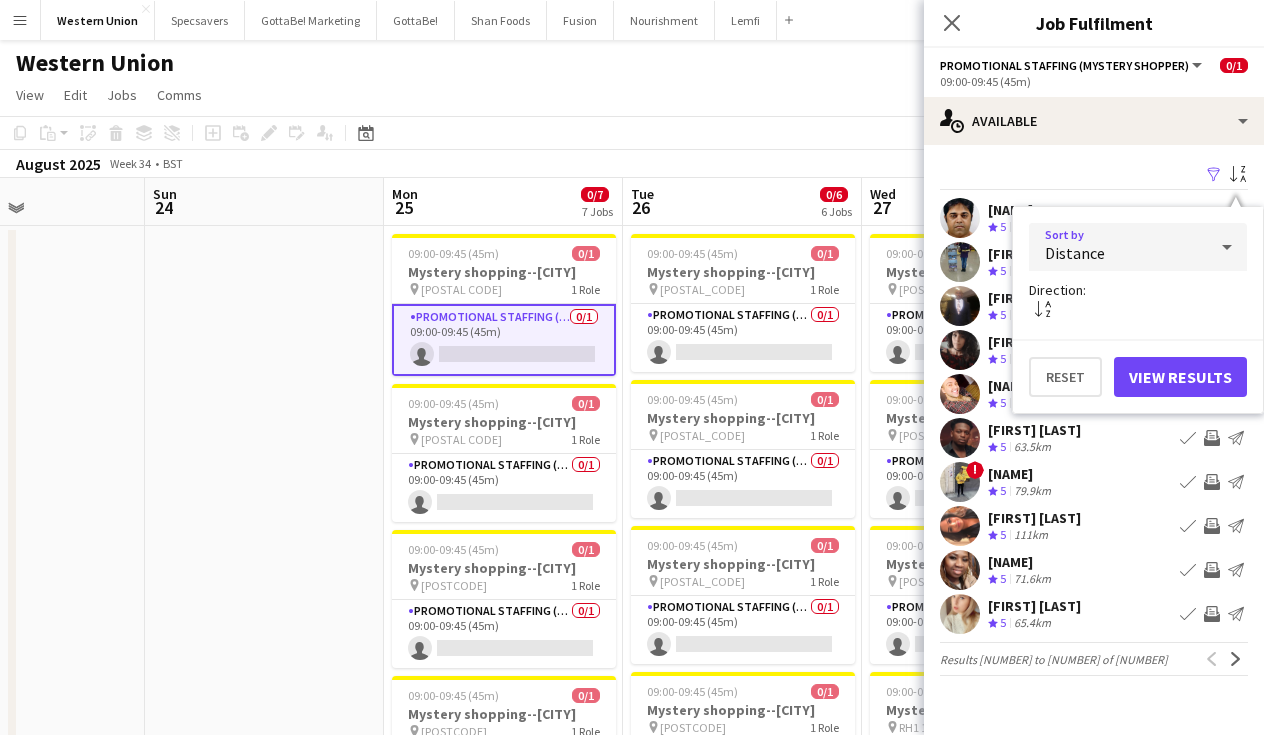 click on "View Results" at bounding box center [1180, 377] 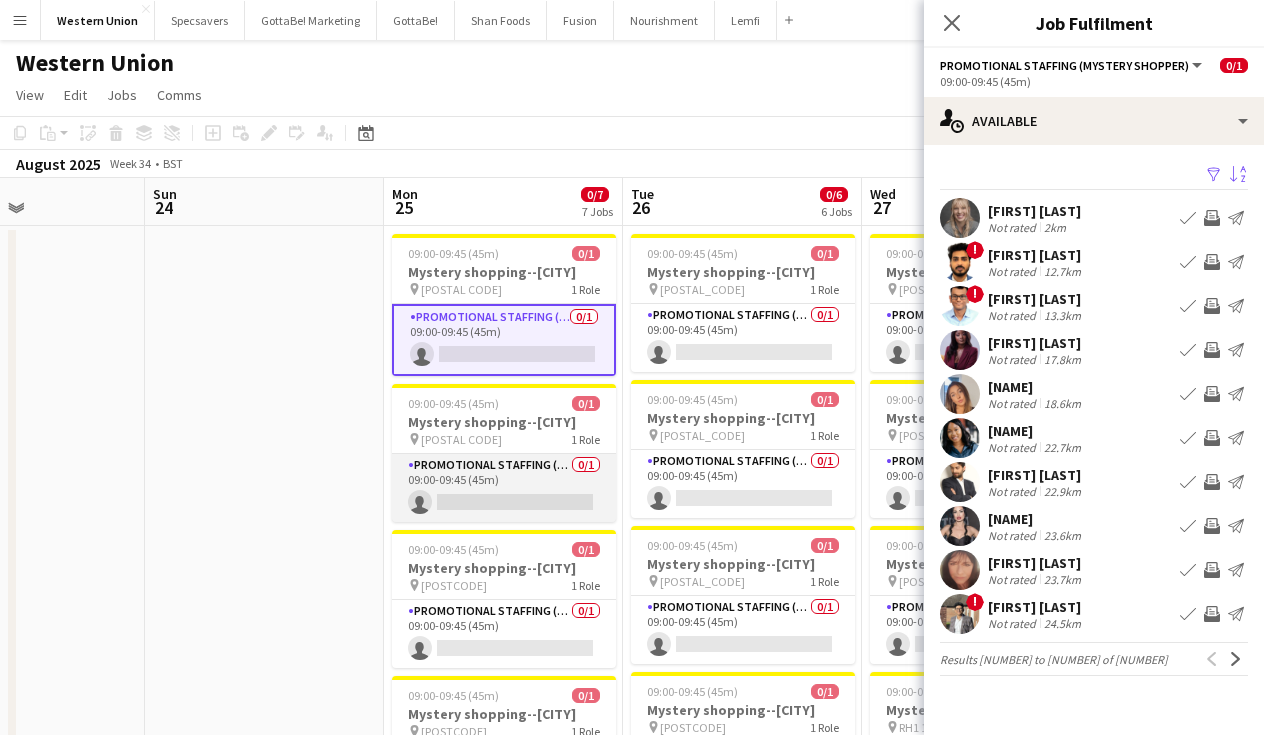 click on "Promotional Staffing (Mystery Shopper) 0/[NUMBER] 09:00-09:45 ([MINUTES]) single-neutral-actions" at bounding box center (504, 488) 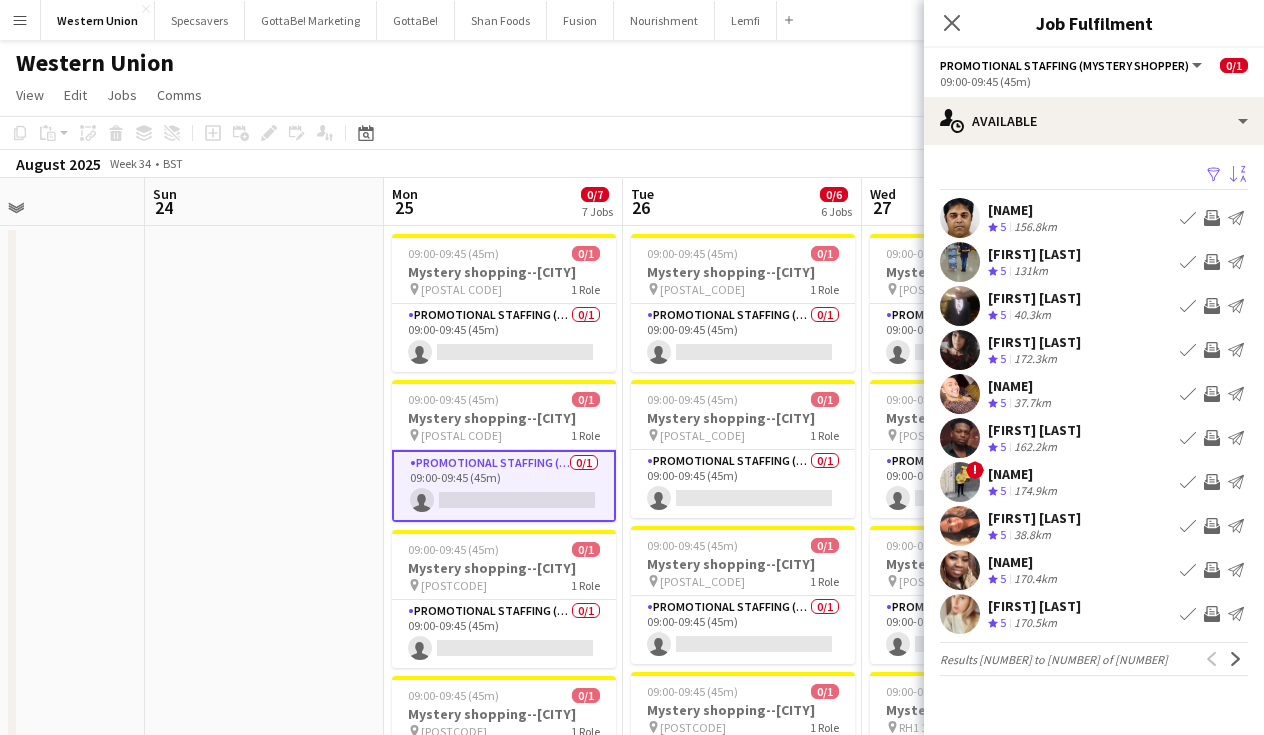 click on "Sort asc" at bounding box center (1238, 175) 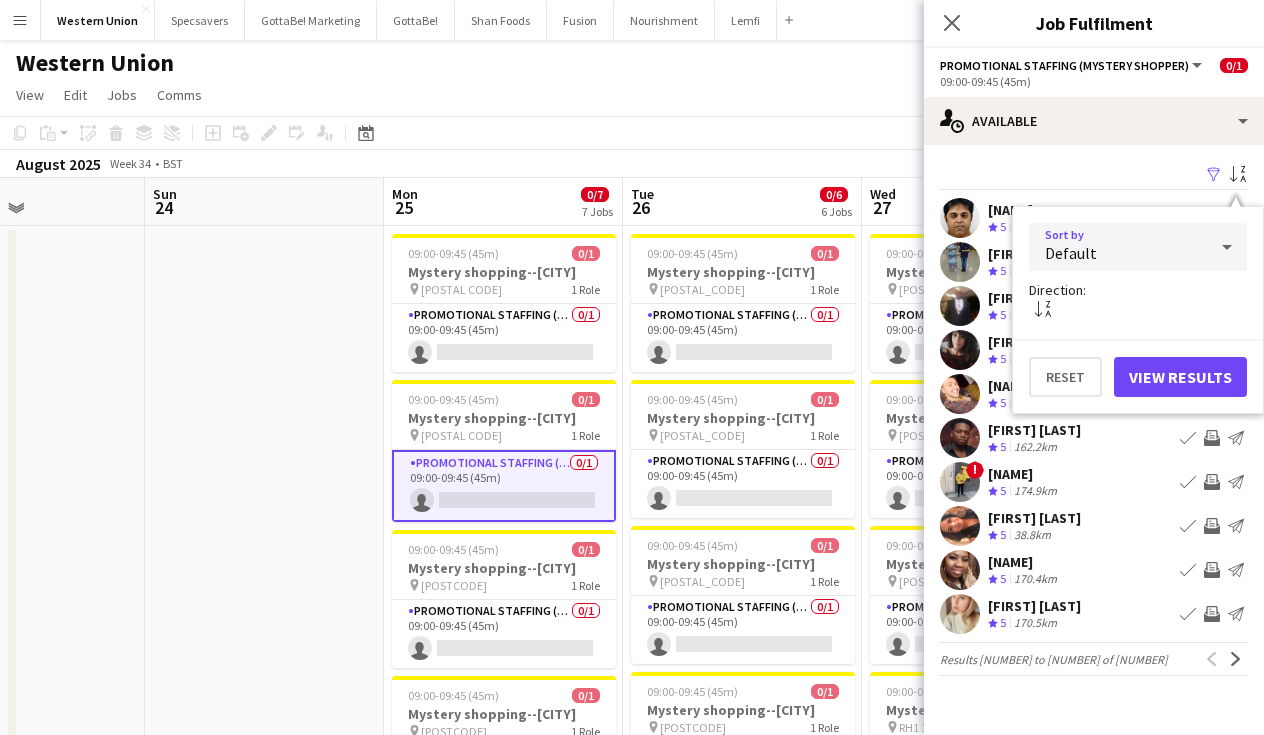 click on "Default" at bounding box center [1118, 247] 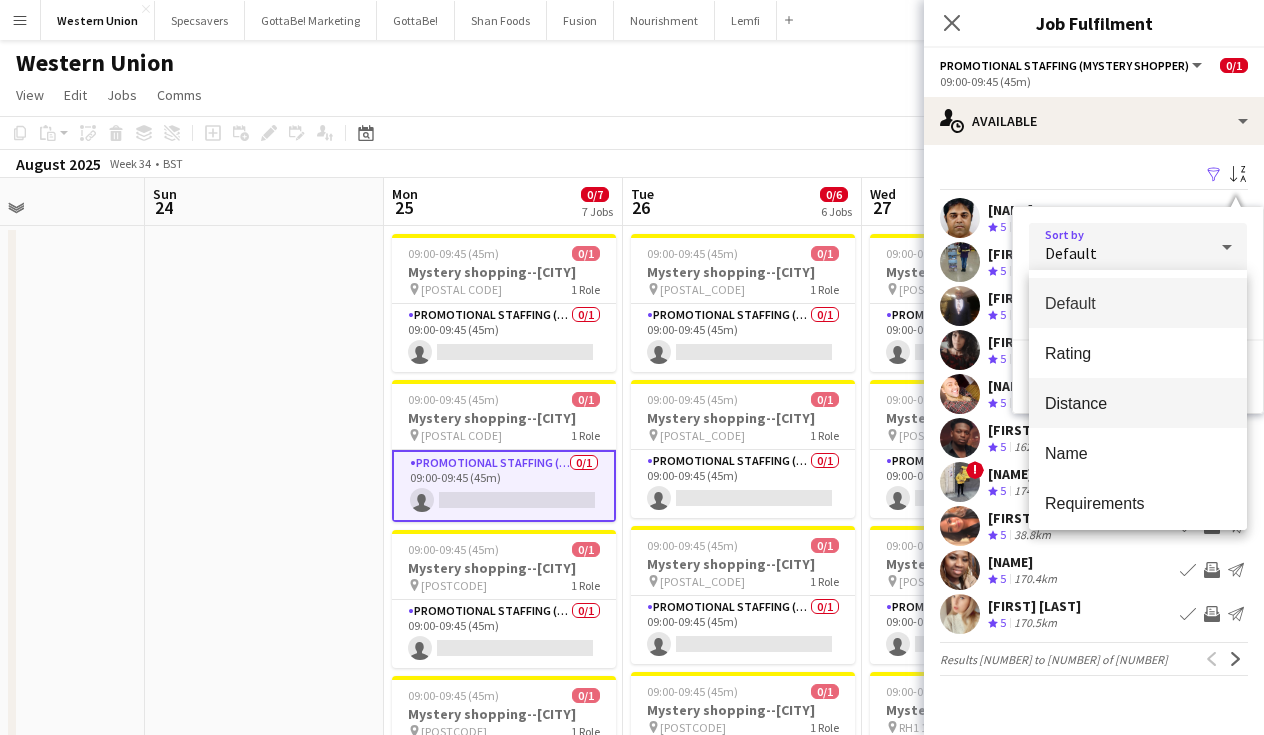 click on "Distance" at bounding box center [1138, 403] 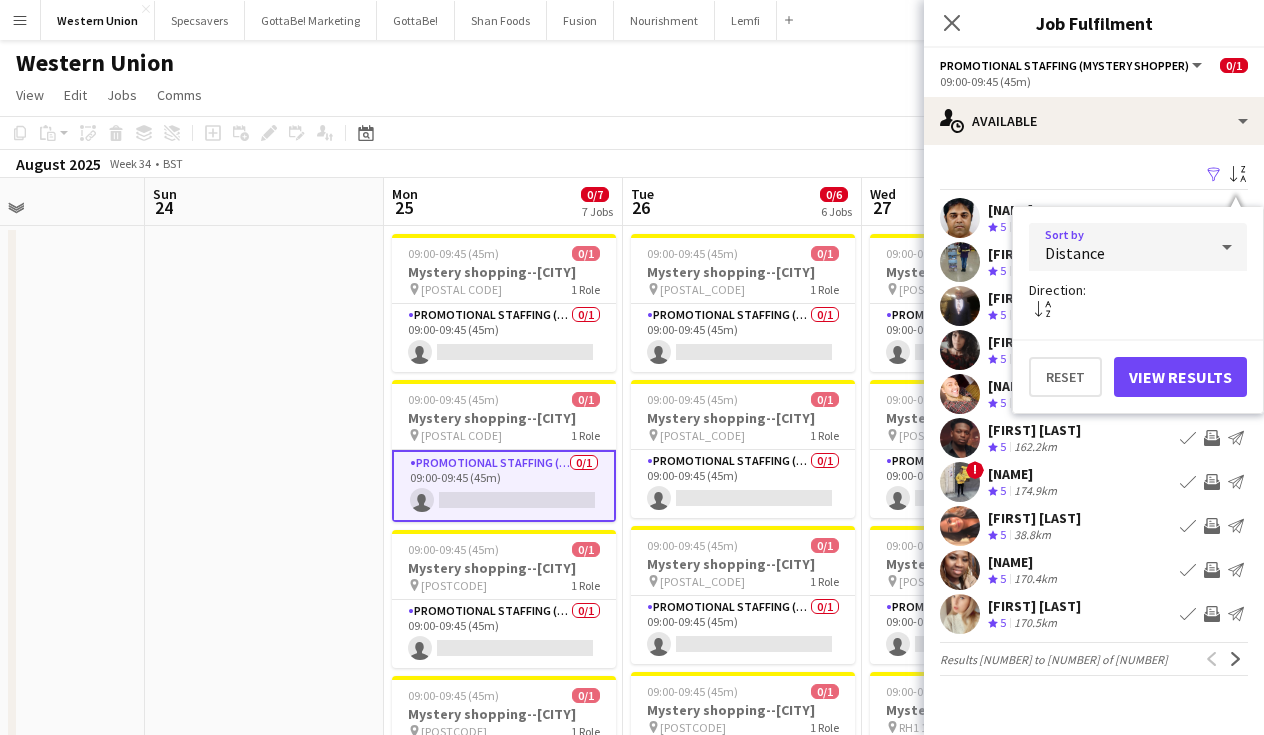 click on "View Results" at bounding box center (1180, 377) 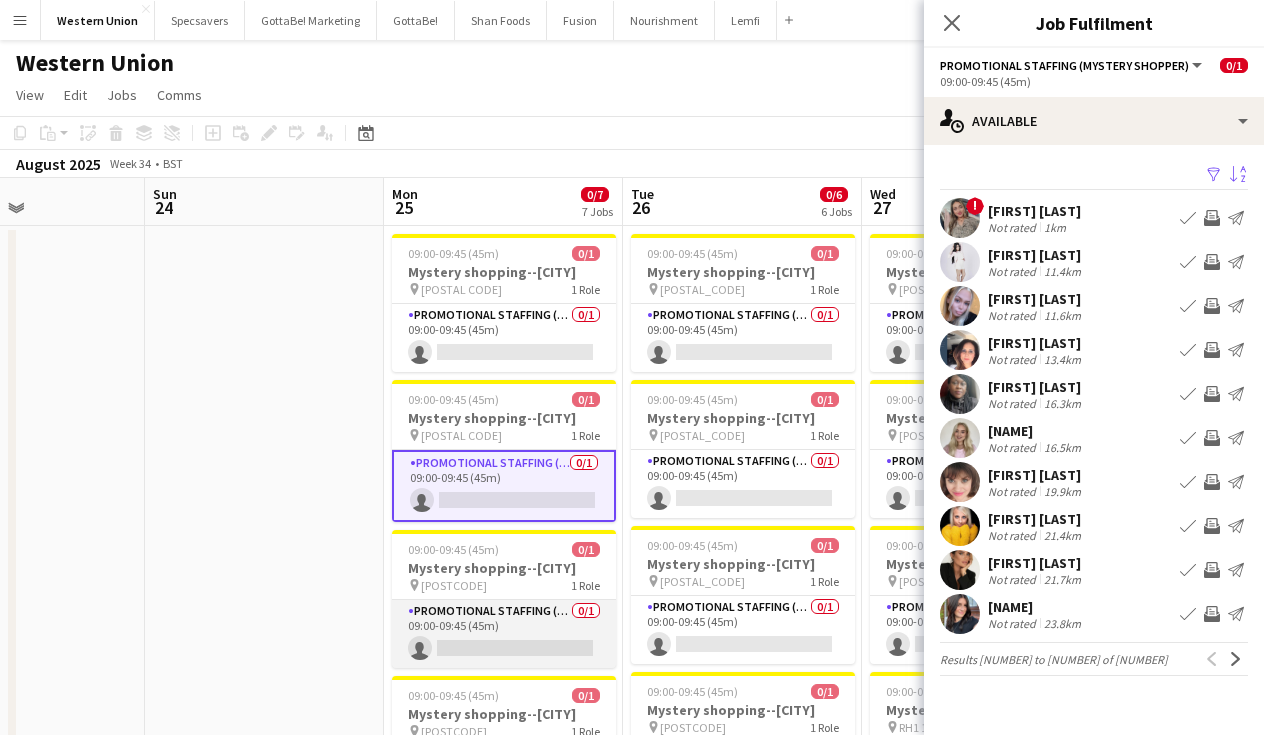 click on "Promotional Staffing (Mystery Shopper) 0/[NUMBER] 09:00-09:45 ([MINUTES]) single-neutral-actions" at bounding box center [504, 634] 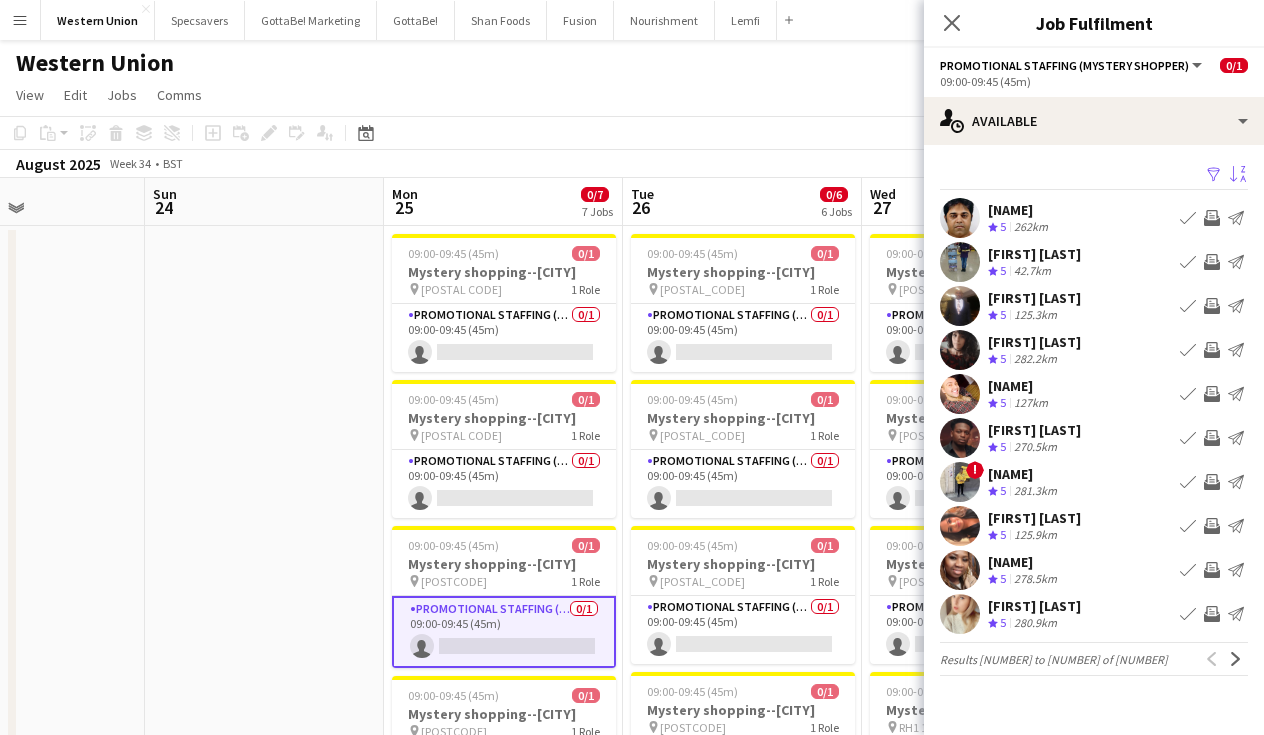 click on "Sort asc" at bounding box center [1238, 175] 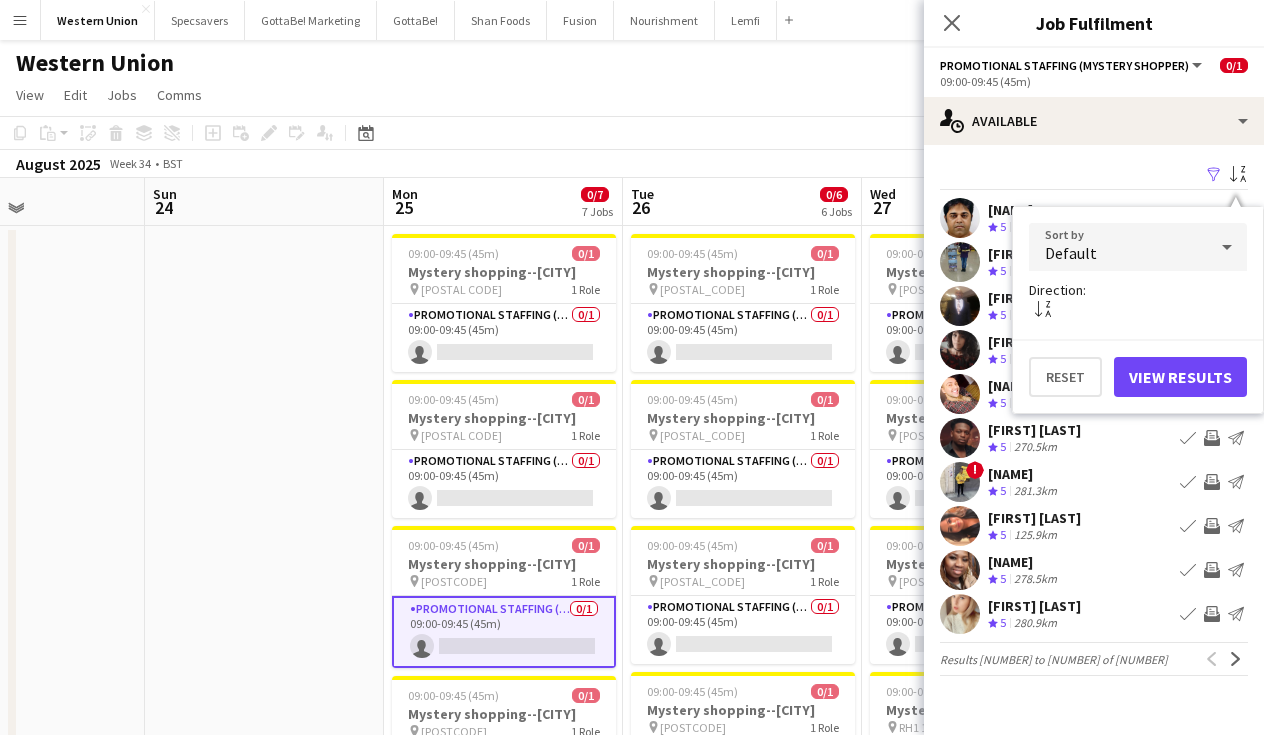 click on "Default" at bounding box center (1118, 247) 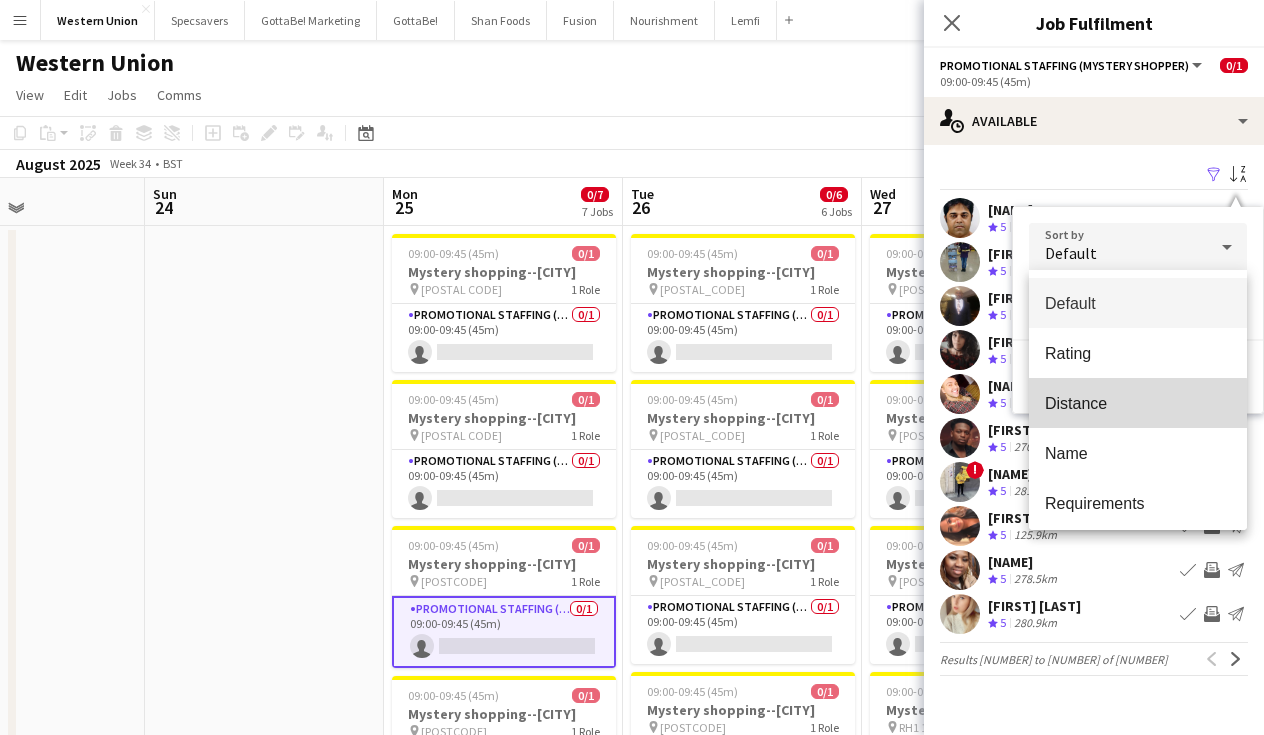 click on "Distance" at bounding box center (1138, 403) 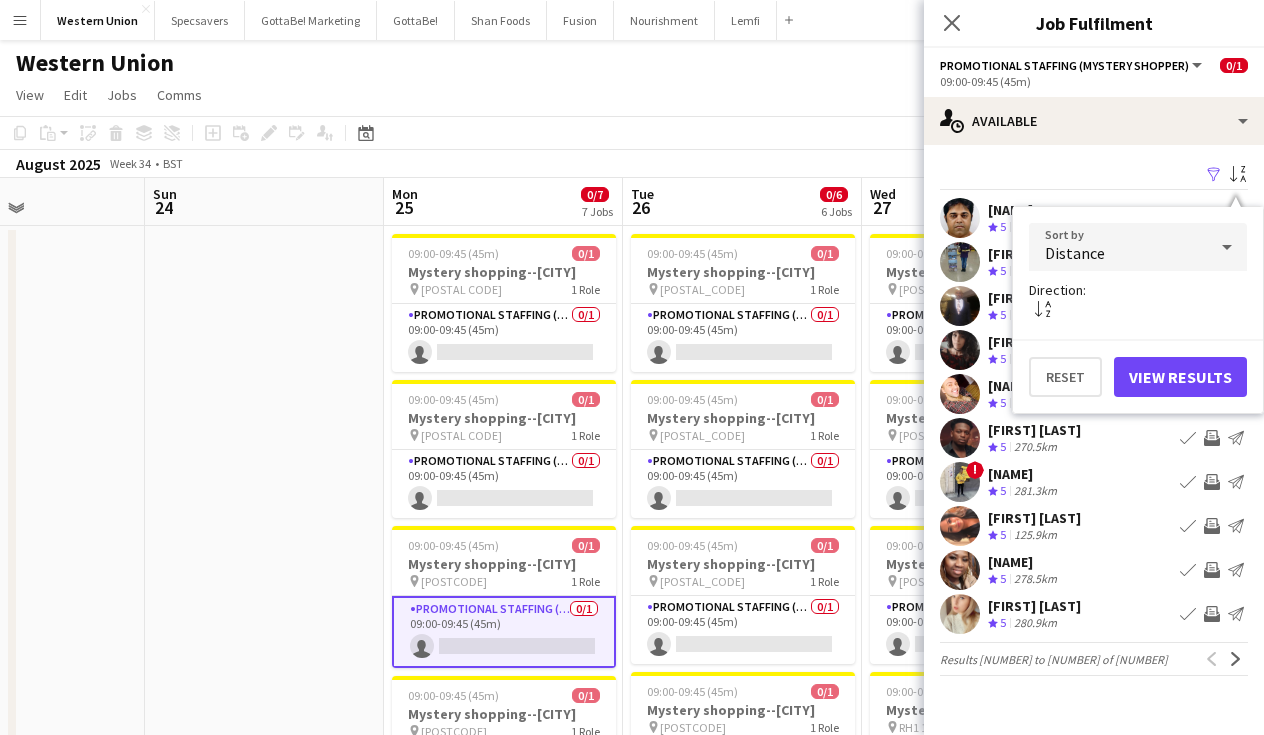 click on "View Results" at bounding box center (1180, 377) 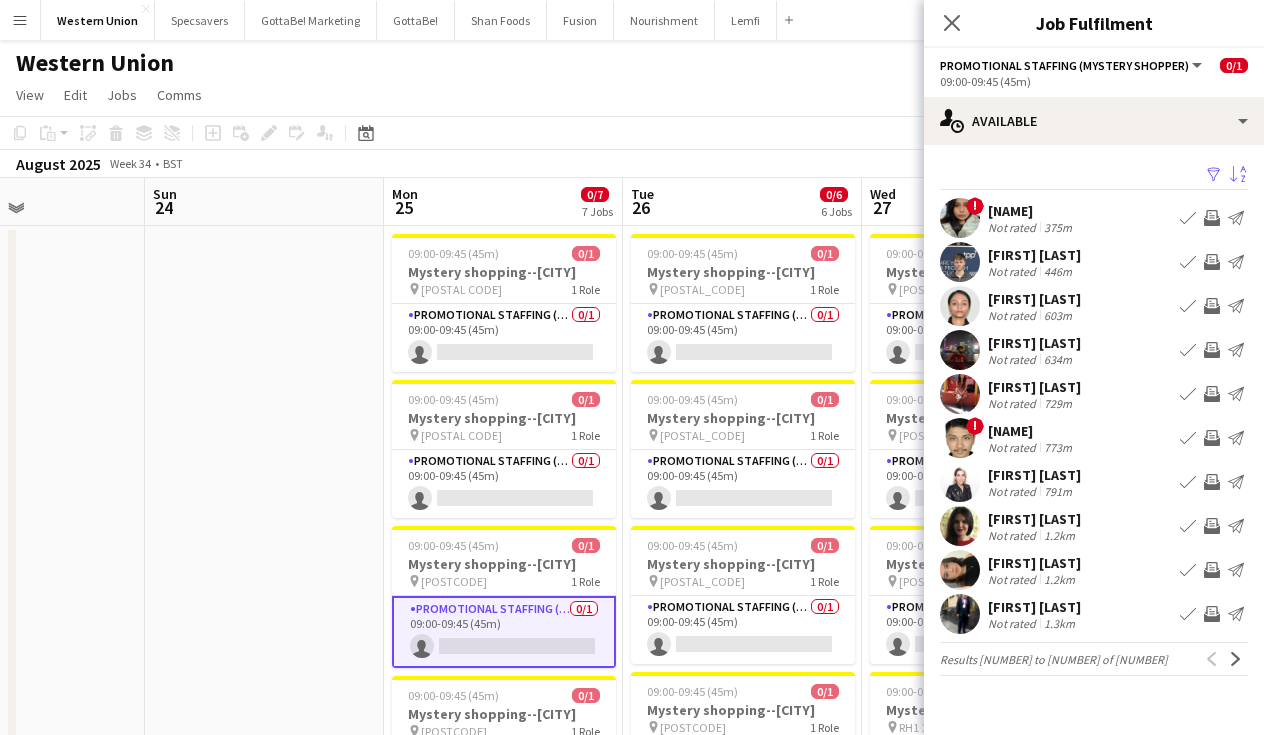 click on "375m" at bounding box center (1058, 227) 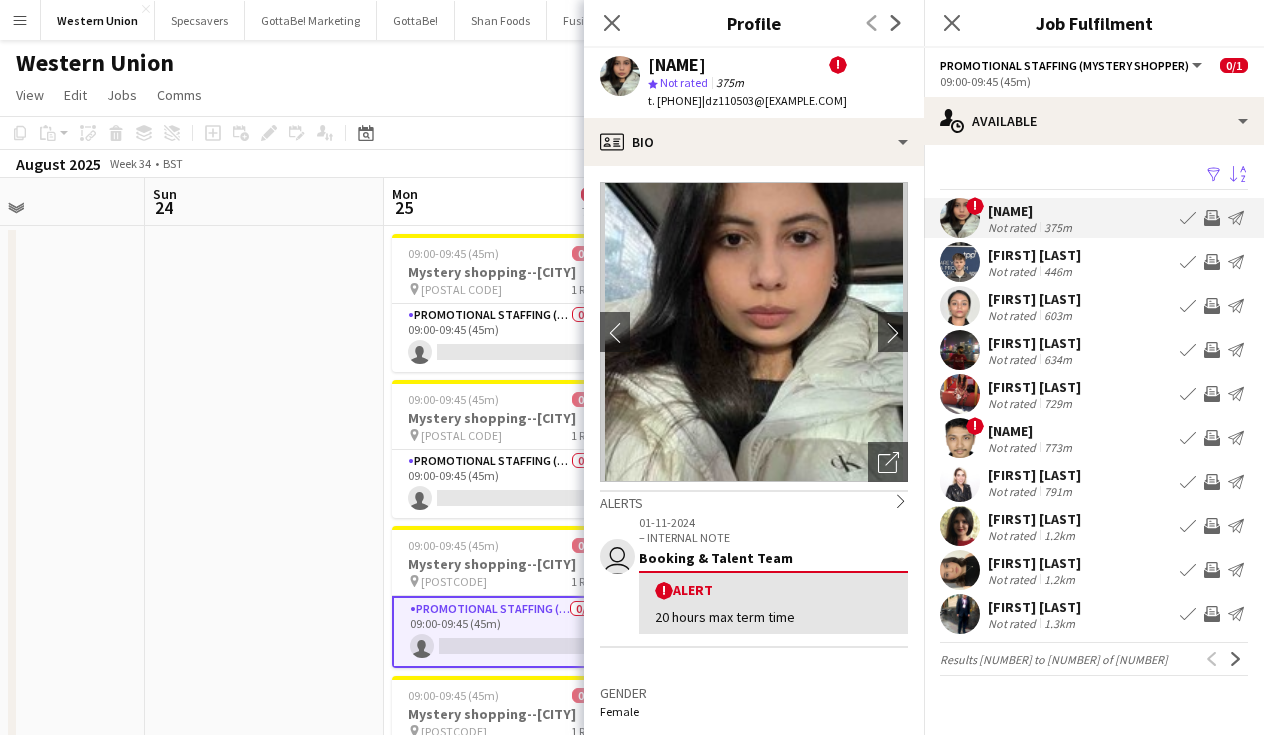 scroll, scrollTop: 0, scrollLeft: 0, axis: both 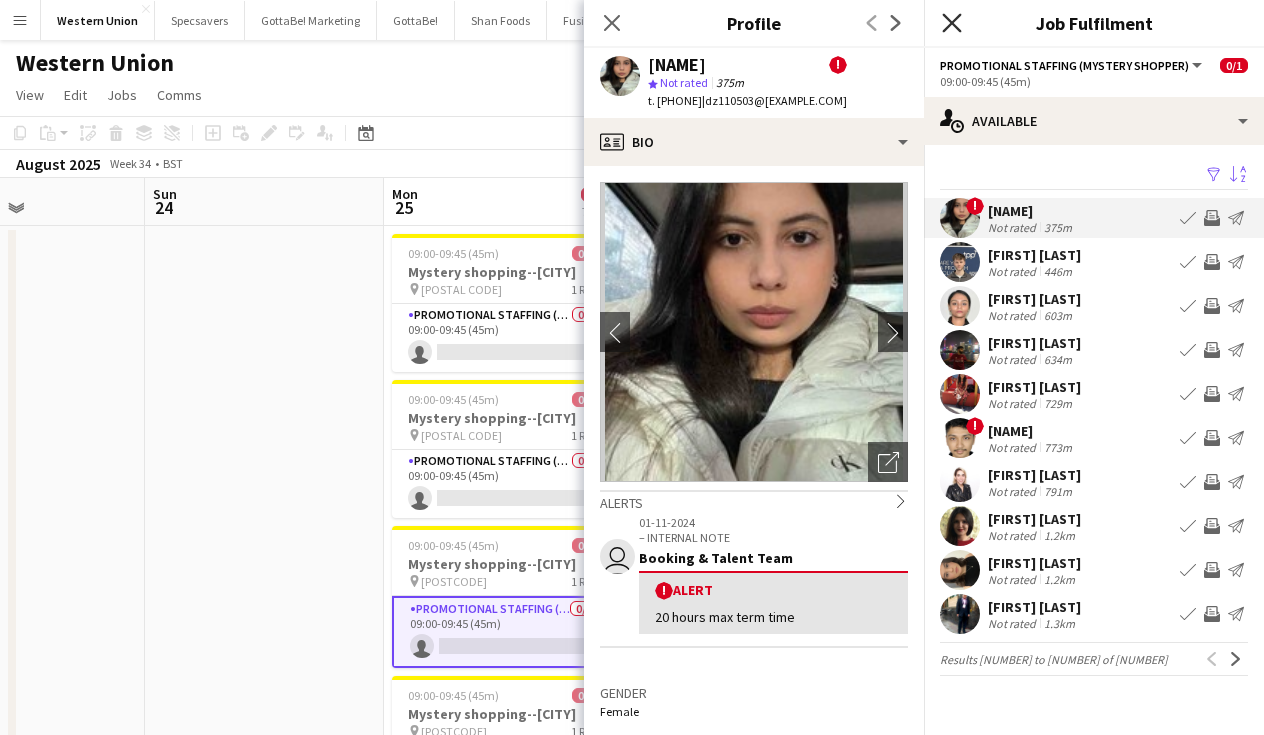 click on "Close pop-in" 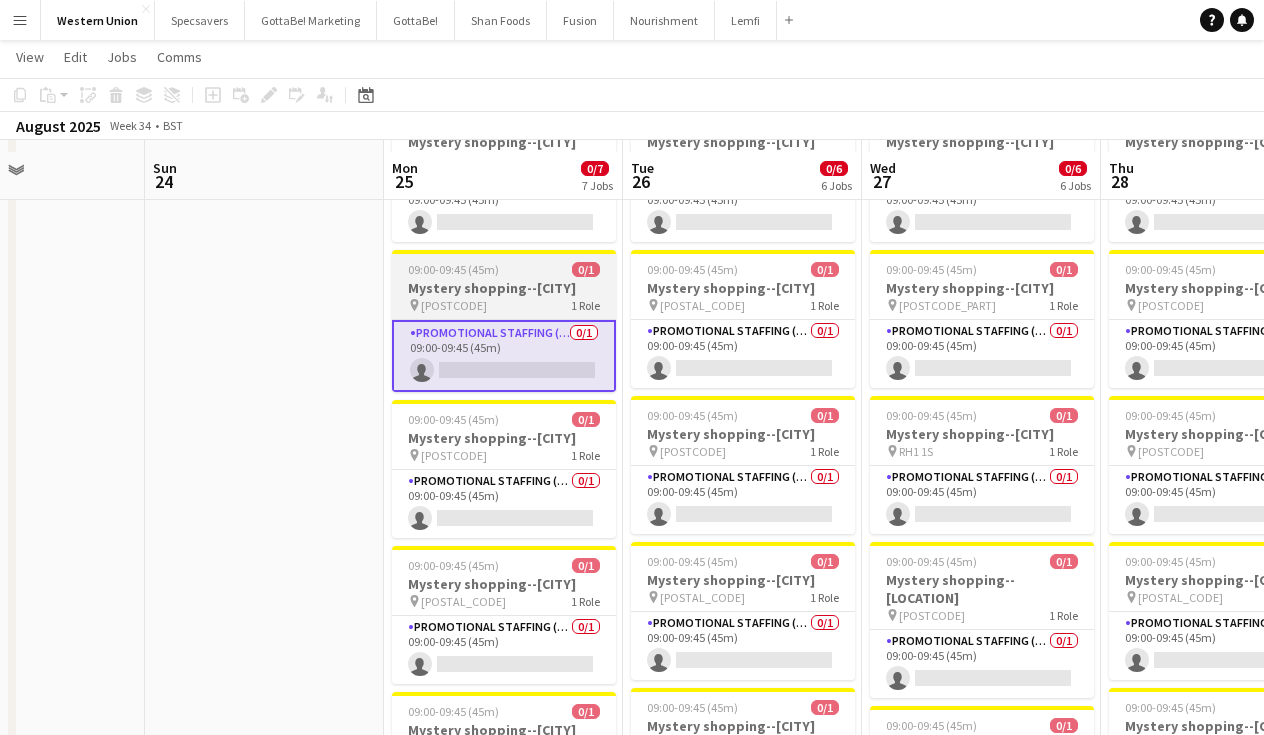 scroll, scrollTop: 286, scrollLeft: 0, axis: vertical 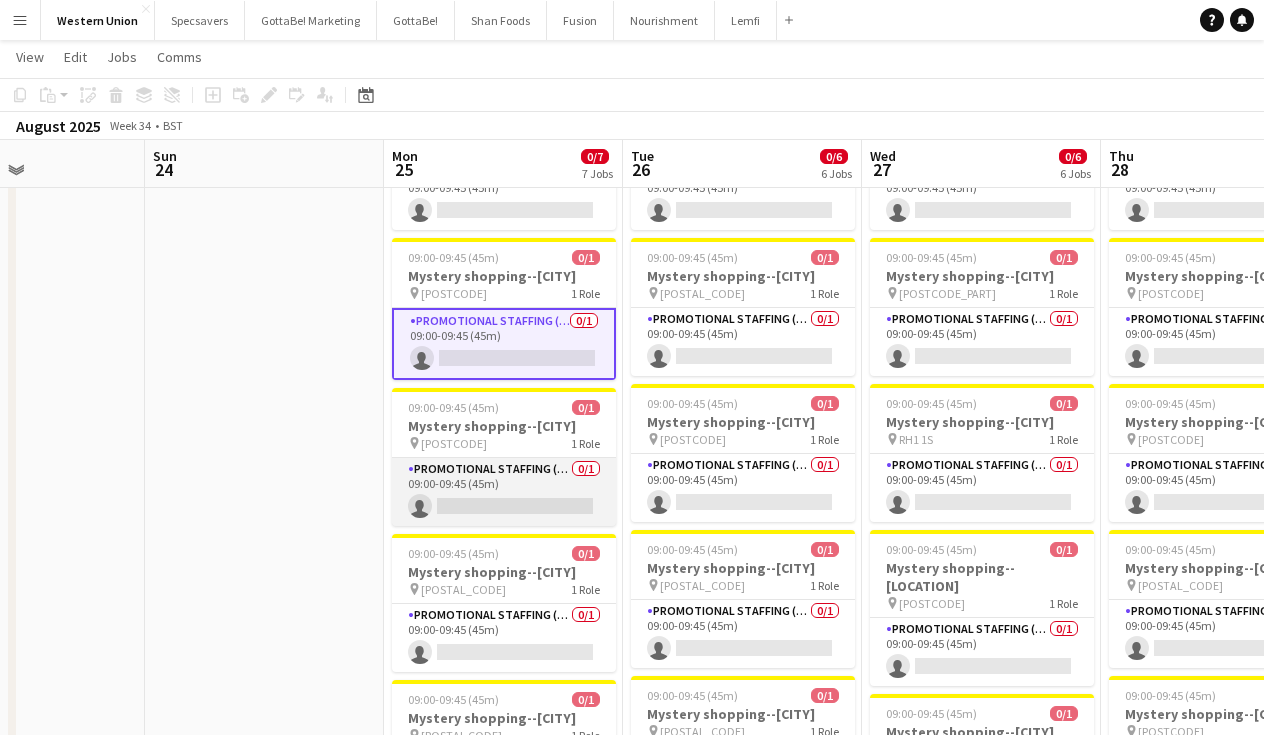 click on "Promotional Staffing (Mystery Shopper) 0/[NUMBER] 09:00-09:45 ([MINUTES]) single-neutral-actions" at bounding box center [504, 492] 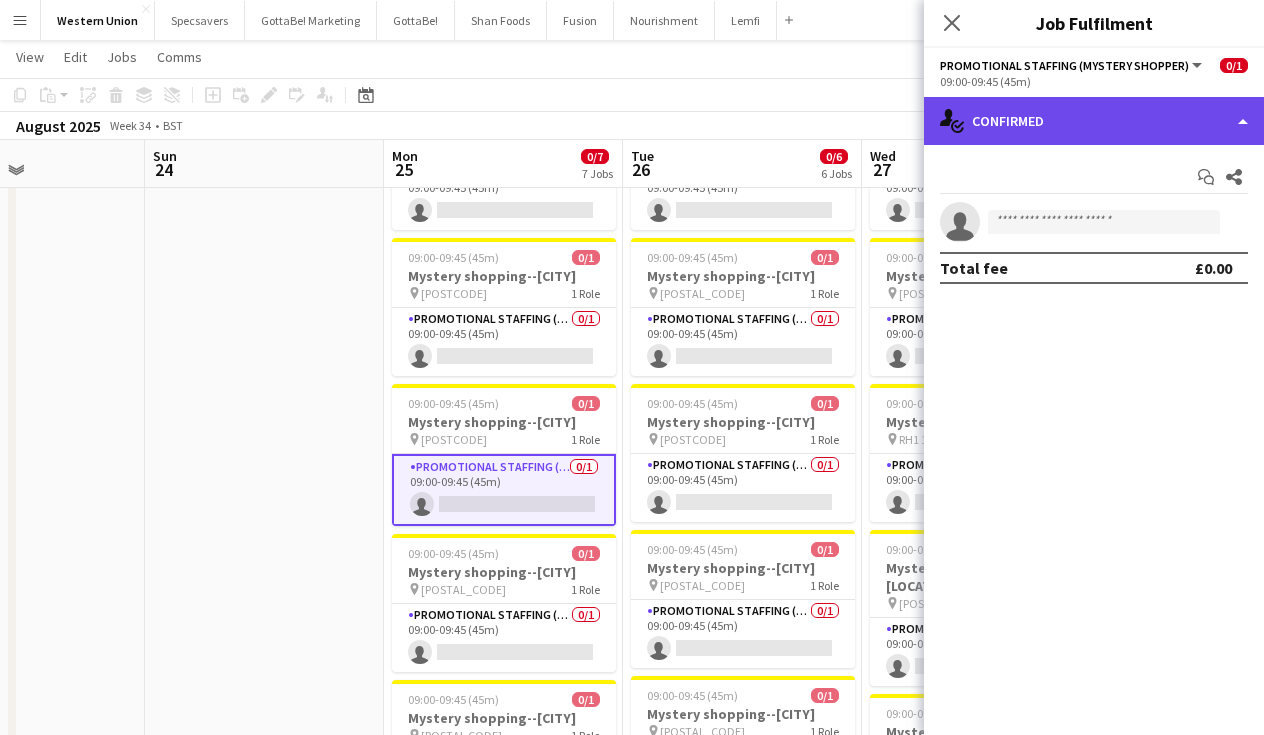 click on "single-neutral-actions-check-2
Confirmed" 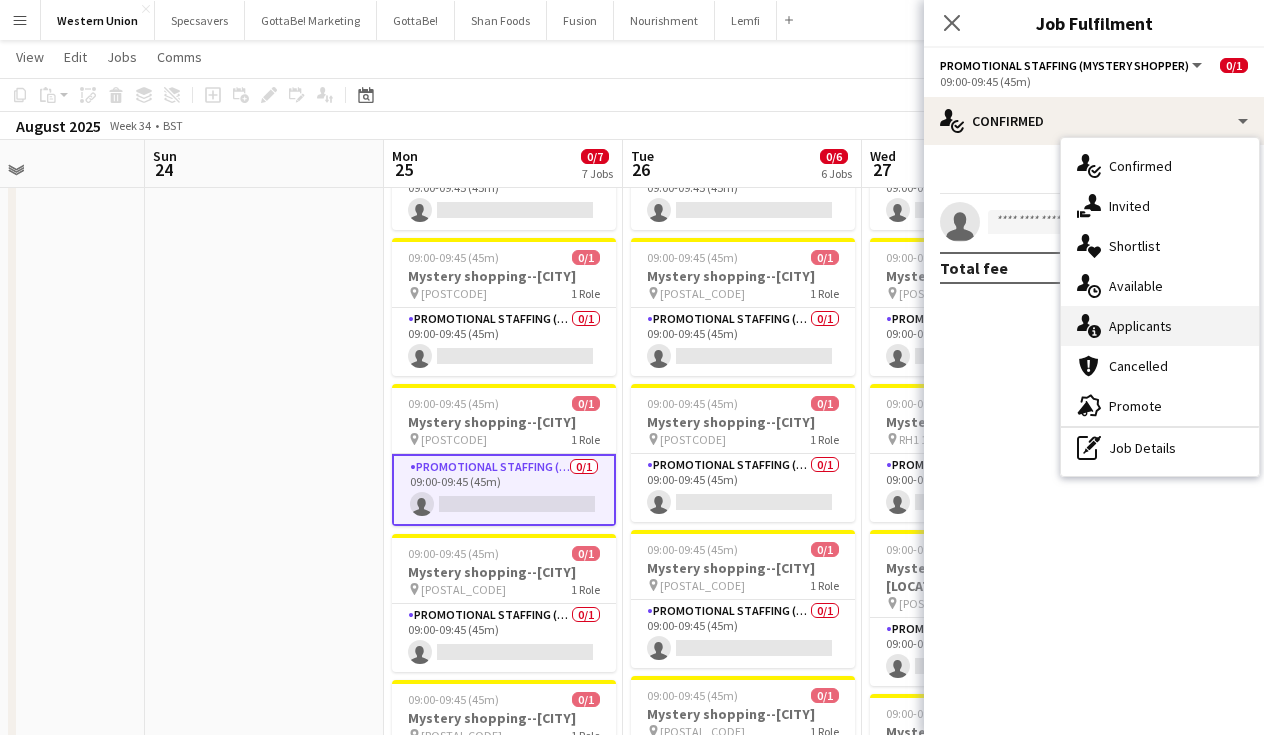 click on "single-neutral-actions-information
Applicants" at bounding box center (1160, 326) 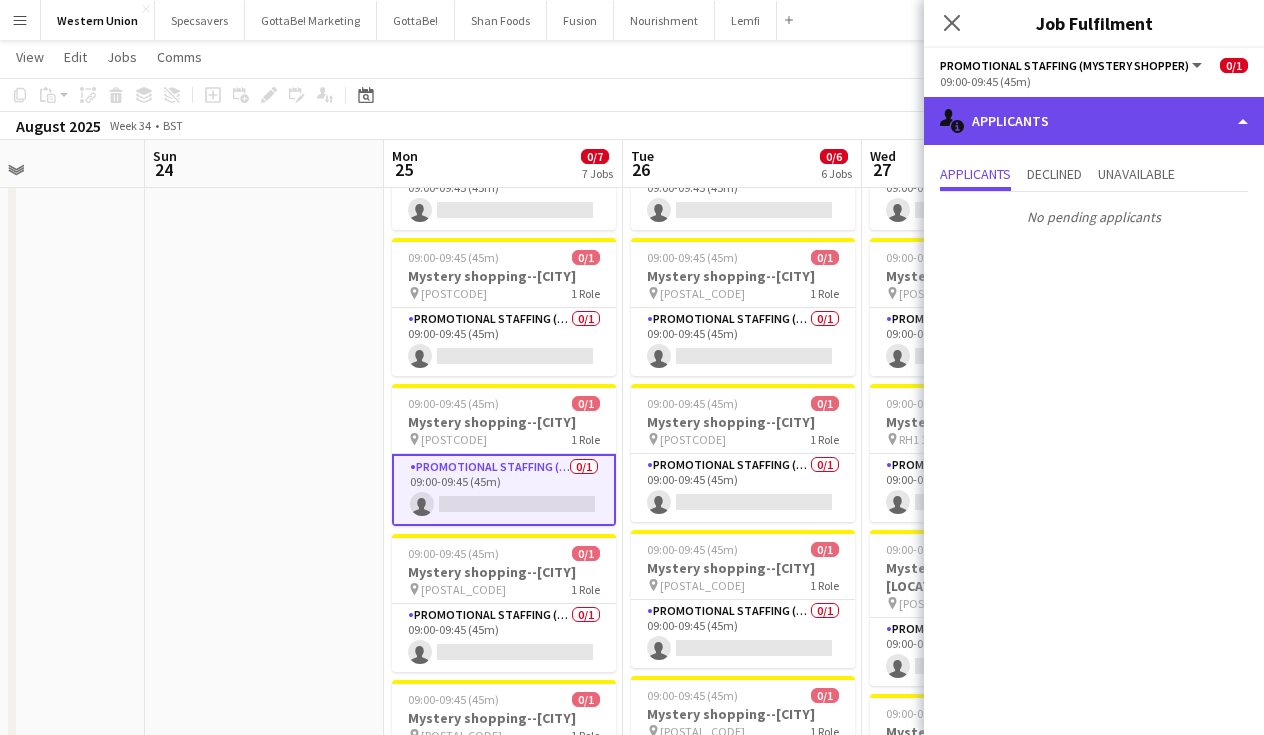 click on "single-neutral-actions-information
Applicants" 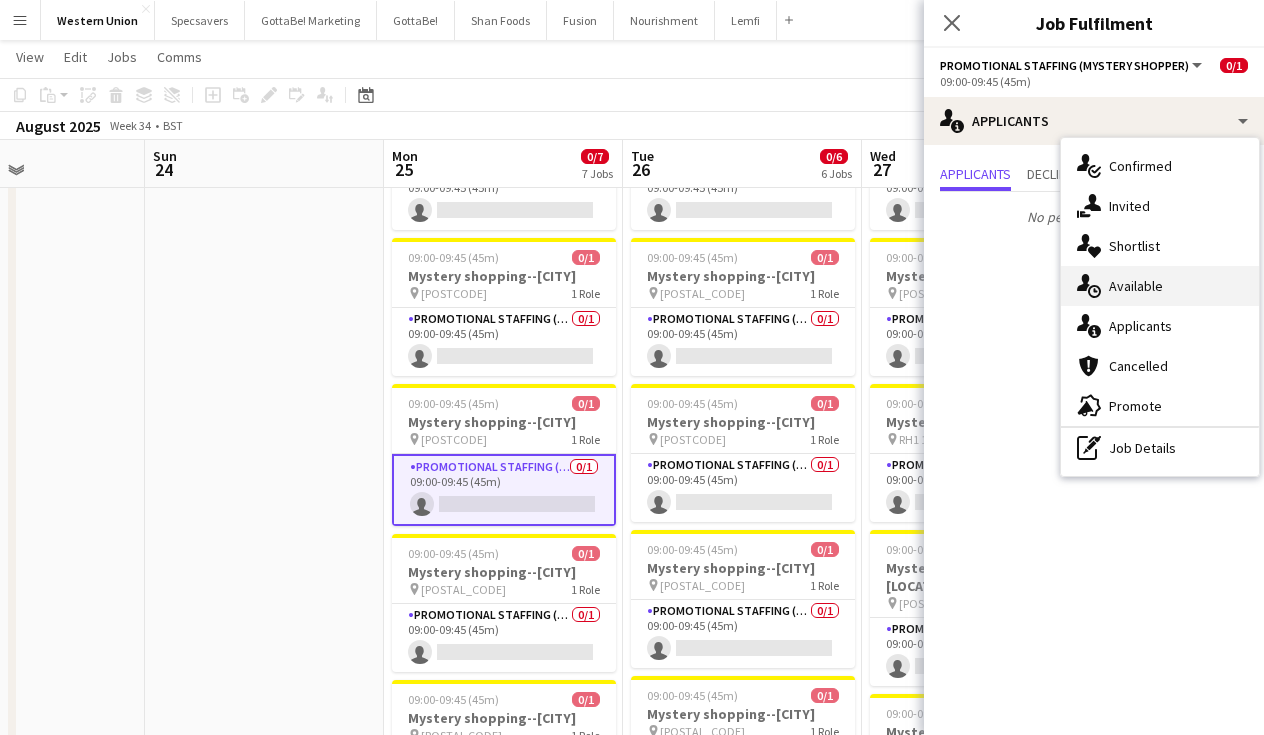 click on "single-neutral-actions-upload
Available" at bounding box center [1160, 286] 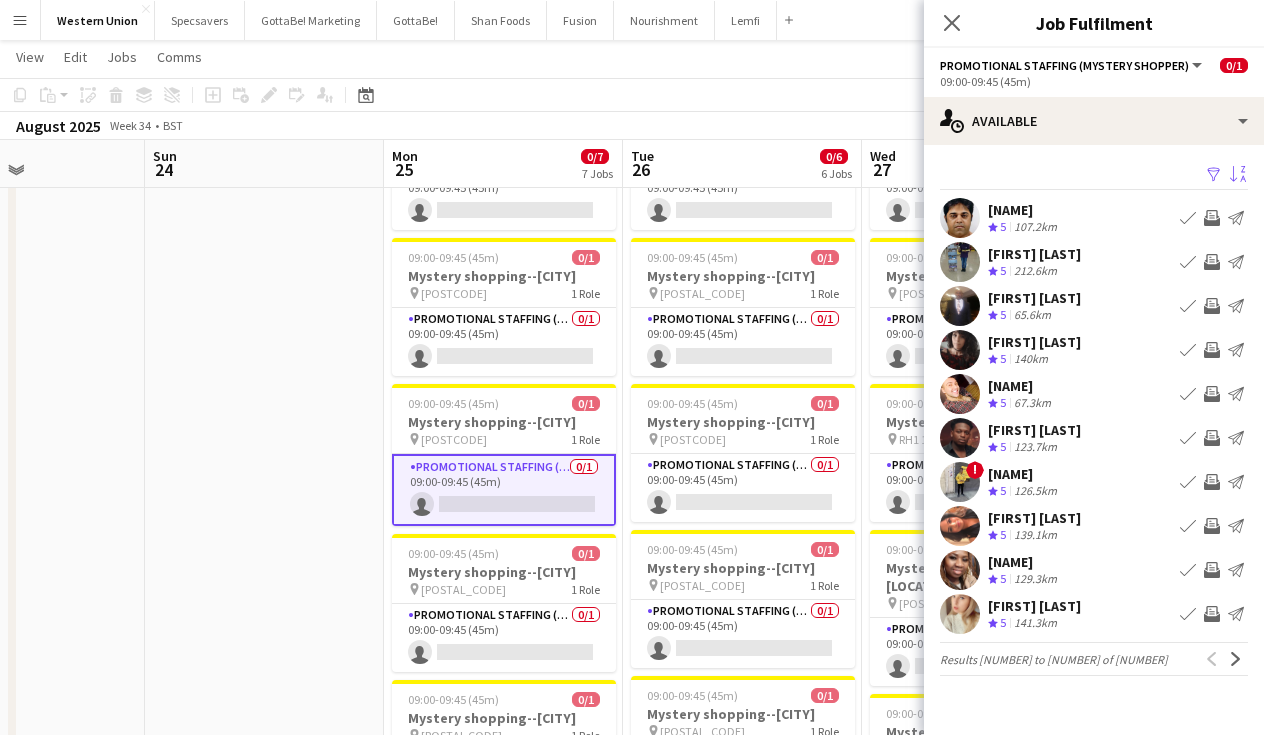 click on "Sort asc" at bounding box center (1238, 175) 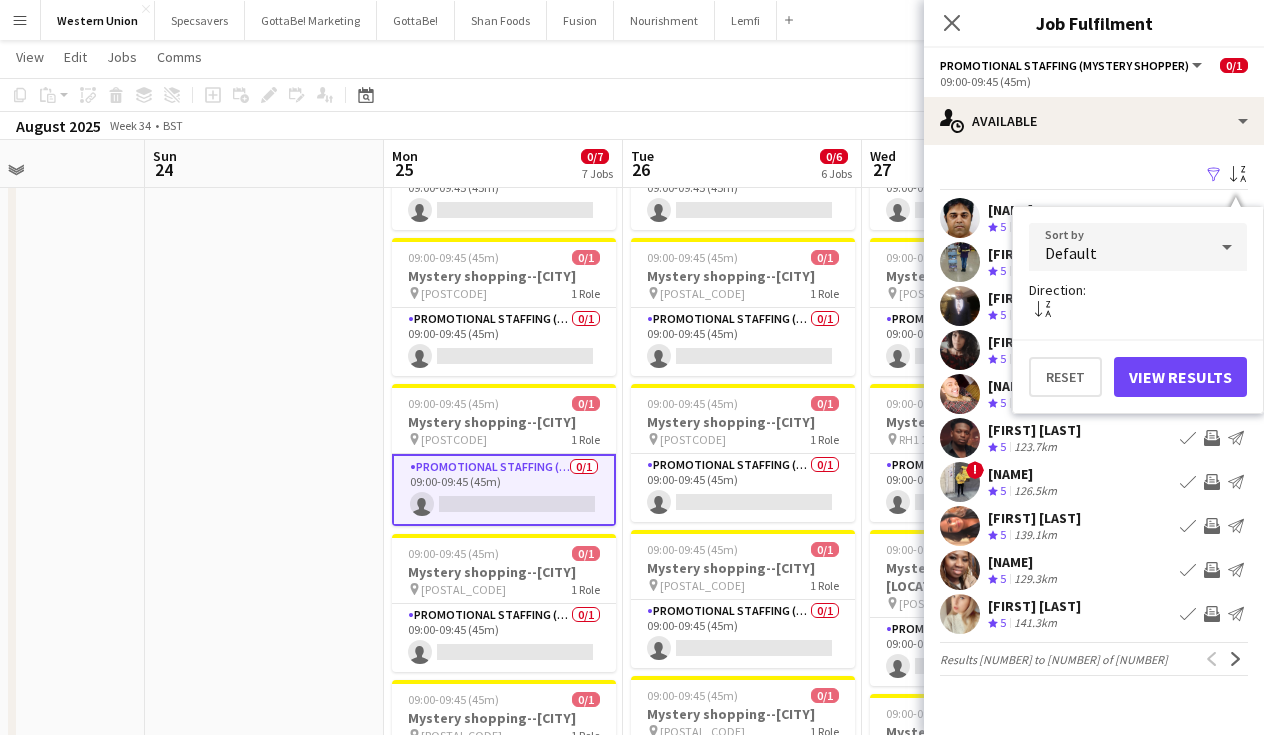 click on "Default" at bounding box center (1118, 247) 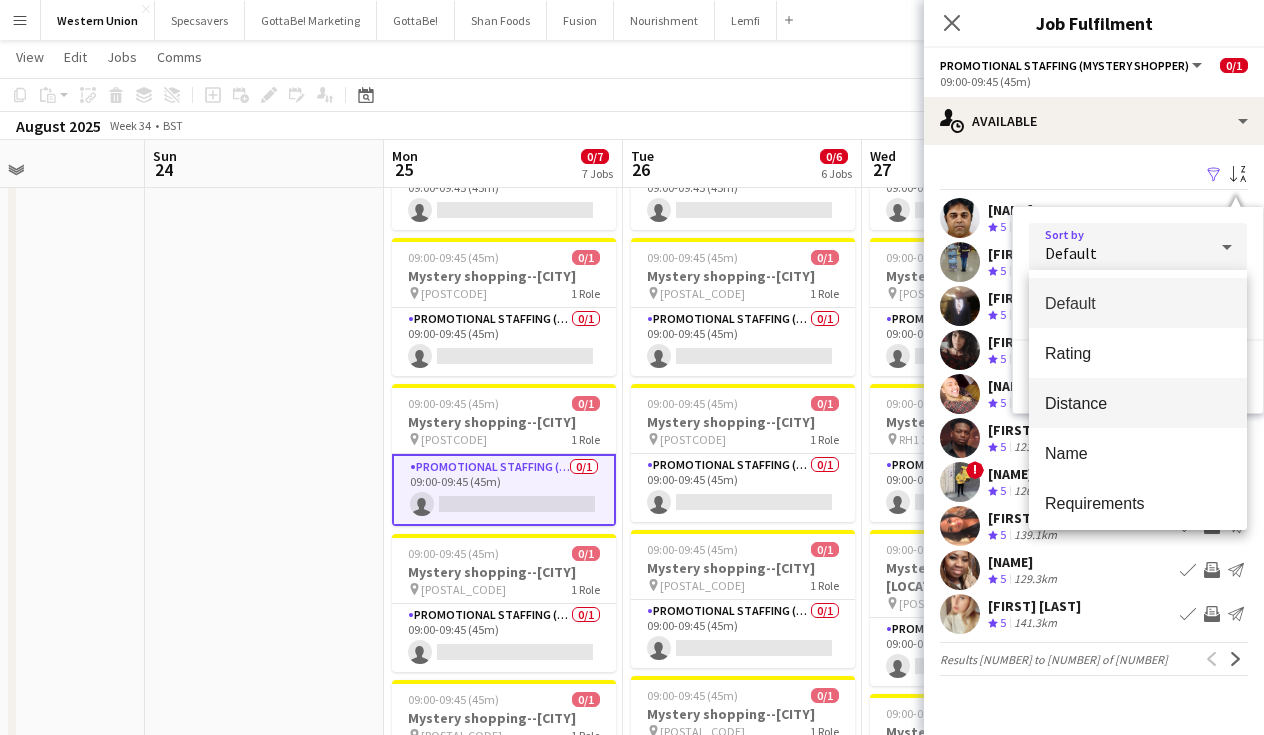 click on "Distance" at bounding box center (1138, 403) 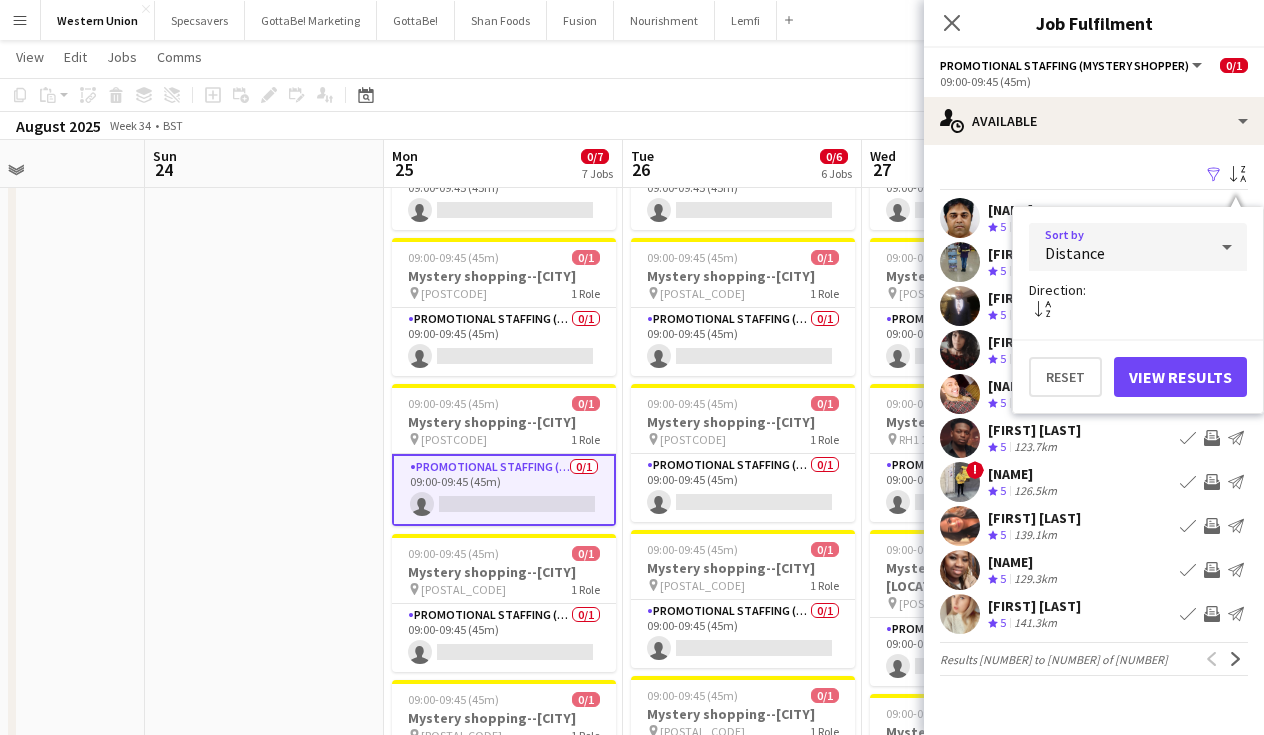 click on "View Results" at bounding box center [1180, 377] 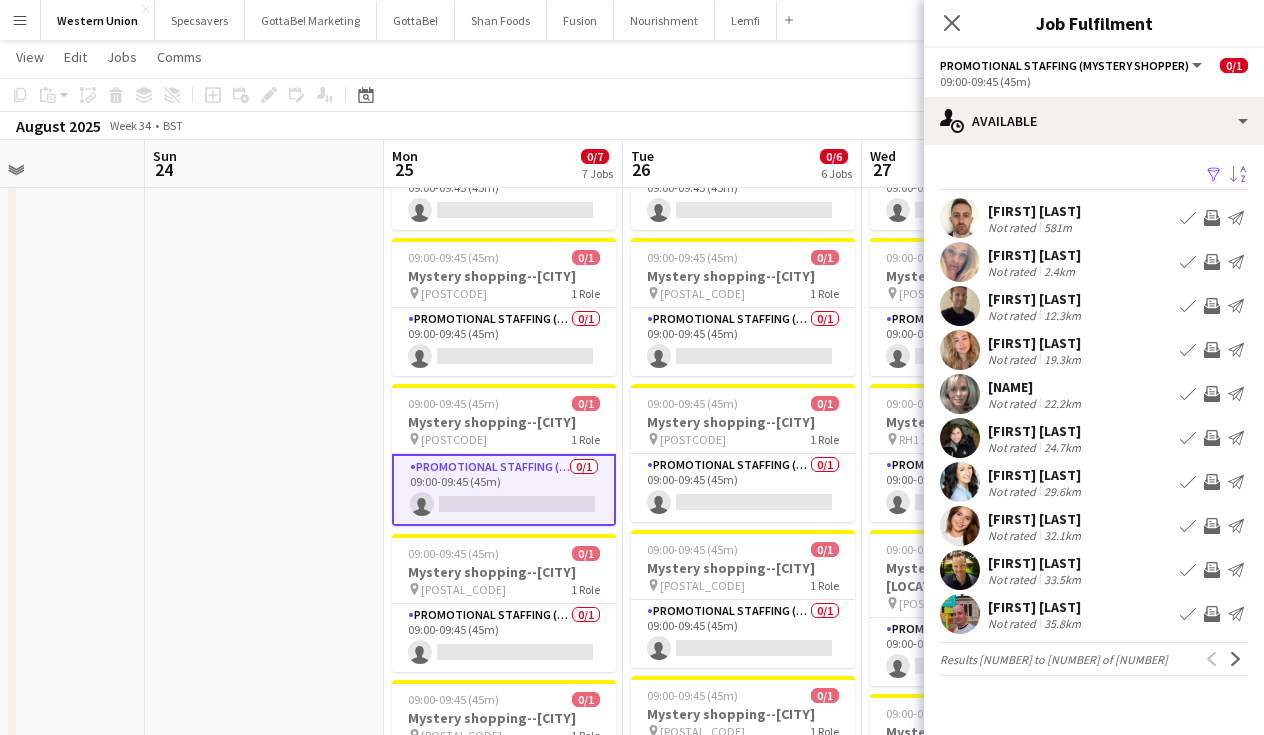 click on "[FIRST] [LAST]   Not rated   581m
Book crew
Invite crew
Send notification" at bounding box center [1094, 218] 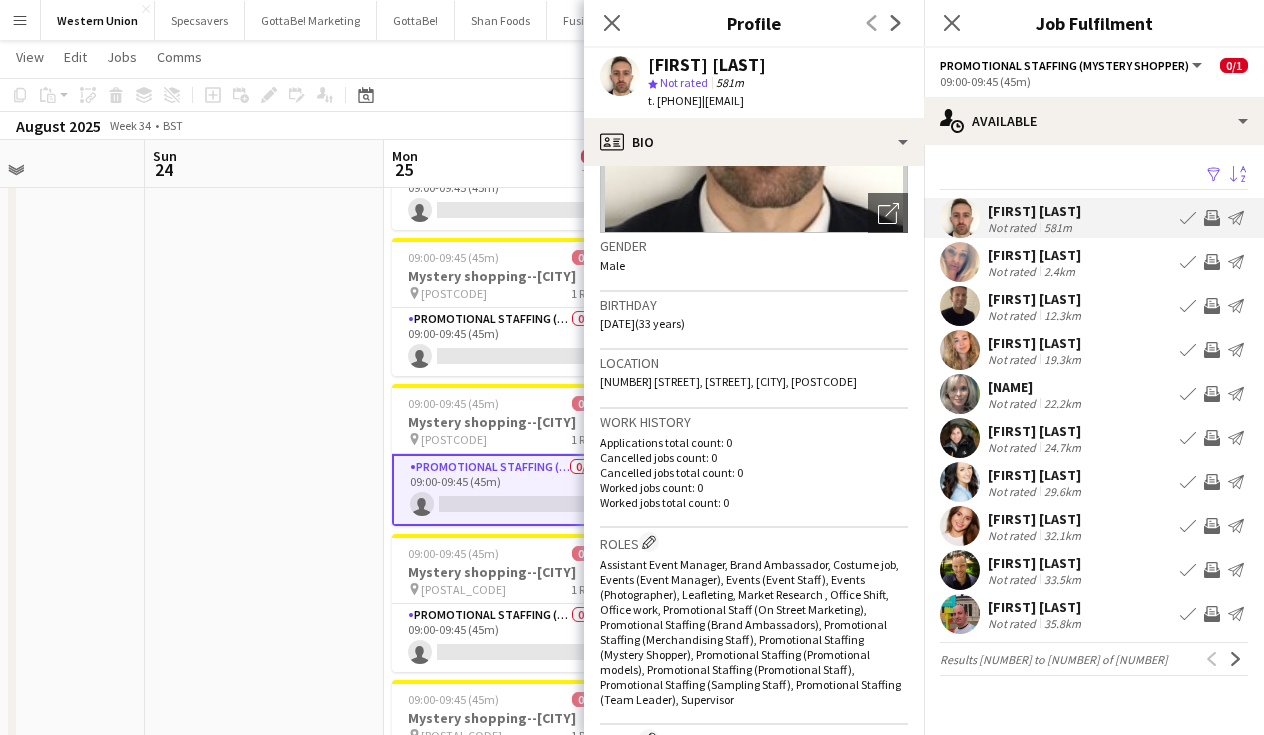 scroll, scrollTop: 269, scrollLeft: 0, axis: vertical 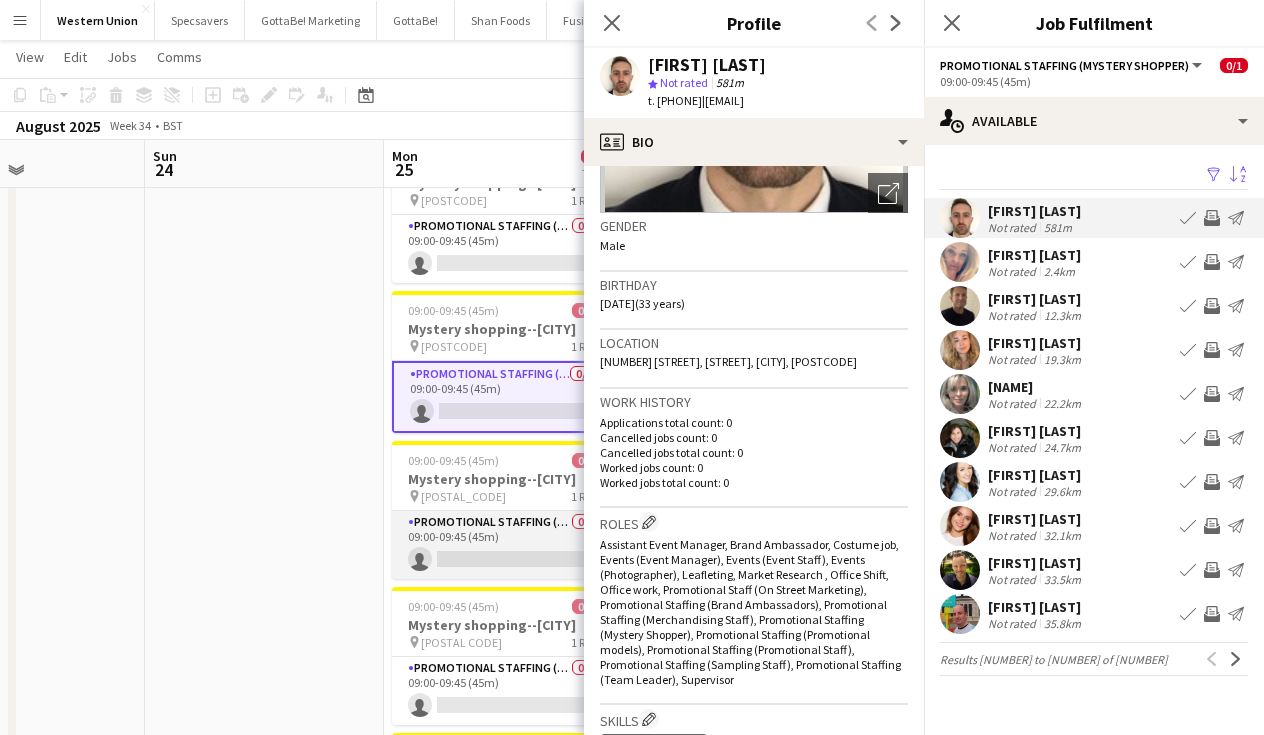 click on "Promotional Staffing (Mystery Shopper) 0/[NUMBER] 09:00-09:45 ([MINUTES]) single-neutral-actions" at bounding box center [504, 545] 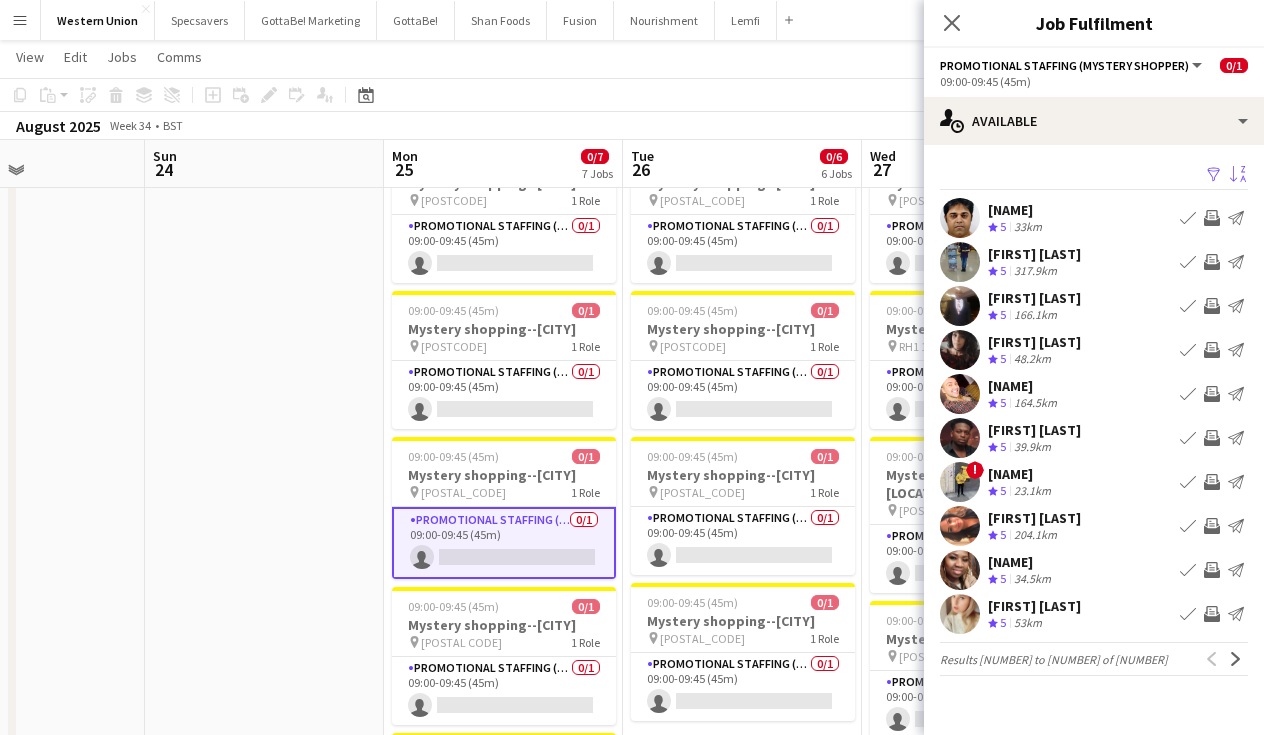 click on "Sort asc" at bounding box center (1238, 175) 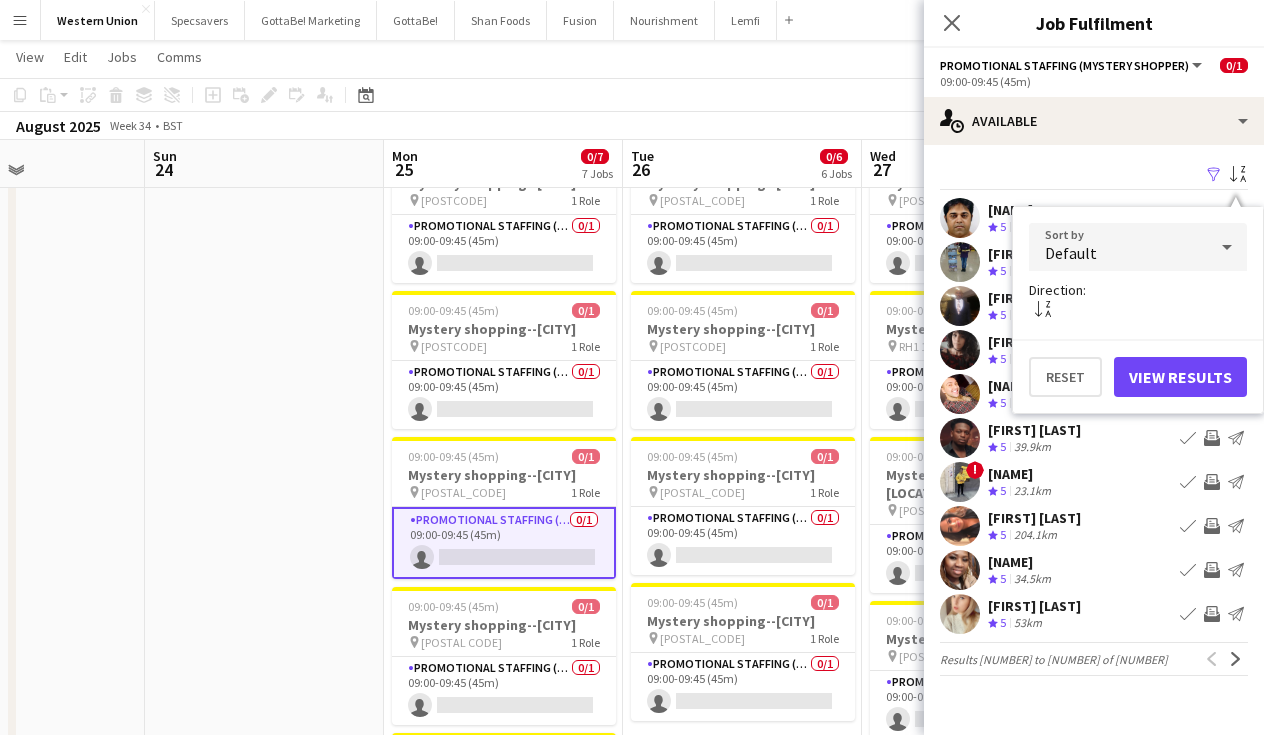 click on "Default" at bounding box center (1118, 247) 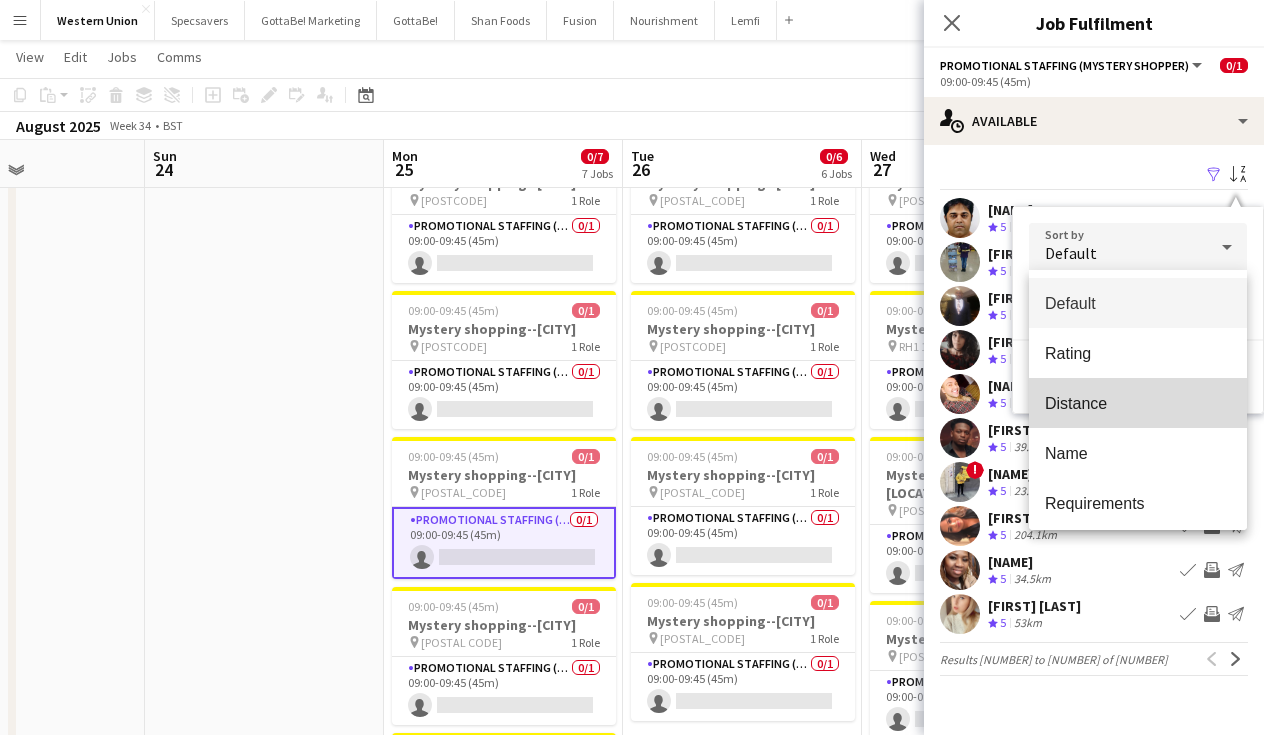click on "Distance" at bounding box center [1138, 403] 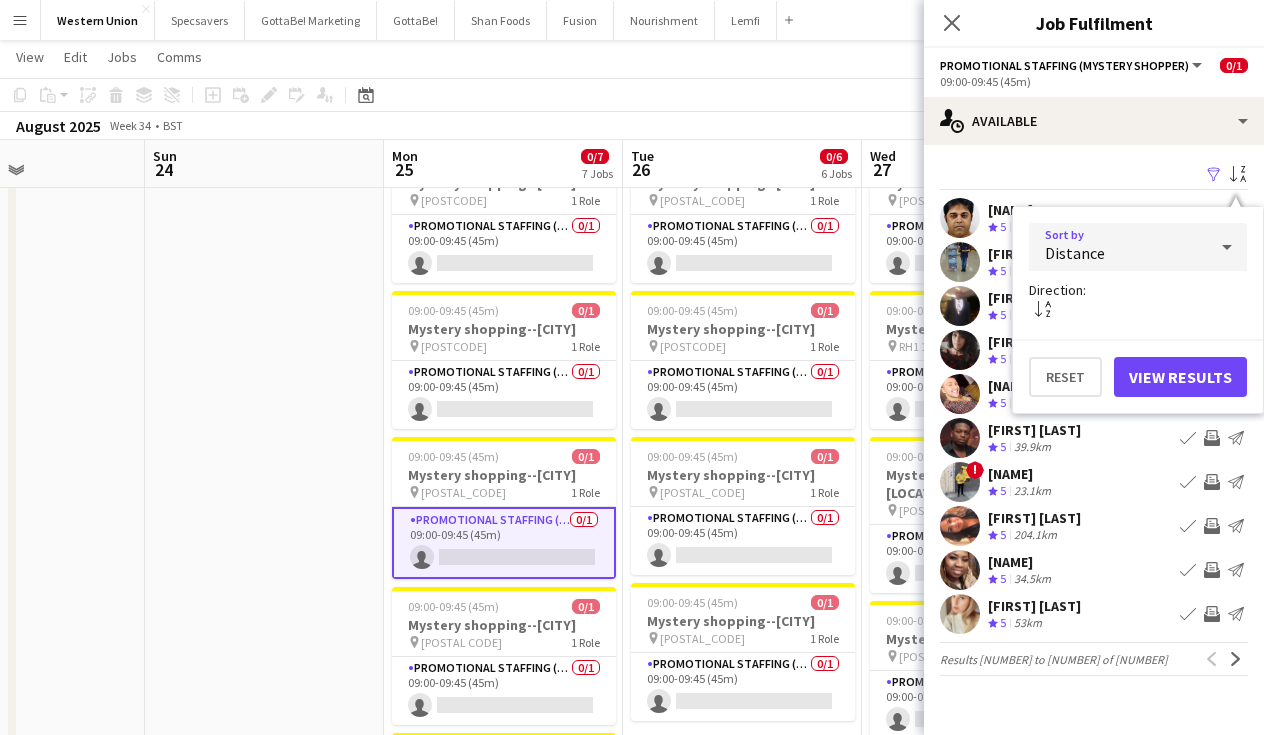 click on "View Results" at bounding box center [1180, 377] 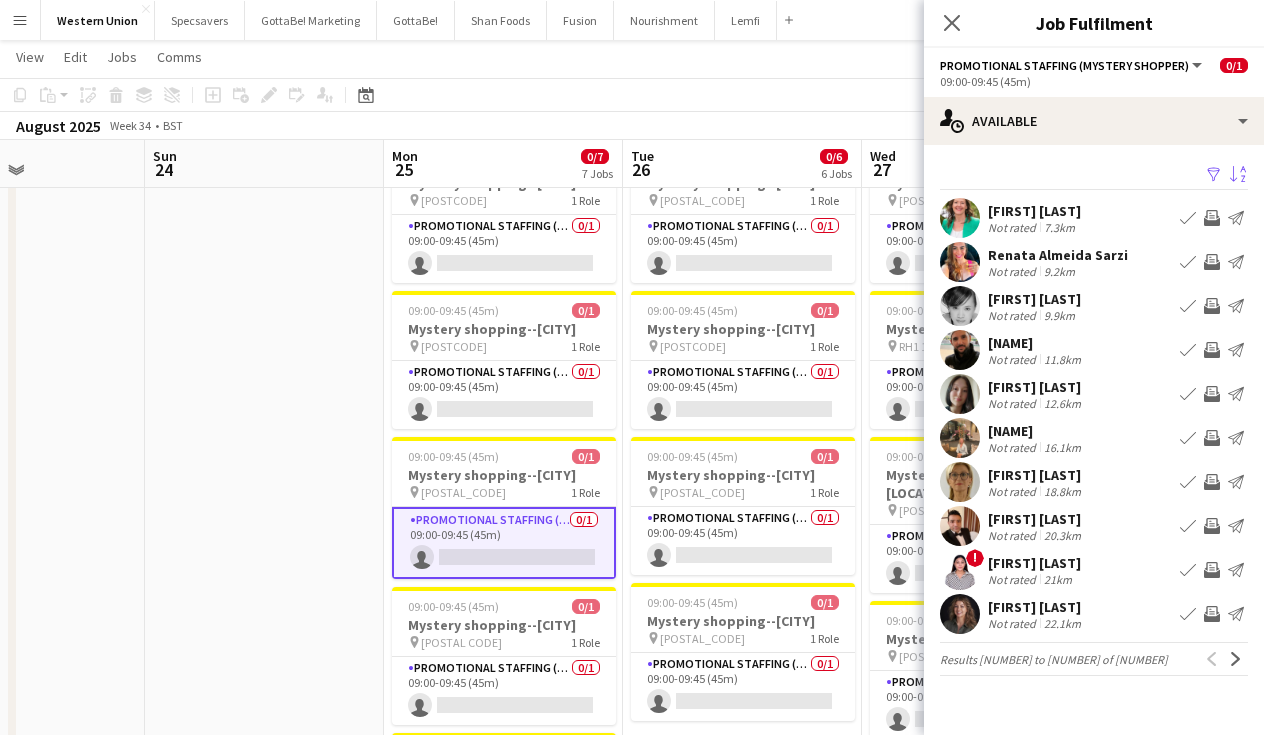 click on "[FIRST] [LAST]   Not rated   [DISTANCE]
Book crew
Invite crew
Send notification" at bounding box center (1094, 262) 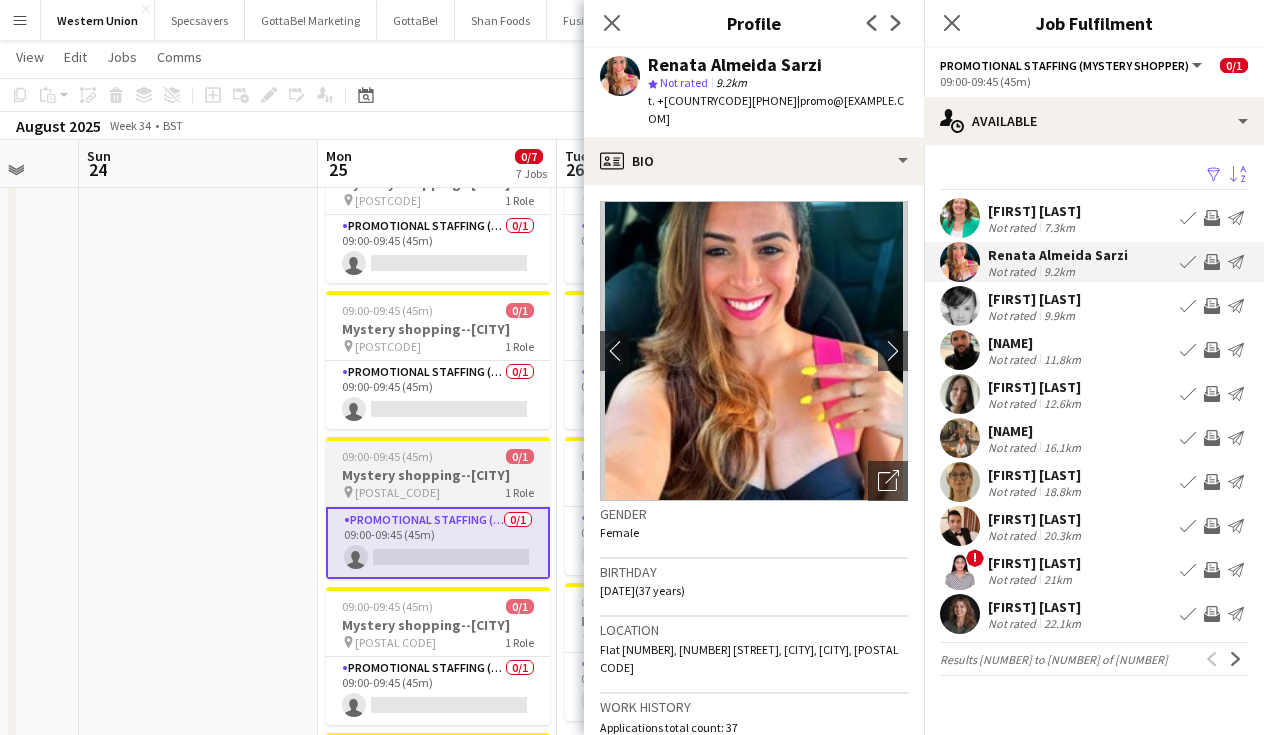 scroll, scrollTop: 0, scrollLeft: 652, axis: horizontal 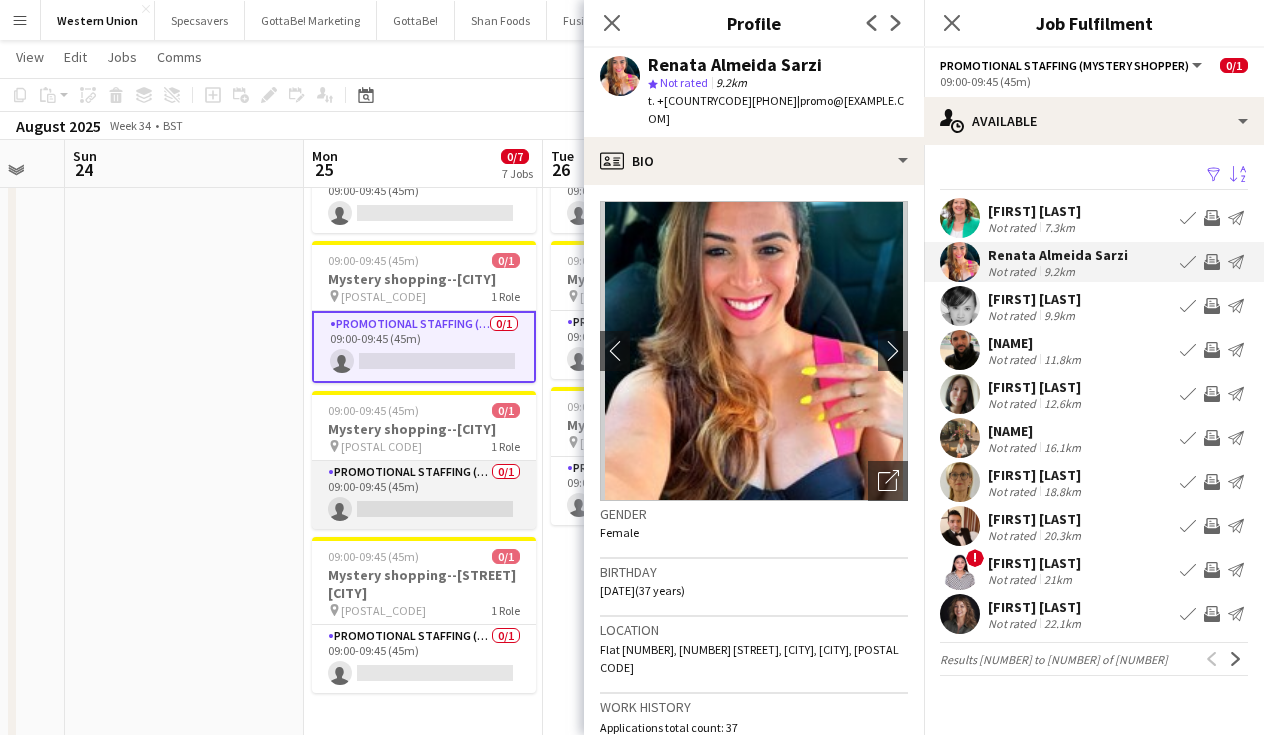 click on "Promotional Staffing (Mystery Shopper) 0/[NUMBER] 09:00-09:45 ([MINUTES]) single-neutral-actions" at bounding box center [424, 495] 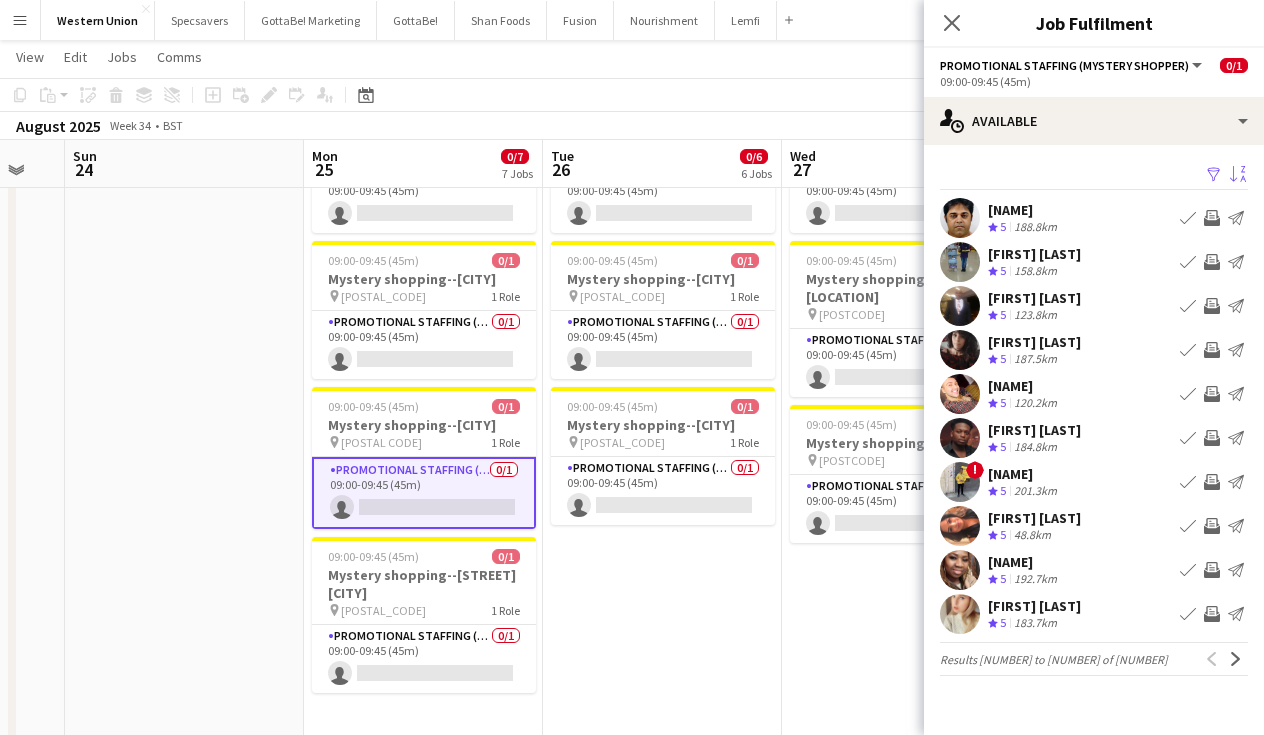 click on "Sort asc" at bounding box center [1238, 175] 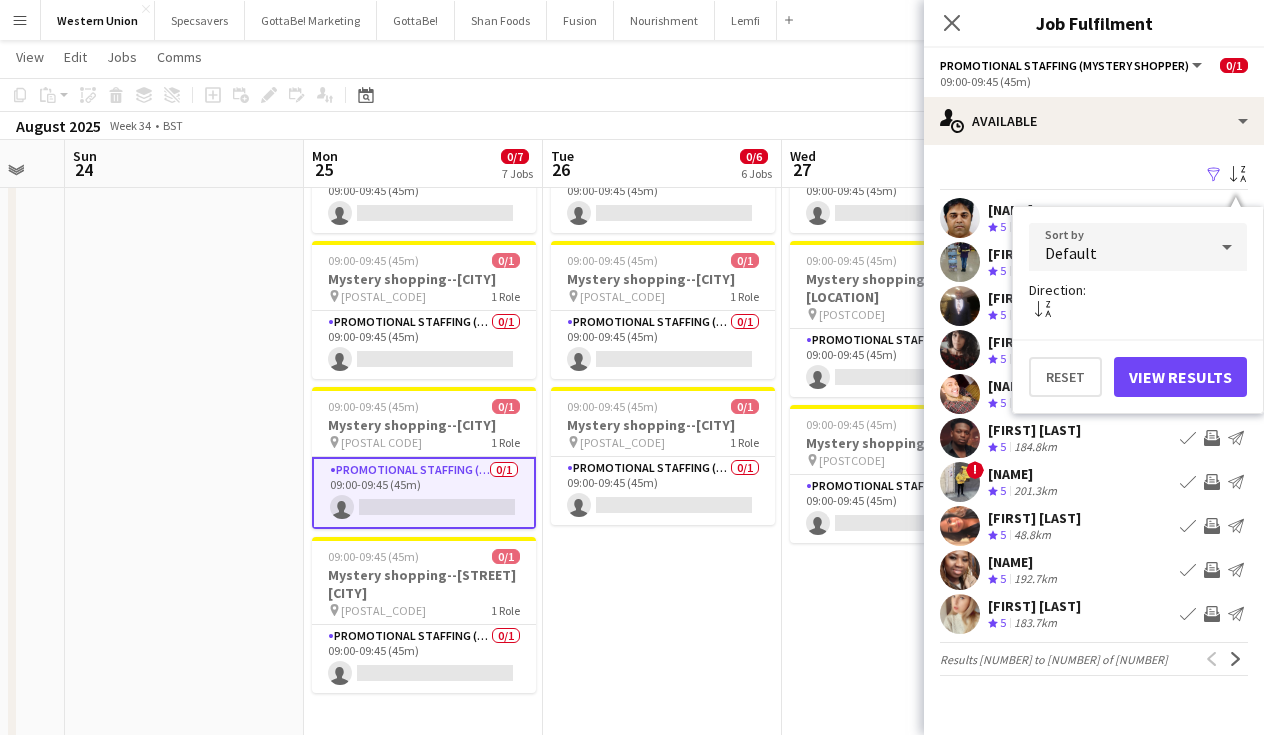 click on "Default" at bounding box center [1118, 247] 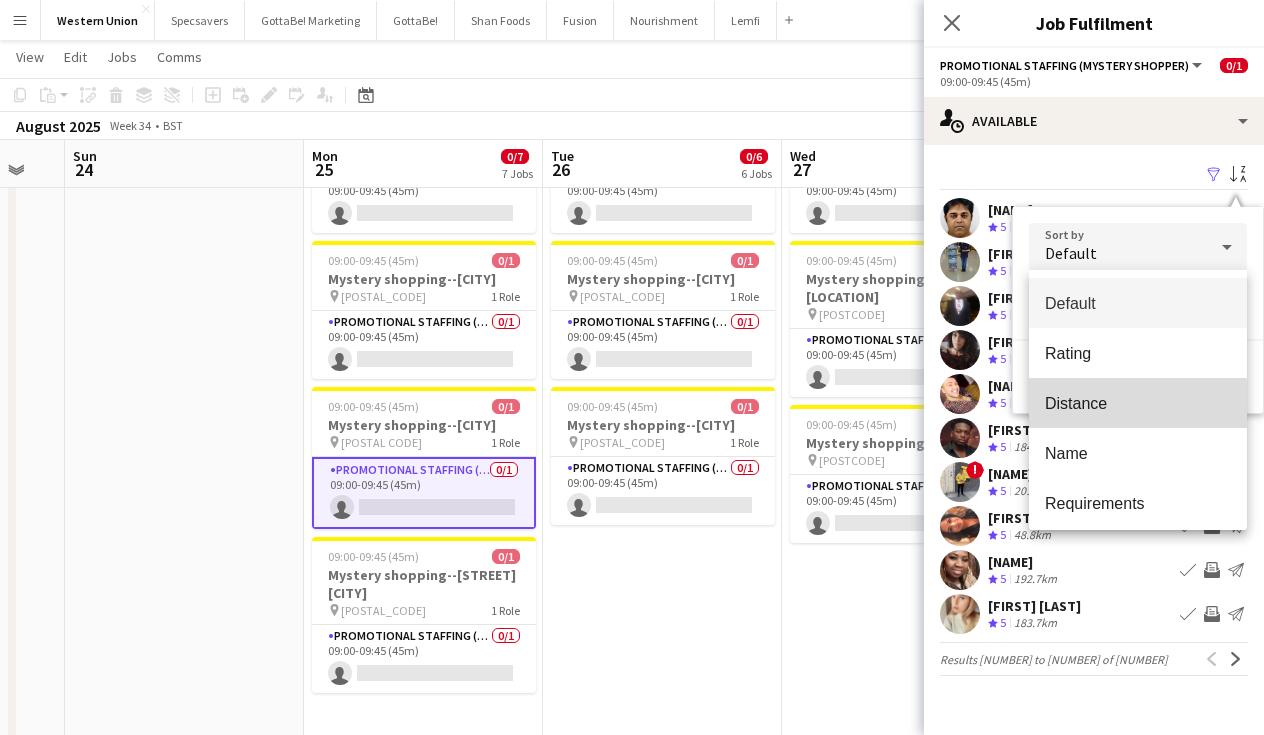 click on "Distance" at bounding box center (1138, 403) 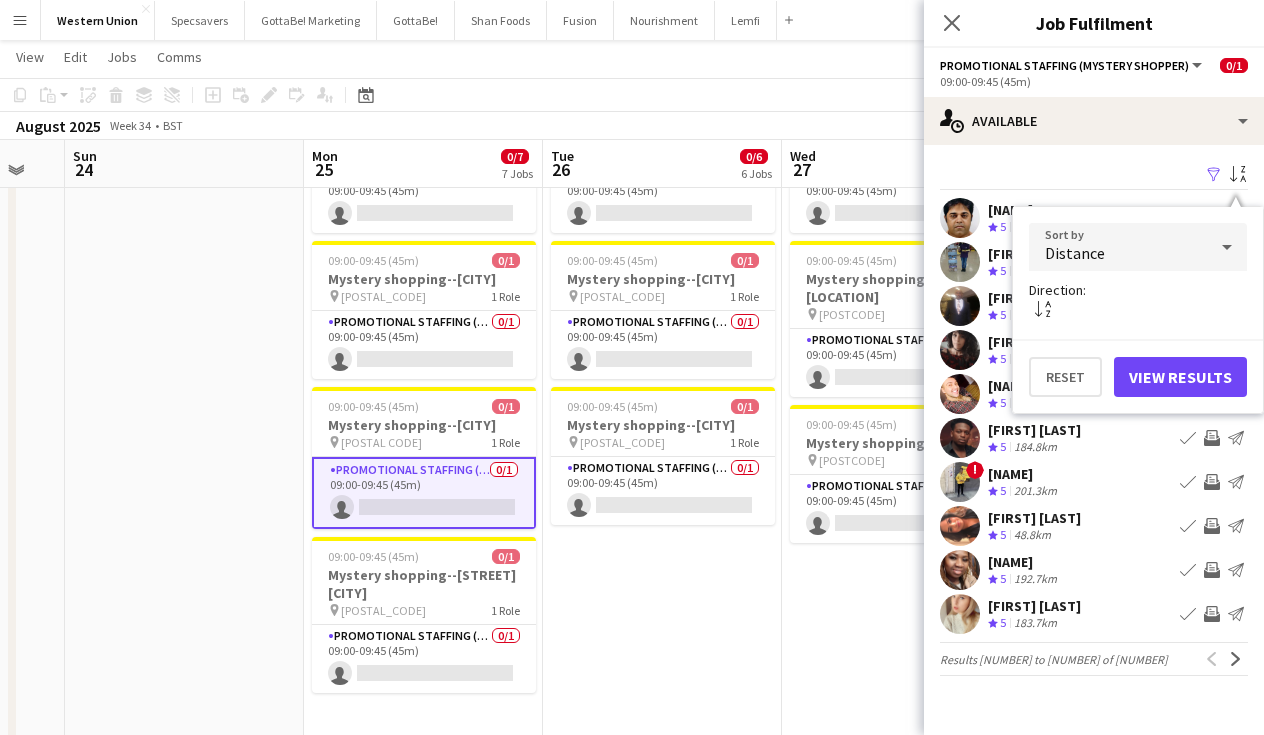 click on "View Results" at bounding box center [1180, 377] 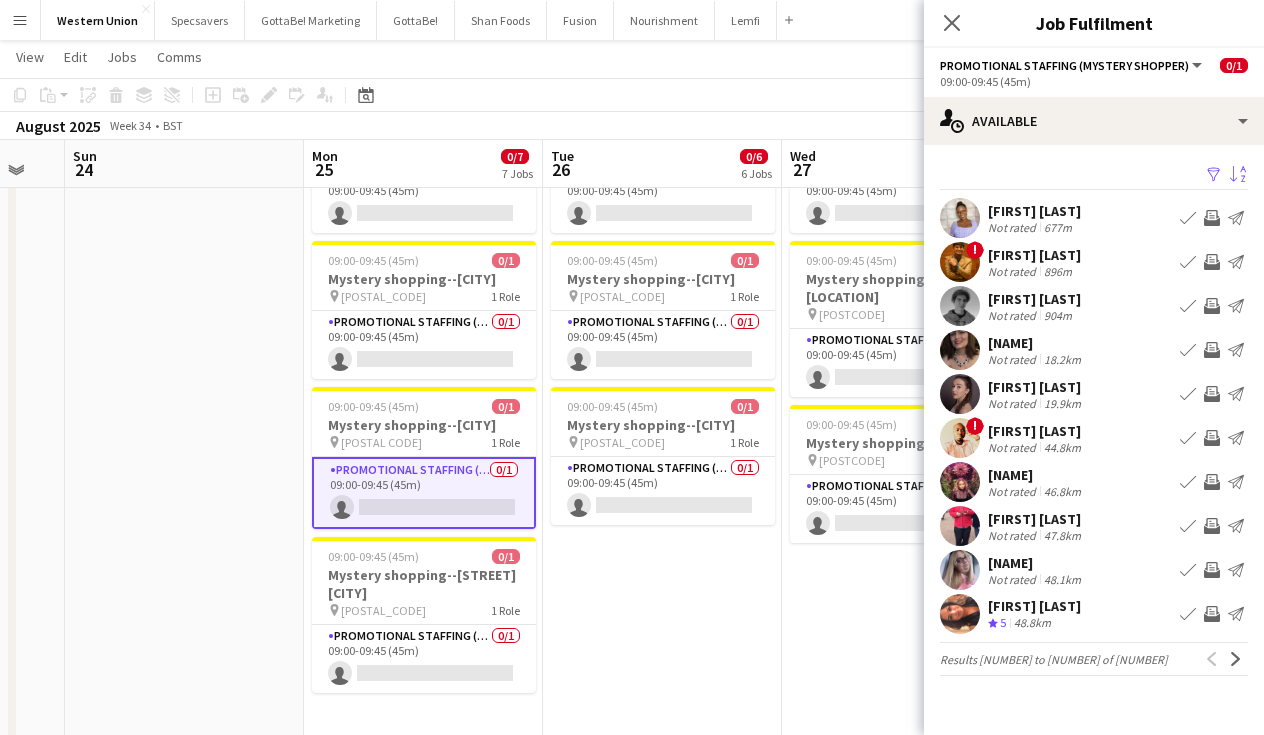 click on "Not rated [DISTANCE]" at bounding box center [1034, 227] 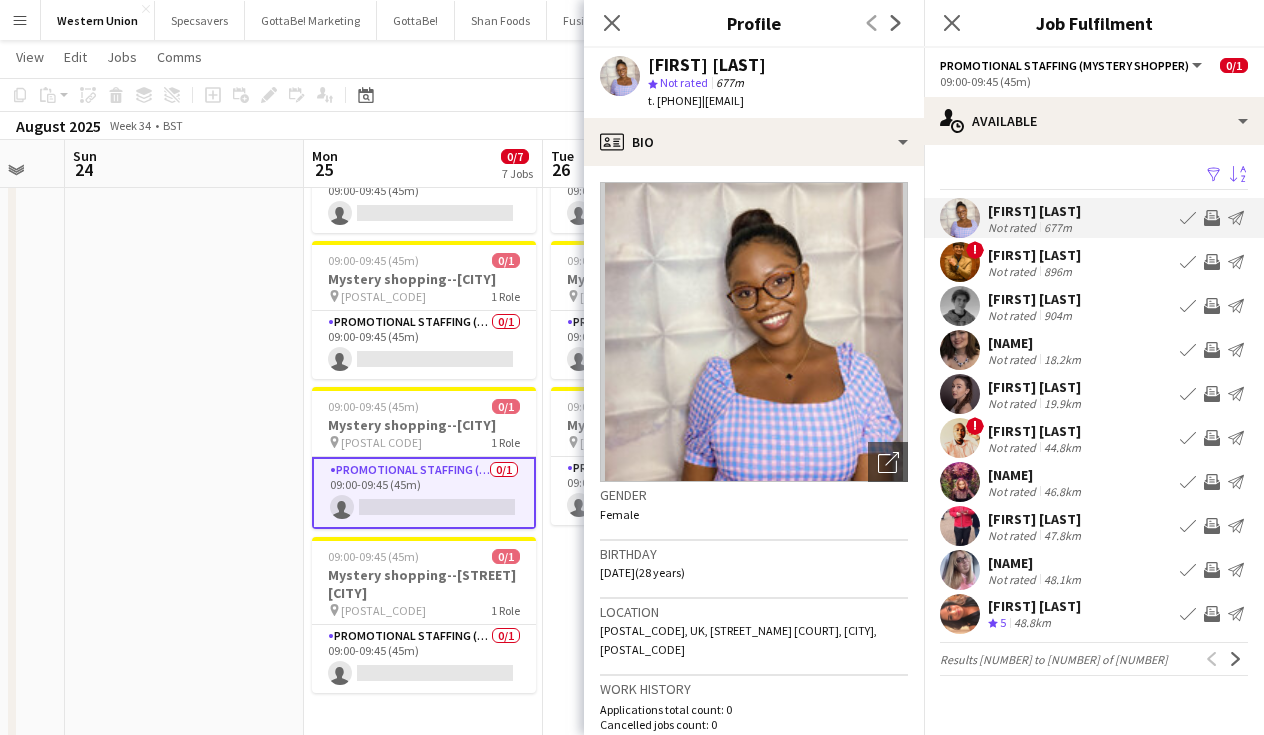 scroll, scrollTop: 0, scrollLeft: 0, axis: both 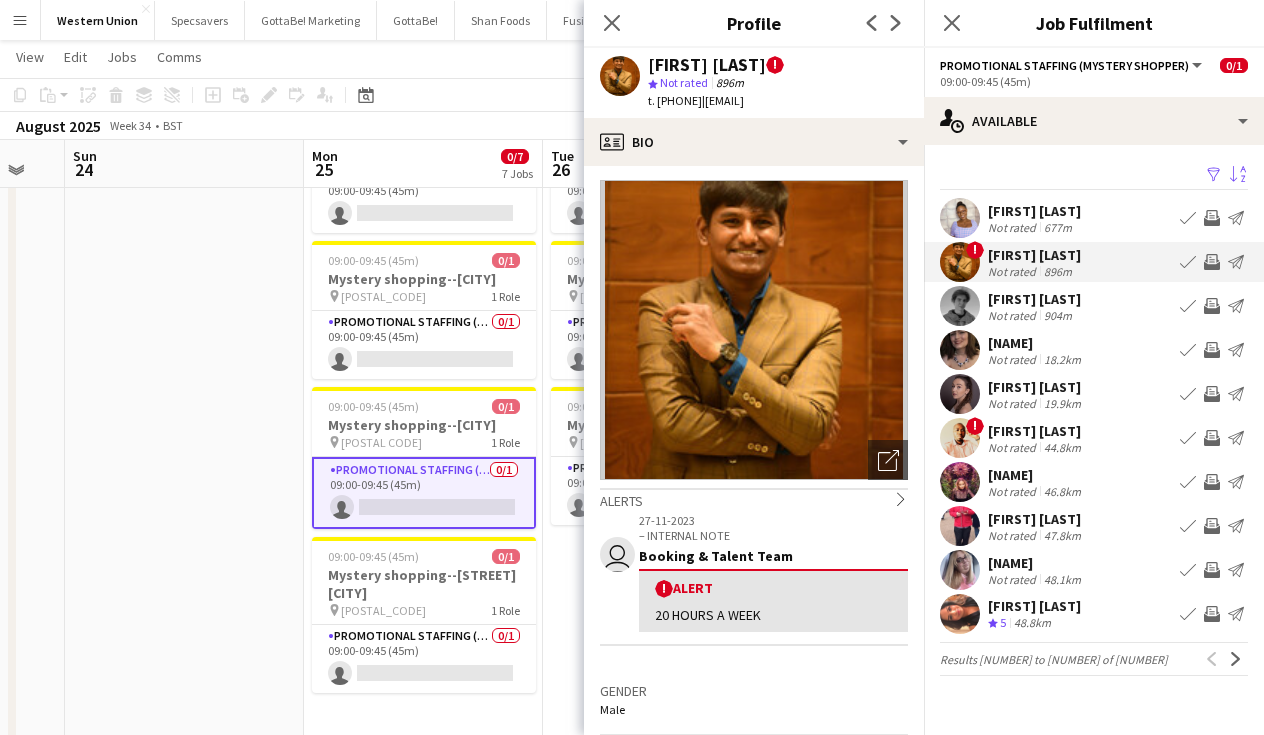 click on "[FIRST] [LAST]" at bounding box center [1034, 211] 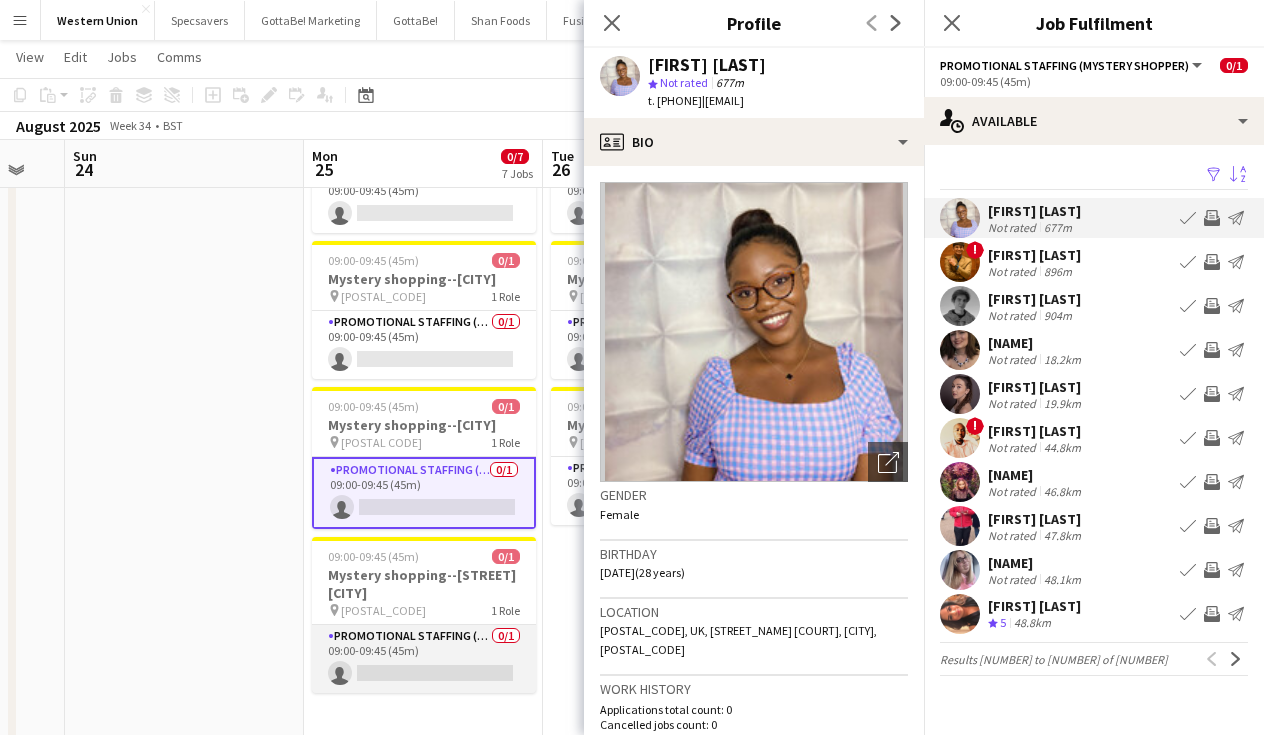 click on "Promotional Staffing (Mystery Shopper) 0/[NUMBER] 09:00-09:45 ([MINUTES]) single-neutral-actions" at bounding box center (424, 659) 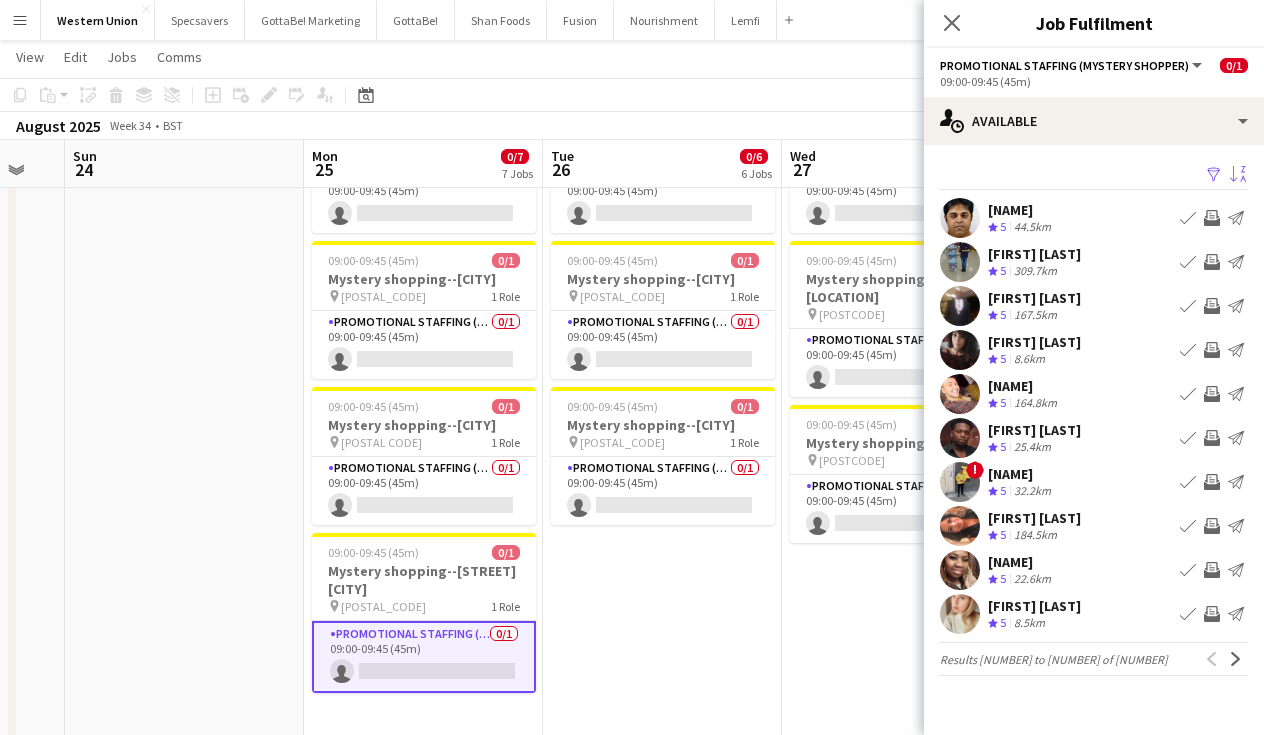 click on "Sort asc" at bounding box center [1238, 175] 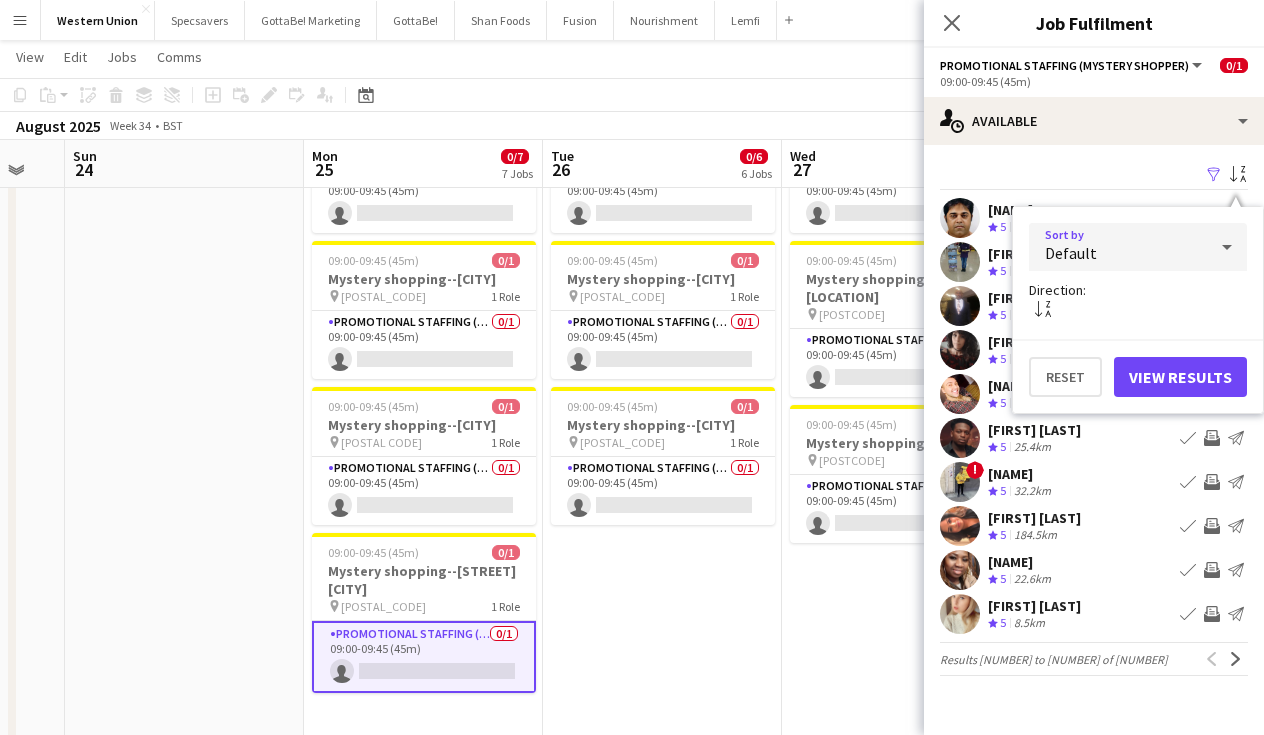 click on "Default" at bounding box center (1118, 247) 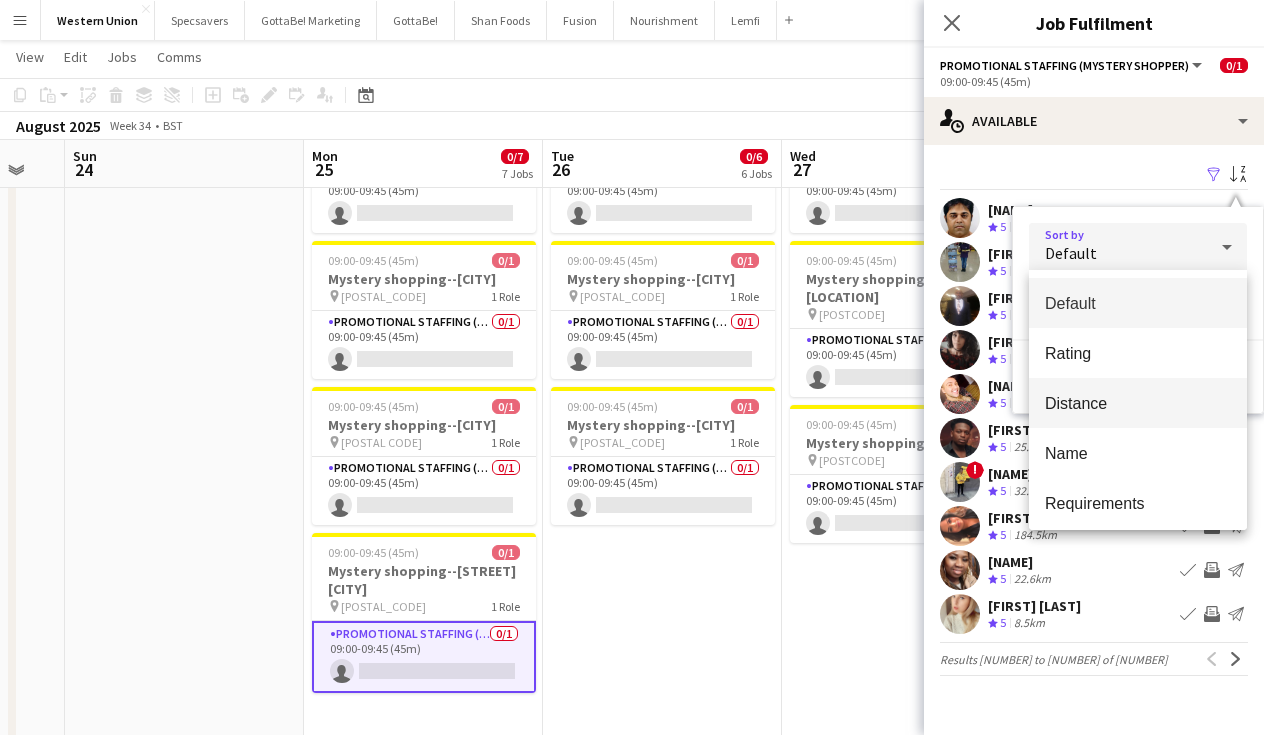 click on "Distance" at bounding box center [1138, 403] 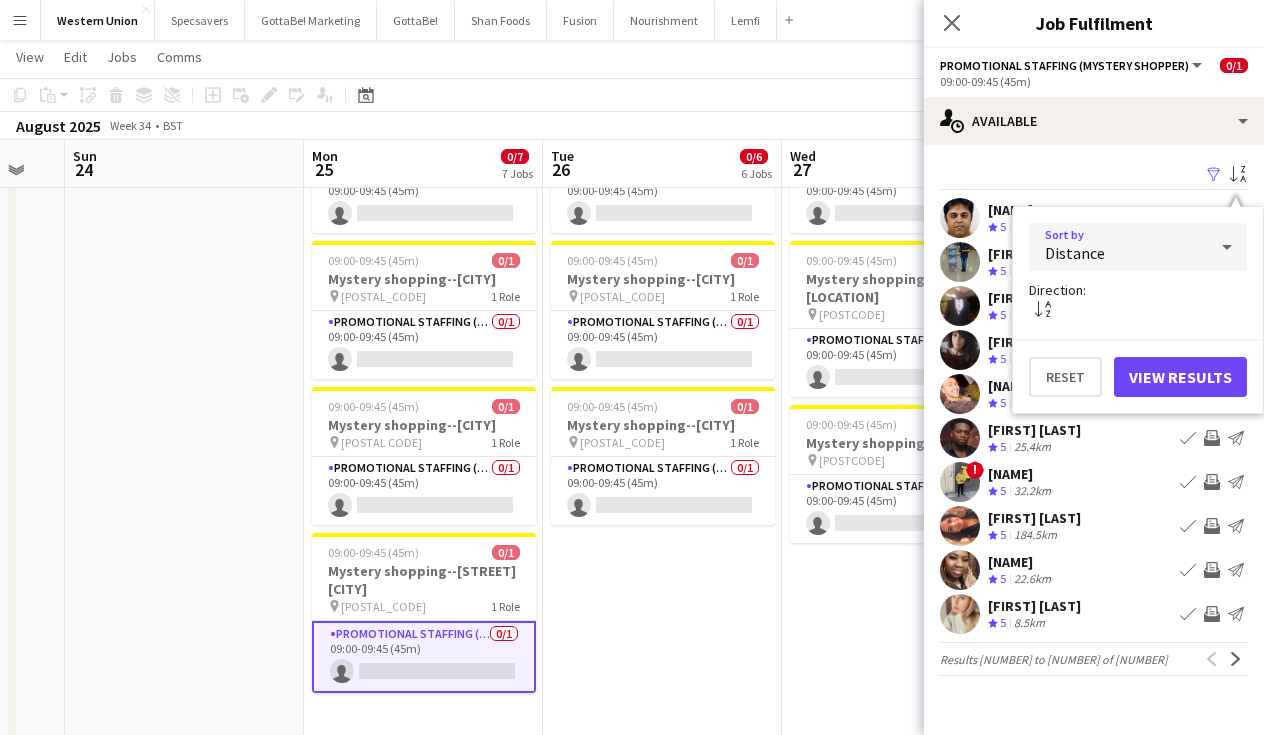 click on "View Results" at bounding box center (1180, 377) 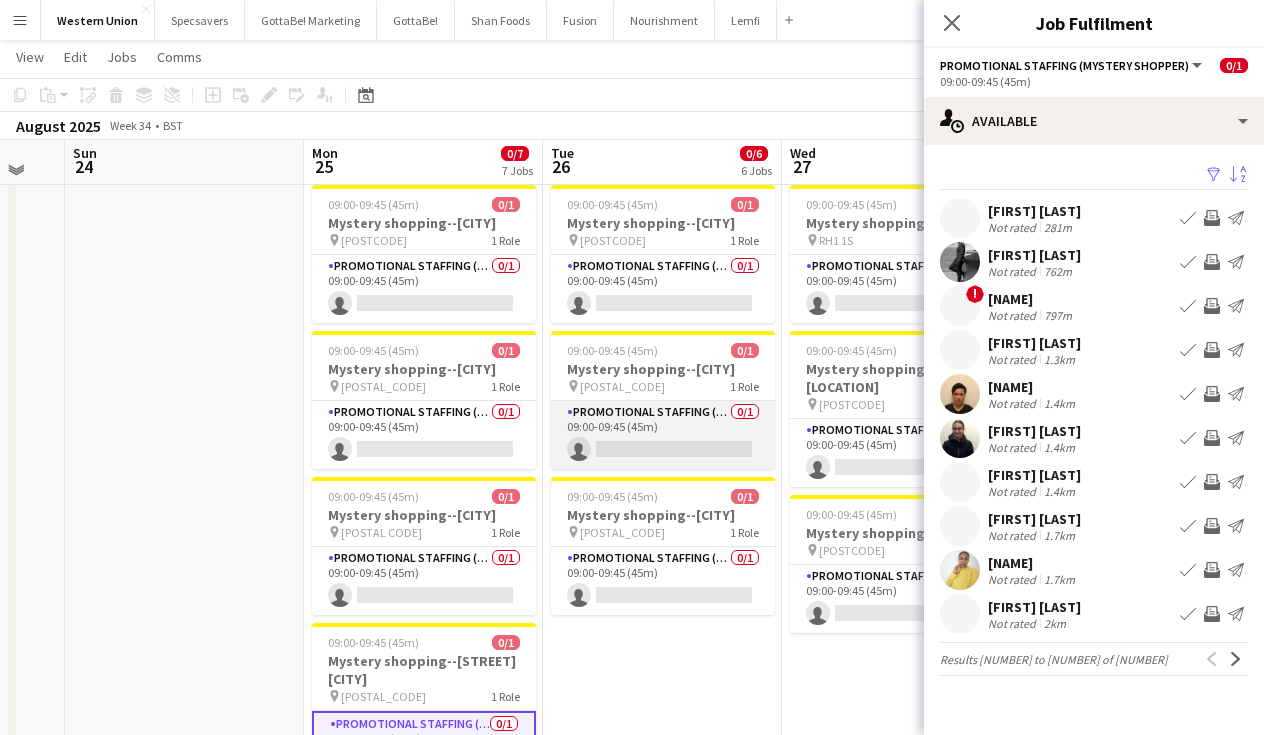 scroll, scrollTop: 482, scrollLeft: 0, axis: vertical 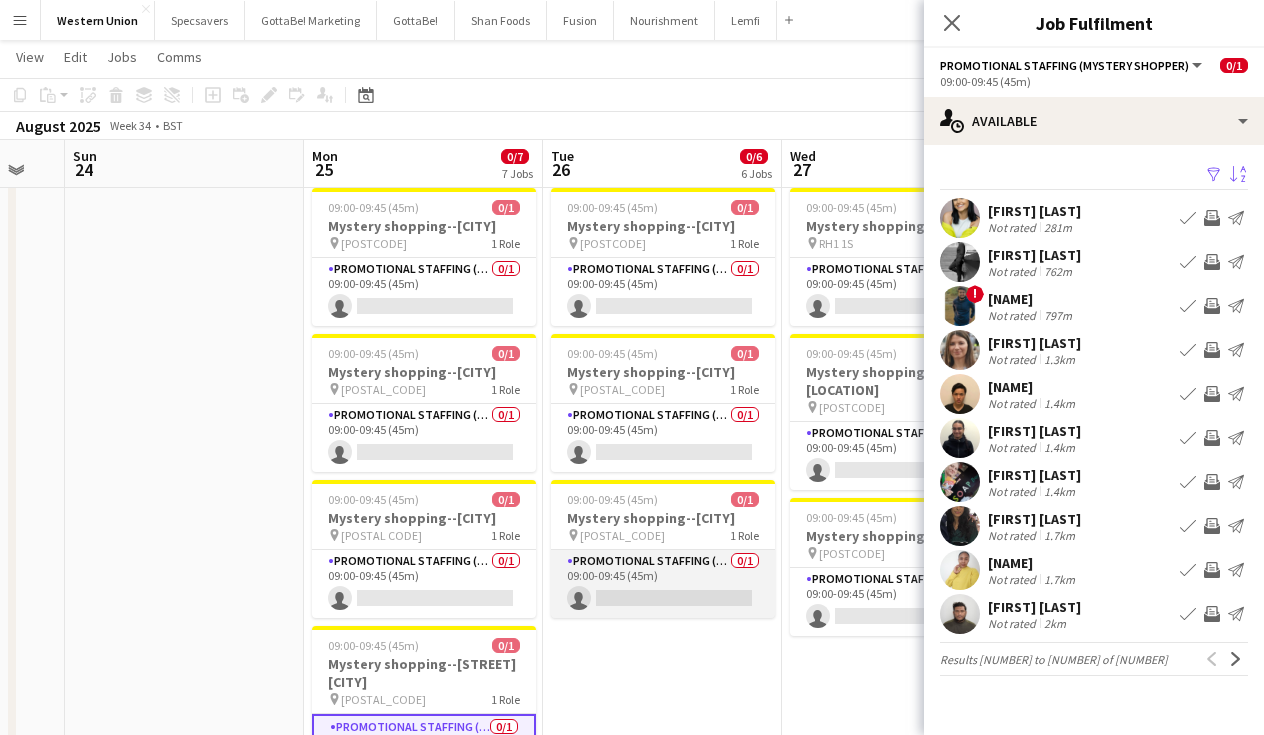 click on "Promotional Staffing (Mystery Shopper) 0/[NUMBER] 09:00-09:45 ([MINUTES]) single-neutral-actions" at bounding box center (663, 584) 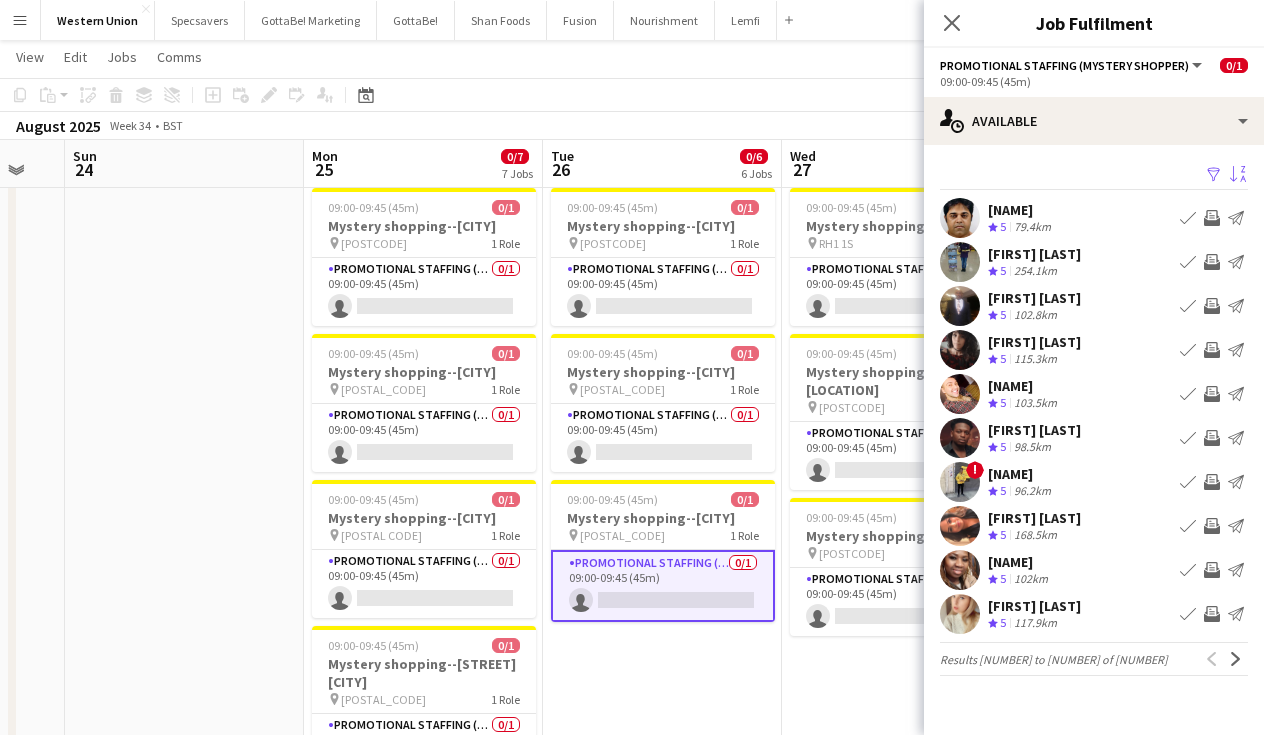 click on "Sort asc" at bounding box center [1238, 175] 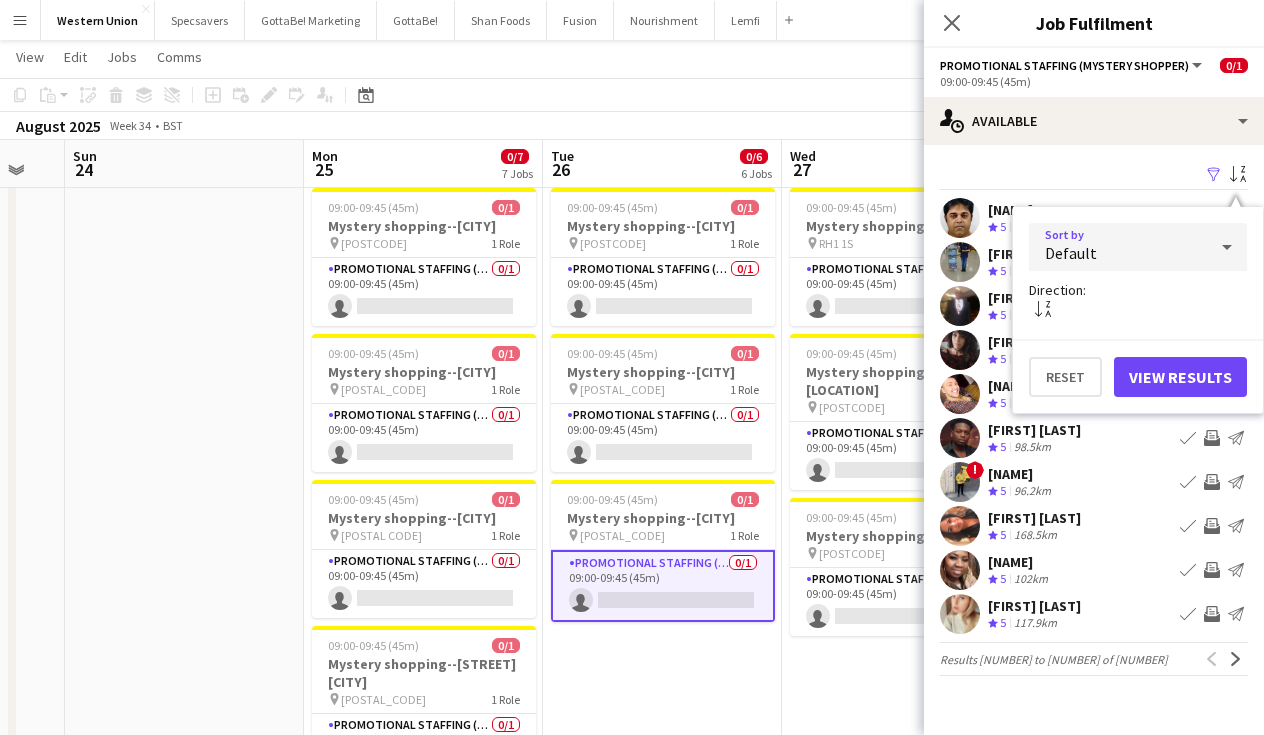 click on "Default" at bounding box center (1118, 247) 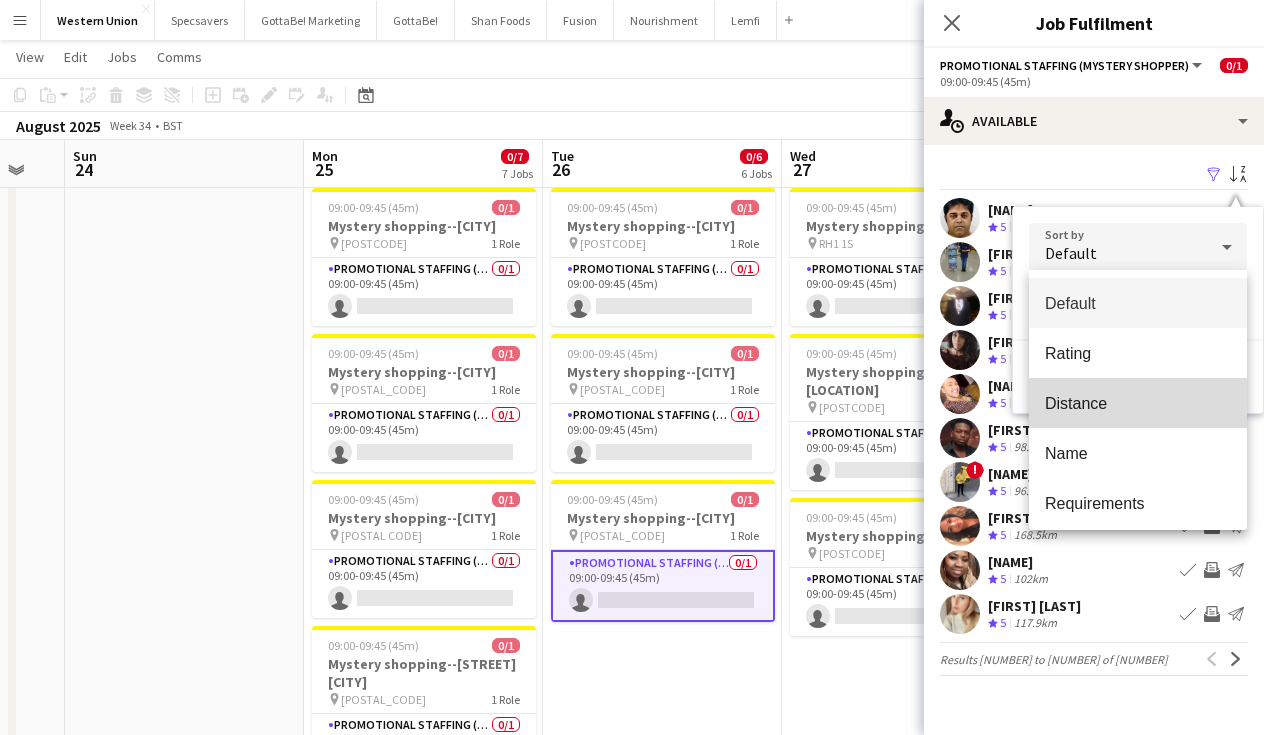 click on "Distance" at bounding box center [1138, 403] 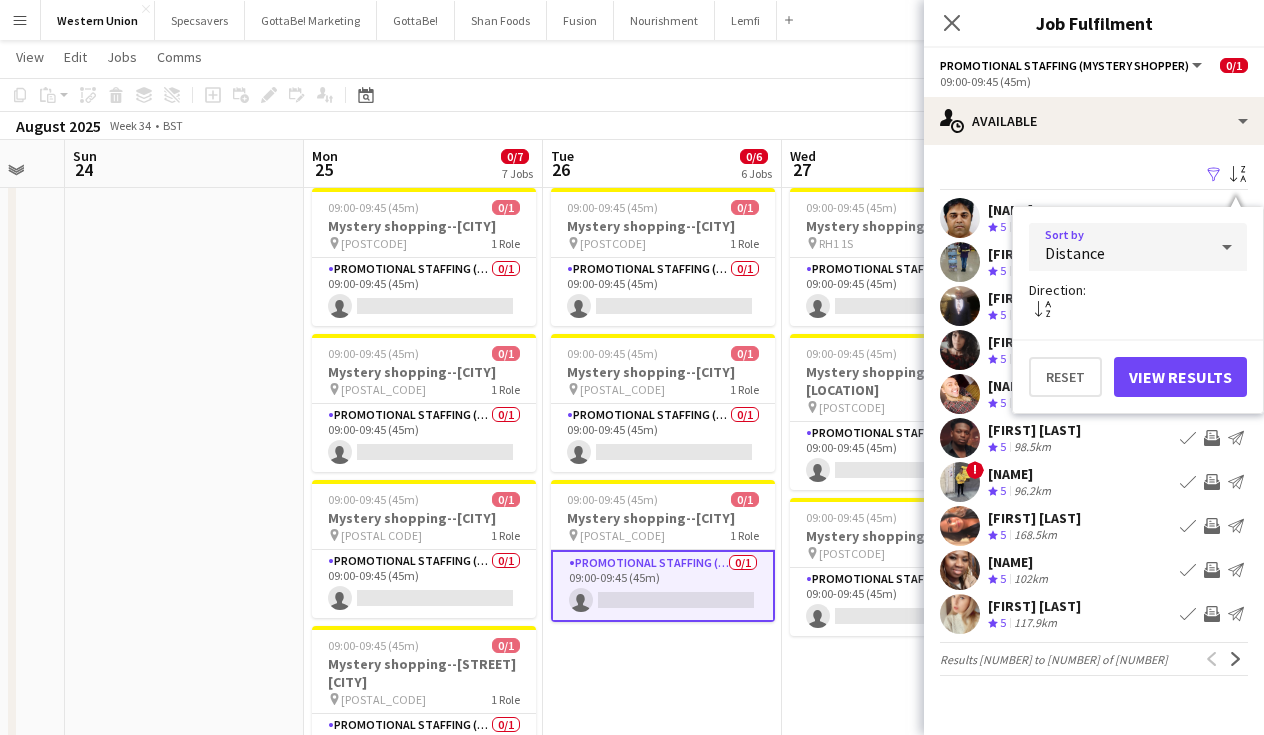 click on "View Results" at bounding box center (1180, 377) 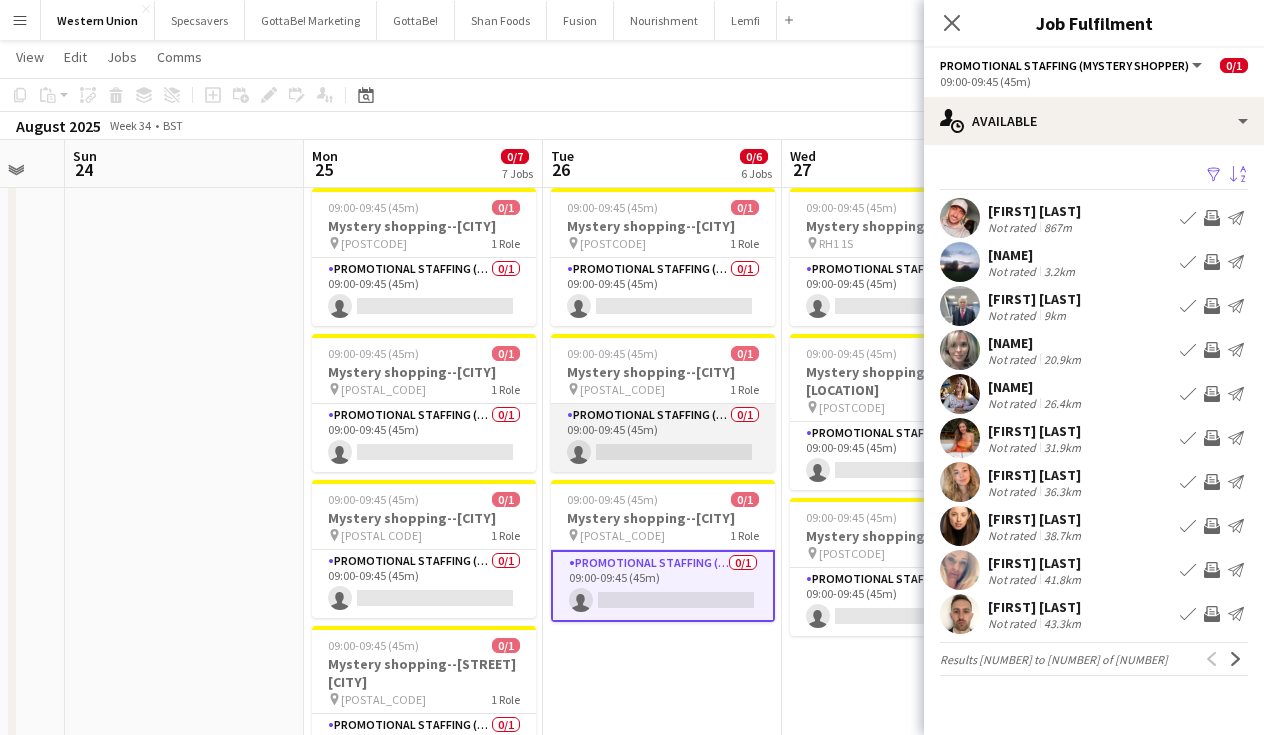 click on "Promotional Staffing (Mystery Shopper) 0/[NUMBER] 09:00-09:45 ([MINUTES]) single-neutral-actions" at bounding box center (663, 438) 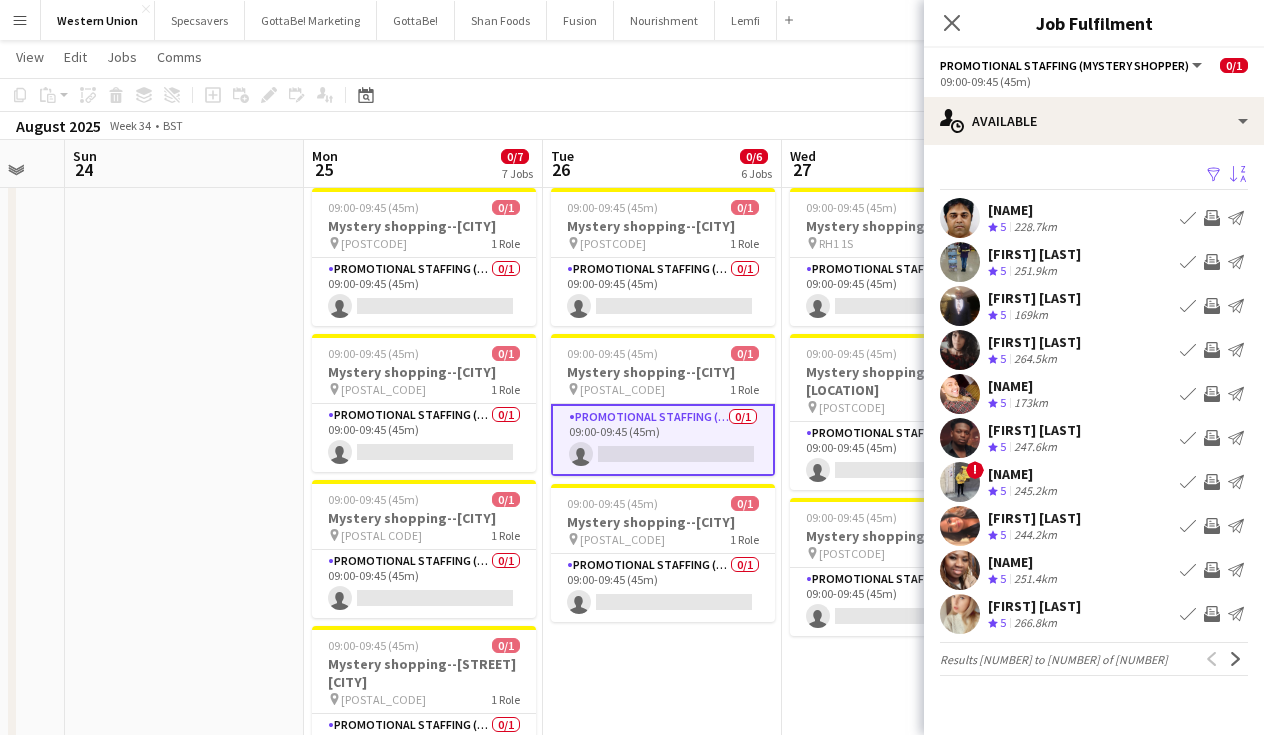 click on "Sort asc" at bounding box center [1238, 175] 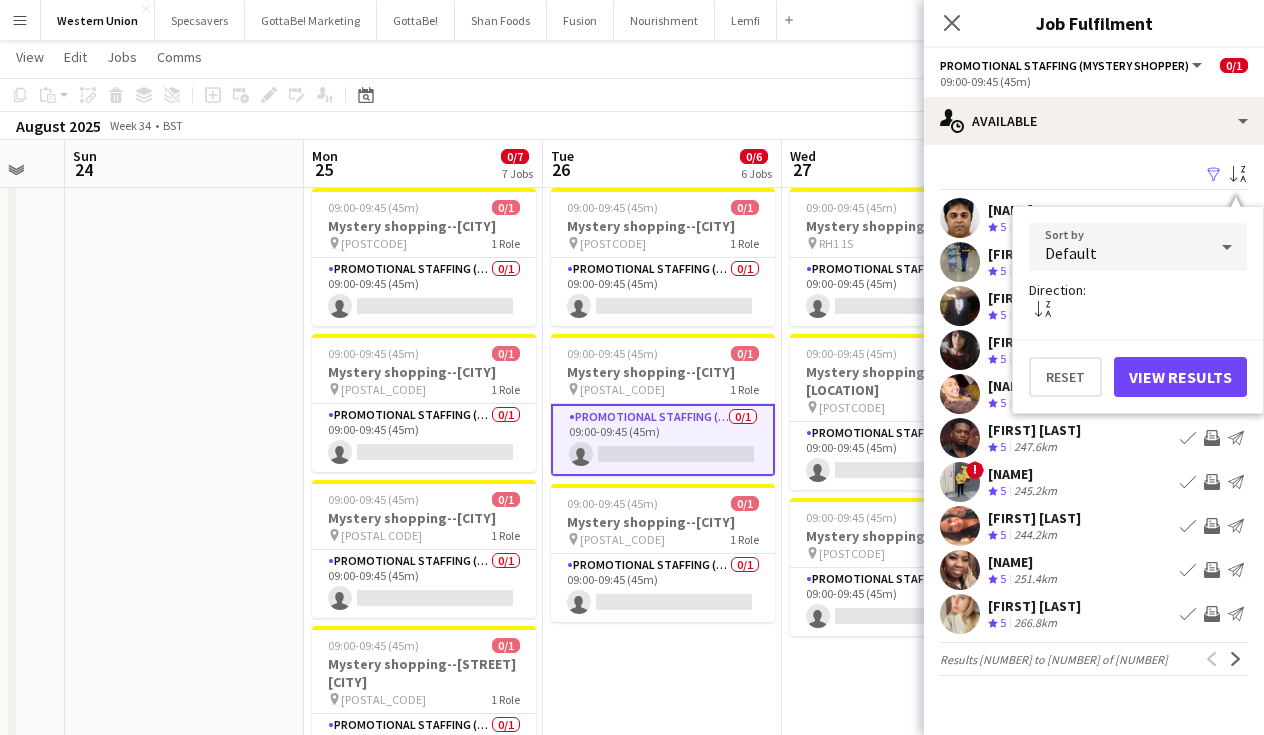 click on "Default" at bounding box center [1118, 247] 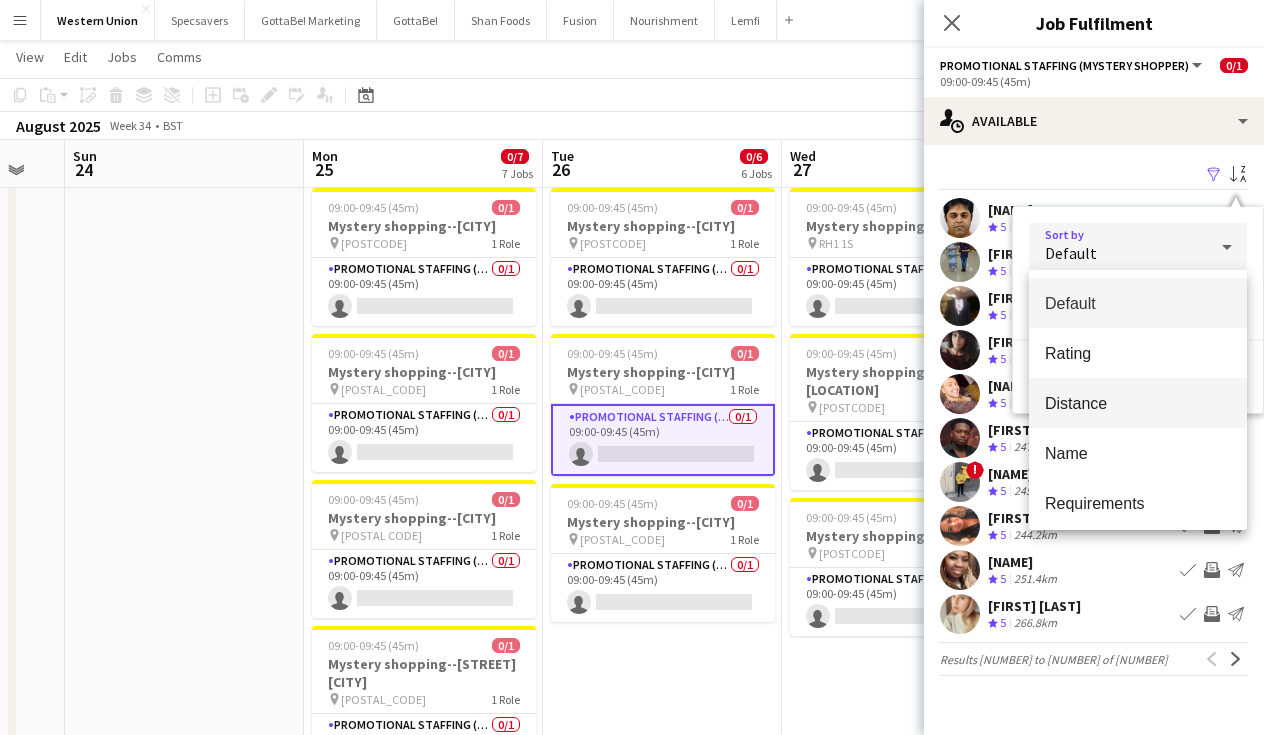 click on "Distance" at bounding box center (1138, 403) 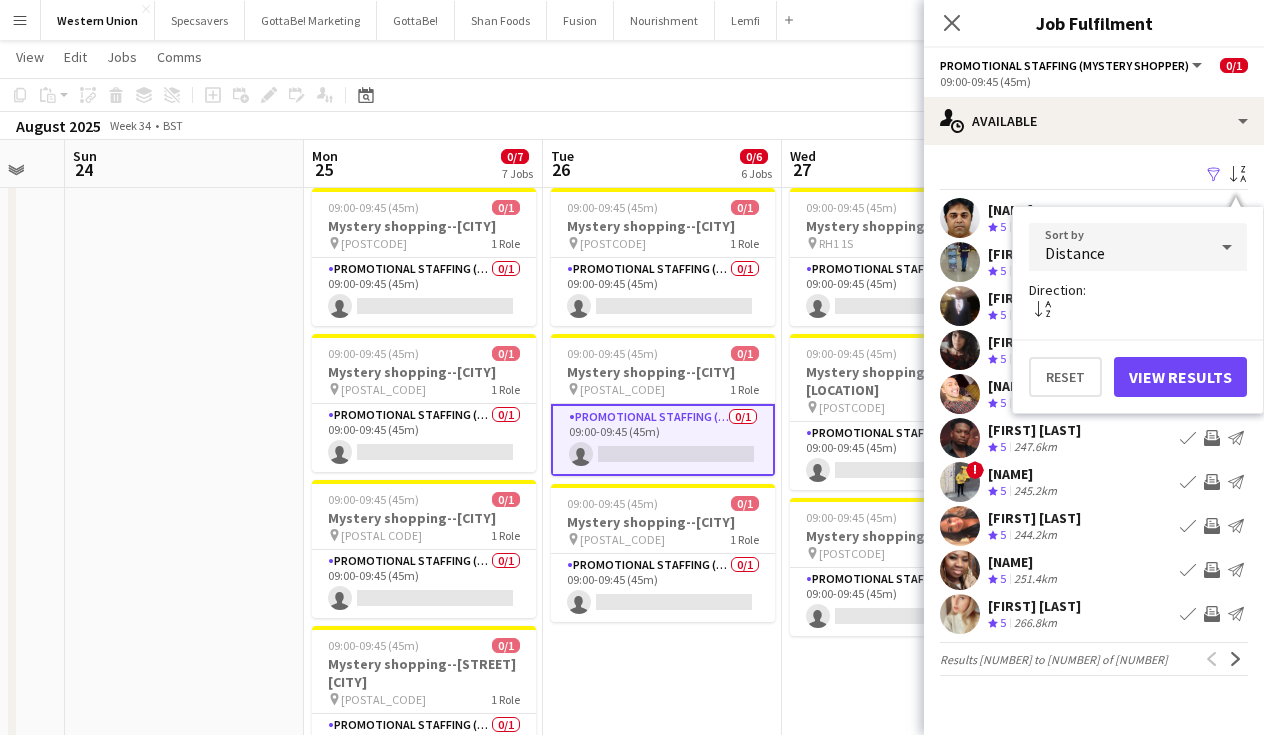click on "View Results" at bounding box center (1180, 377) 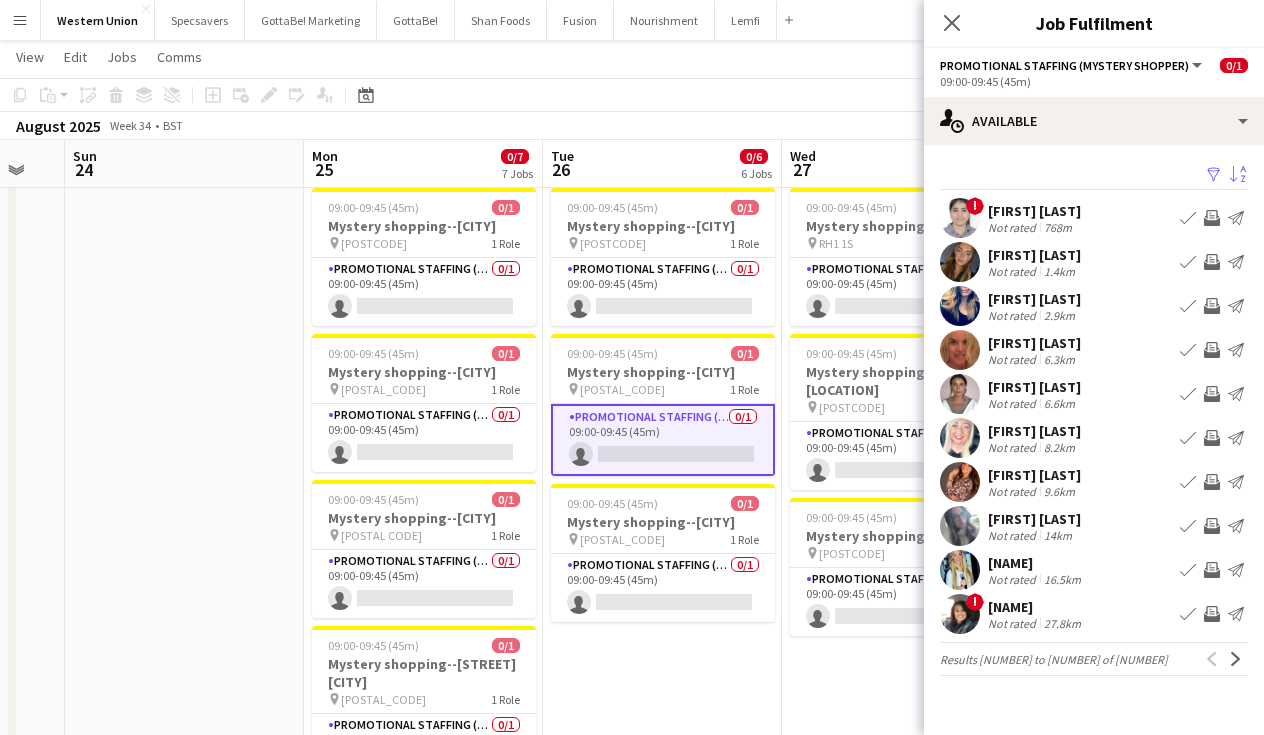 click on "! [FIRST] [LAST] Not rated [DISTANCE] Book crew Invite crew Send notification" at bounding box center (1094, 218) 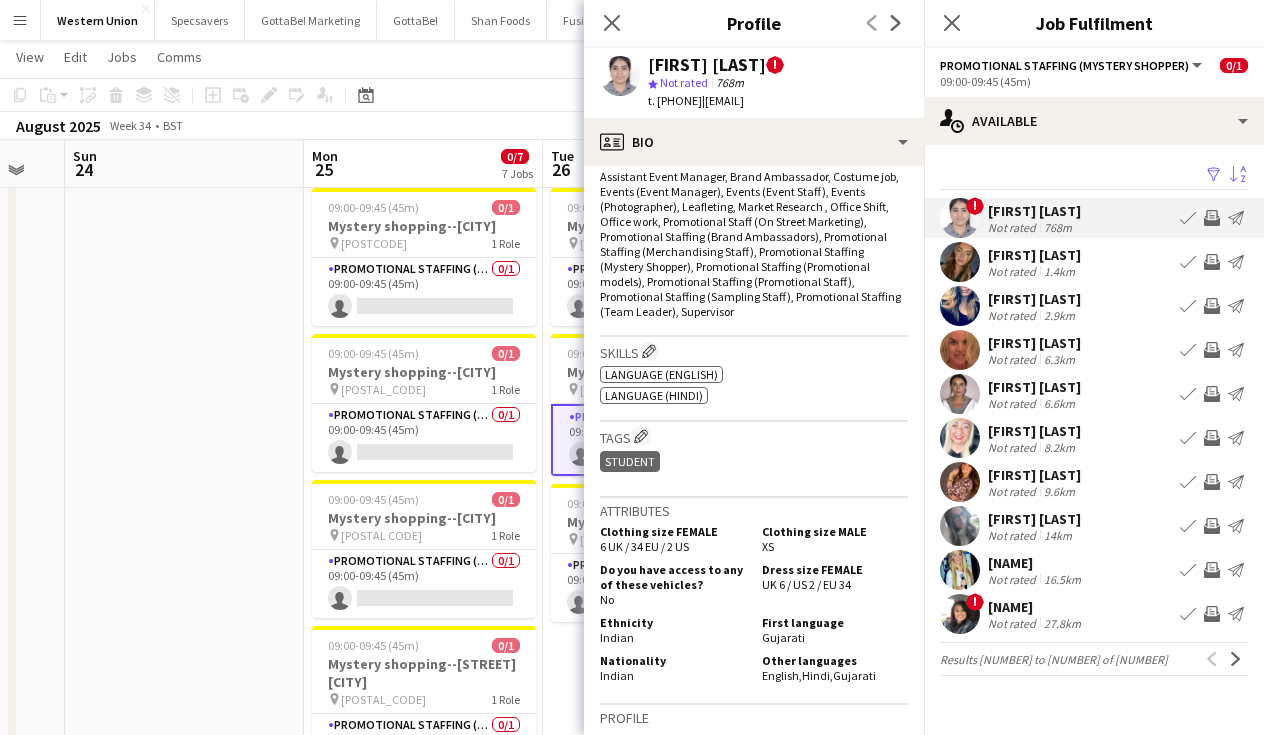 scroll, scrollTop: 838, scrollLeft: 0, axis: vertical 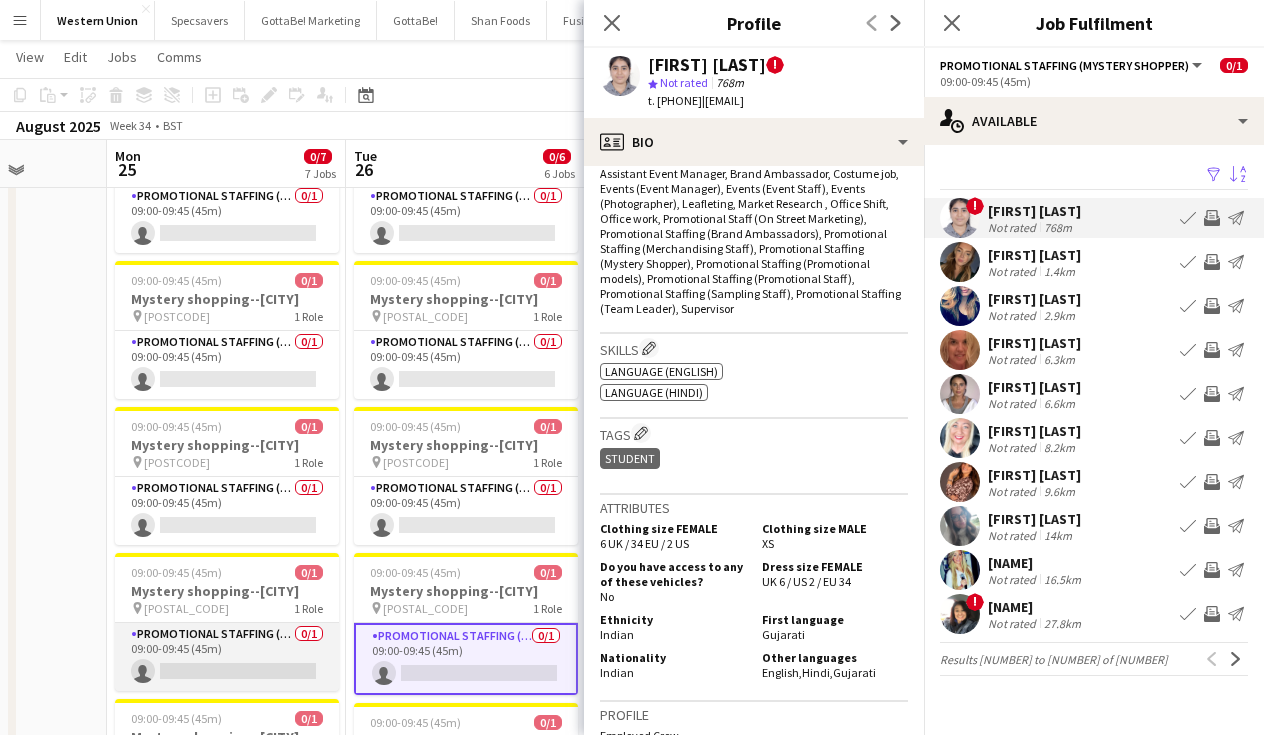 click on "Promotional Staffing (Mystery Shopper) 0/[NUMBER] 09:00-09:45 ([MINUTES]) single-neutral-actions" at bounding box center (227, 657) 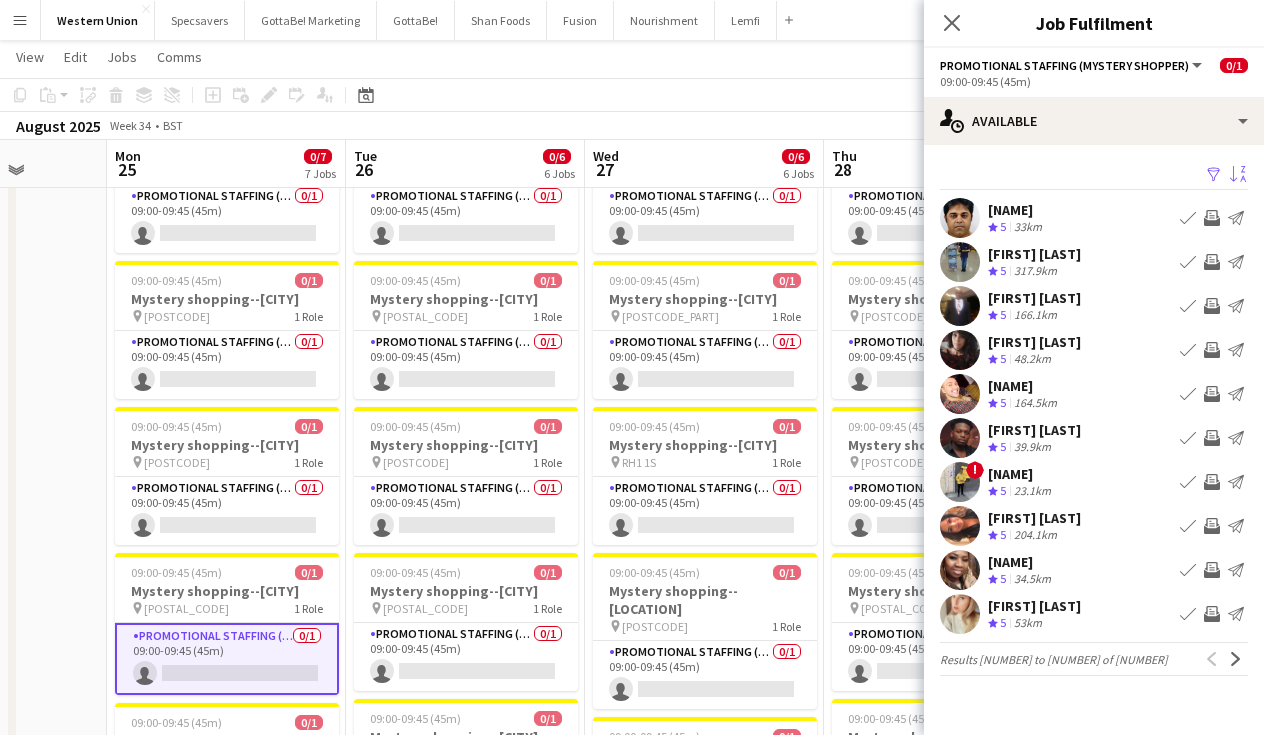 click on "Sort asc" at bounding box center (1238, 175) 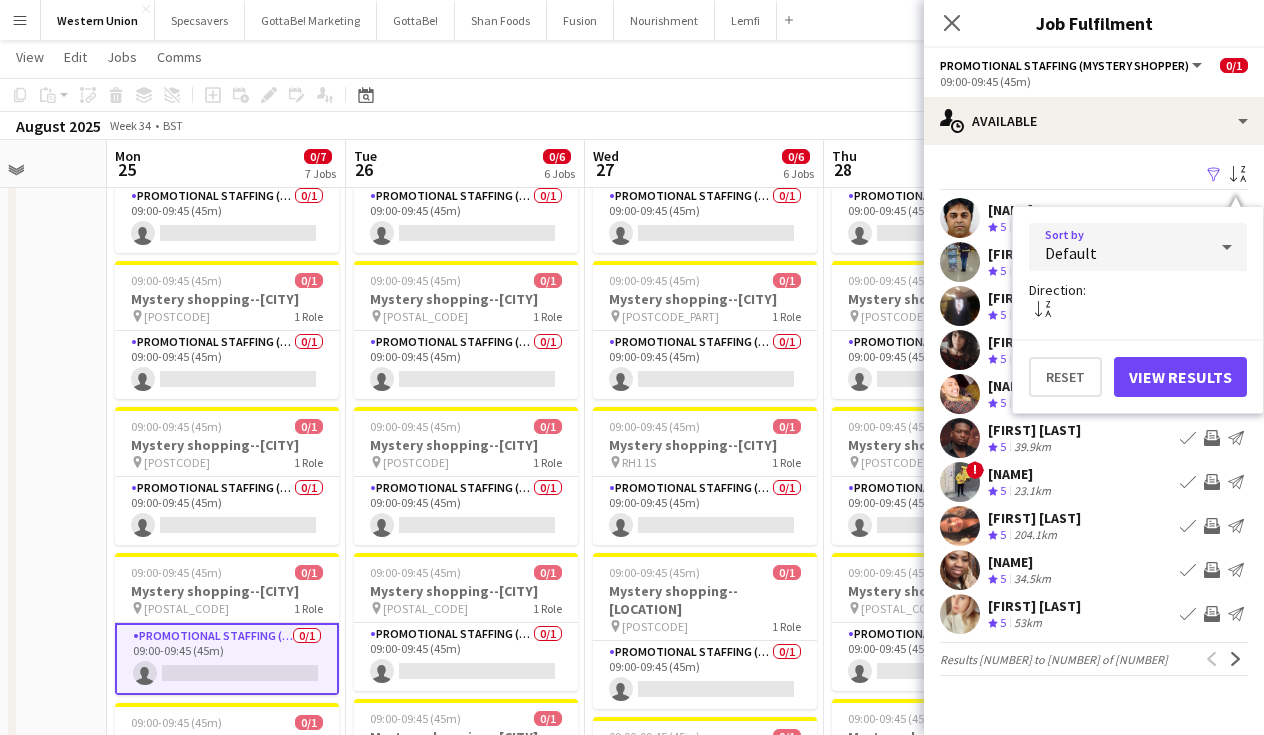 click on "Default" at bounding box center (1118, 247) 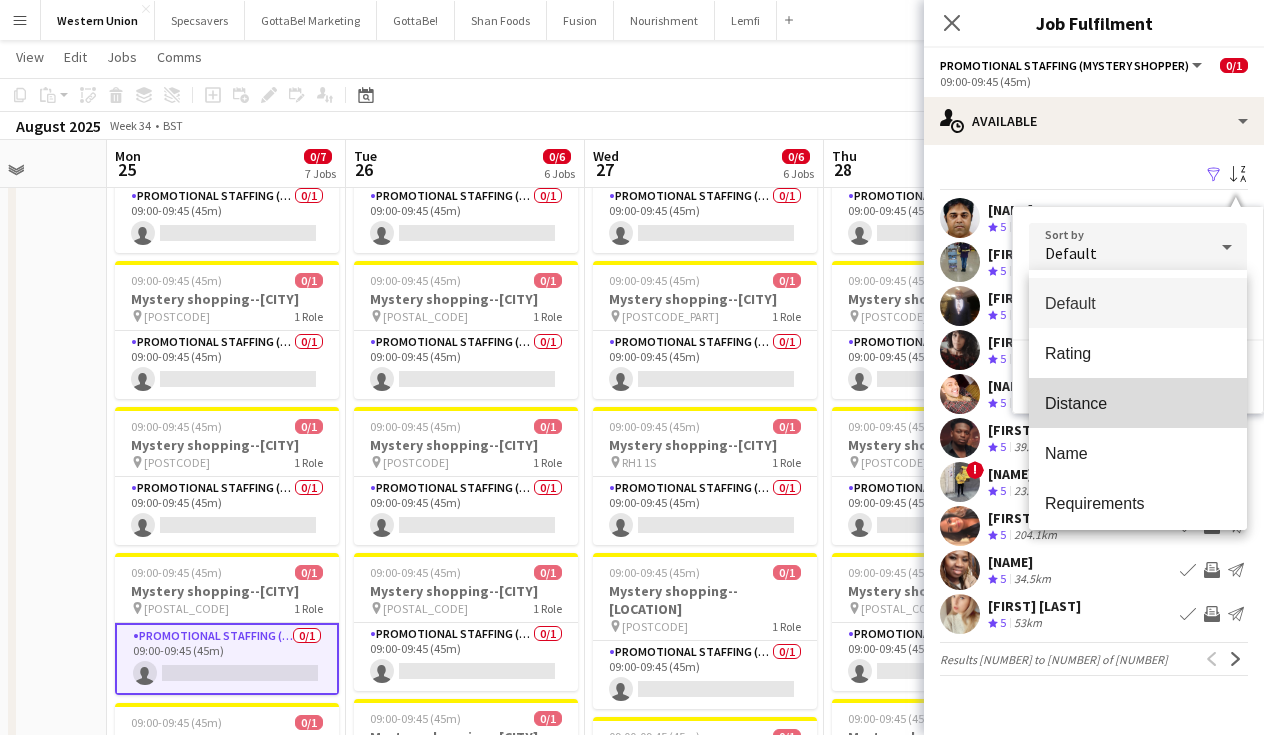 click on "Distance" at bounding box center [1138, 403] 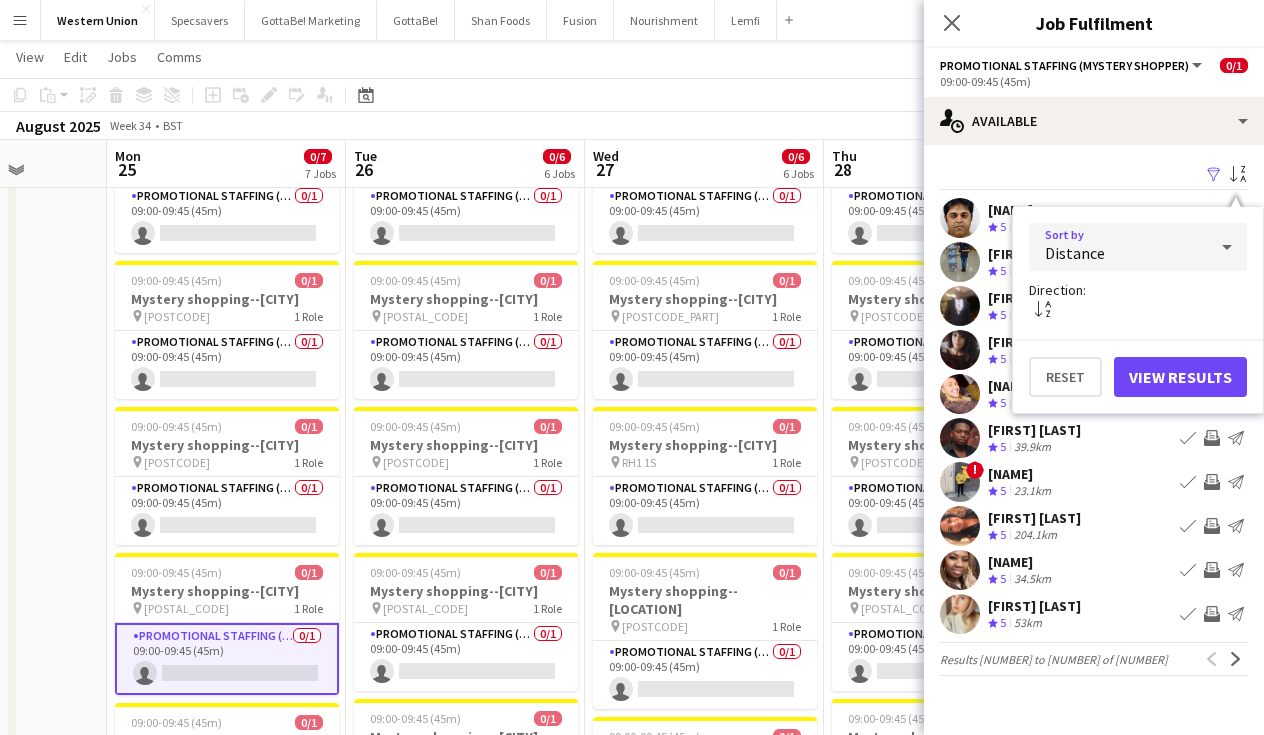 click on "View Results" at bounding box center [1180, 377] 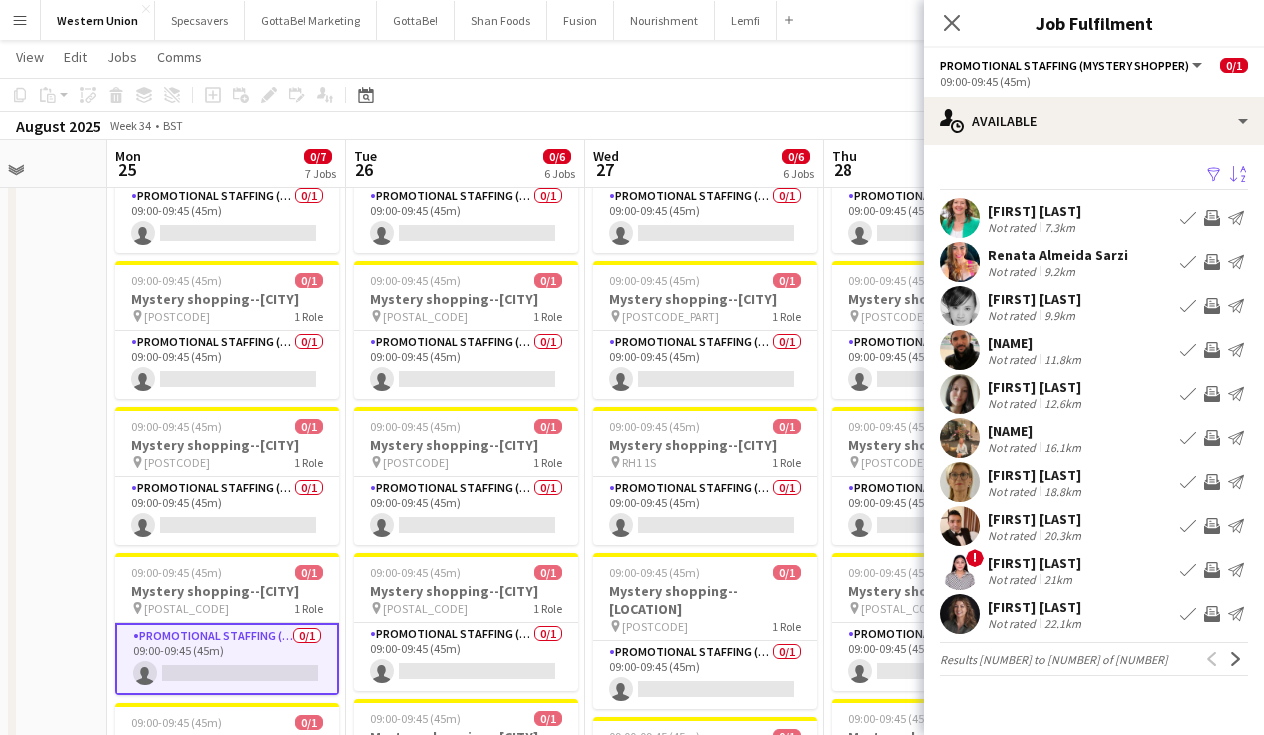 click on "Not rated [DISTANCE]" at bounding box center [1058, 271] 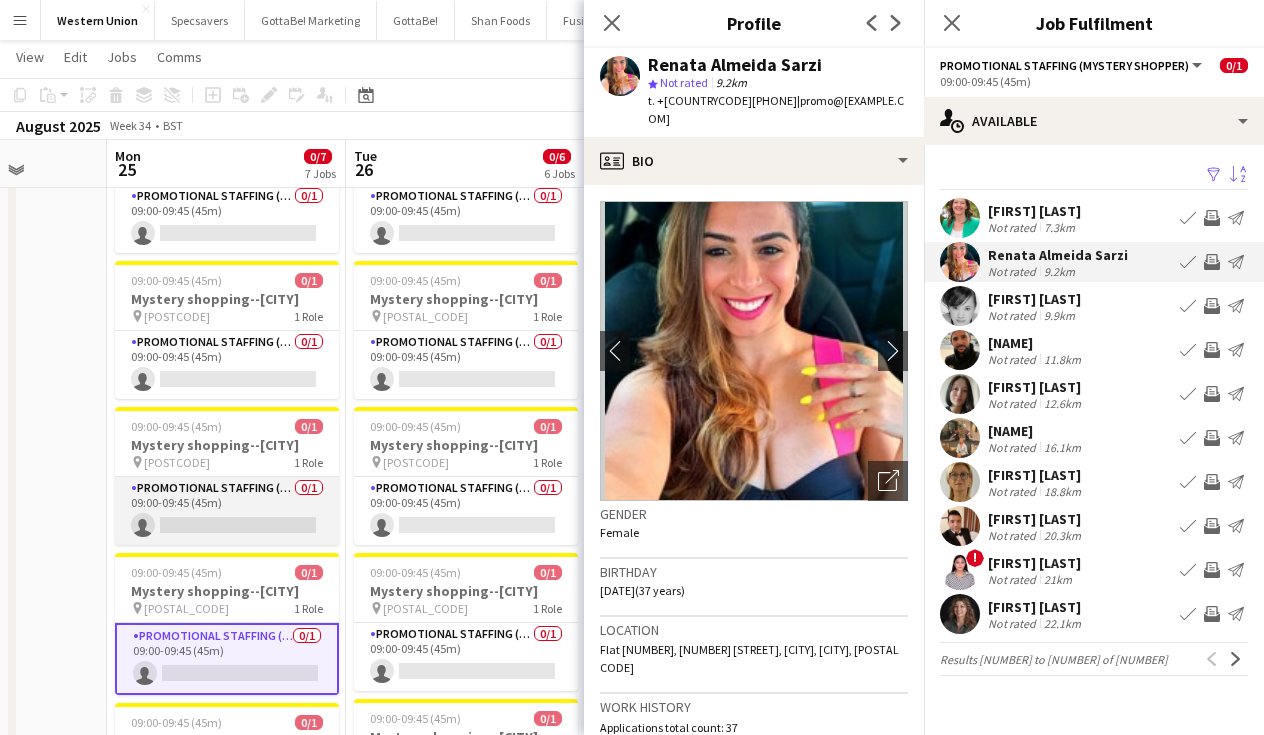 click on "Promotional Staffing (Mystery Shopper) 0/[NUMBER] 09:00-09:45 ([MINUTES]) single-neutral-actions" at bounding box center (227, 511) 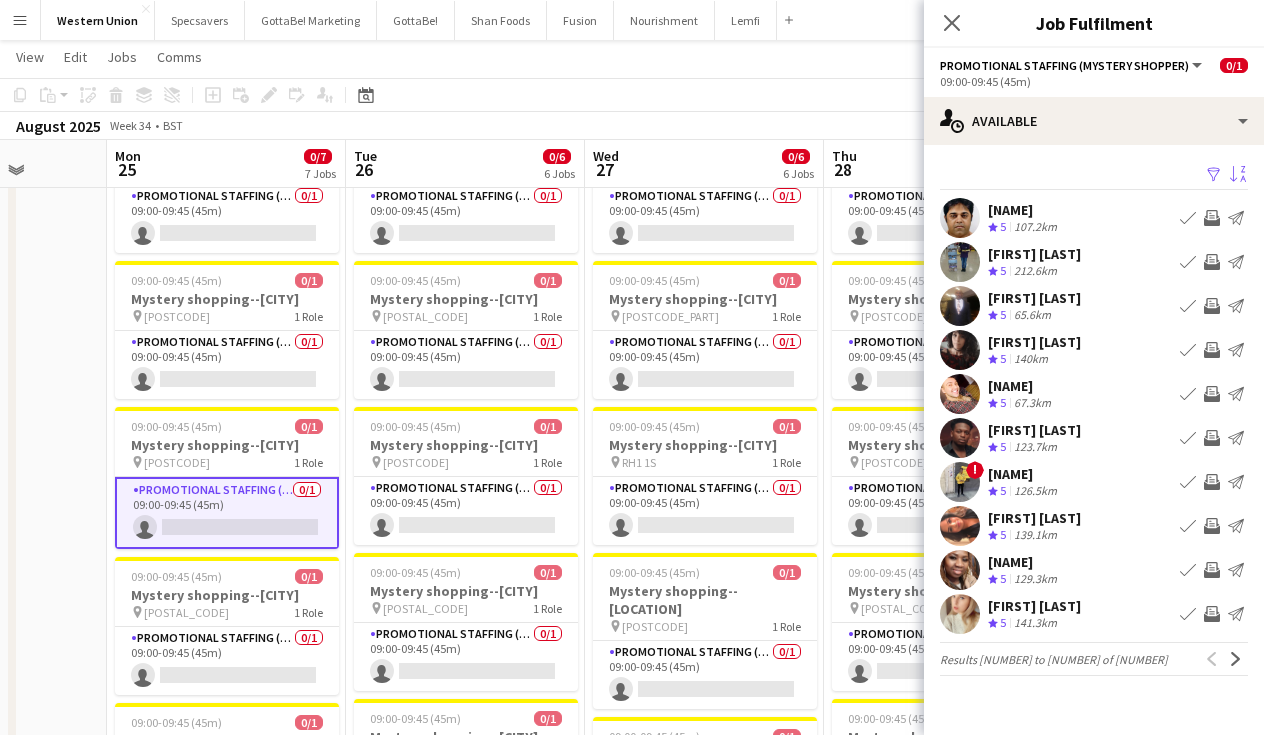click on "Sort asc" at bounding box center (1238, 175) 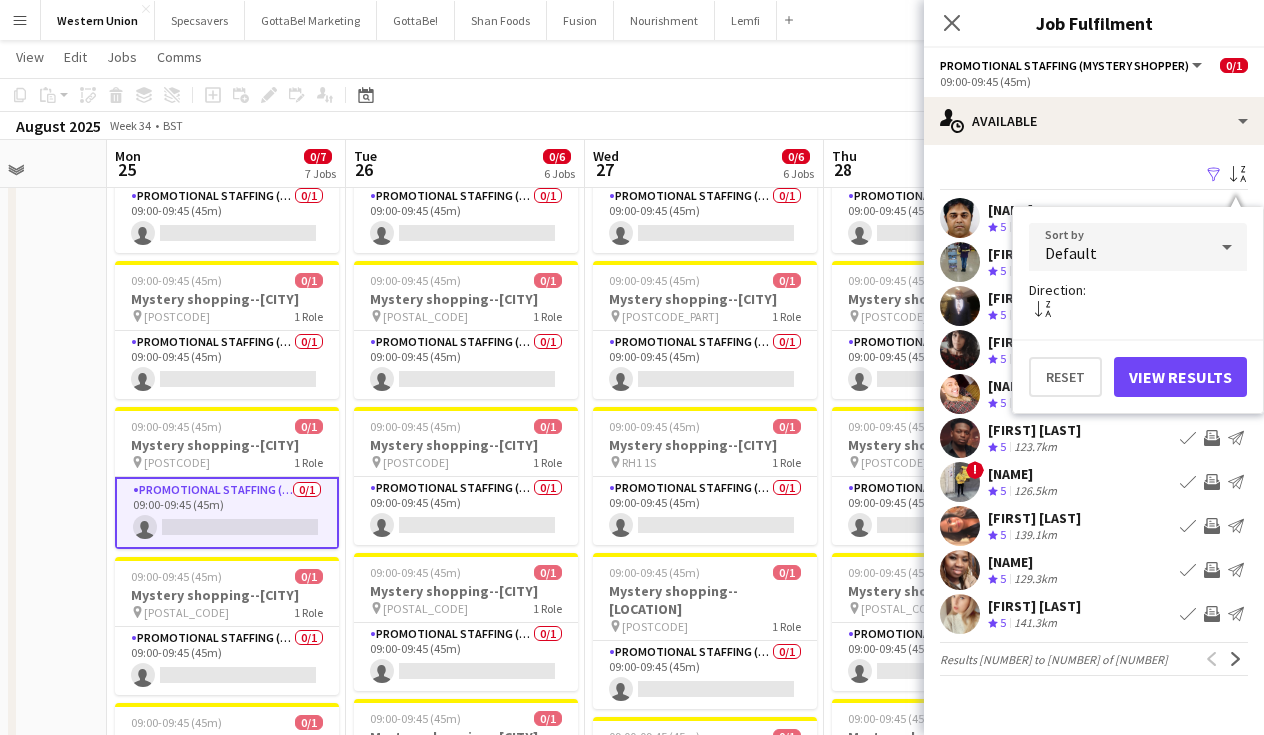 click on "Default" at bounding box center (1118, 247) 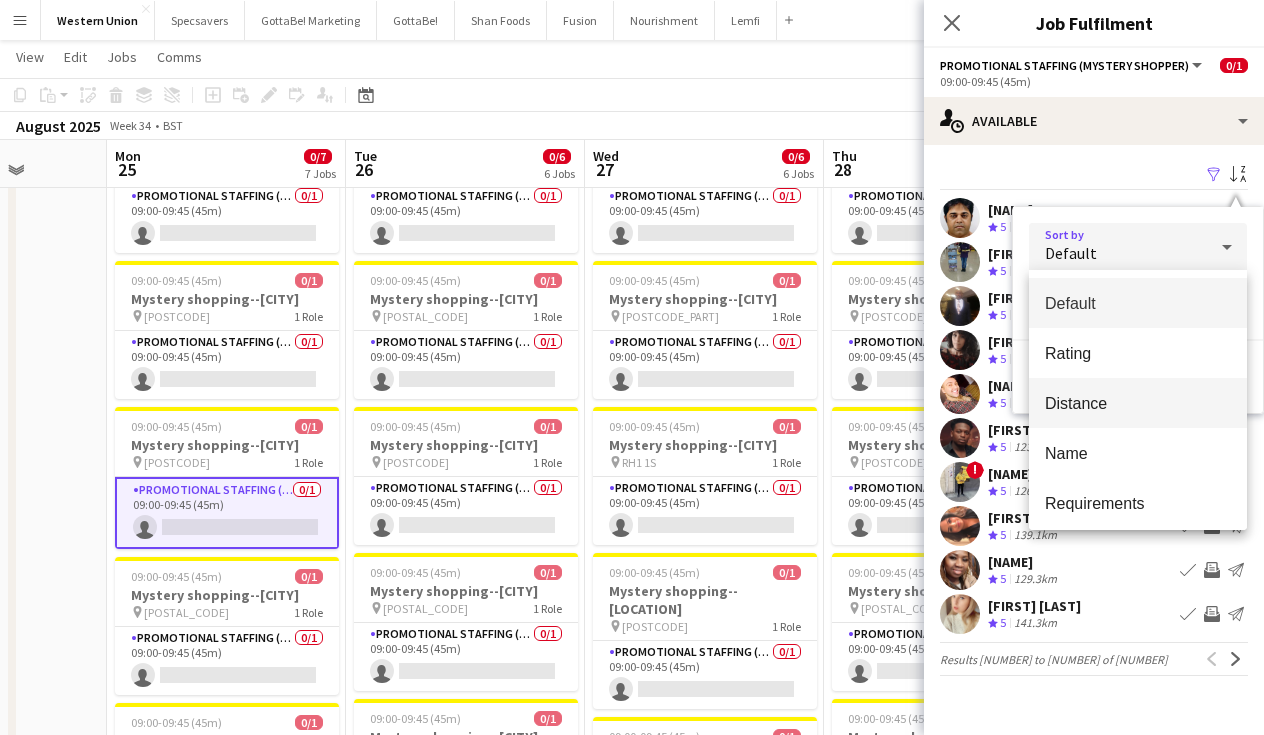 click on "Distance" at bounding box center (1138, 403) 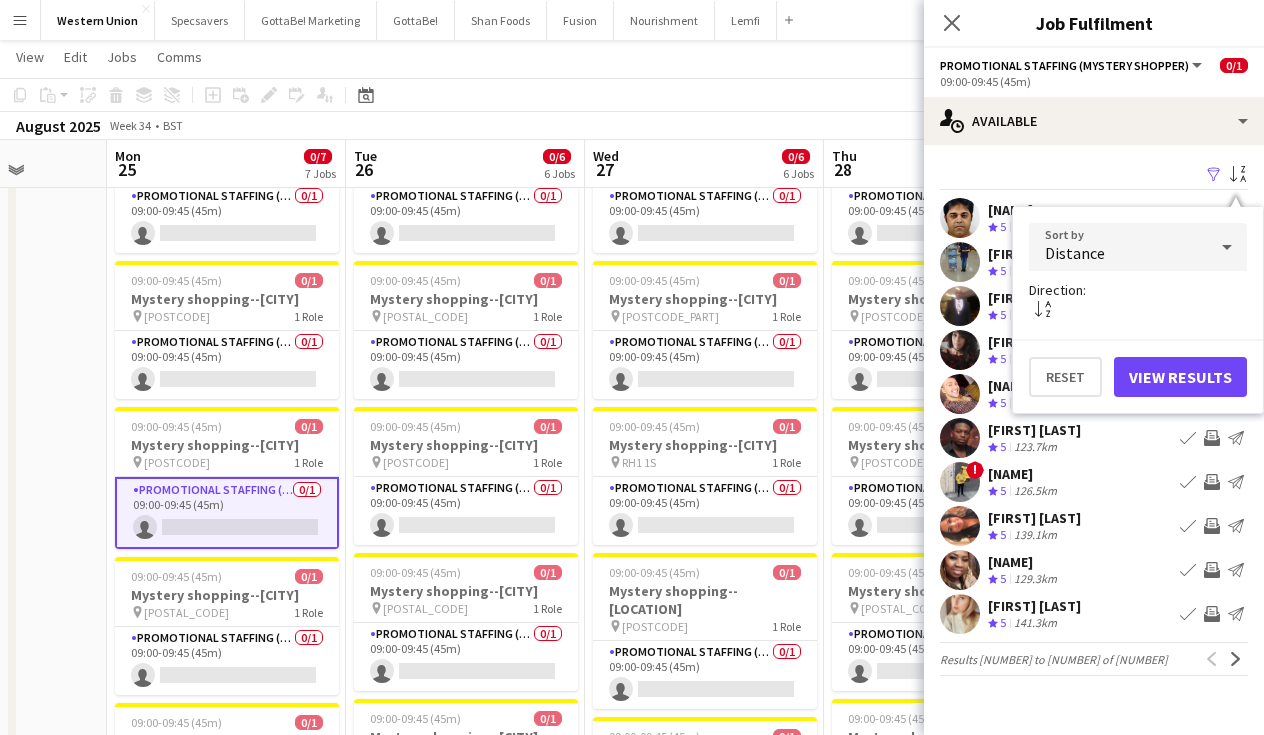 click on "View Results" at bounding box center (1180, 377) 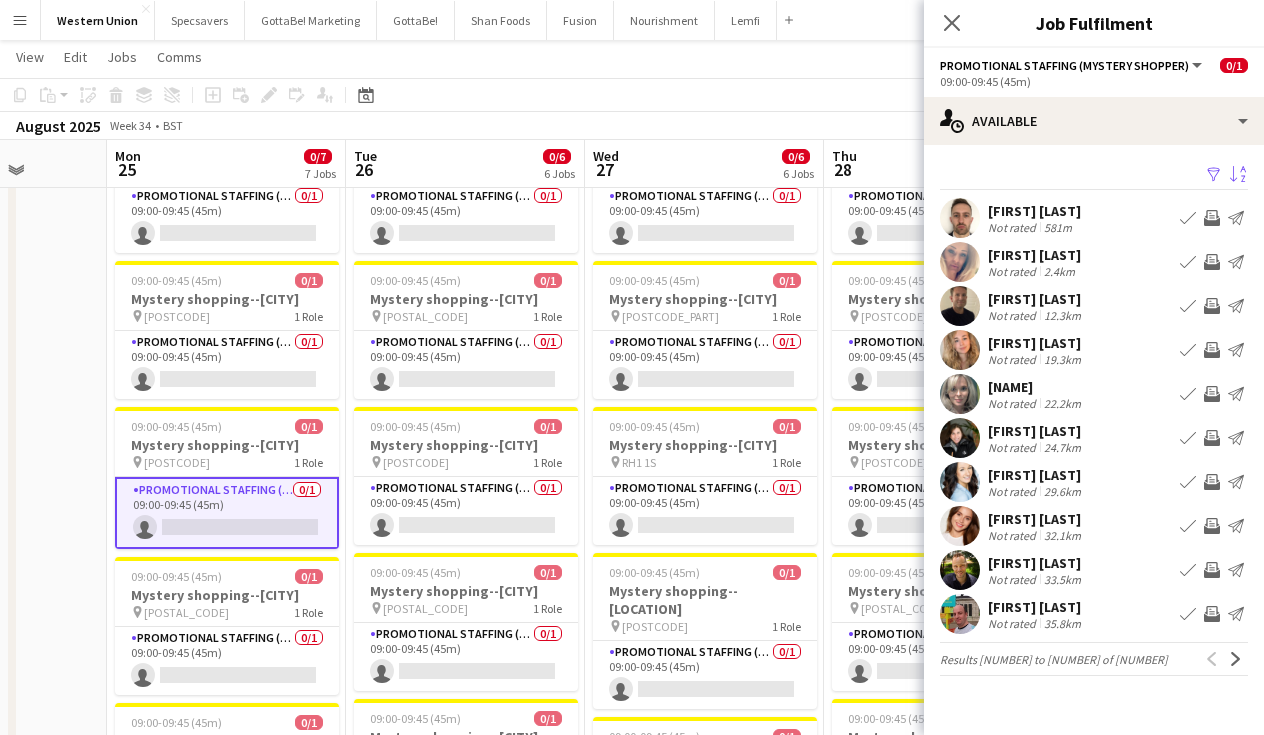 click on "581m" at bounding box center [1058, 227] 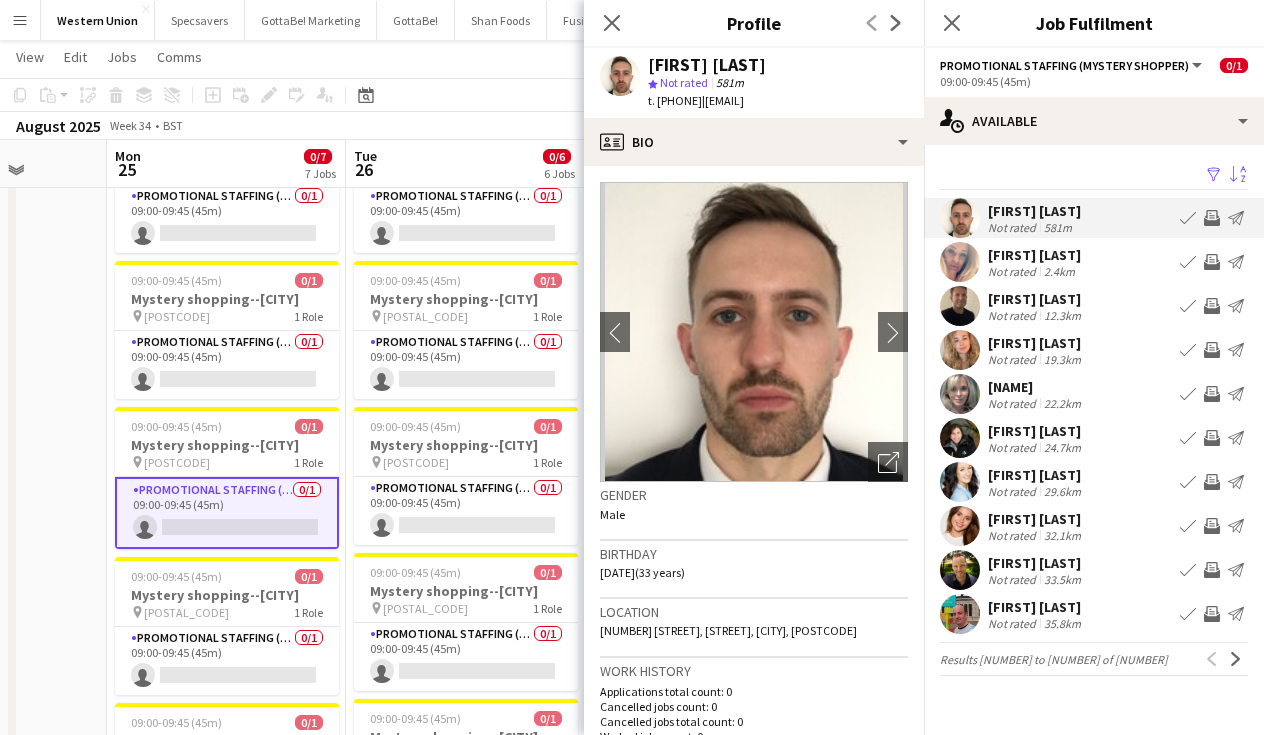 click on "2.4km" at bounding box center [1059, 271] 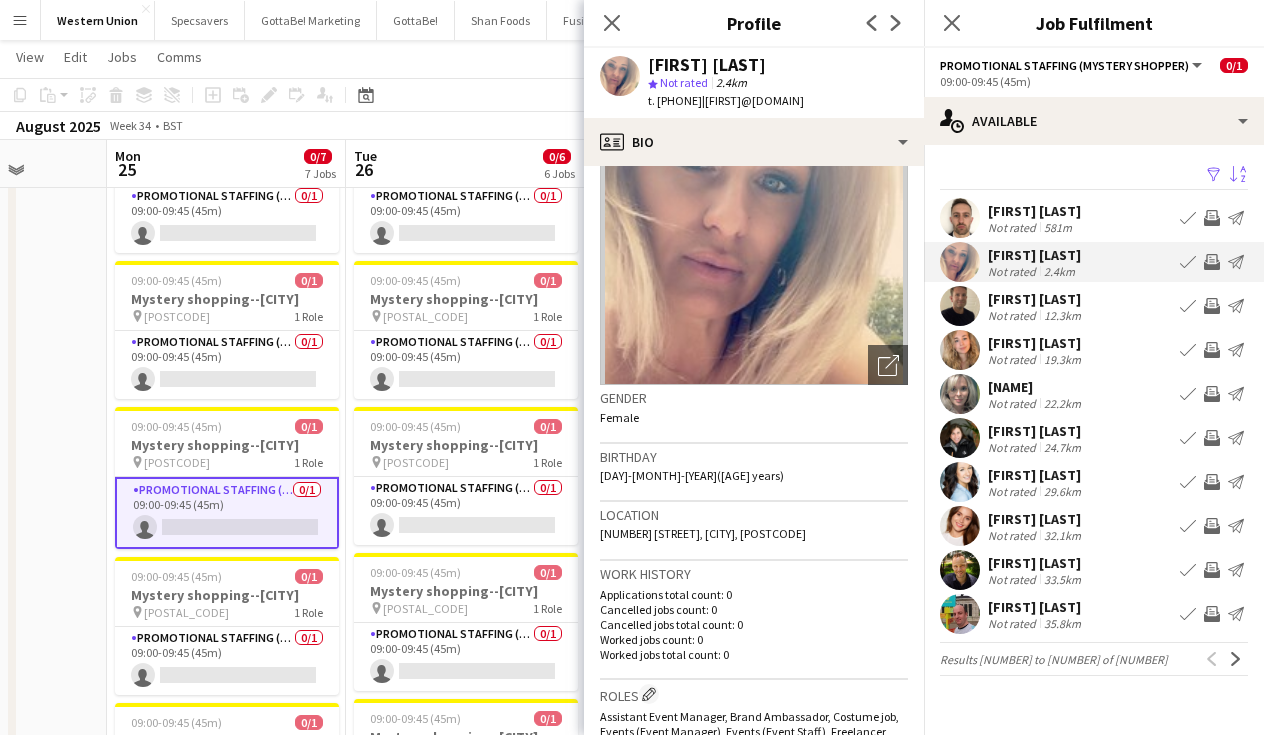 scroll, scrollTop: 103, scrollLeft: 0, axis: vertical 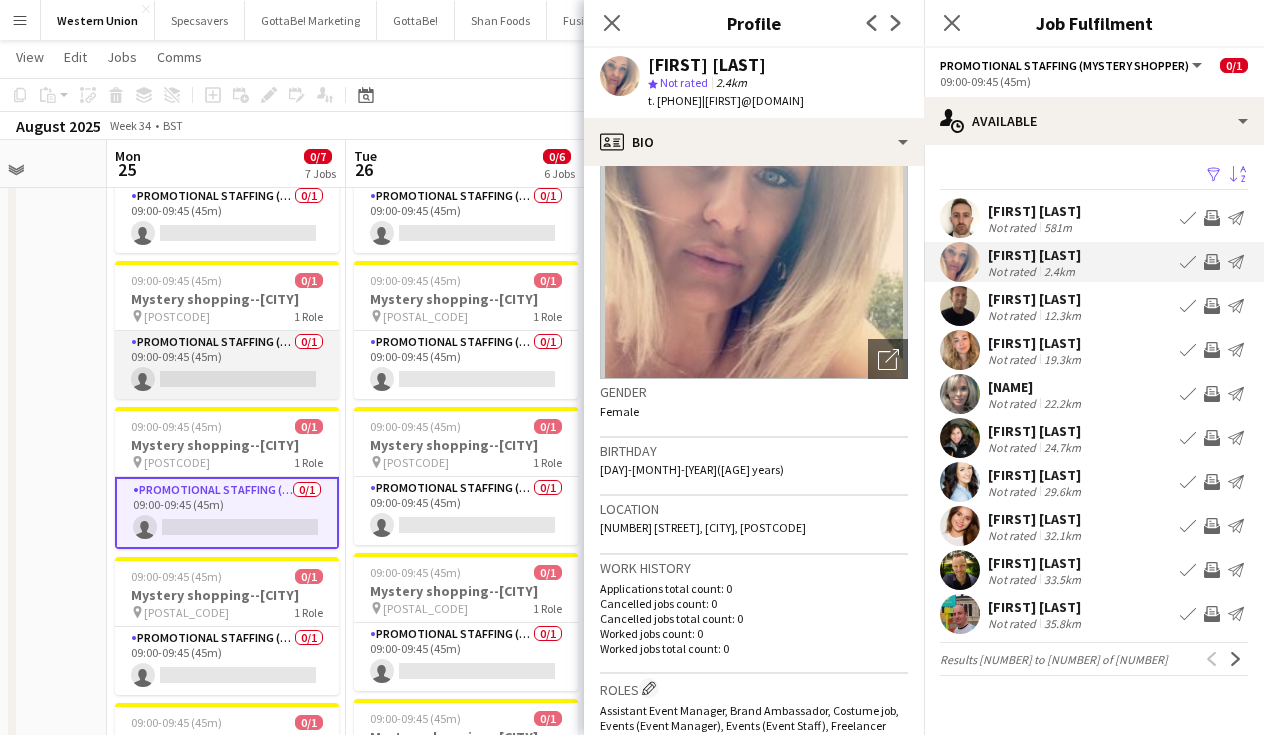 click on "Promotional Staffing (Mystery Shopper) 0/[NUMBER] 09:00-09:45 ([MINUTES]) single-neutral-actions" at bounding box center [227, 365] 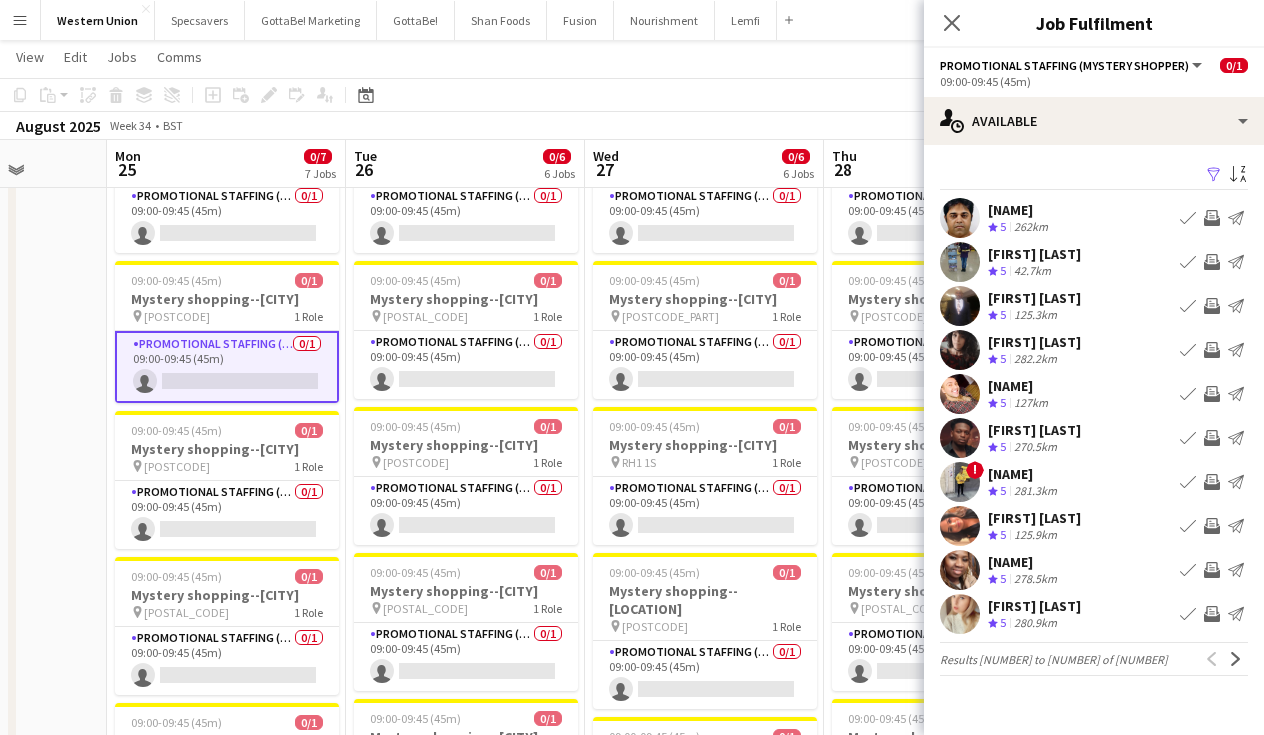 scroll, scrollTop: 264, scrollLeft: 0, axis: vertical 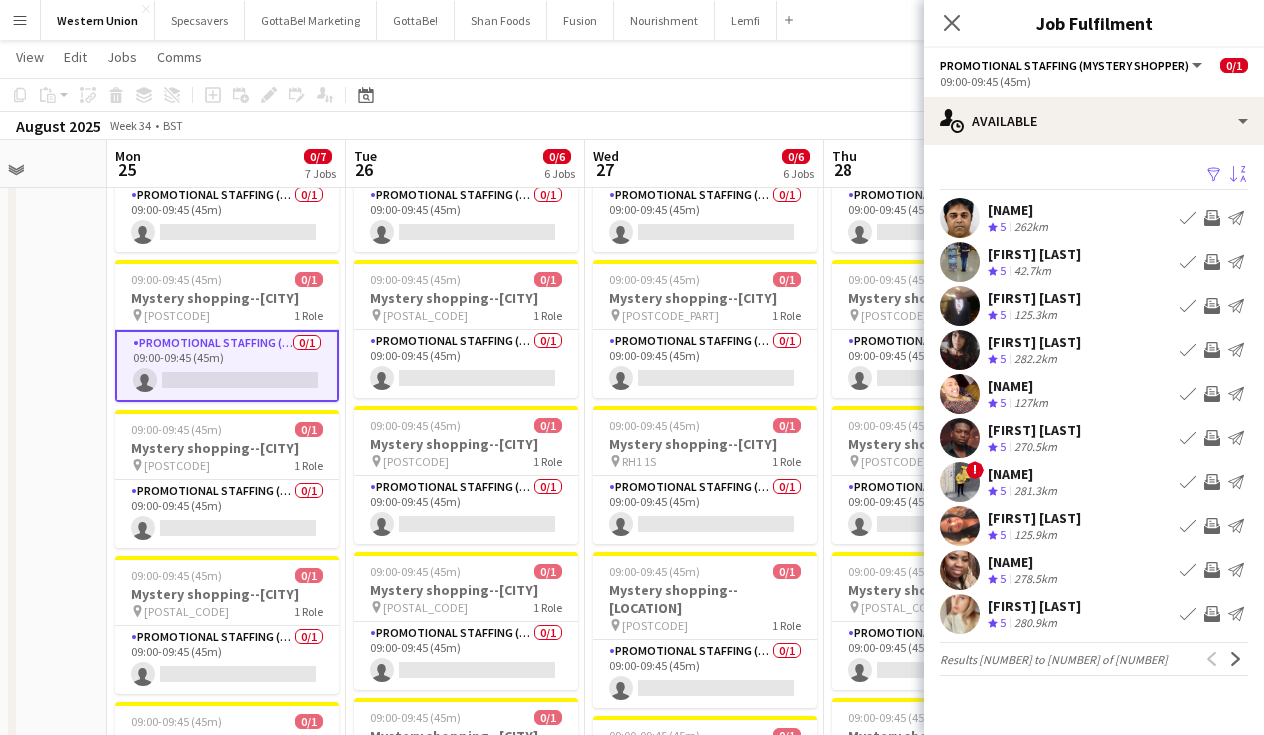 click on "Sort asc" at bounding box center [1236, 175] 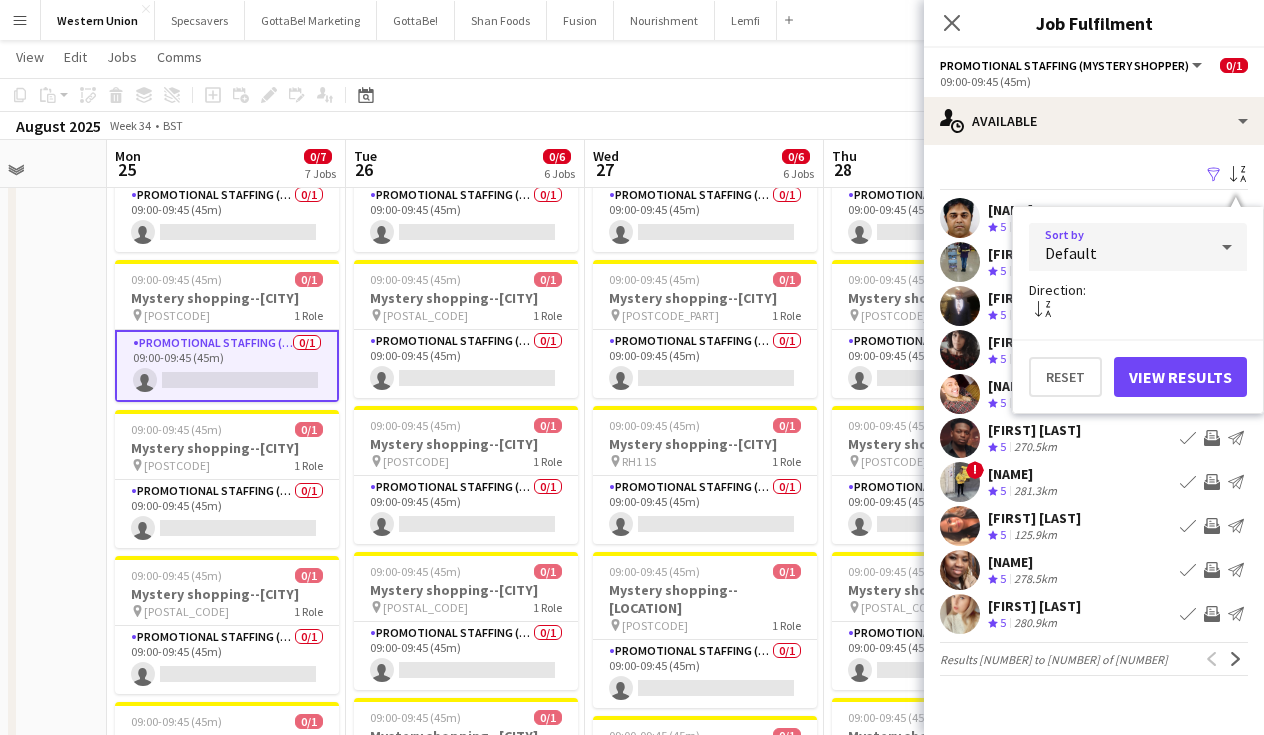click on "Default" at bounding box center (1118, 247) 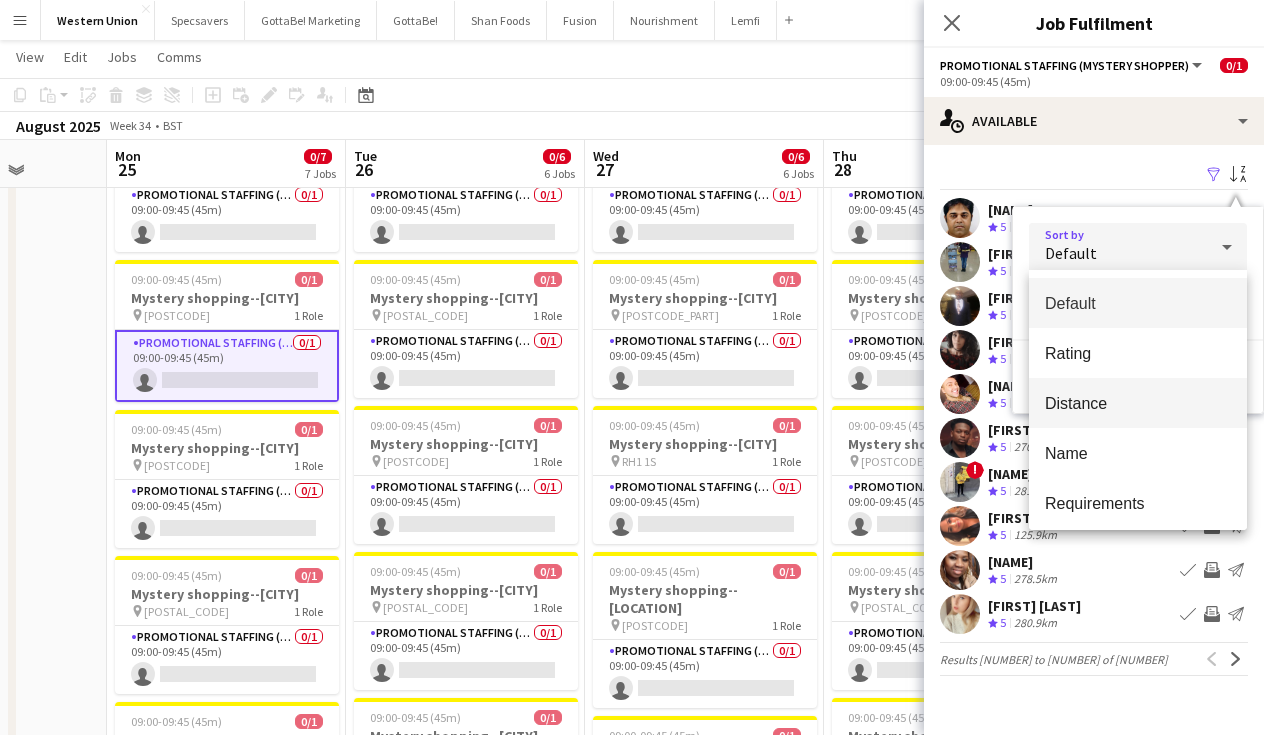click on "Distance" at bounding box center [1138, 403] 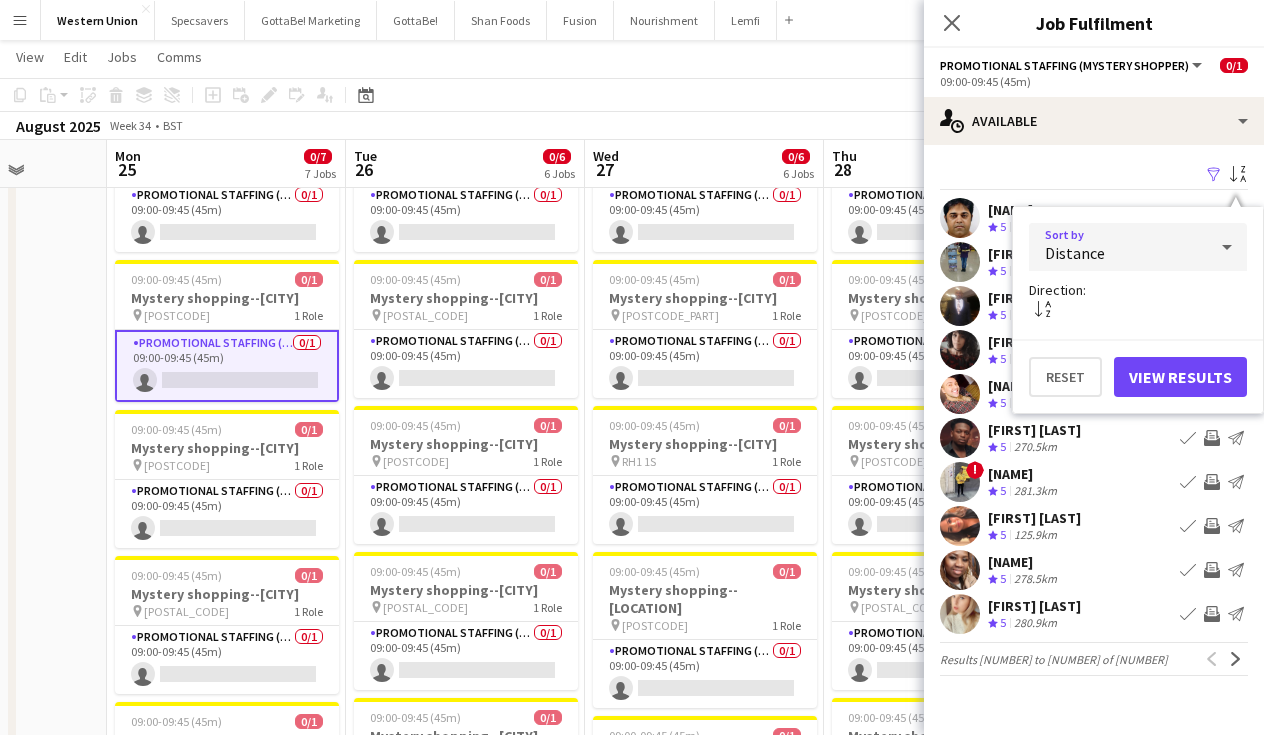 click on "View Results" at bounding box center (1180, 377) 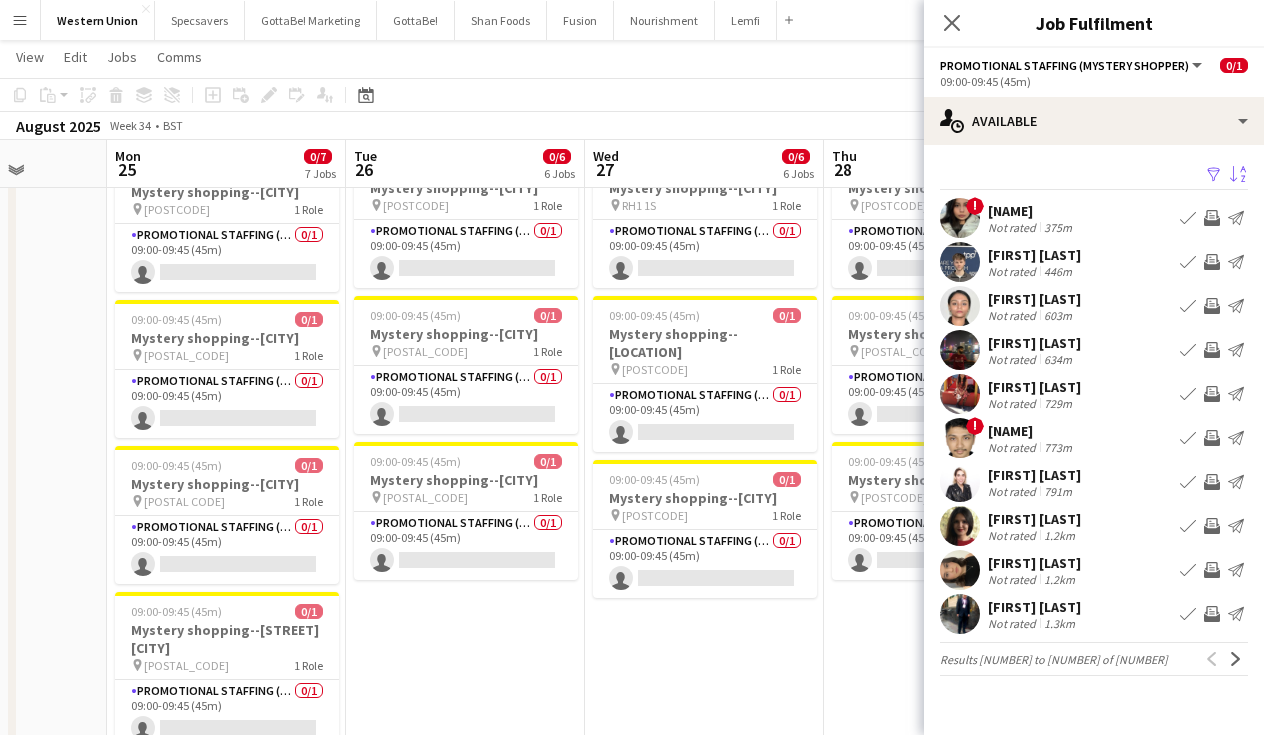 scroll, scrollTop: 550, scrollLeft: 0, axis: vertical 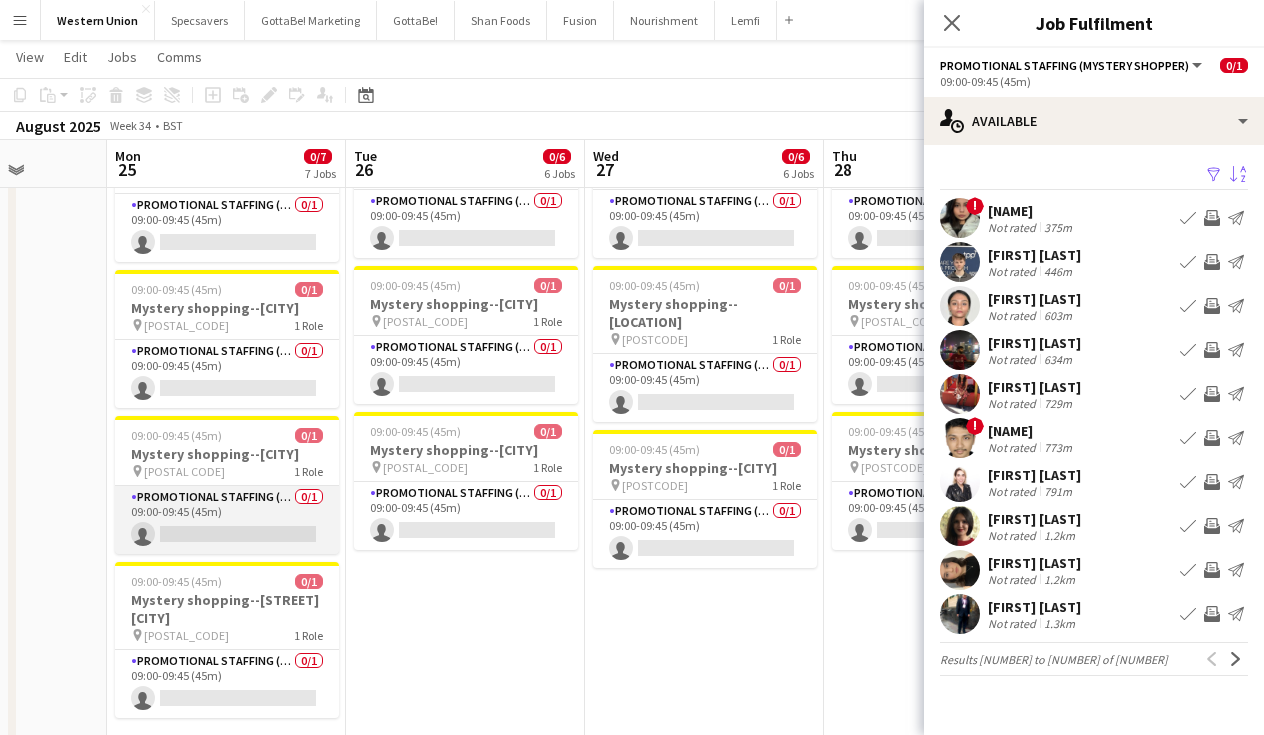 click on "Promotional Staffing (Mystery Shopper) 0/[NUMBER] 09:00-09:45 ([MINUTES]) single-neutral-actions" at bounding box center [227, 520] 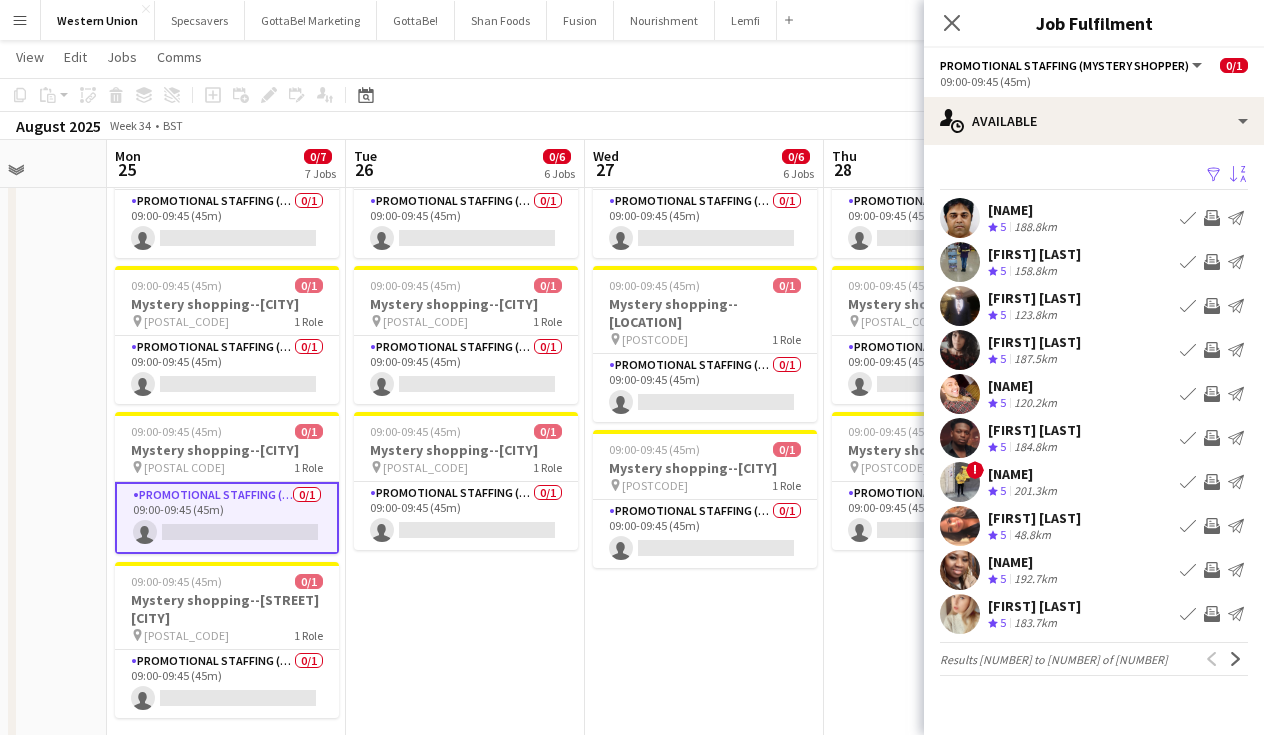 click on "Sort asc" at bounding box center (1238, 175) 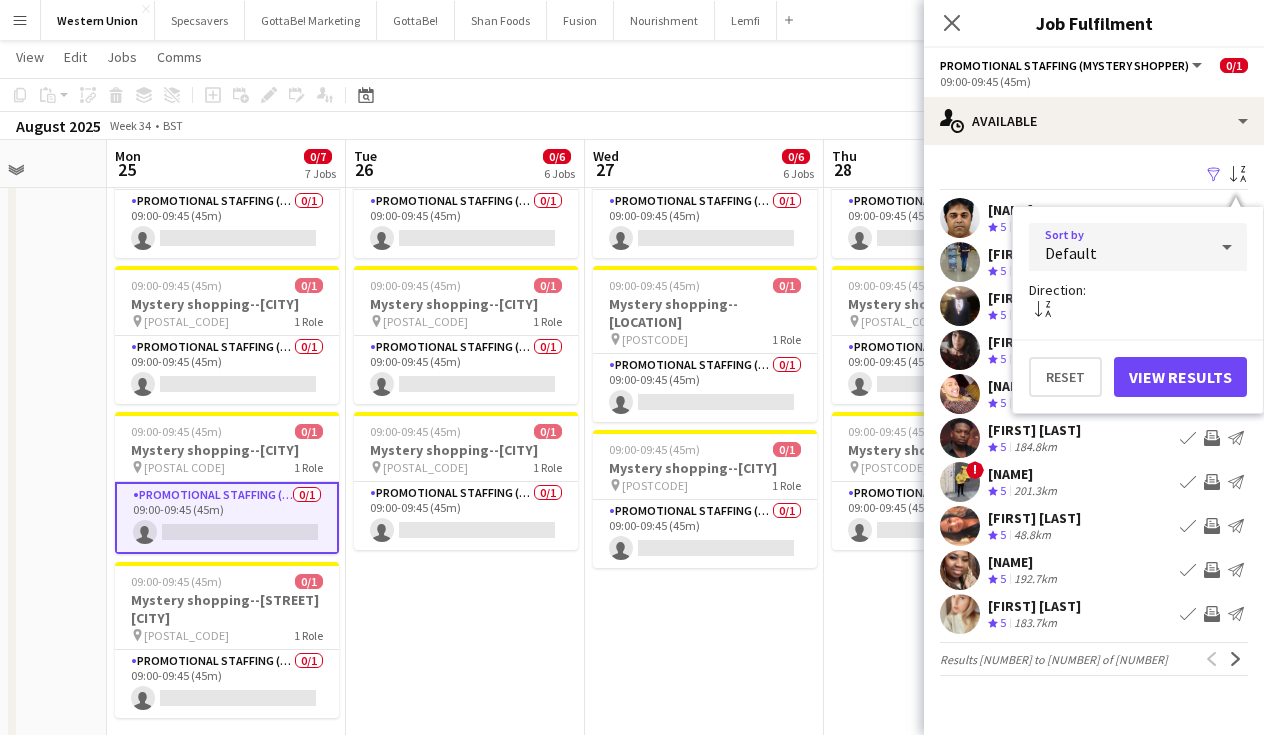 click on "Default" at bounding box center (1118, 247) 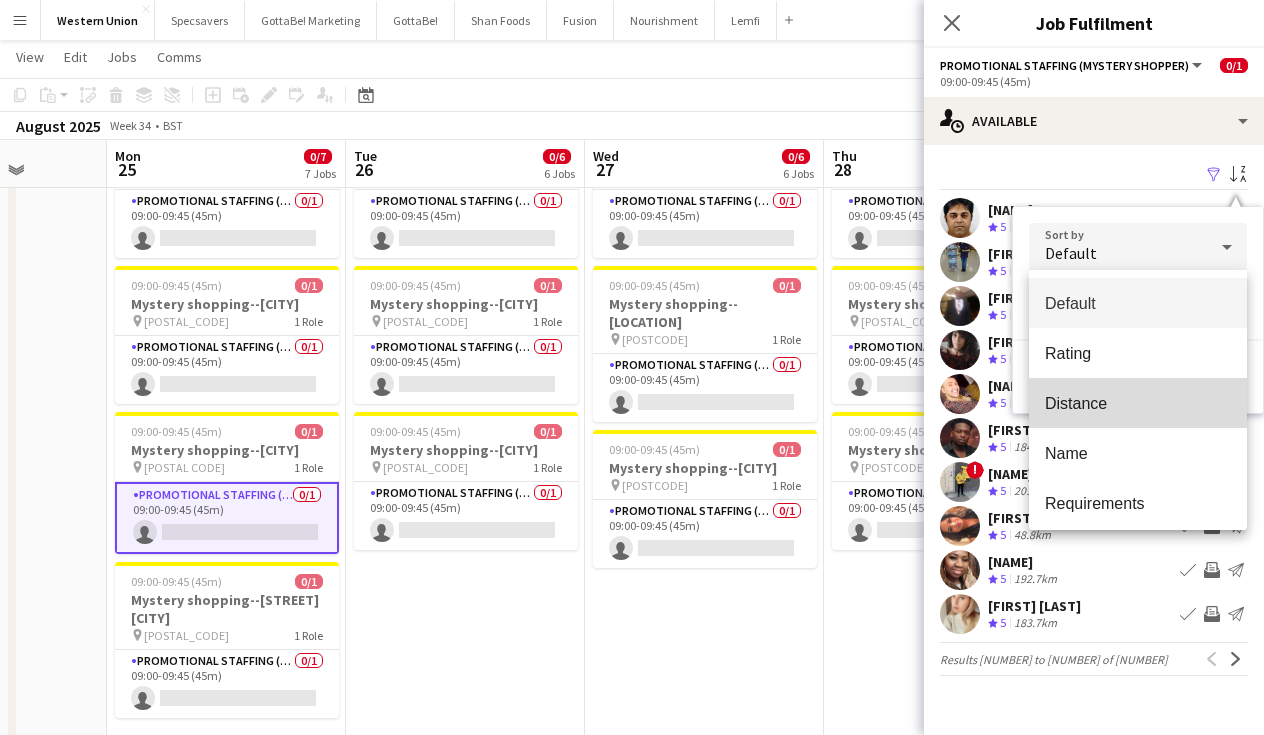 click on "Distance" at bounding box center (1138, 403) 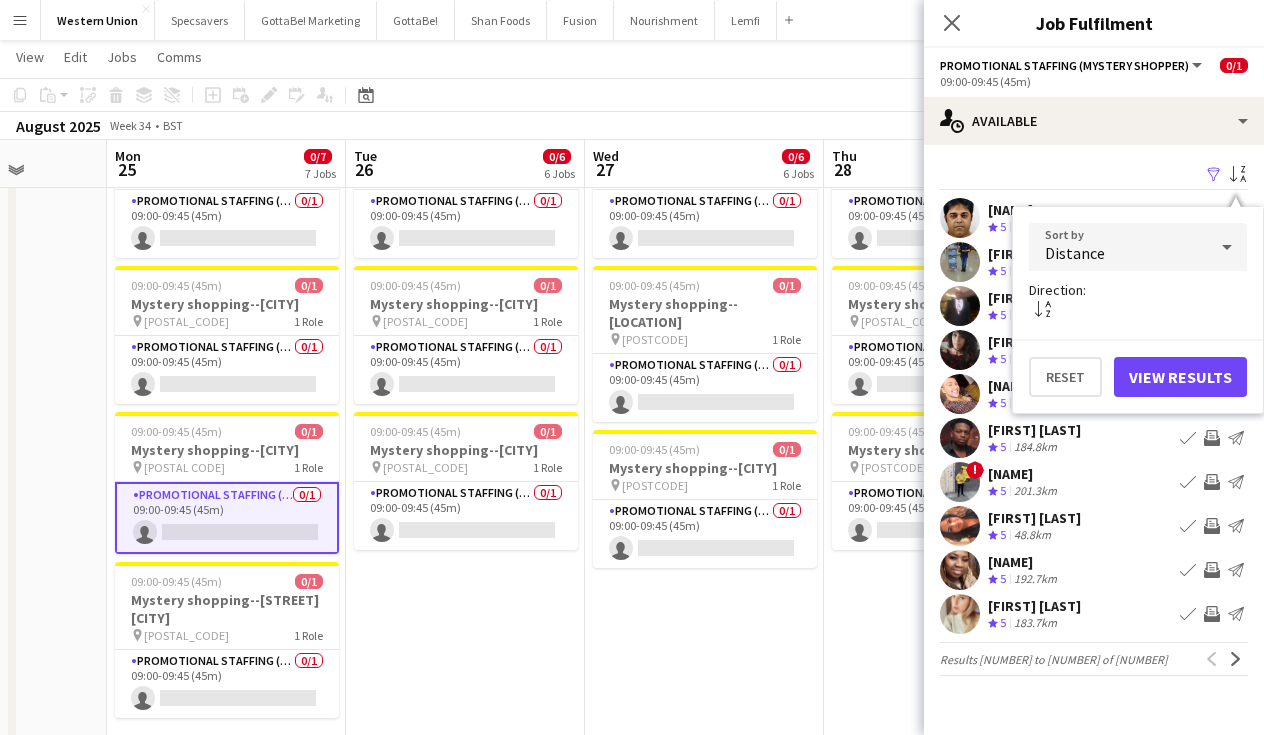click on "View Results" at bounding box center [1180, 377] 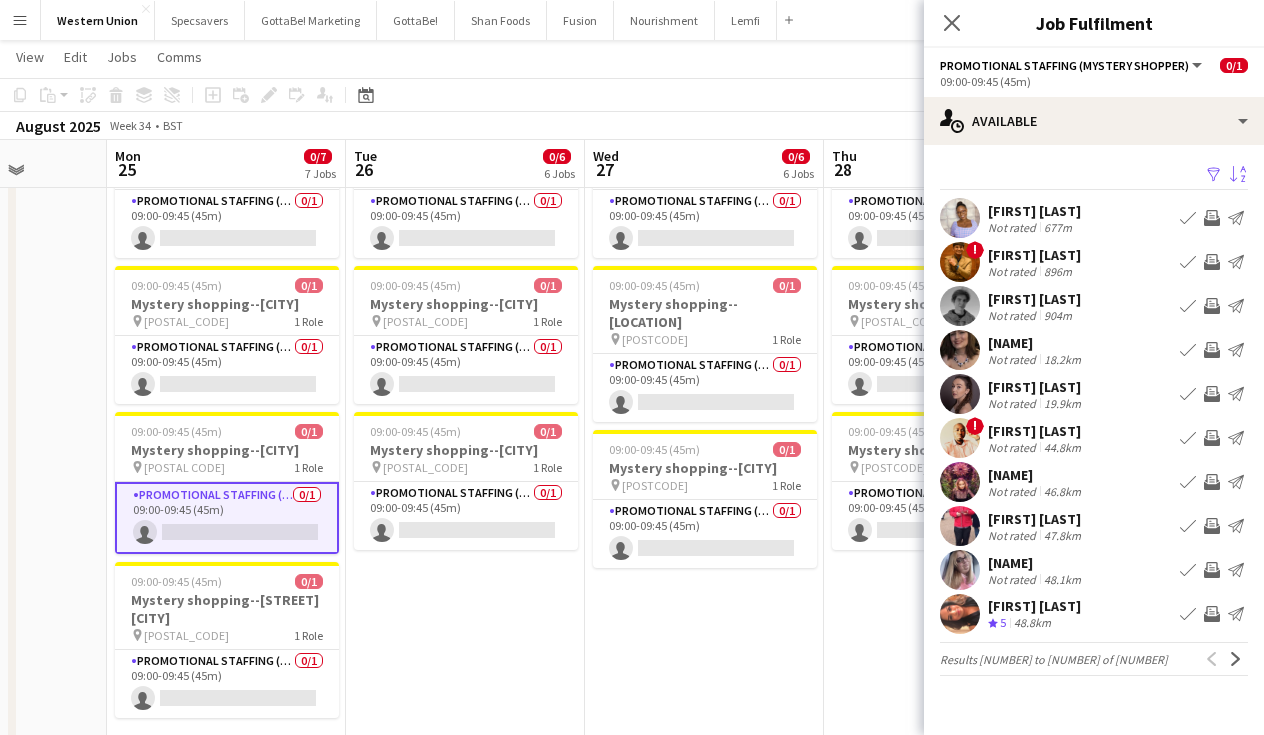 click on "[FIRST] [LAST]   Not rated   677m
Book crew
Invite crew
Send notification" at bounding box center [1094, 218] 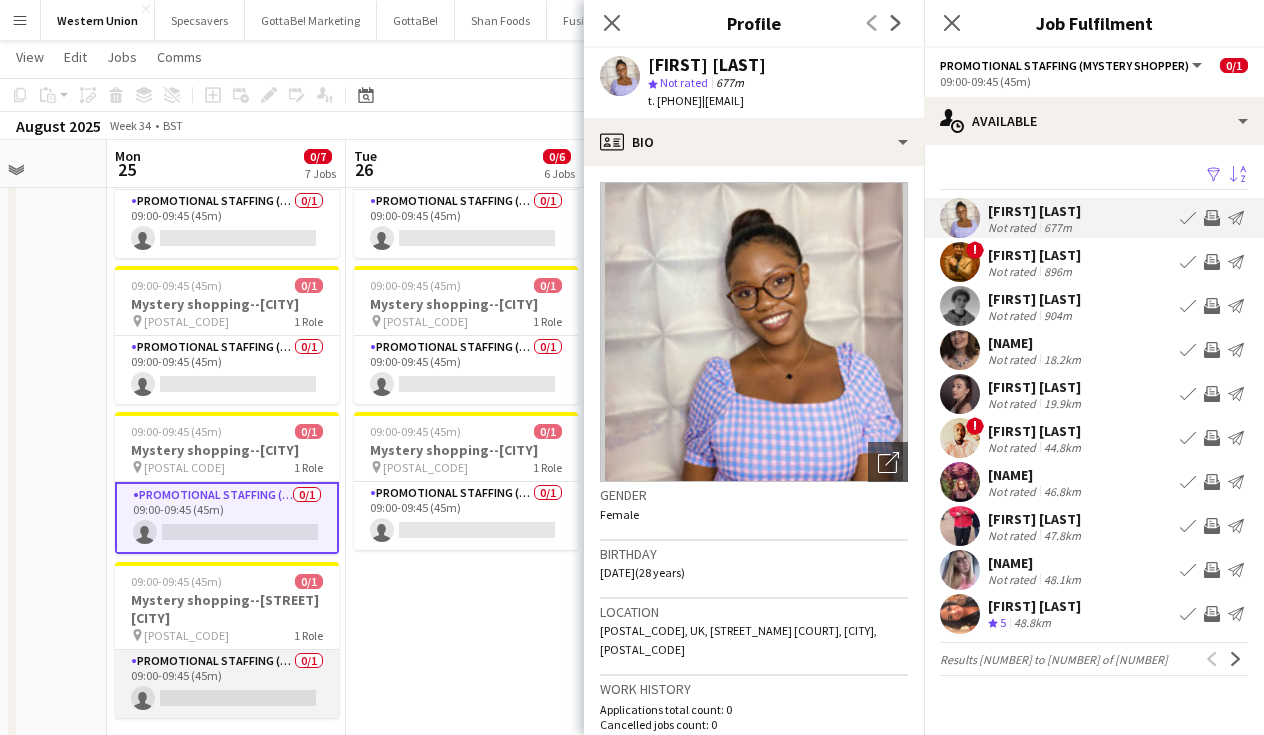 click on "Promotional Staffing (Mystery Shopper) 0/[NUMBER] 09:00-09:45 ([MINUTES]) single-neutral-actions" at bounding box center [227, 684] 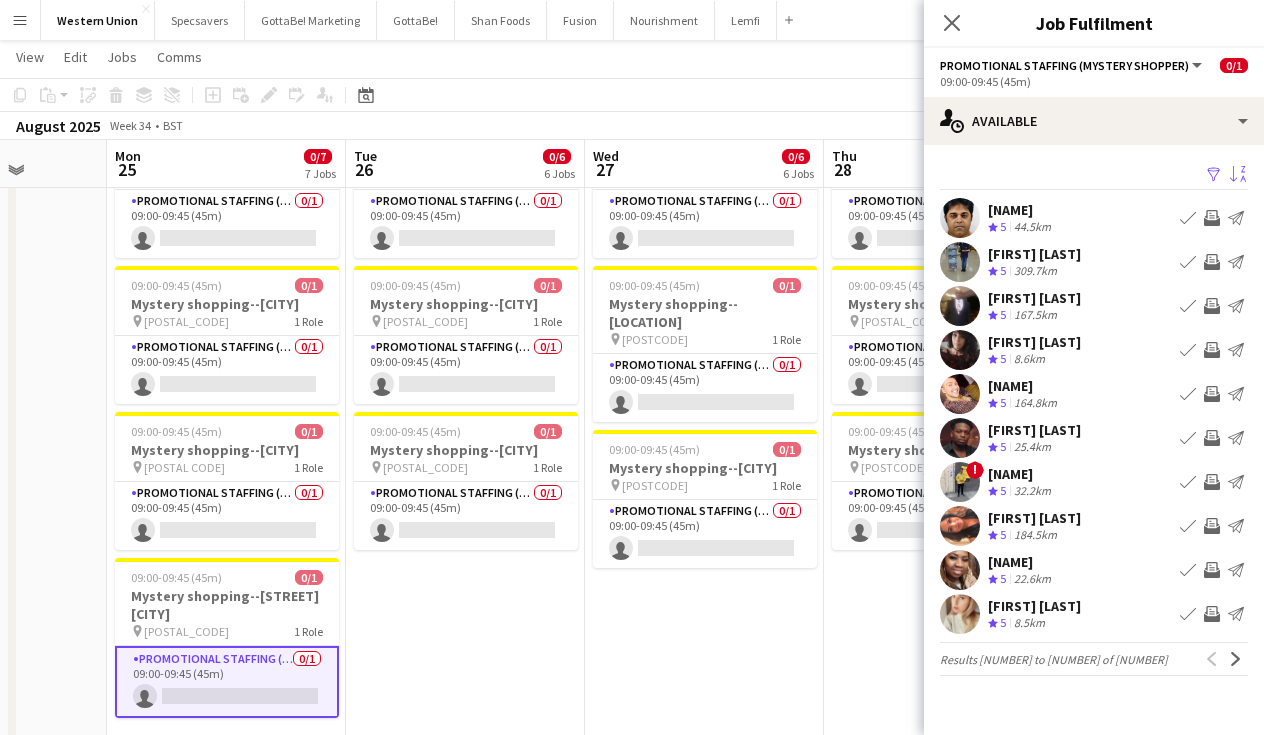 click on "Sort asc" at bounding box center [1238, 175] 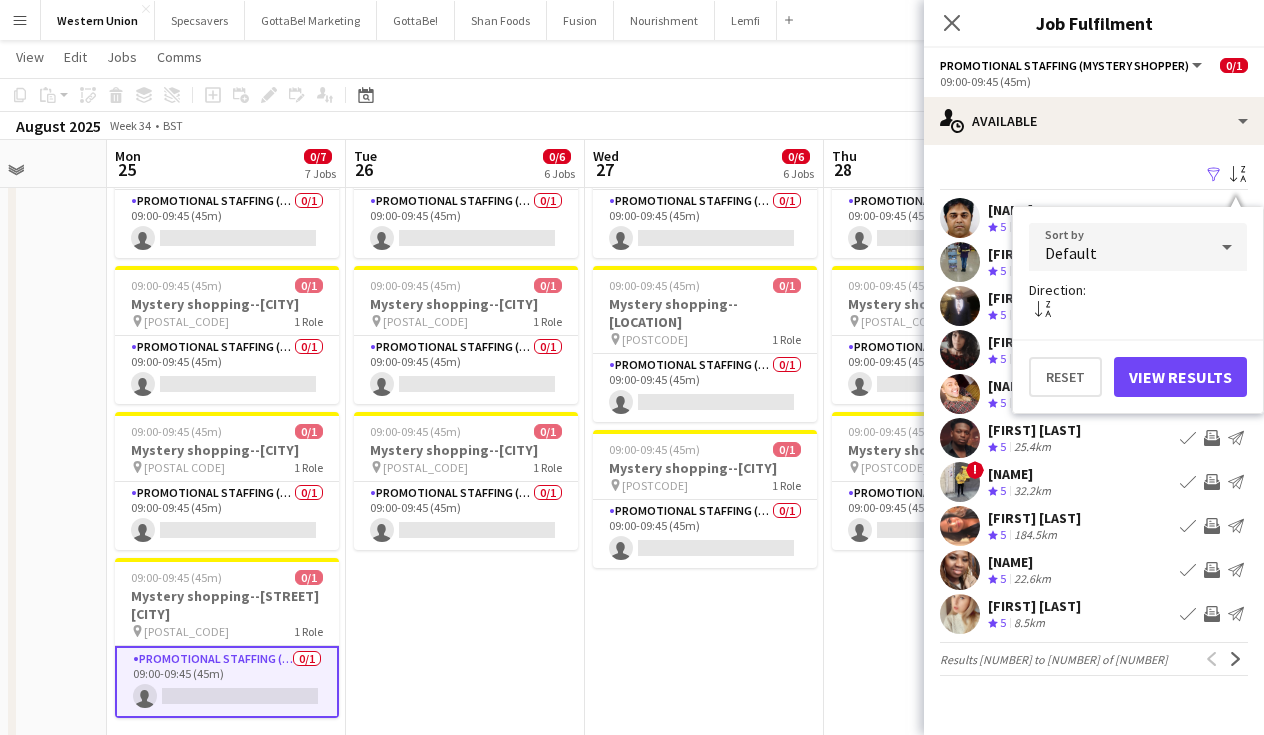 click on "Default" at bounding box center (1118, 247) 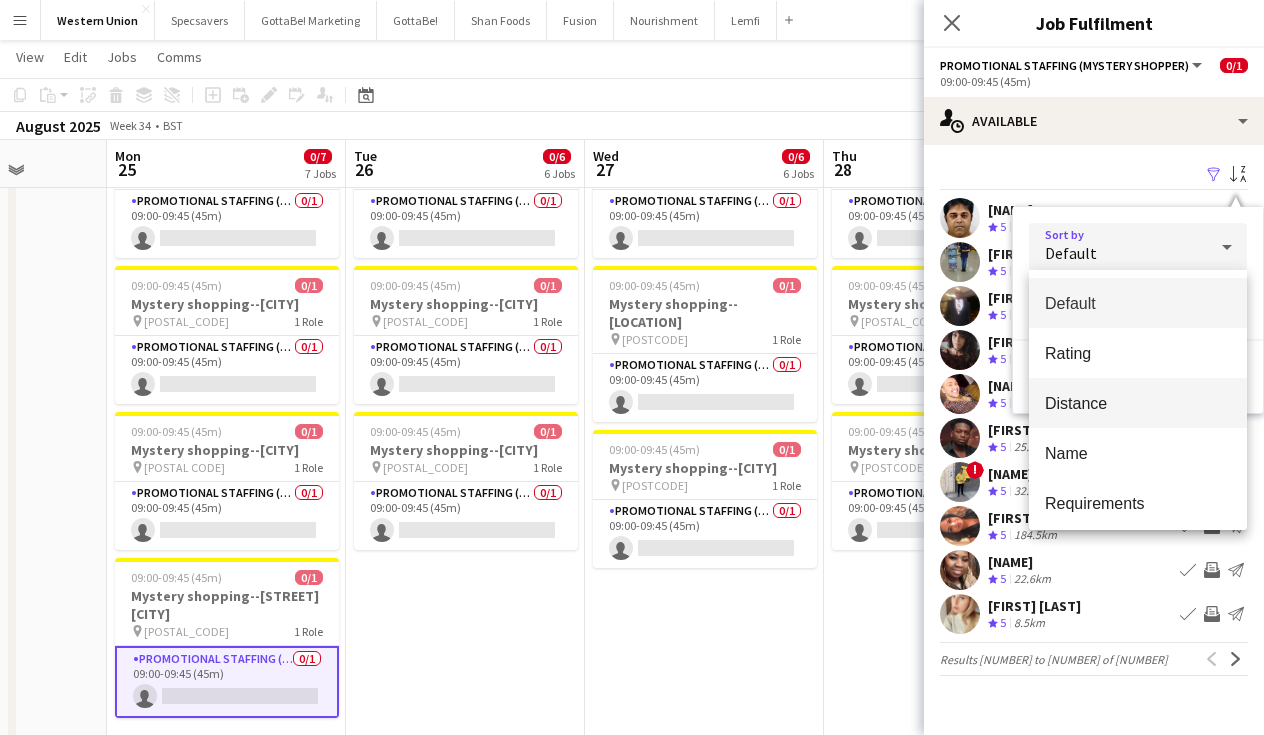 click on "Distance" at bounding box center [1138, 403] 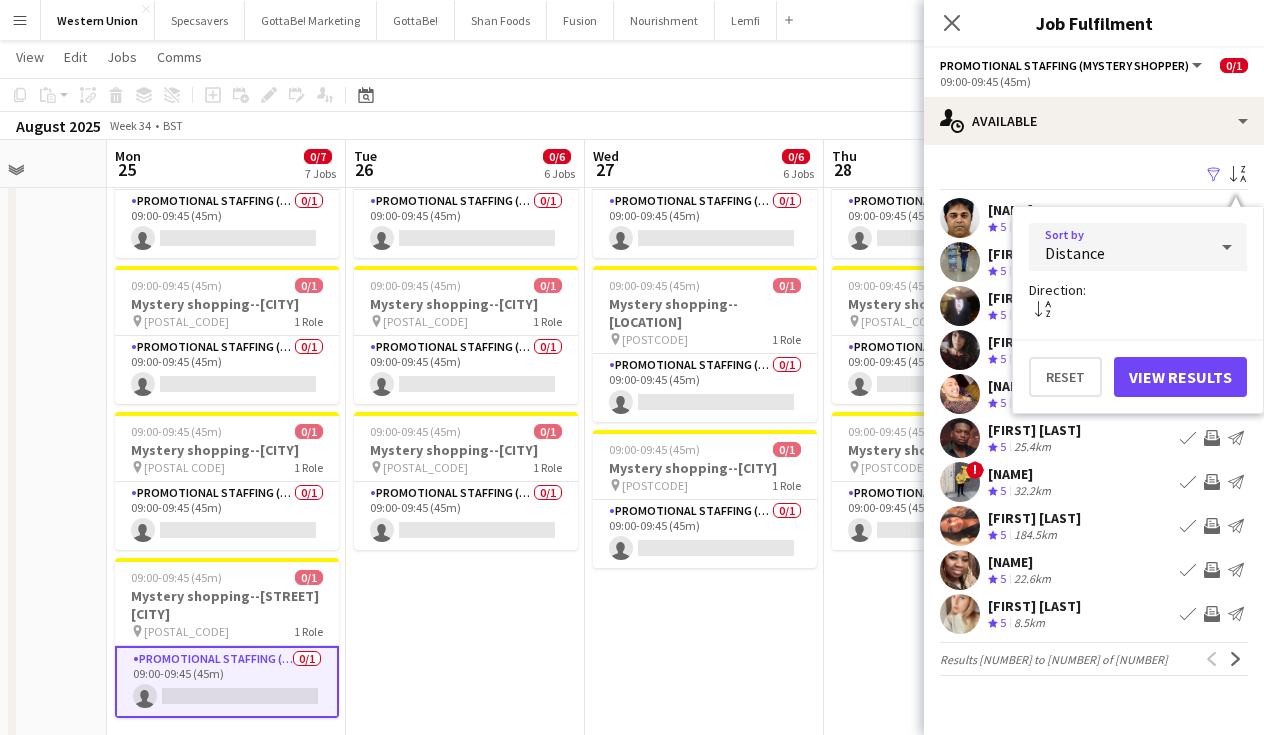 click on "View Results" at bounding box center (1180, 377) 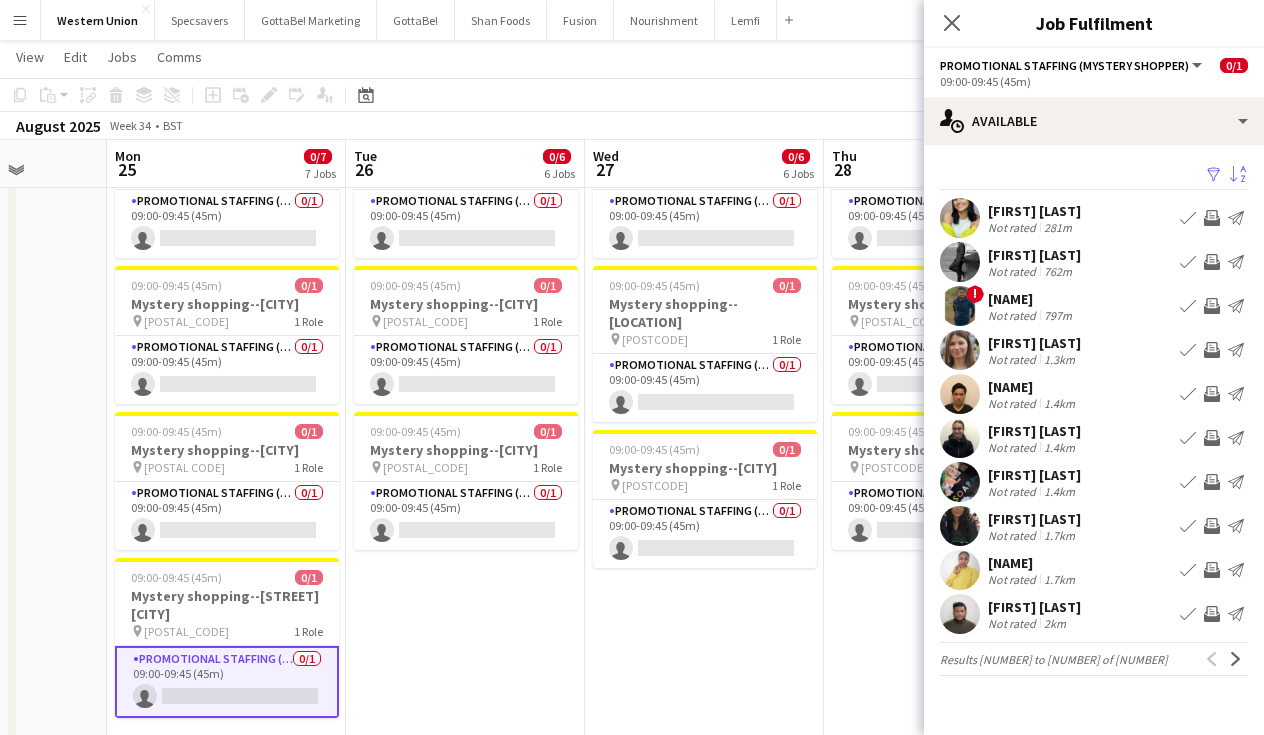 click on "Not rated [NUMBER]m" at bounding box center (1034, 227) 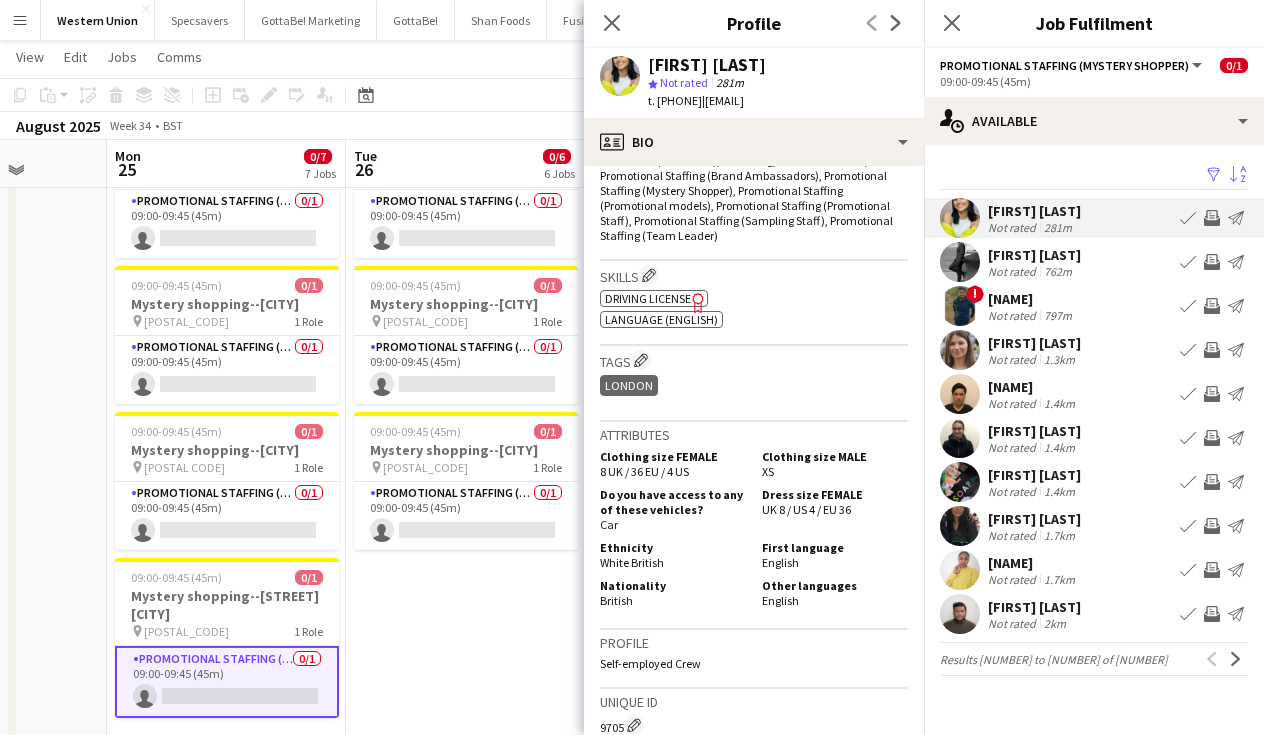 scroll, scrollTop: 689, scrollLeft: 0, axis: vertical 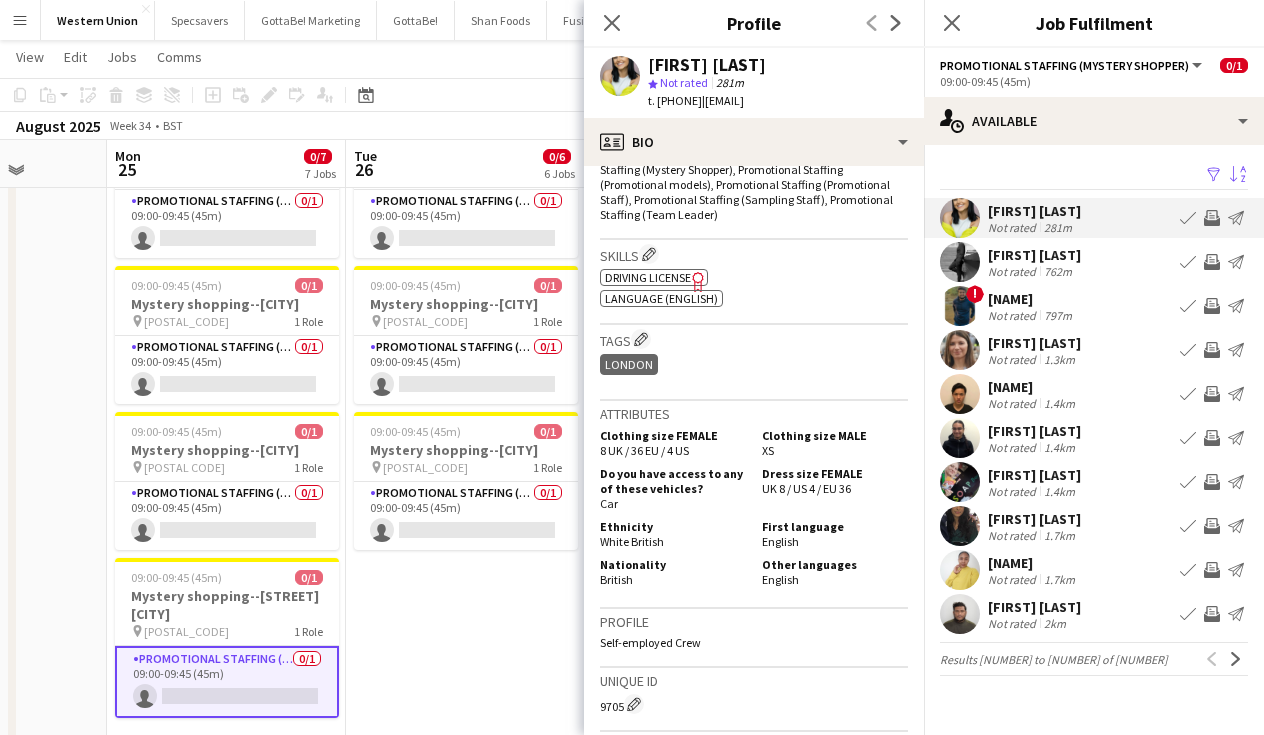 click on "[NAME]" at bounding box center [1033, 563] 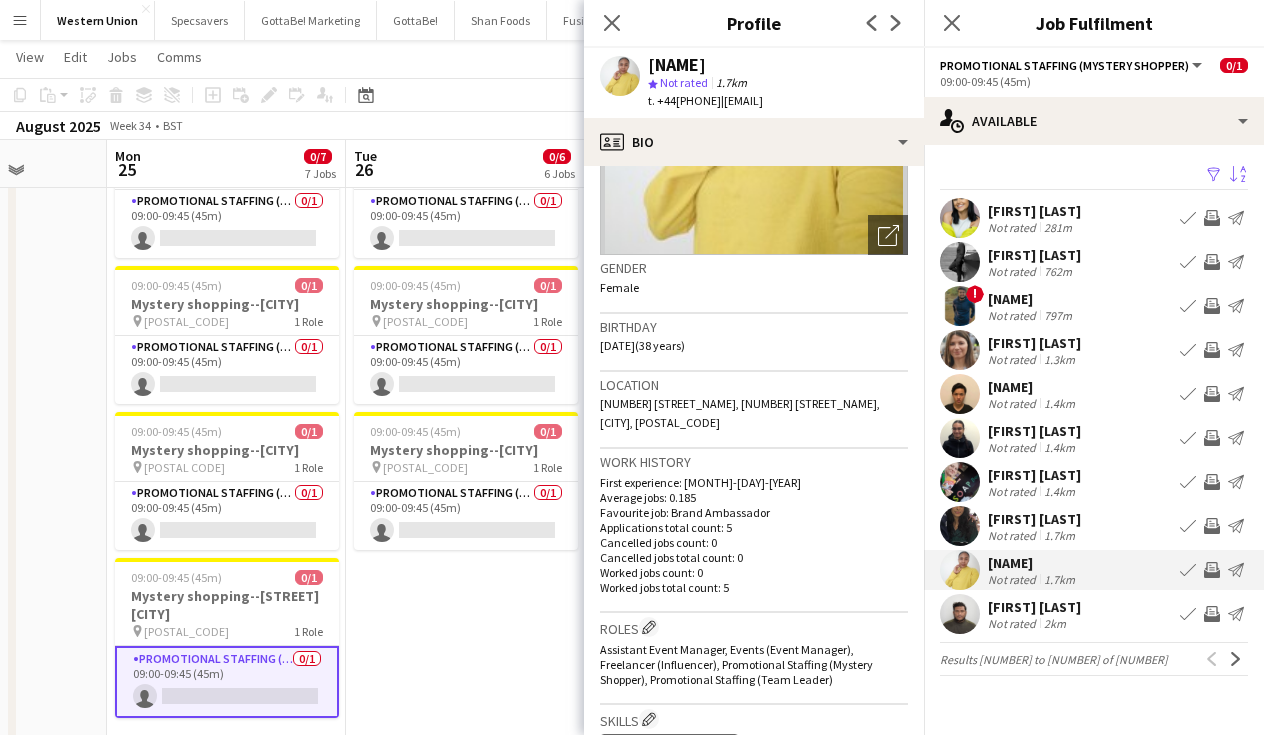 scroll, scrollTop: 222, scrollLeft: 0, axis: vertical 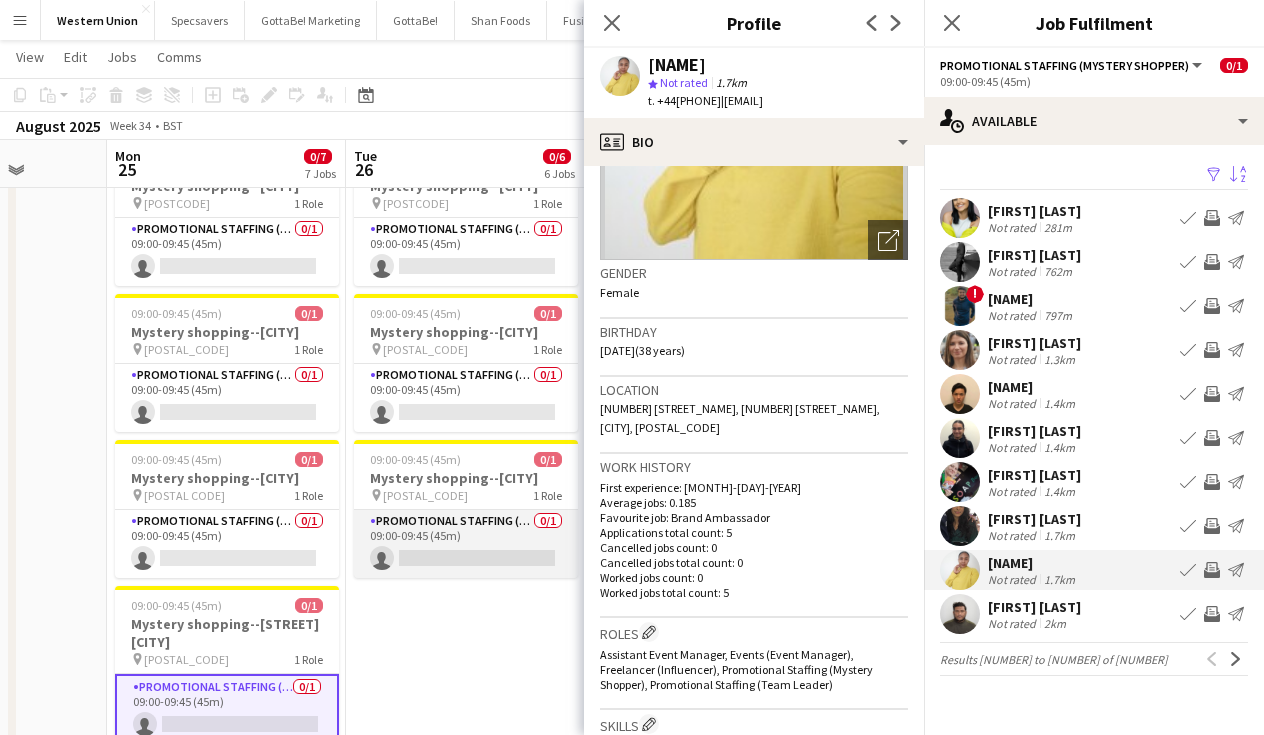 click on "Promotional Staffing (Mystery Shopper) 0/[NUMBER] 09:00-09:45 ([MINUTES]) single-neutral-actions" at bounding box center (466, 544) 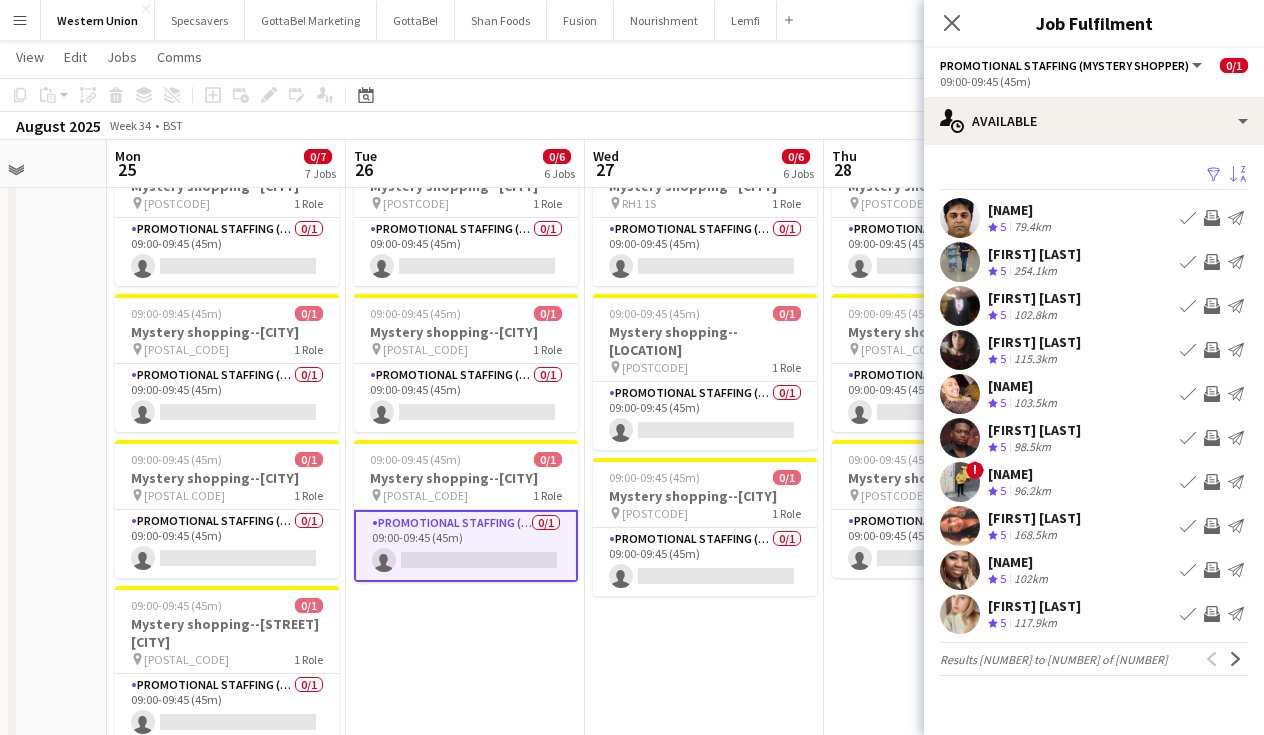 click on "Sort asc" at bounding box center (1238, 175) 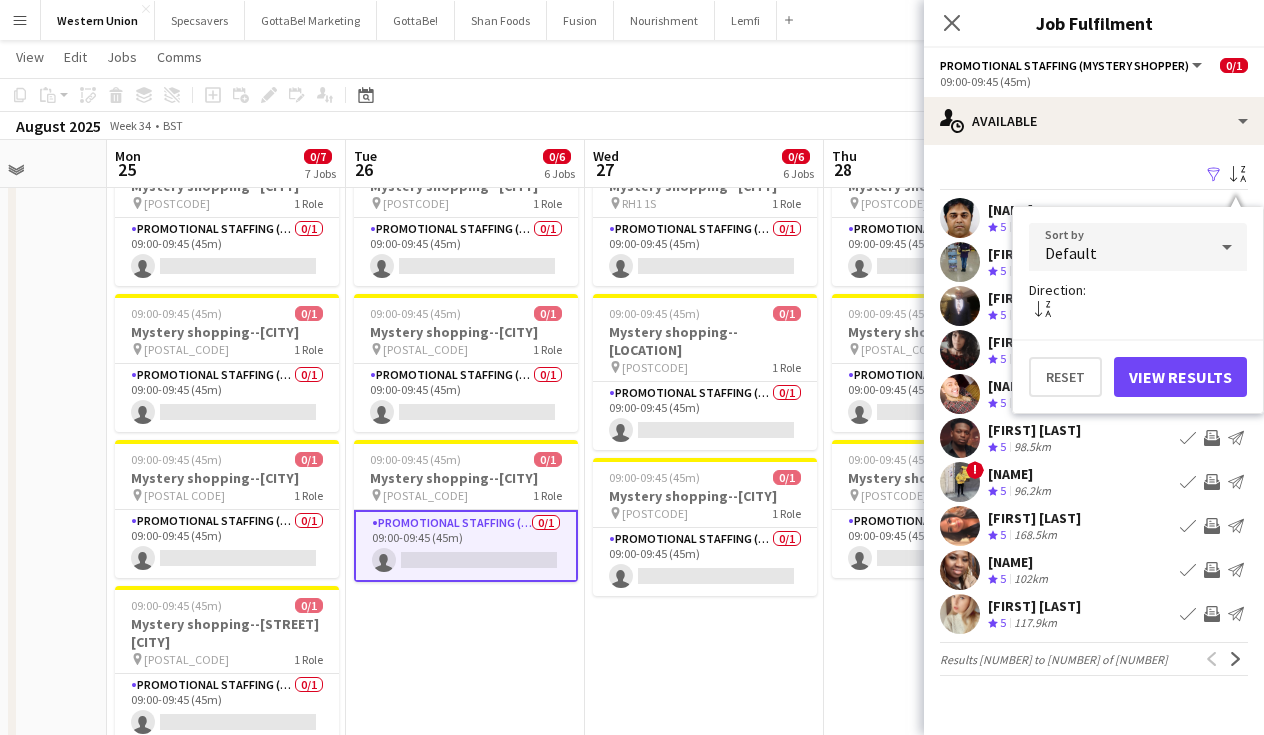 click on "Default" at bounding box center [1118, 247] 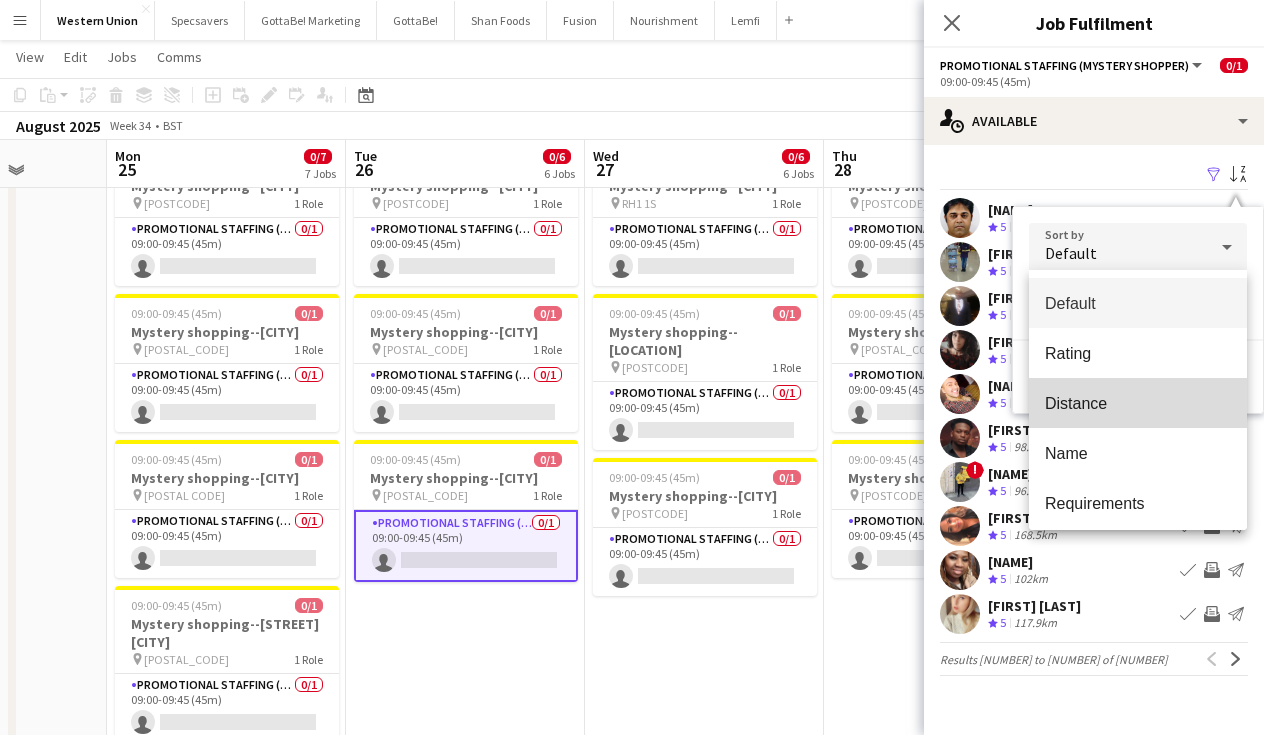 click on "Distance" at bounding box center (1138, 403) 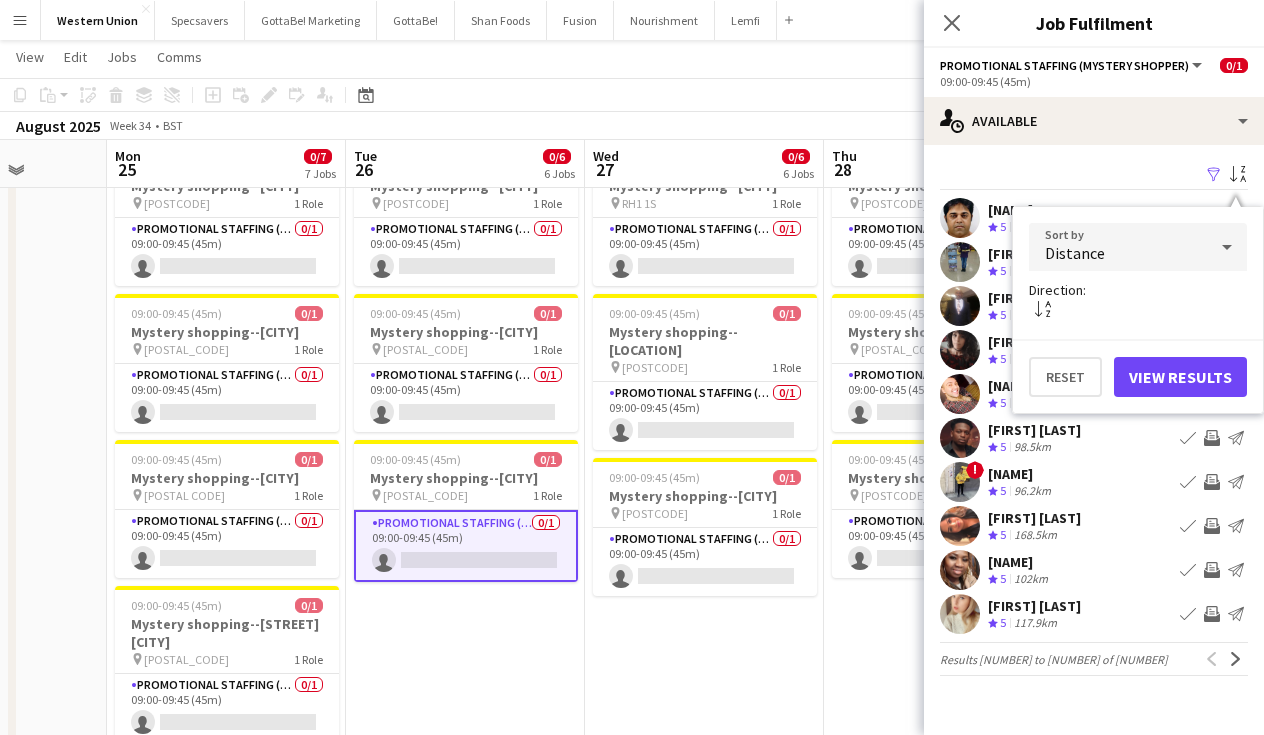click on "View Results" at bounding box center (1180, 377) 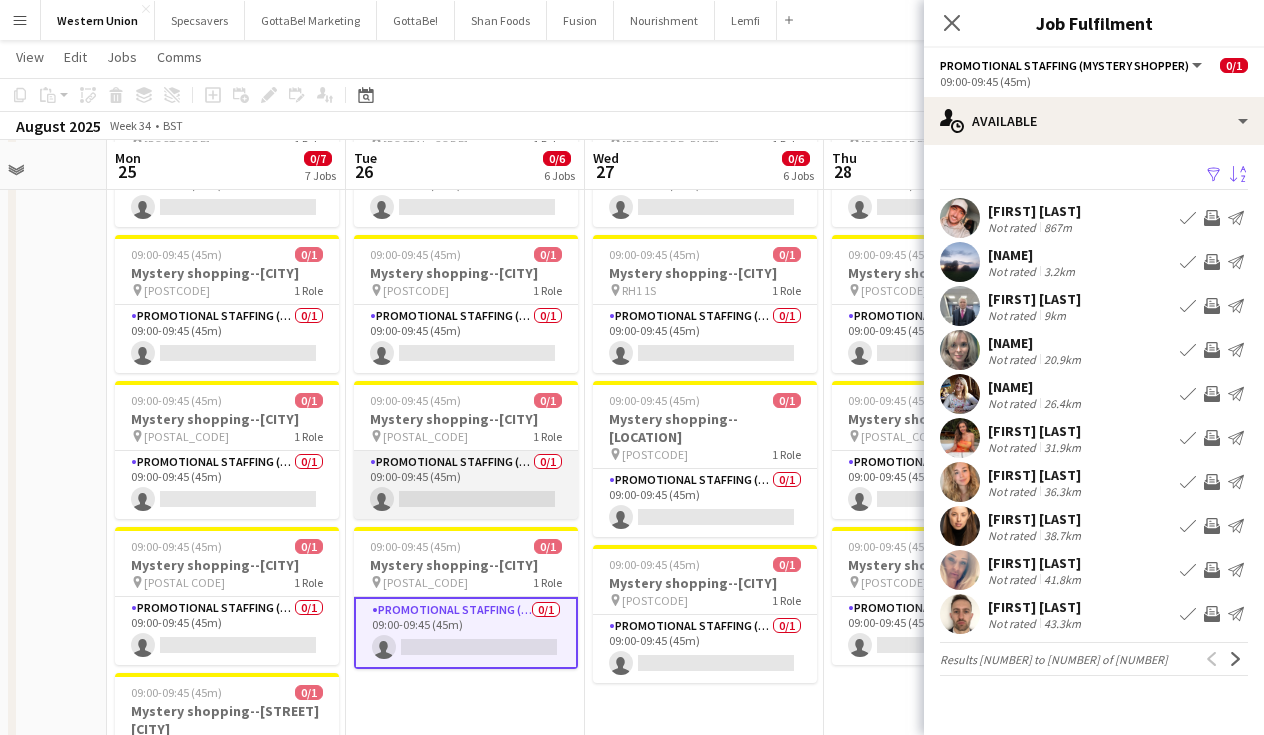 scroll, scrollTop: 430, scrollLeft: 0, axis: vertical 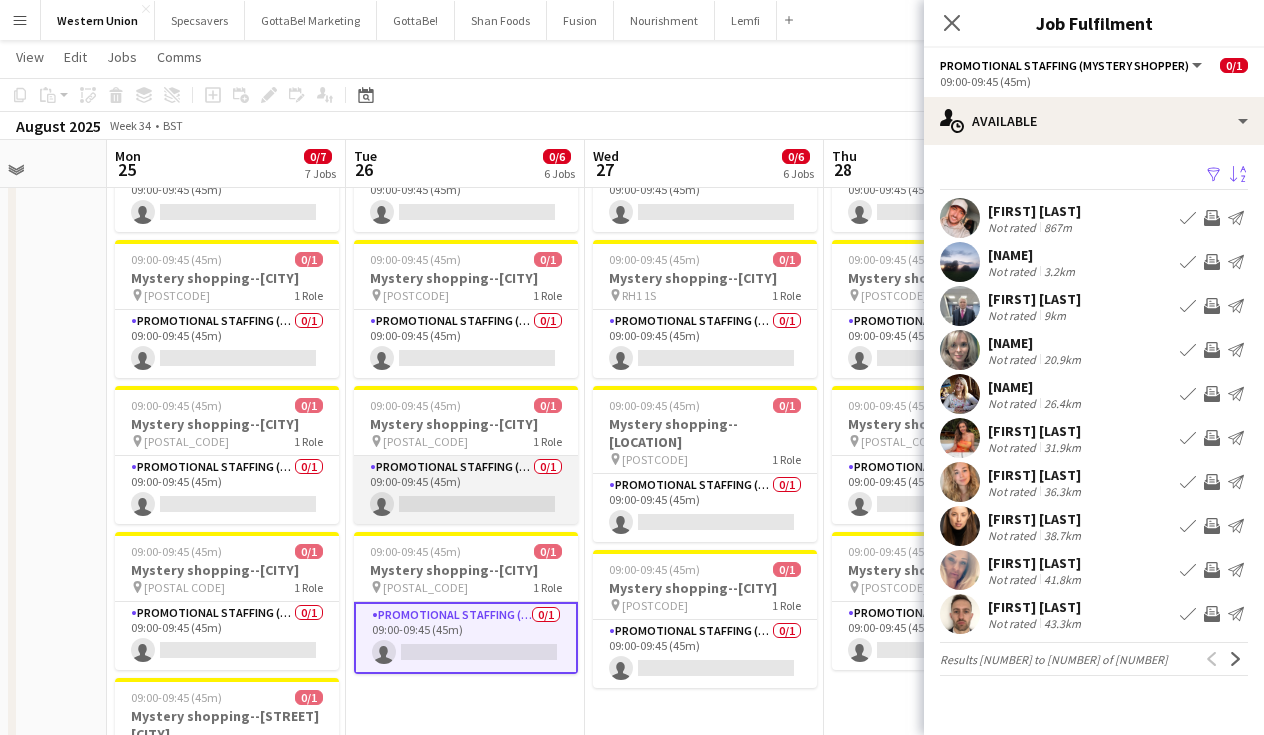 click on "Promotional Staffing (Mystery Shopper) 0/[NUMBER] 09:00-09:45 ([MINUTES]) single-neutral-actions" at bounding box center [466, 490] 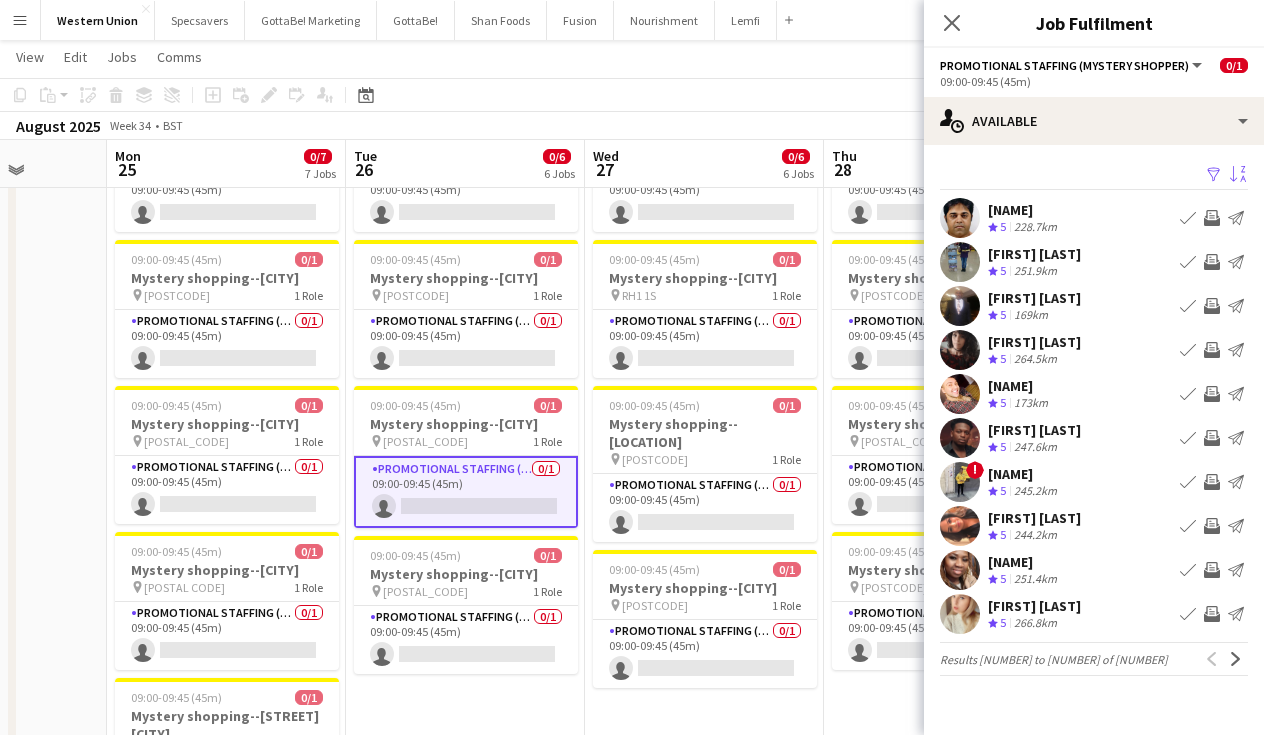 click on "Sort asc" at bounding box center [1236, 175] 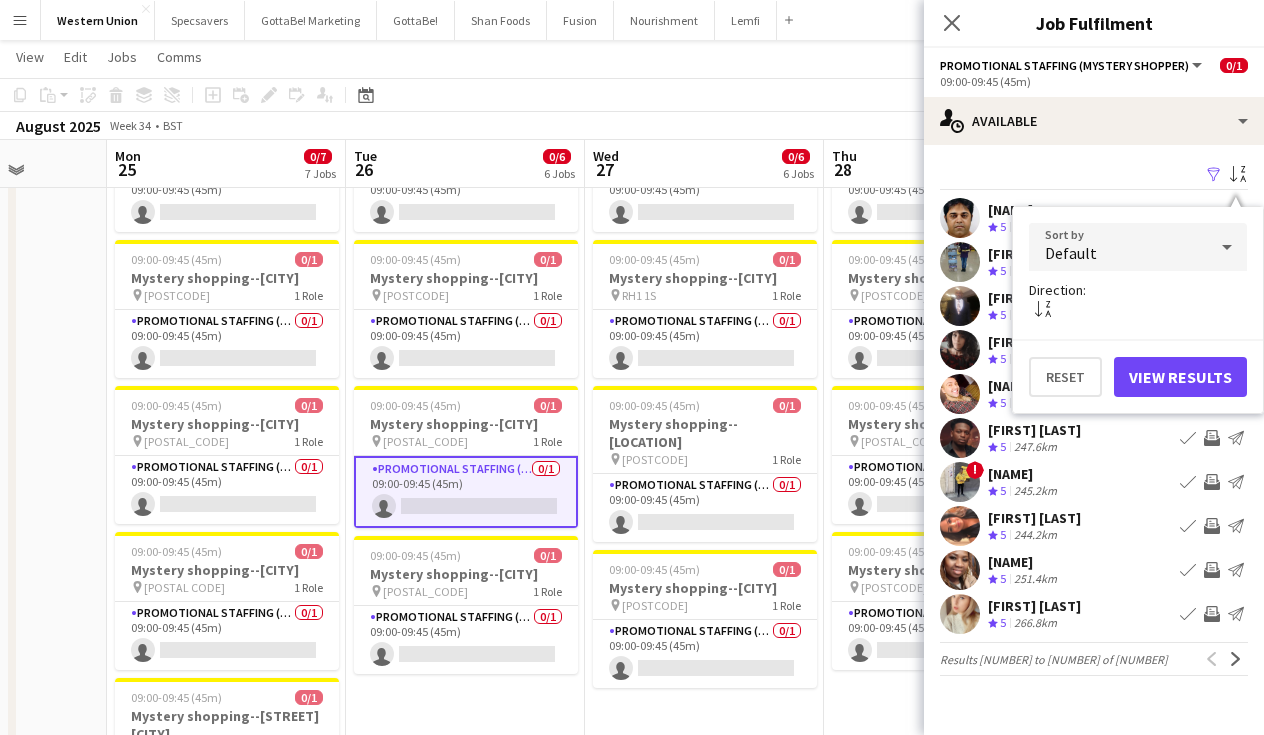 click on "Default" at bounding box center [1118, 247] 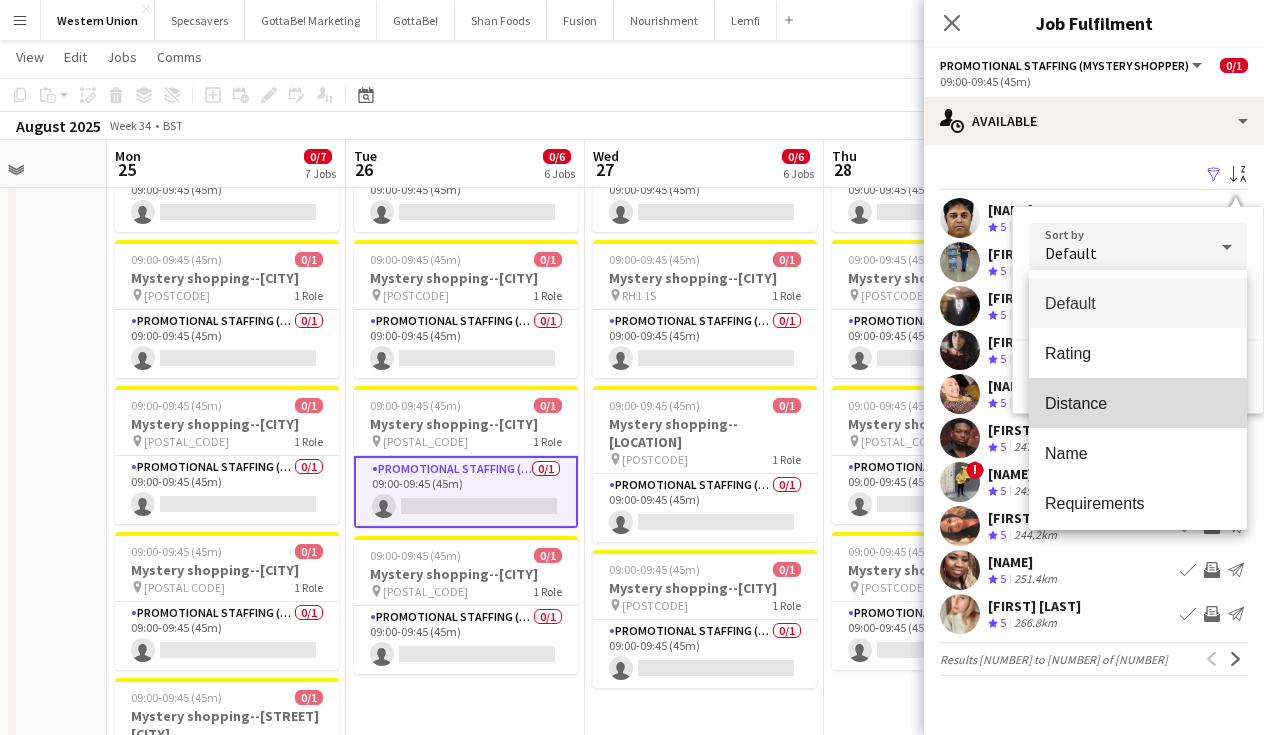 click on "Distance" at bounding box center (1138, 403) 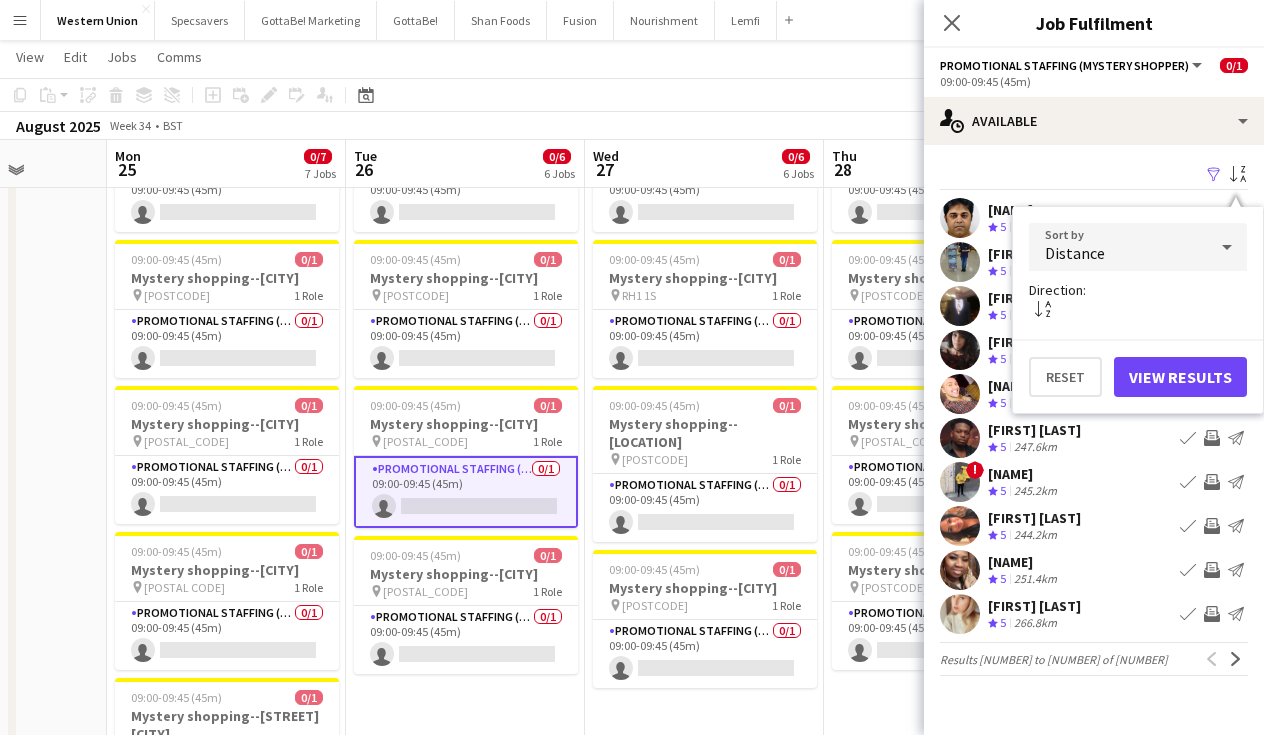 click on "View Results" at bounding box center (1180, 377) 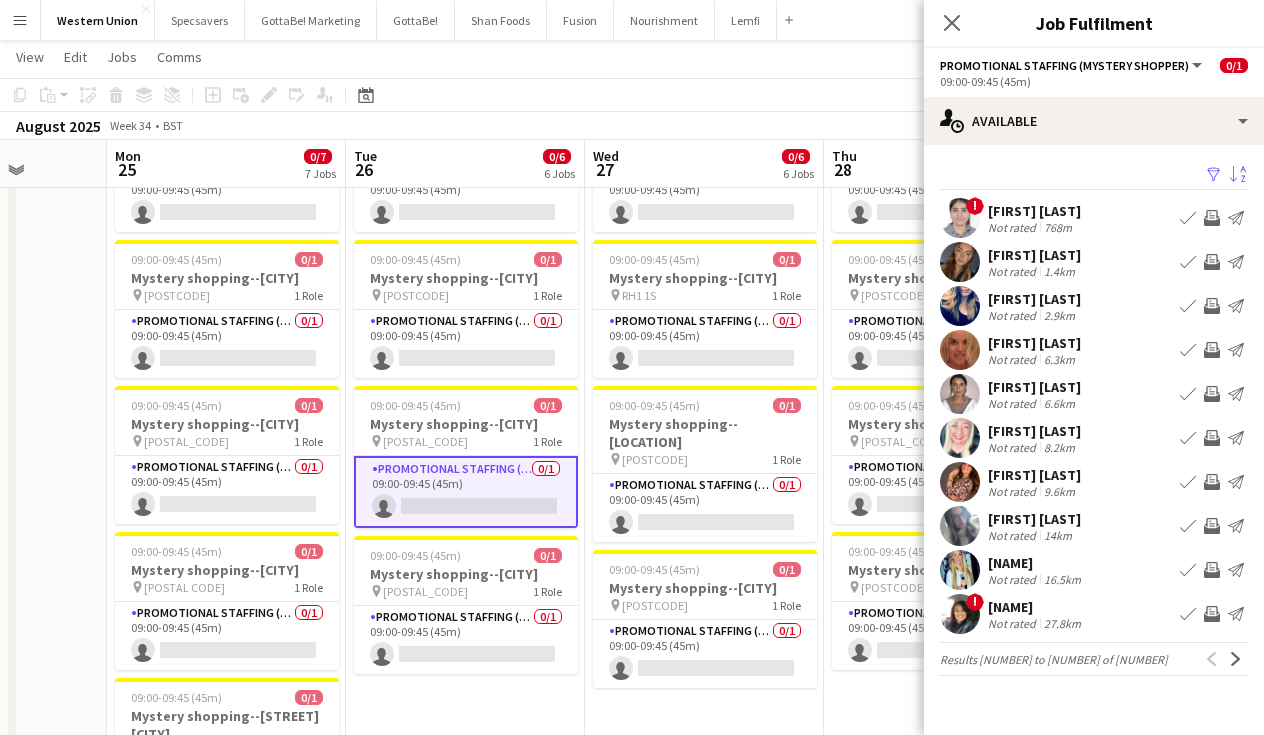 click on "768m" at bounding box center (1058, 227) 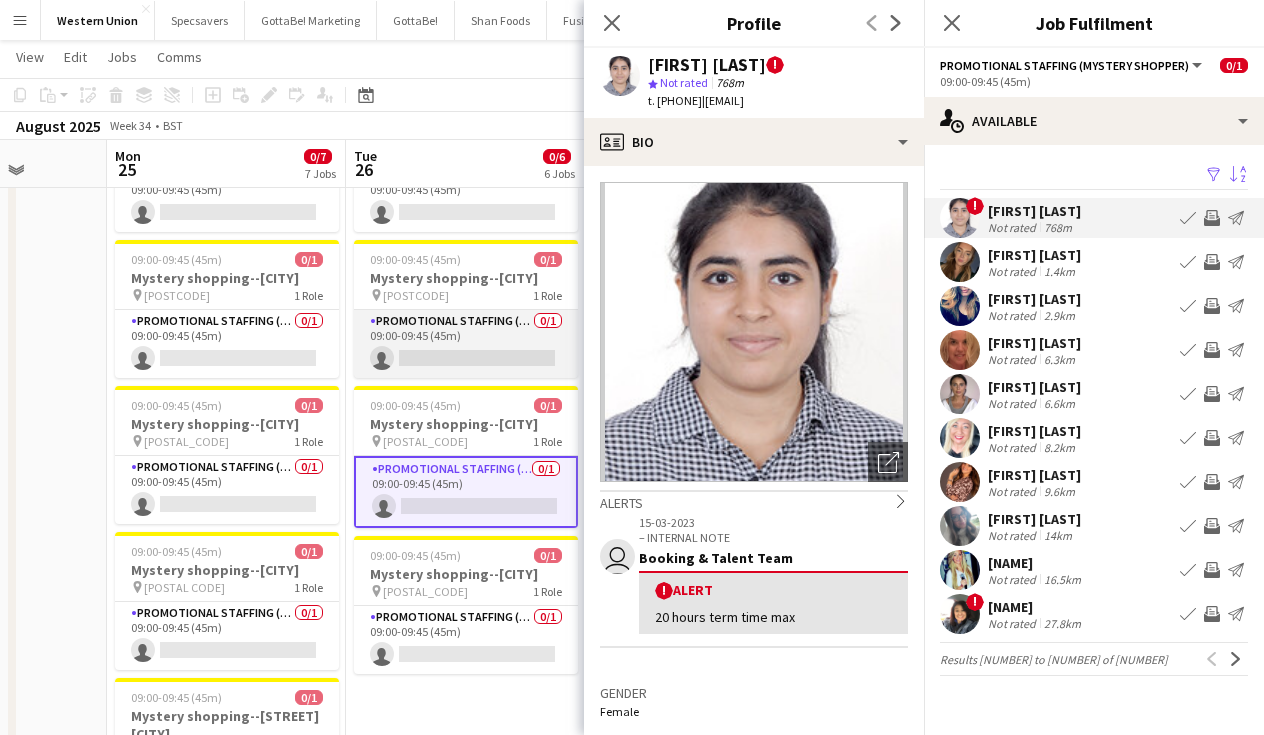 click on "Promotional Staffing (Mystery Shopper) 0/[NUMBER] 09:00-09:45 ([MINUTES]) single-neutral-actions" at bounding box center [466, 344] 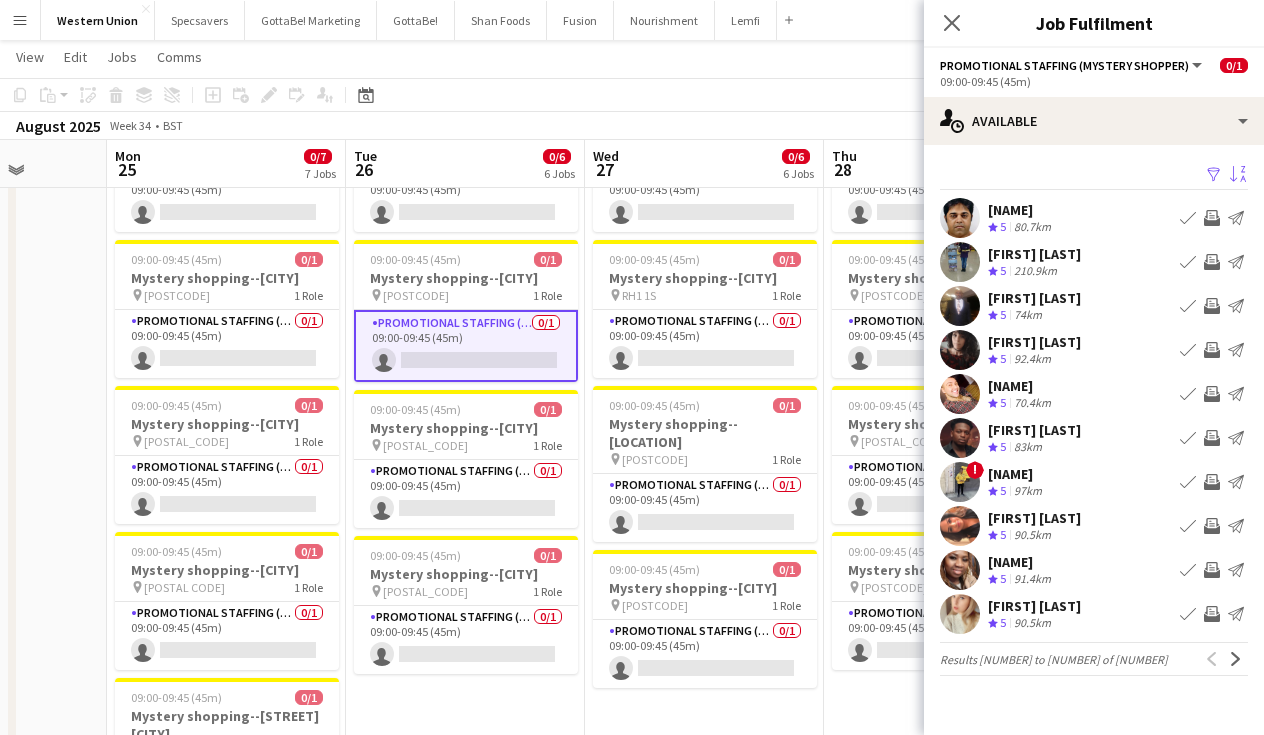 click on "Sort asc" at bounding box center [1238, 175] 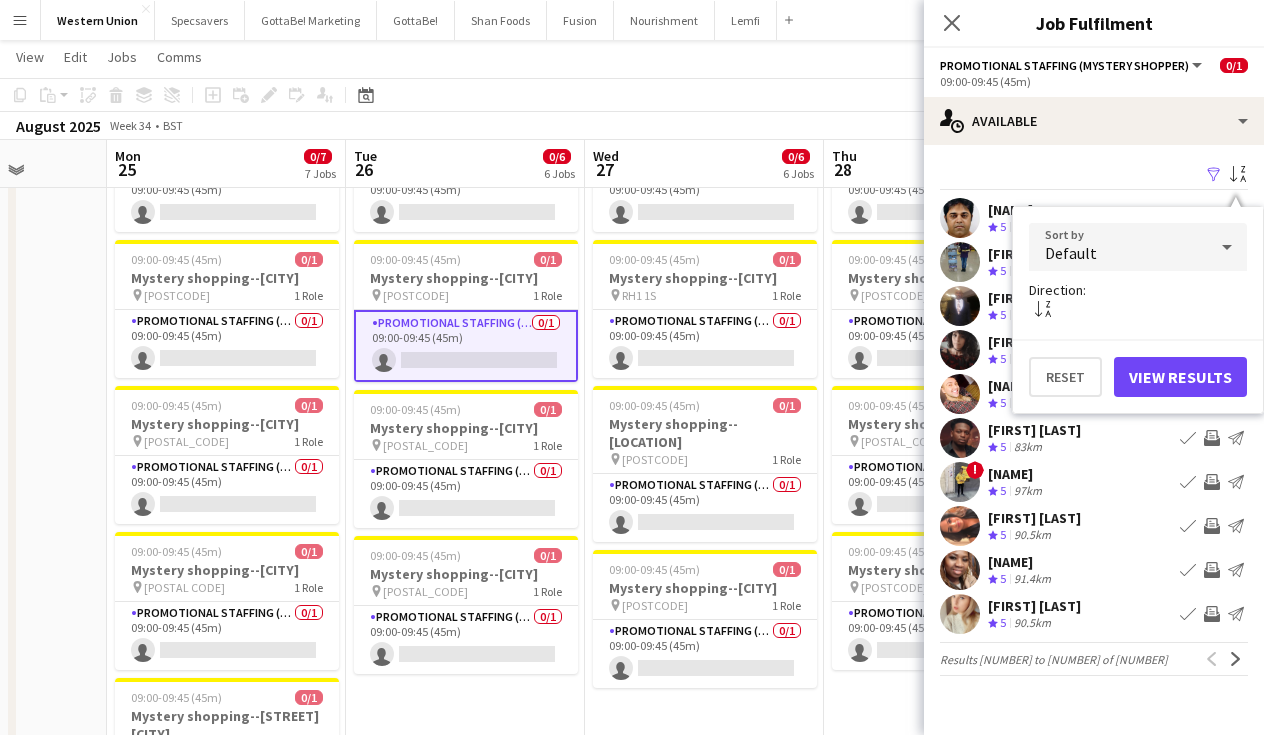 click on "Default" at bounding box center [1118, 247] 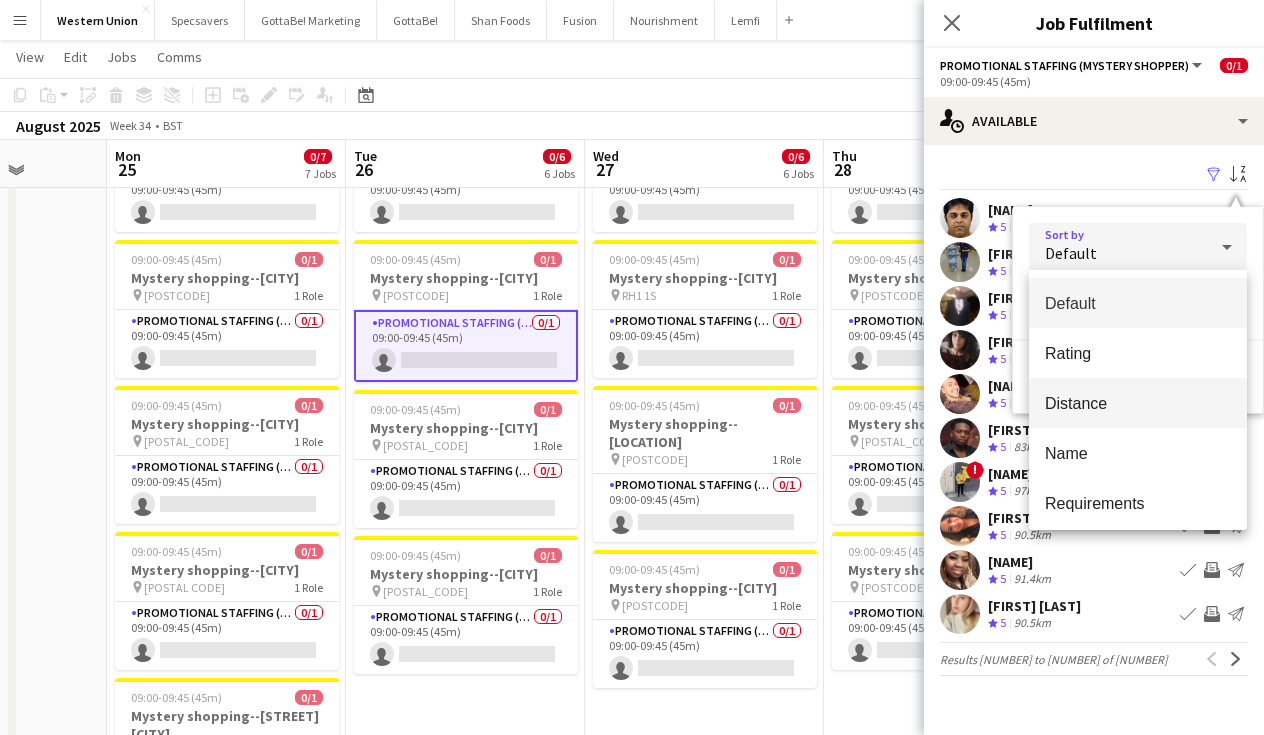 click on "Distance" at bounding box center [1138, 403] 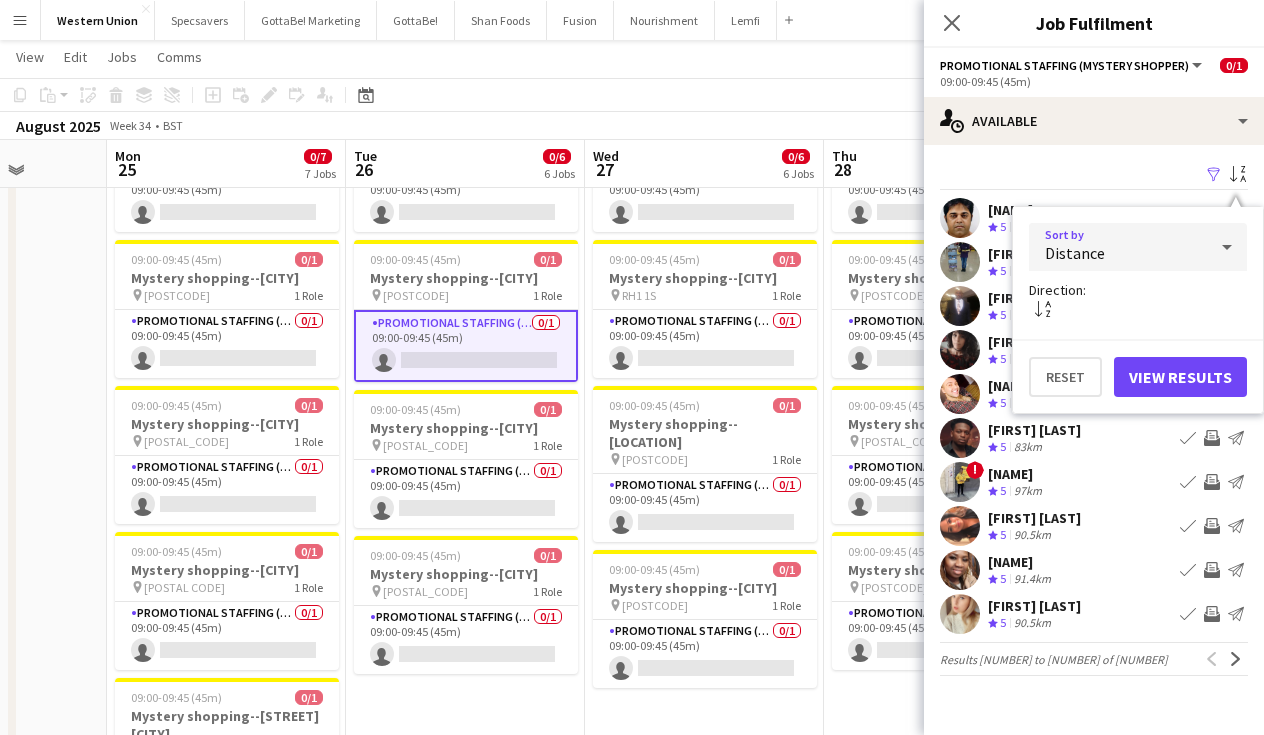 click on "View Results" at bounding box center (1180, 377) 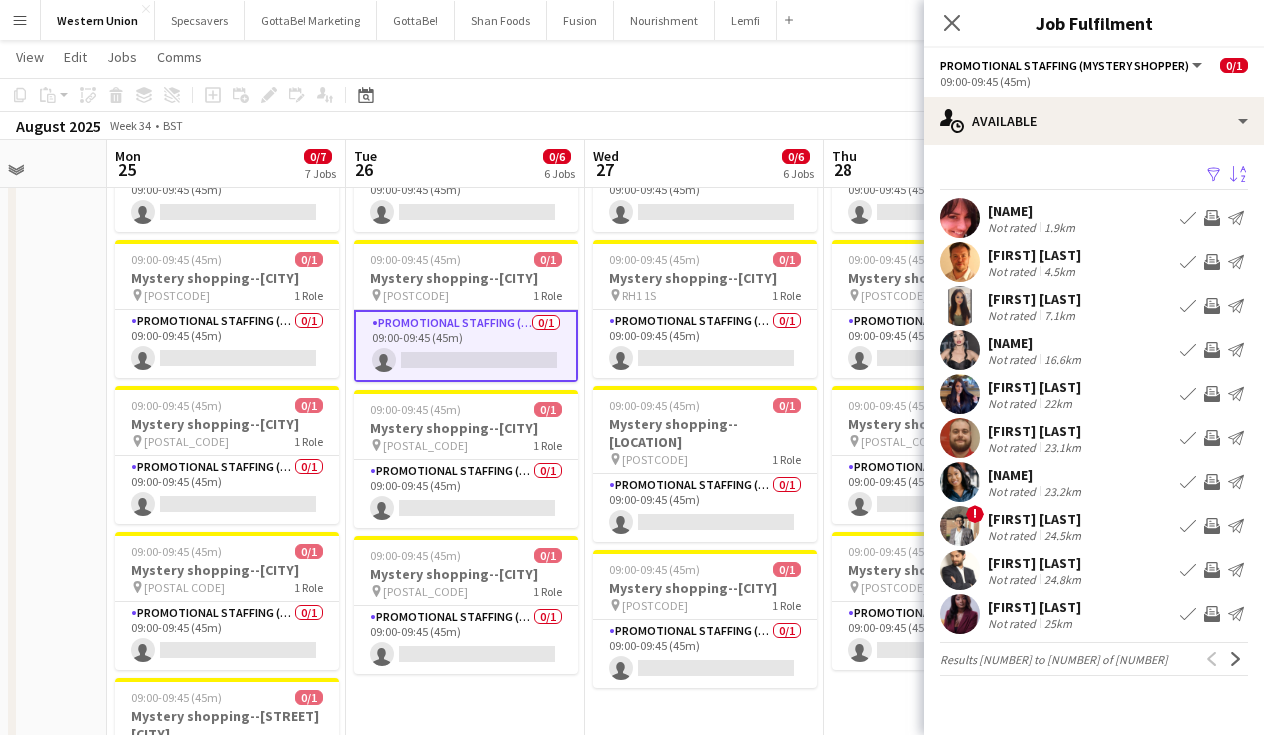 click on "[FIRST] [LAST] Not rated [DISTANCE] Book crew Invite crew Send notification" at bounding box center [1094, 306] 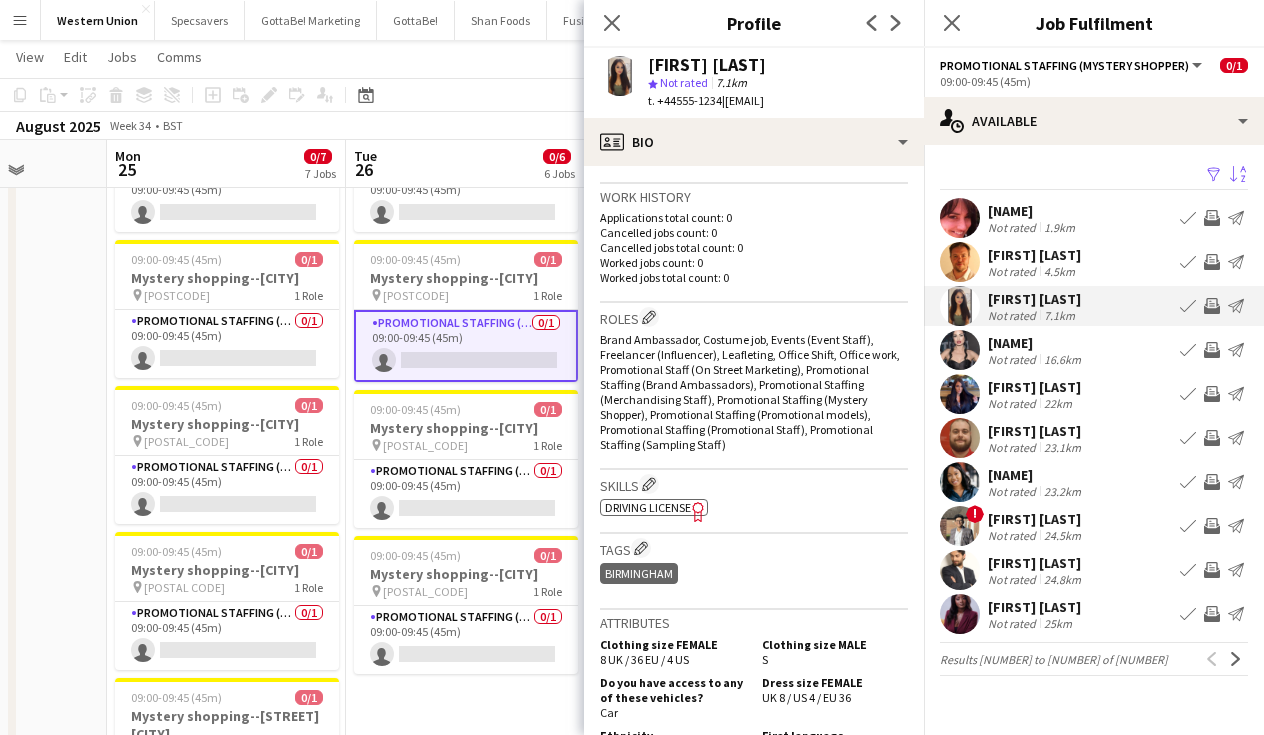 scroll, scrollTop: 475, scrollLeft: 0, axis: vertical 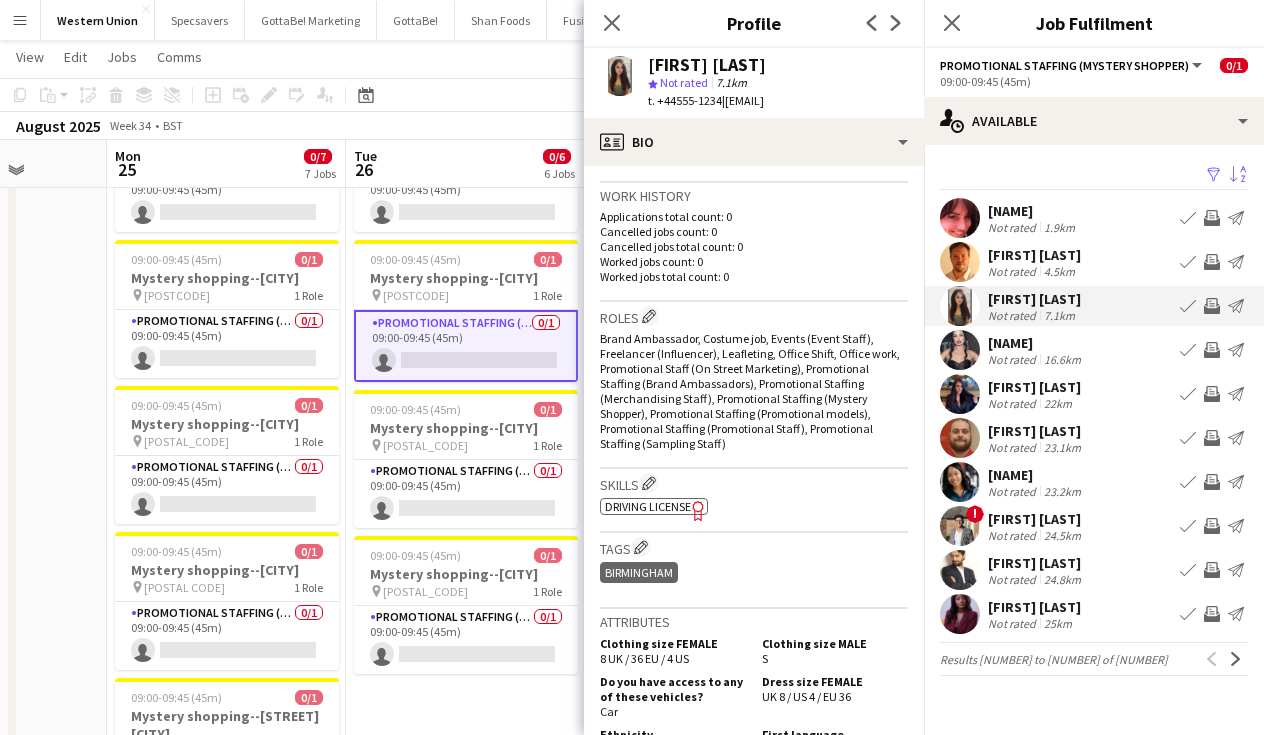 click on "[NAME]" at bounding box center (1036, 343) 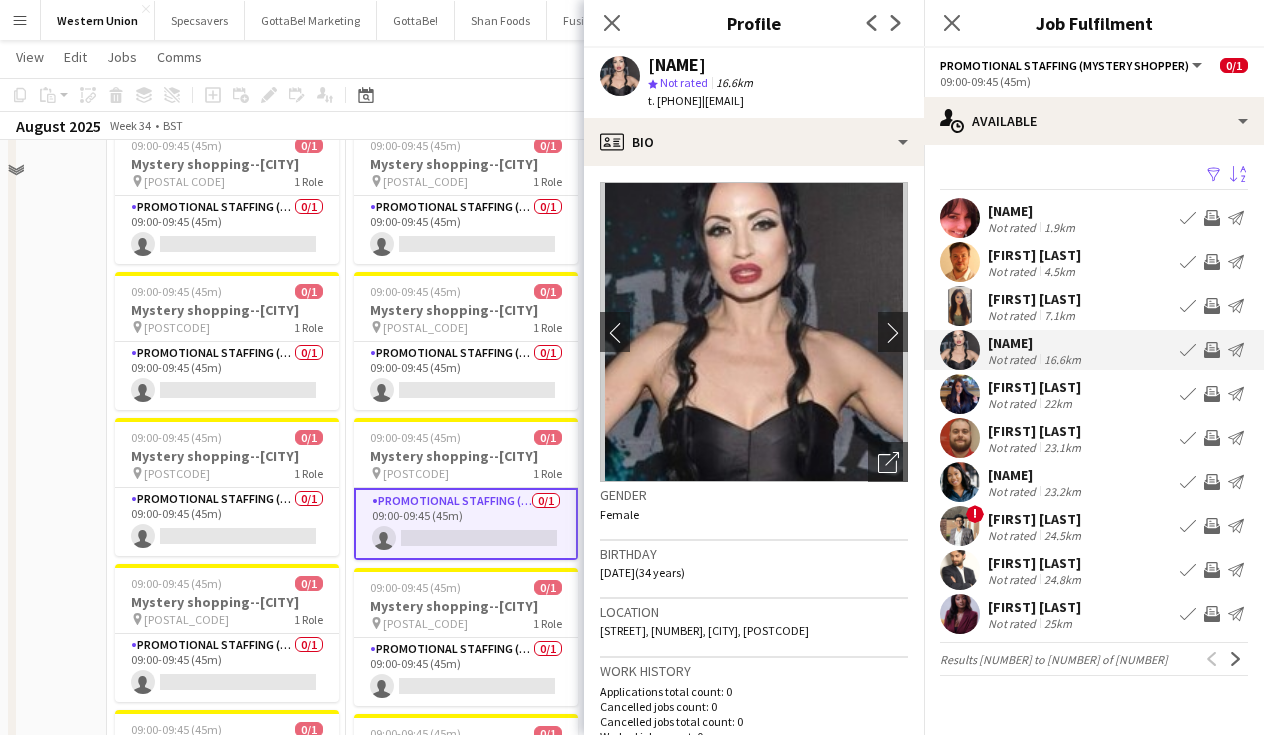 scroll, scrollTop: 186, scrollLeft: 0, axis: vertical 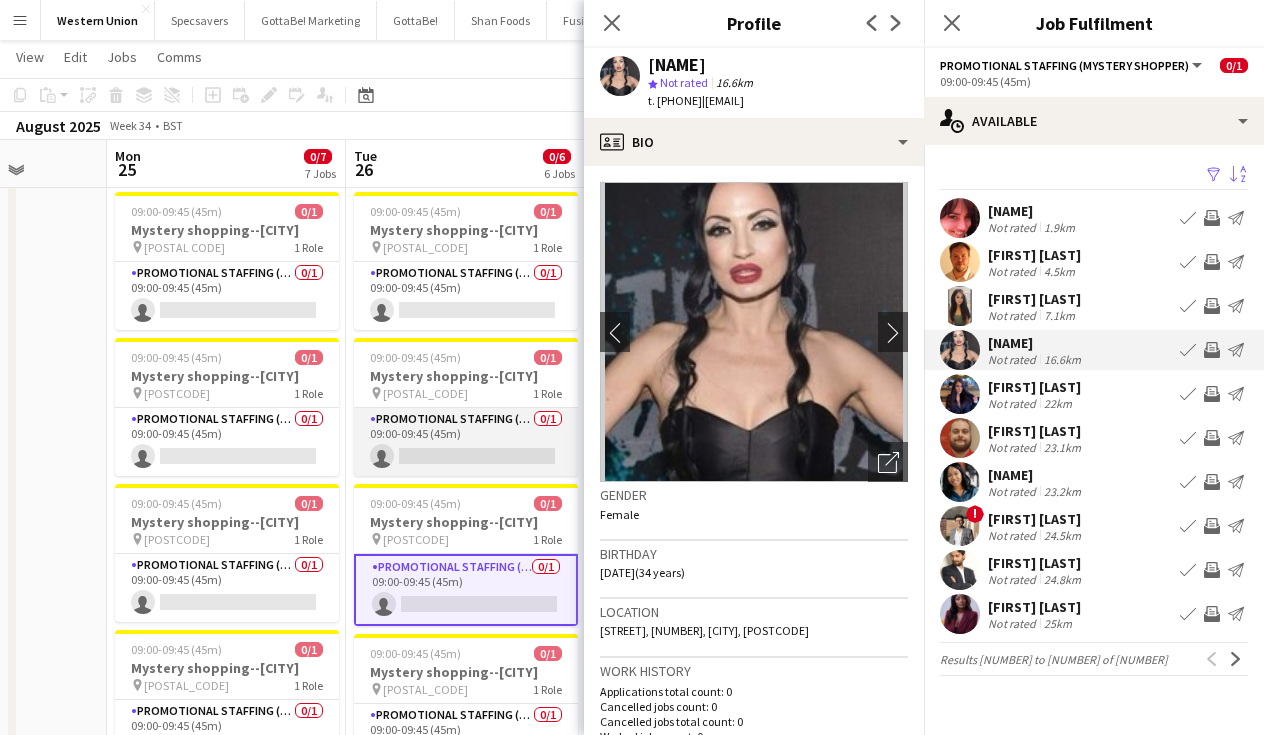 click on "Promotional Staffing (Mystery Shopper) 0/[NUMBER] 09:00-09:45 ([MINUTES]) single-neutral-actions" at bounding box center [466, 442] 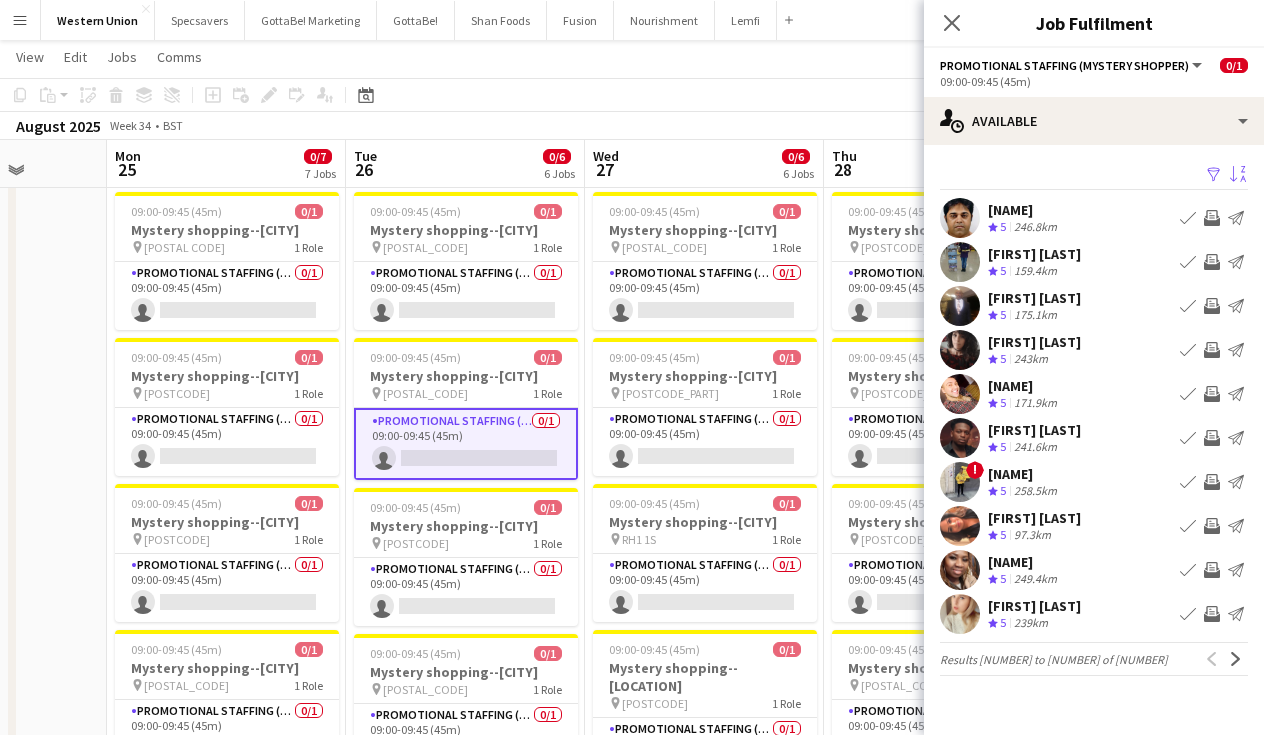 click on "Sort asc" at bounding box center [1236, 175] 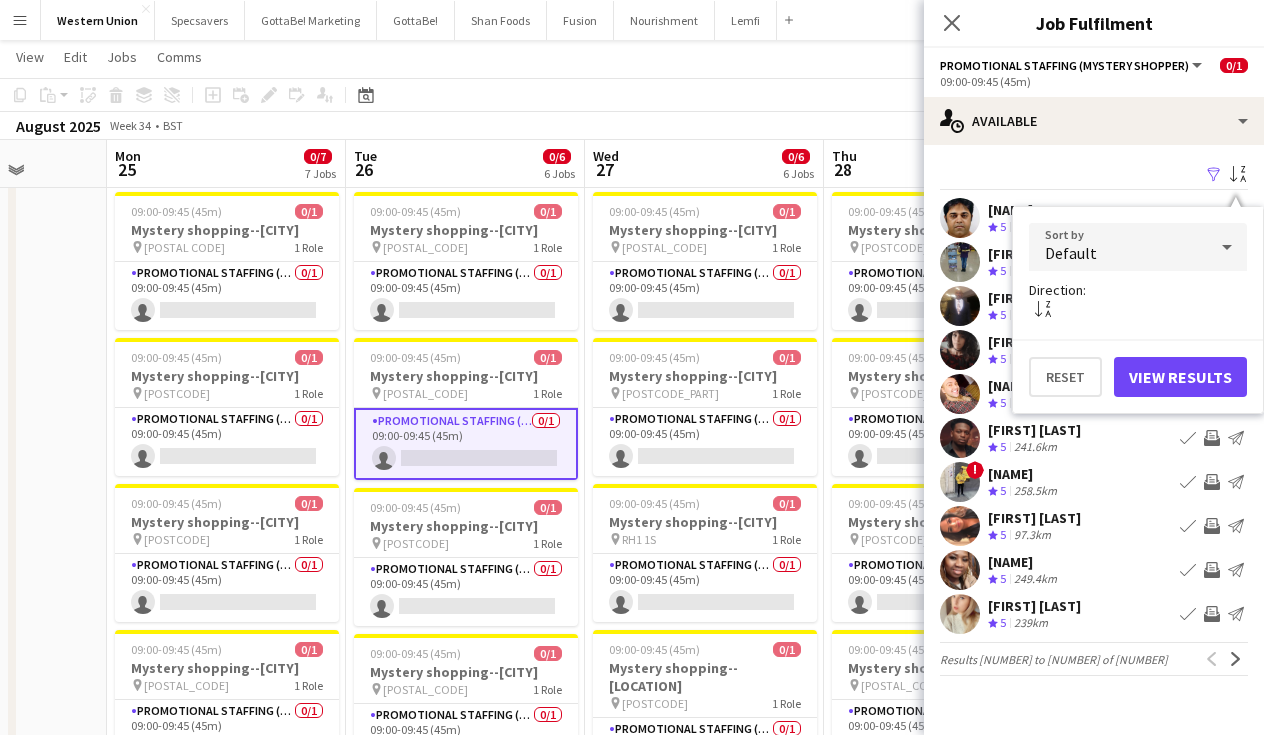 click on "Default" at bounding box center (1118, 247) 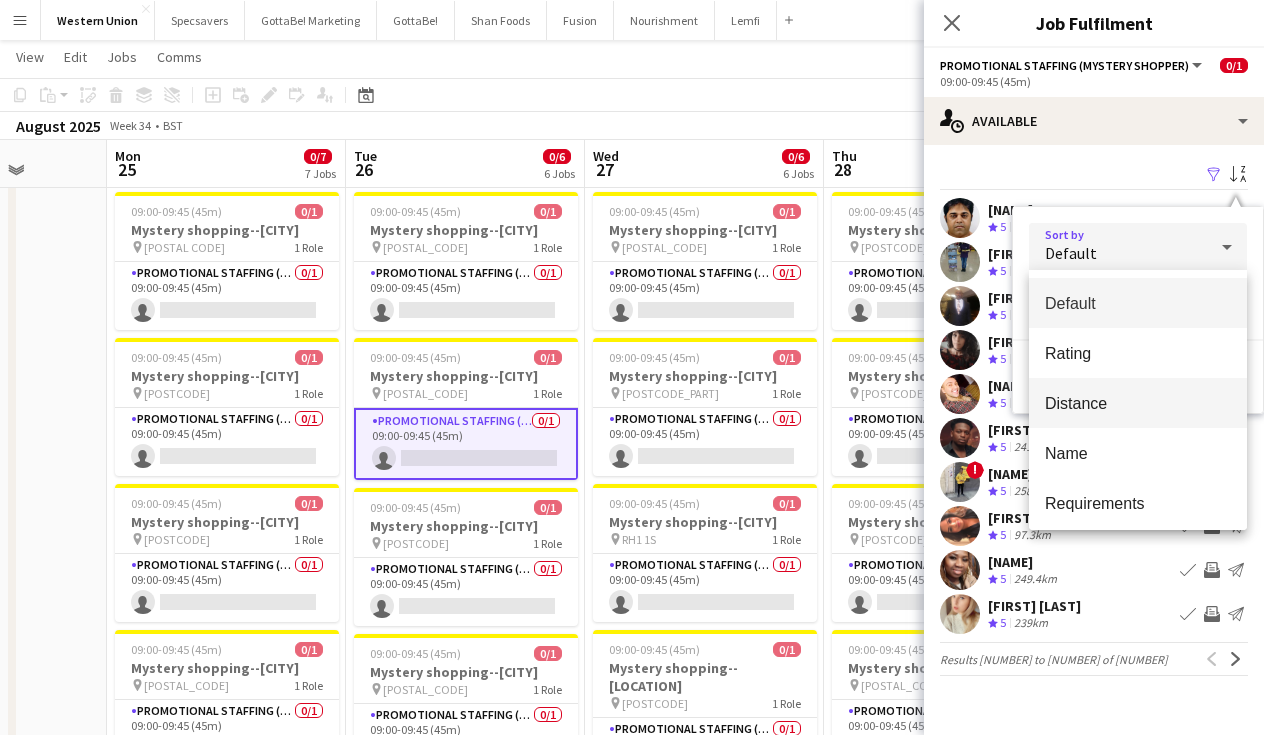 click on "Distance" at bounding box center [1138, 403] 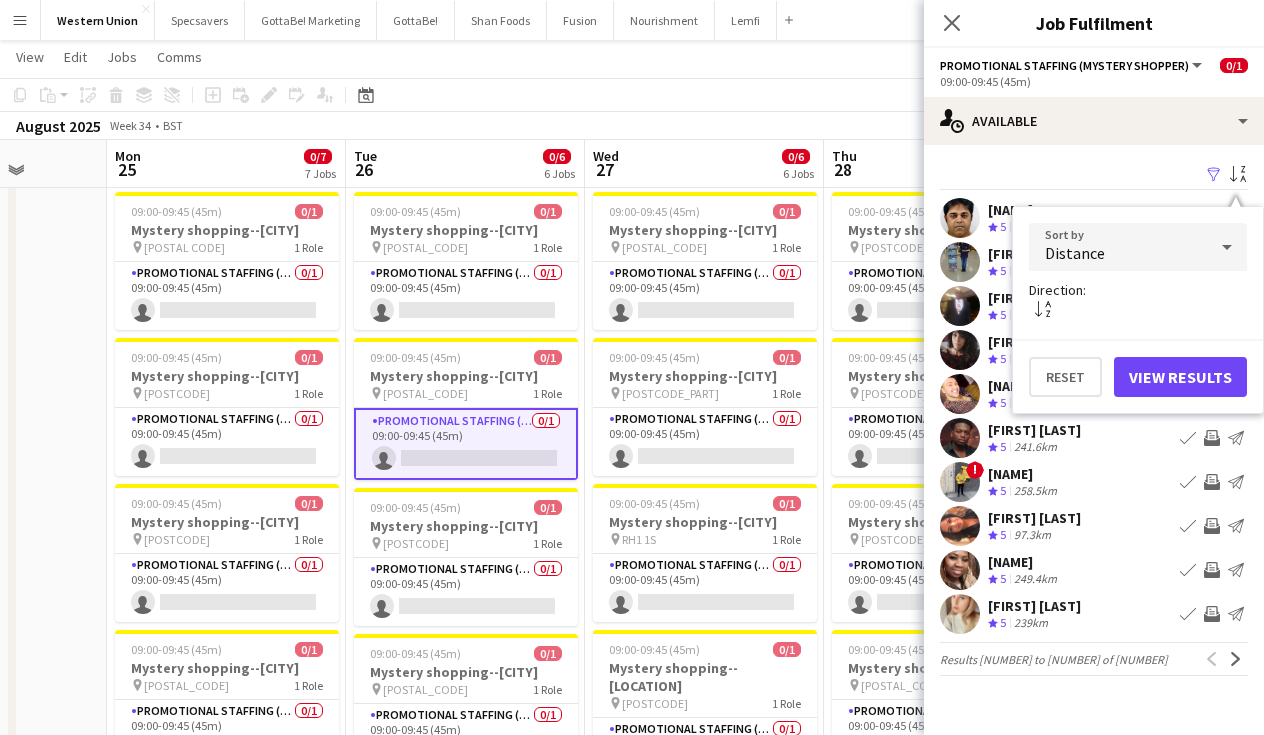 click on "View Results" at bounding box center (1180, 377) 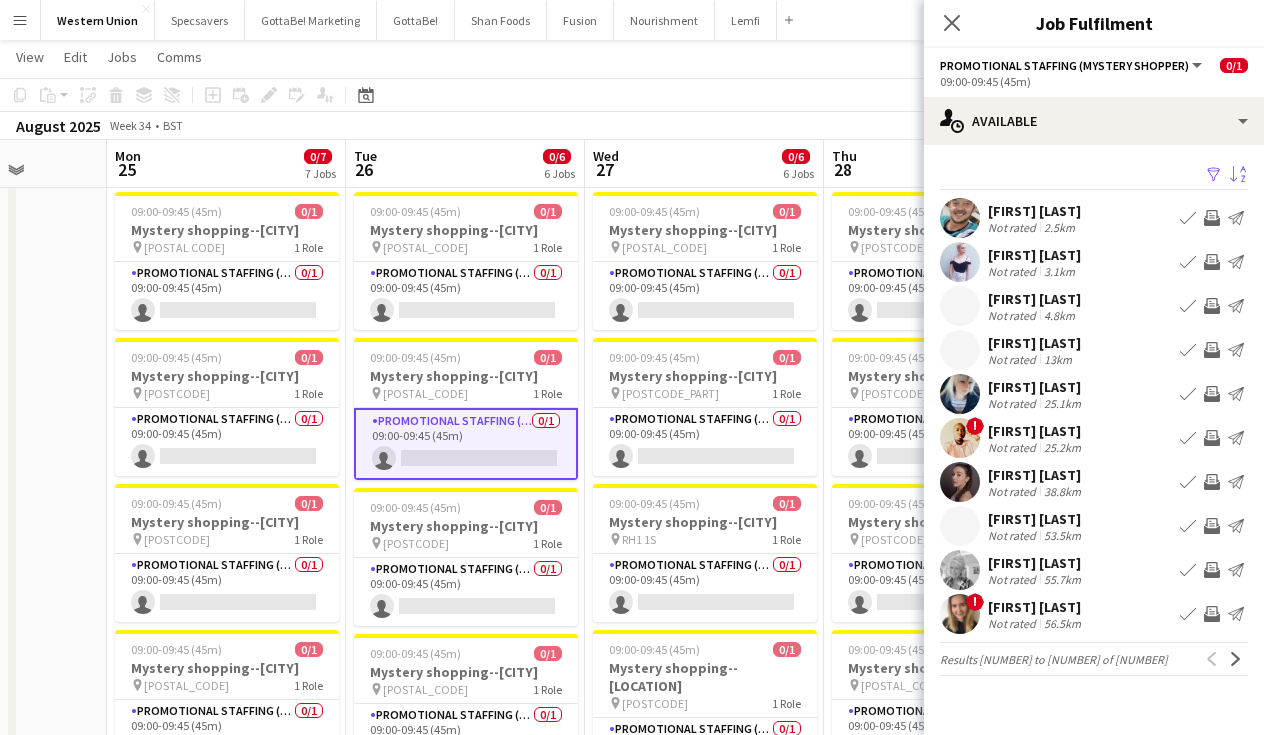 click on "[FIRST] [LAST]   Not rated   [DISTANCE]
Book crew
Invite crew
Send notification" at bounding box center (1094, 218) 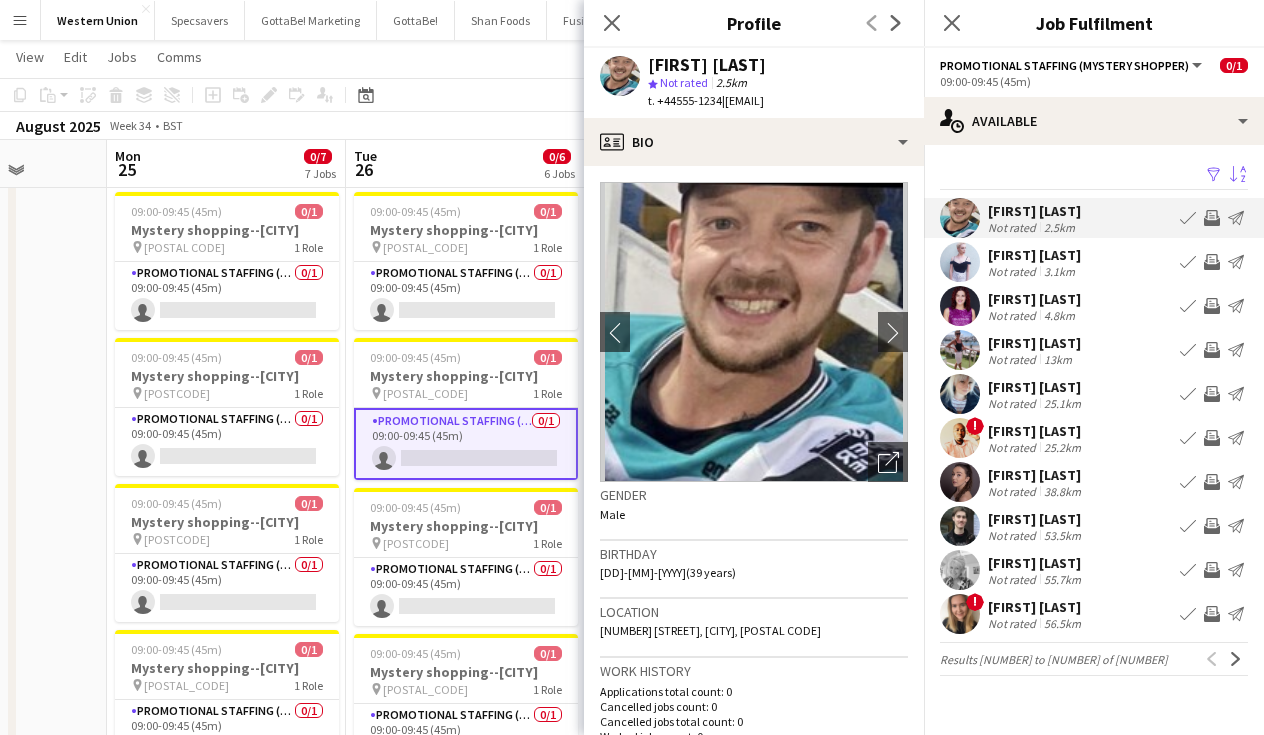click on "[FIRST] [LAST]" at bounding box center (1034, 255) 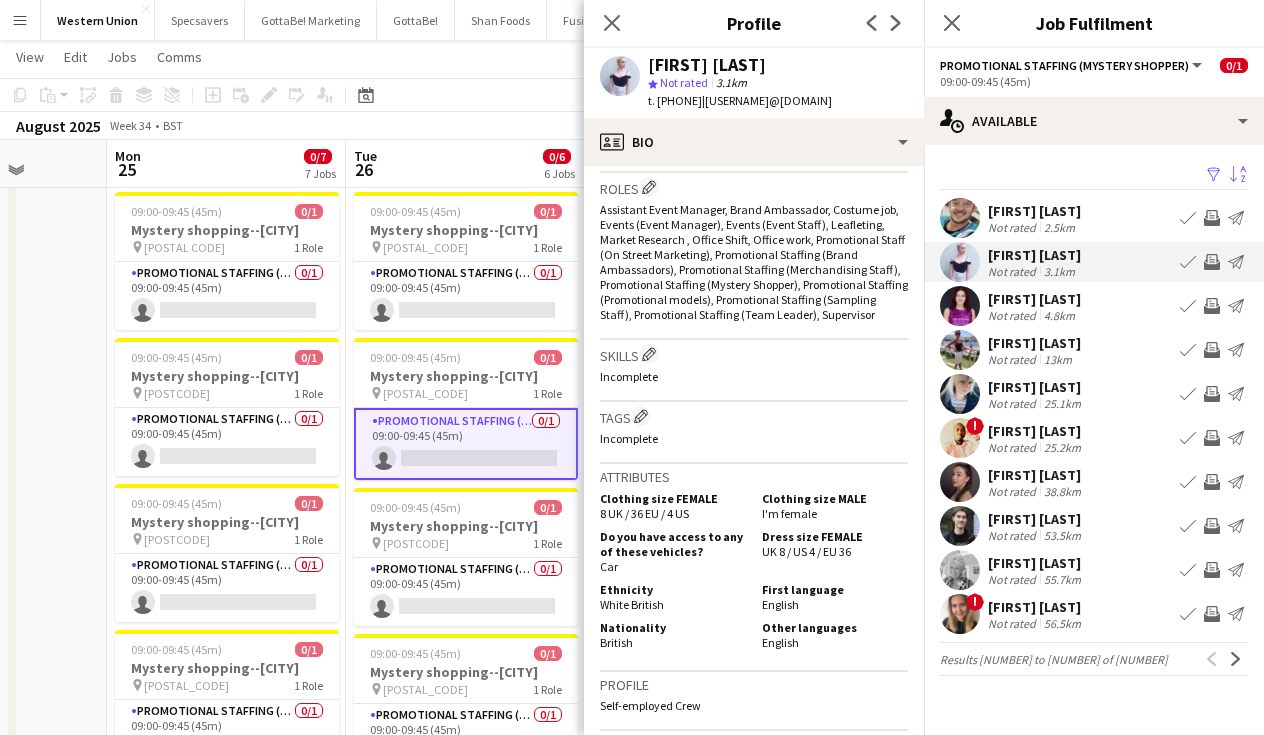 scroll, scrollTop: 606, scrollLeft: 0, axis: vertical 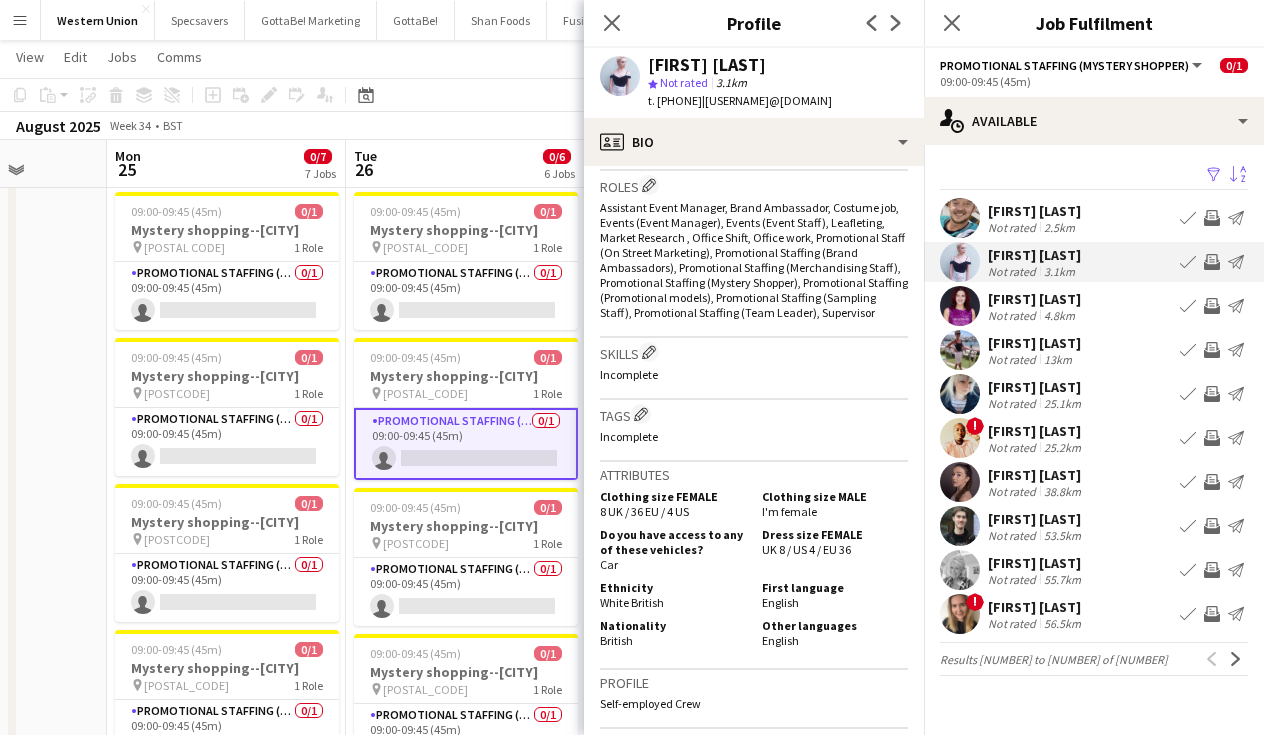 click on "[FIRST] [LAST] Not rated 4.8km
Book crew
Invite crew
Send notification" at bounding box center [1094, 306] 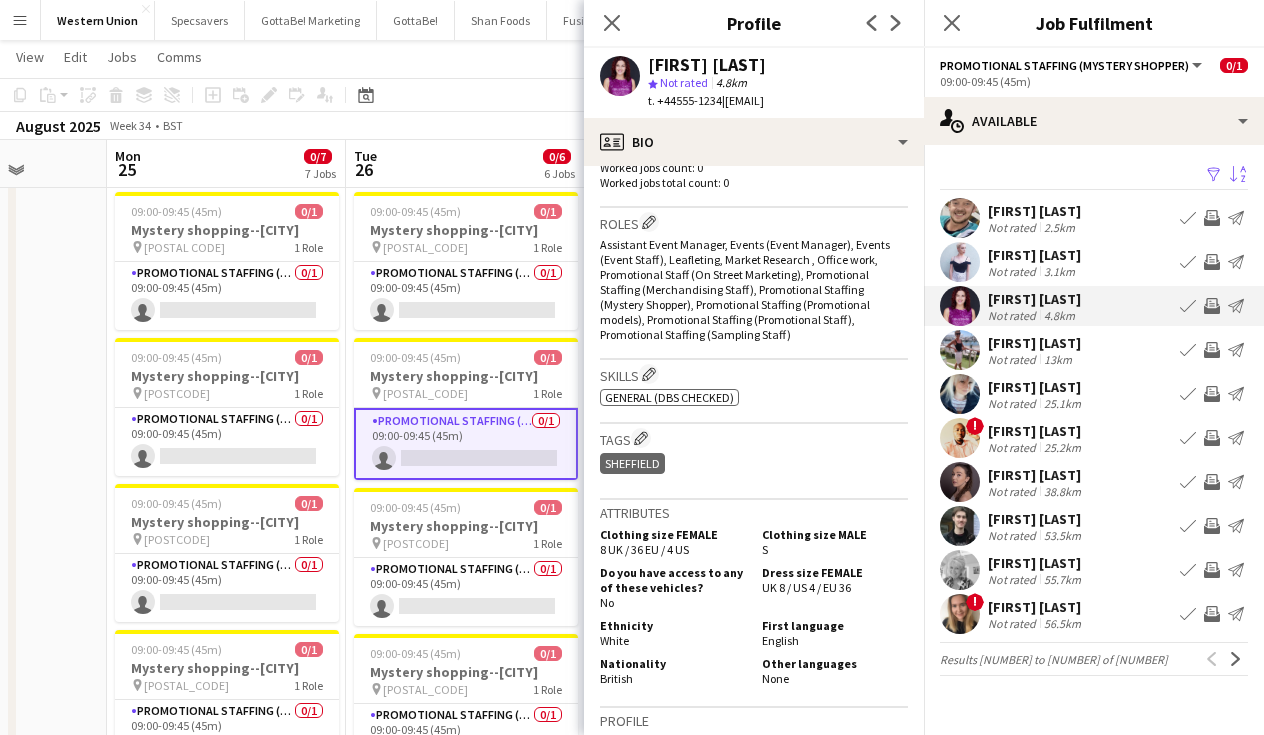 scroll, scrollTop: 571, scrollLeft: 0, axis: vertical 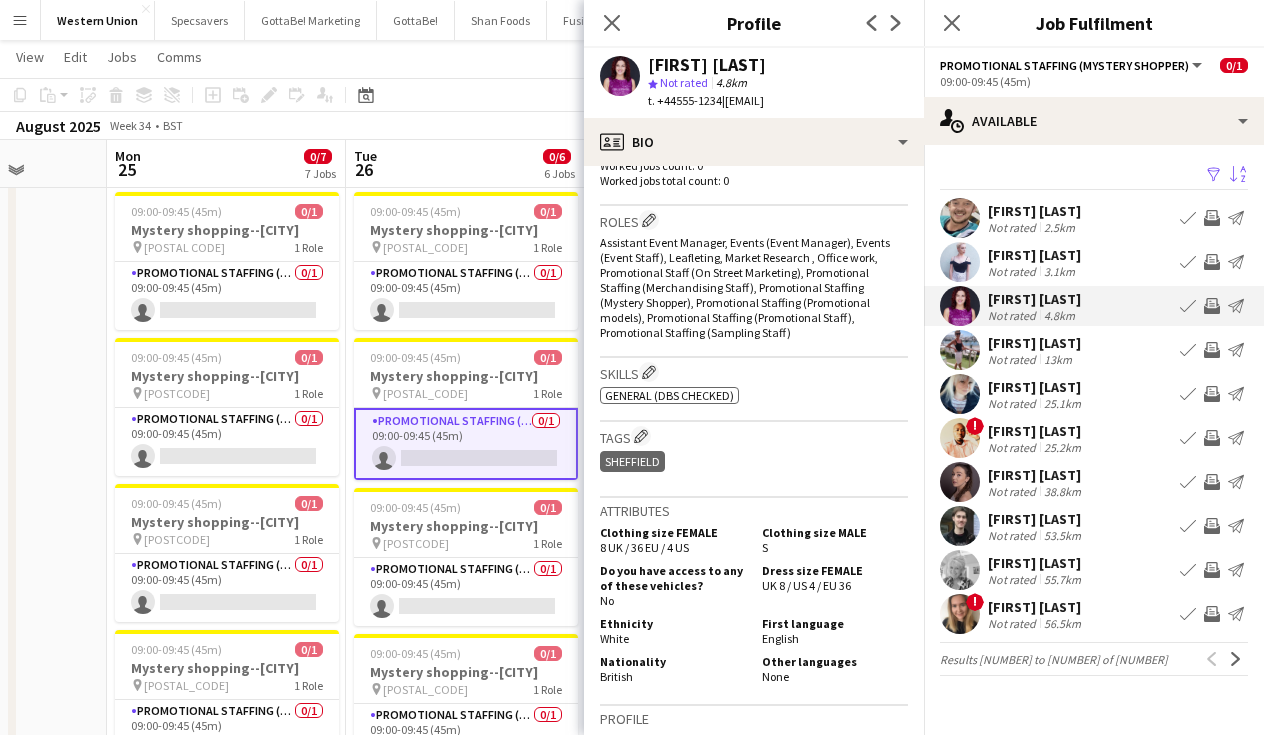 click on "[FIRST] [LAST]" at bounding box center [1036, 387] 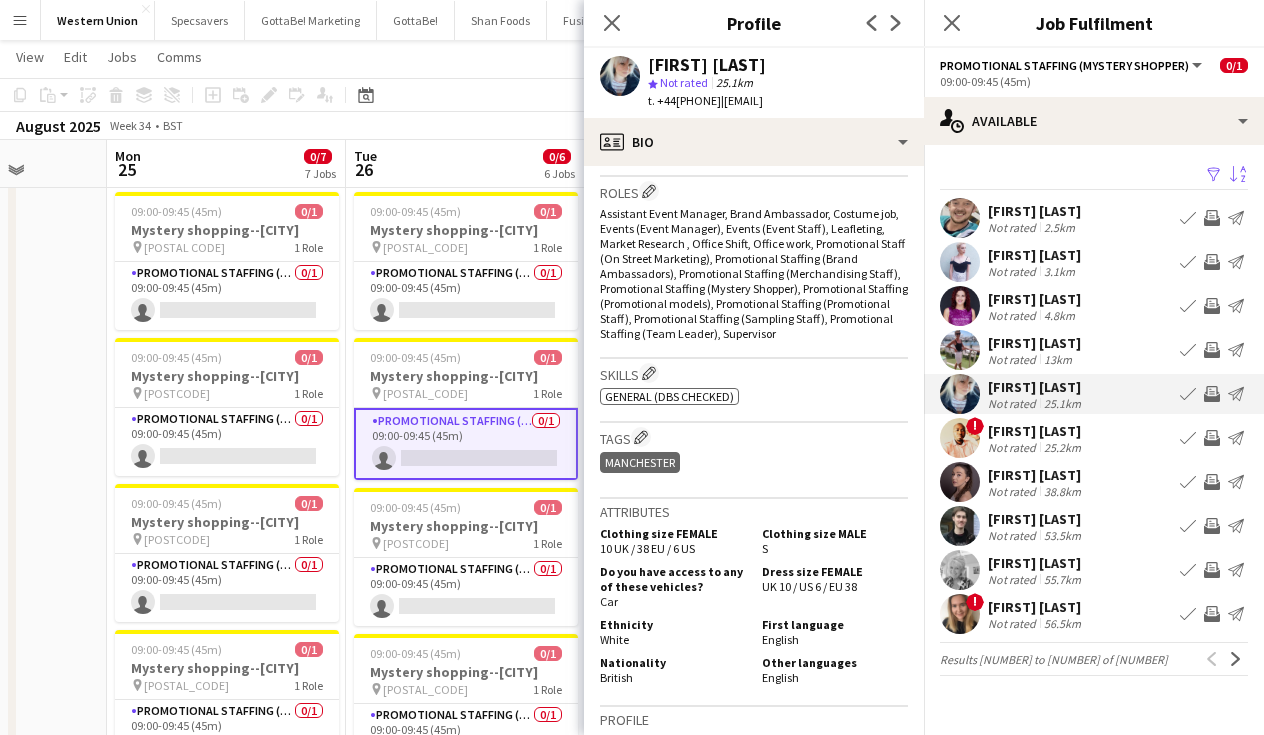 scroll, scrollTop: 624, scrollLeft: 0, axis: vertical 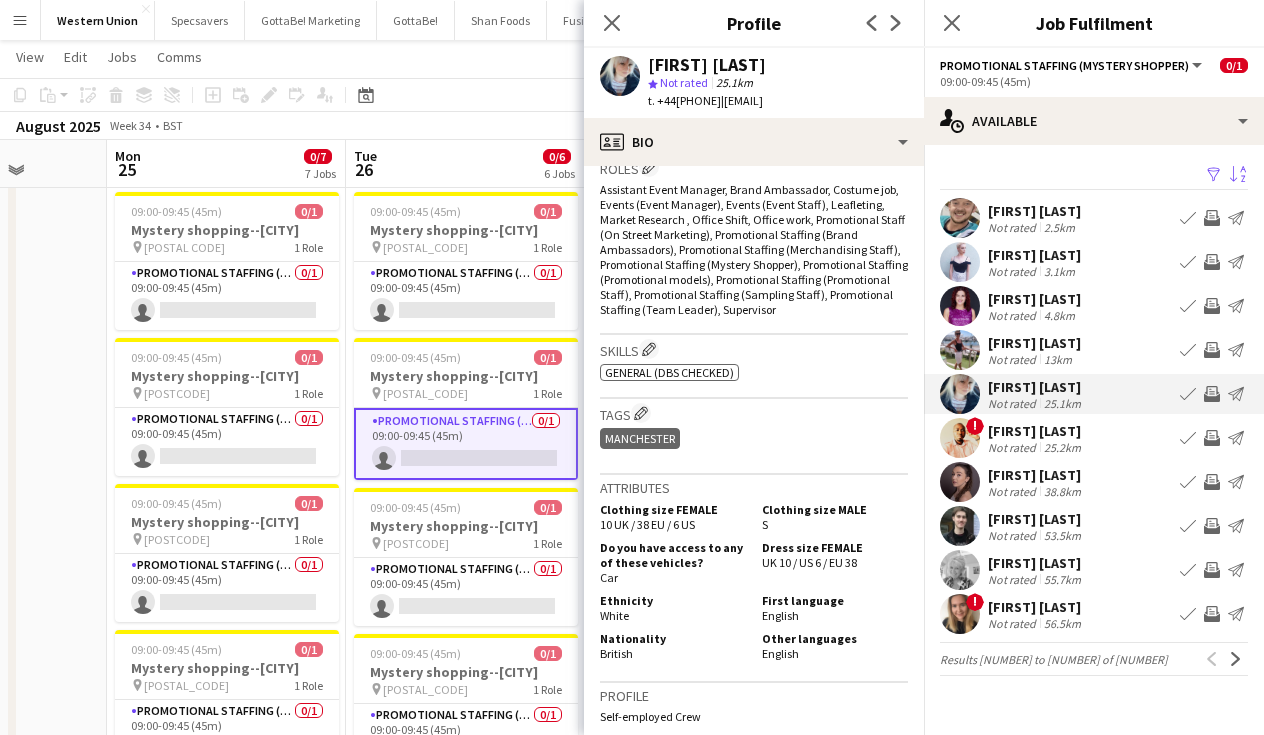 click on "Not rated" at bounding box center (1014, 359) 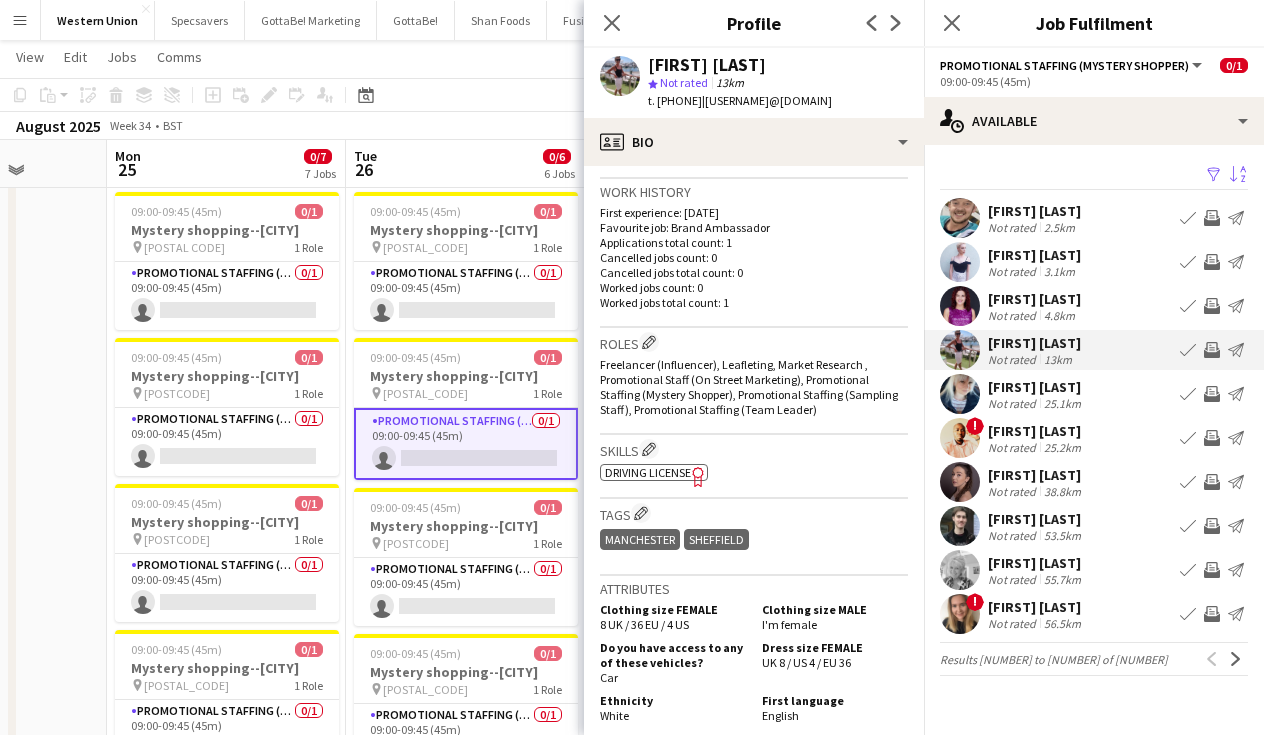 scroll, scrollTop: 579, scrollLeft: 0, axis: vertical 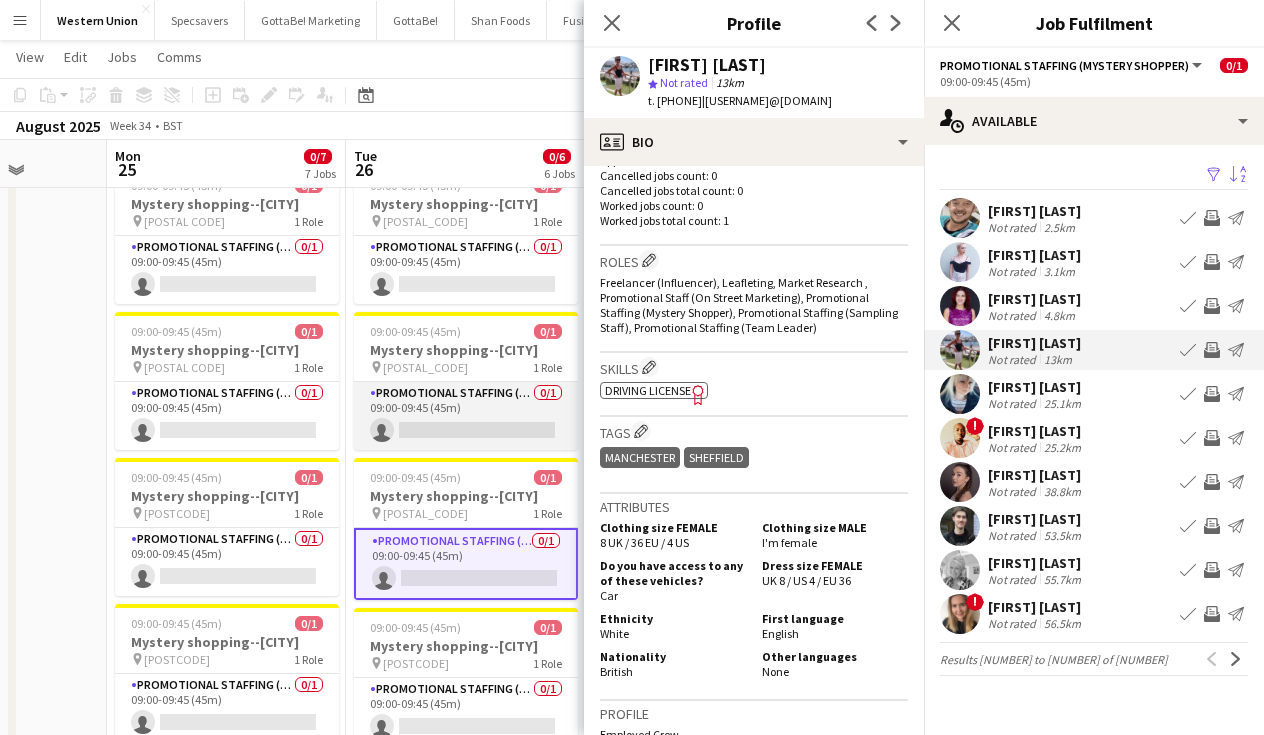 click on "Promotional Staffing (Mystery Shopper) 0/[NUMBER] 09:00-09:45 ([MINUTES]) single-neutral-actions" at bounding box center [466, 416] 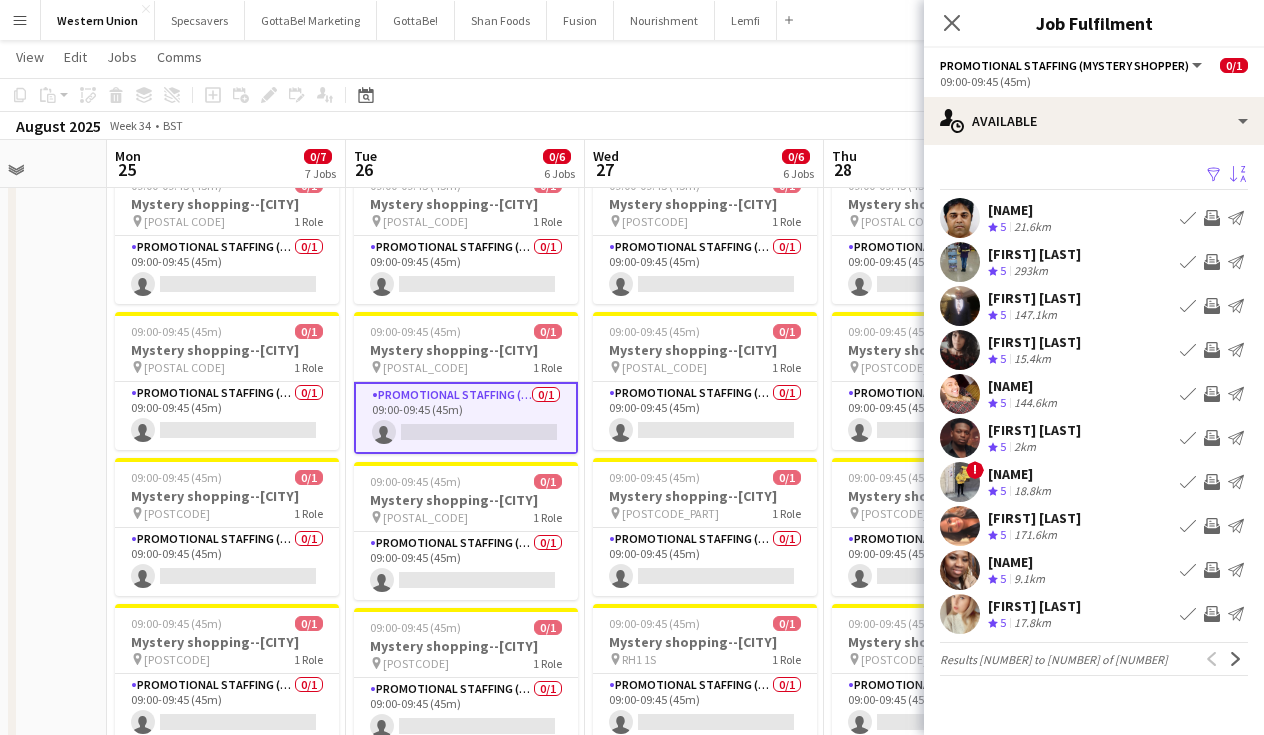 click on "Sort asc" at bounding box center [1238, 175] 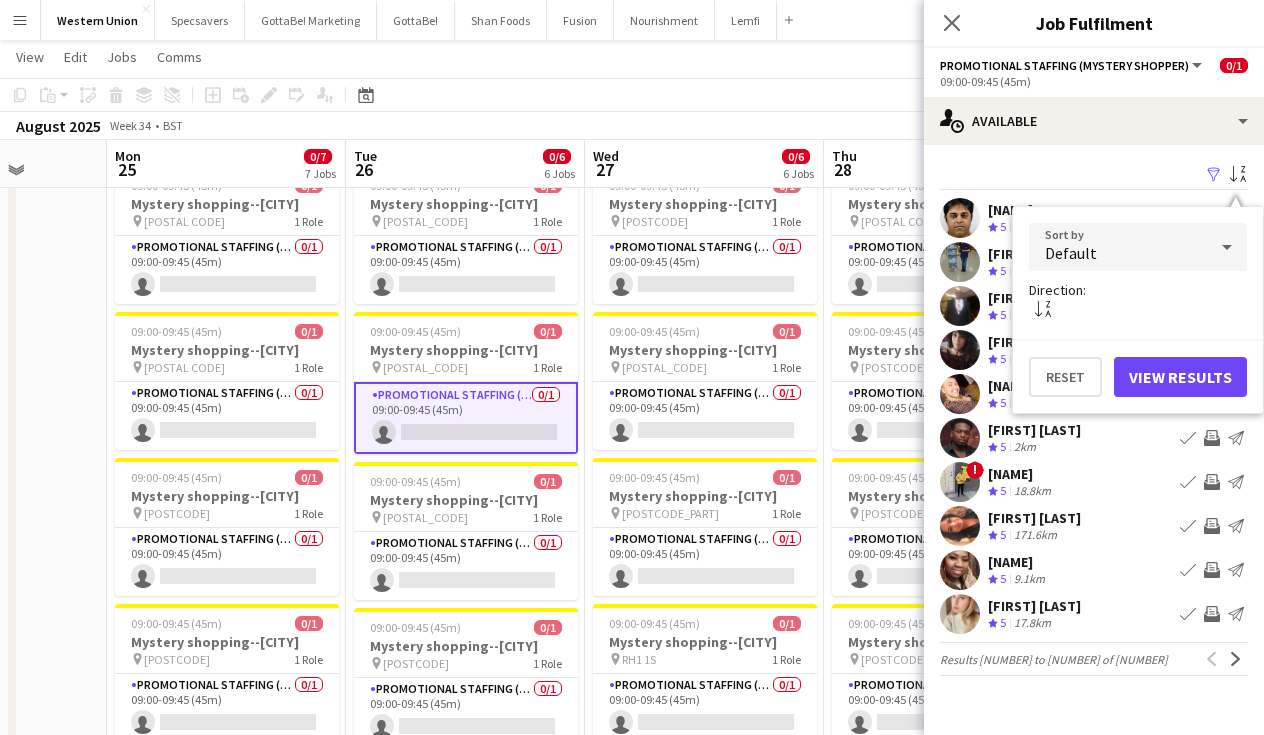 click on "Default" at bounding box center (1118, 247) 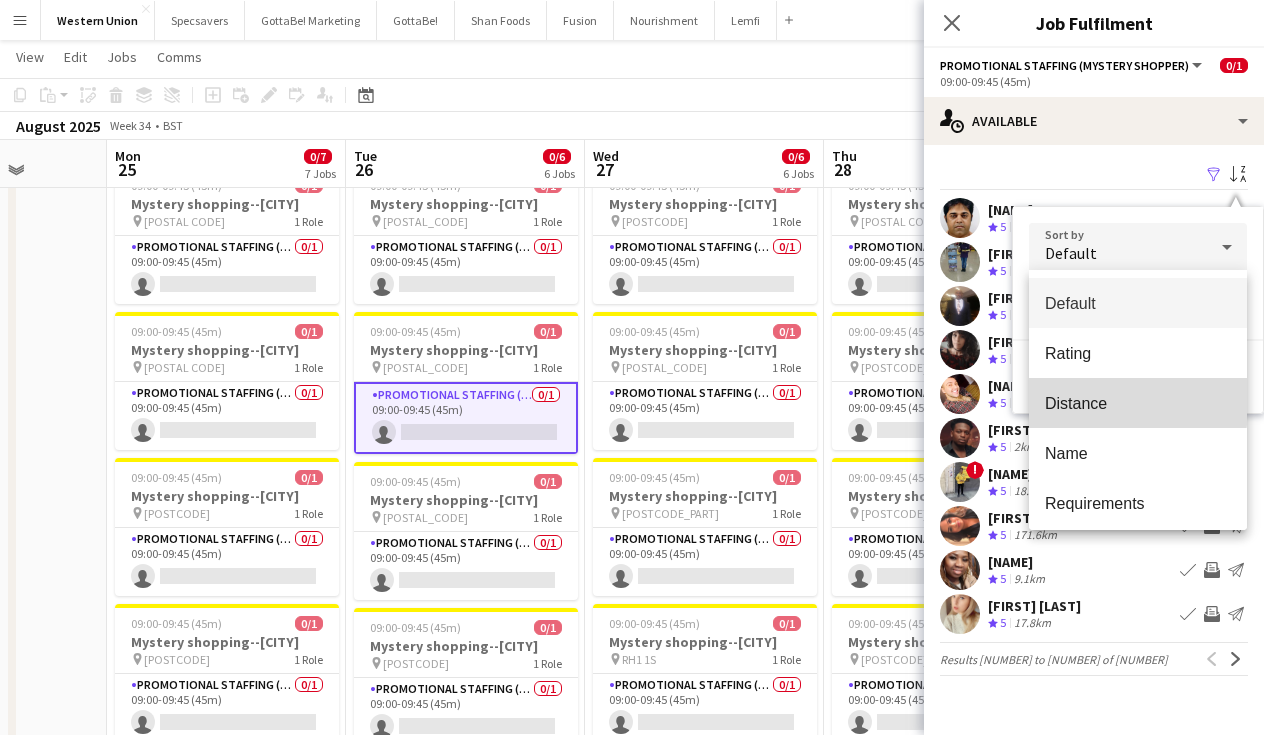click on "Distance" at bounding box center [1138, 403] 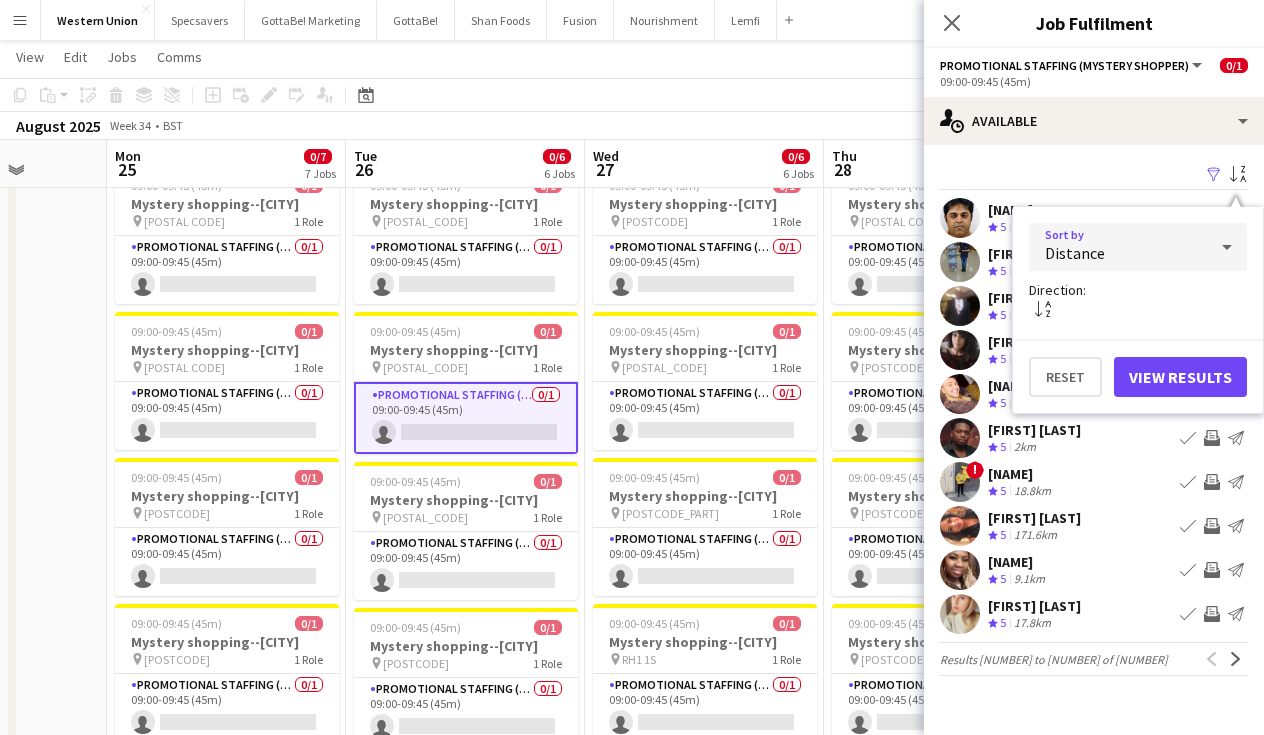 click on "View Results" at bounding box center (1180, 377) 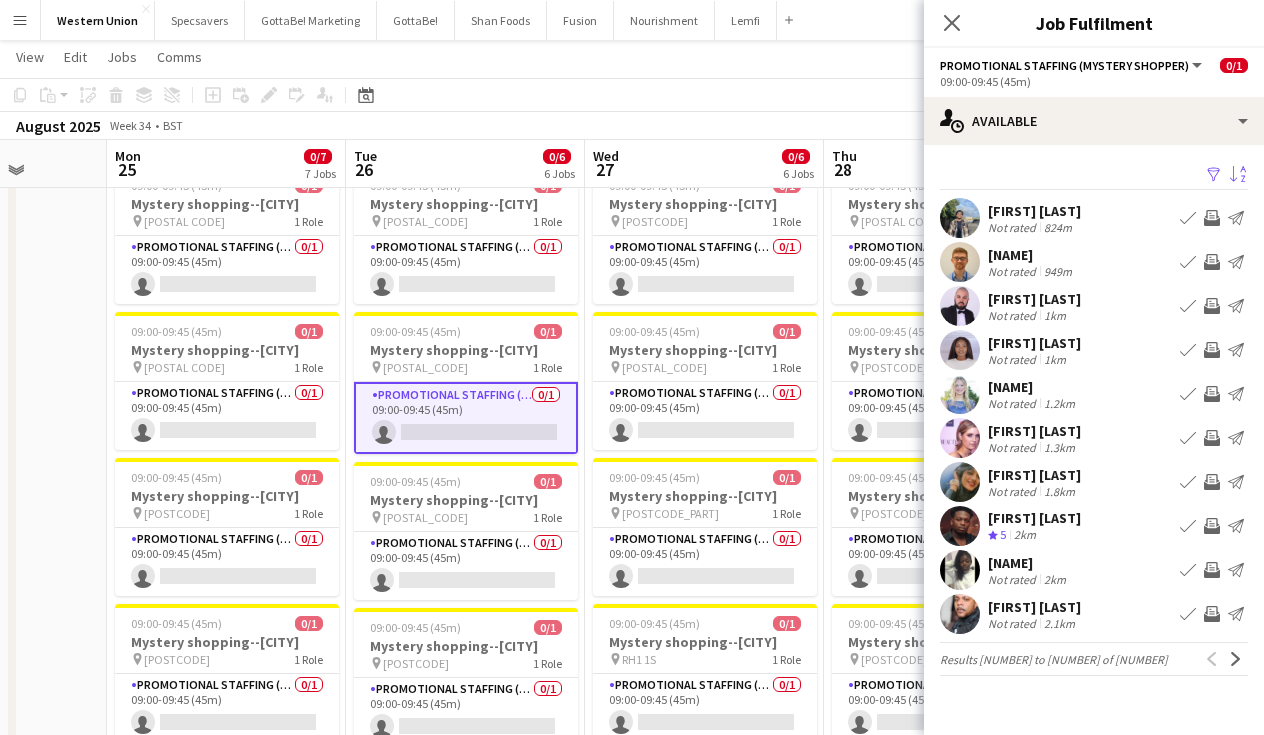 click on "Not rated" at bounding box center [1014, 227] 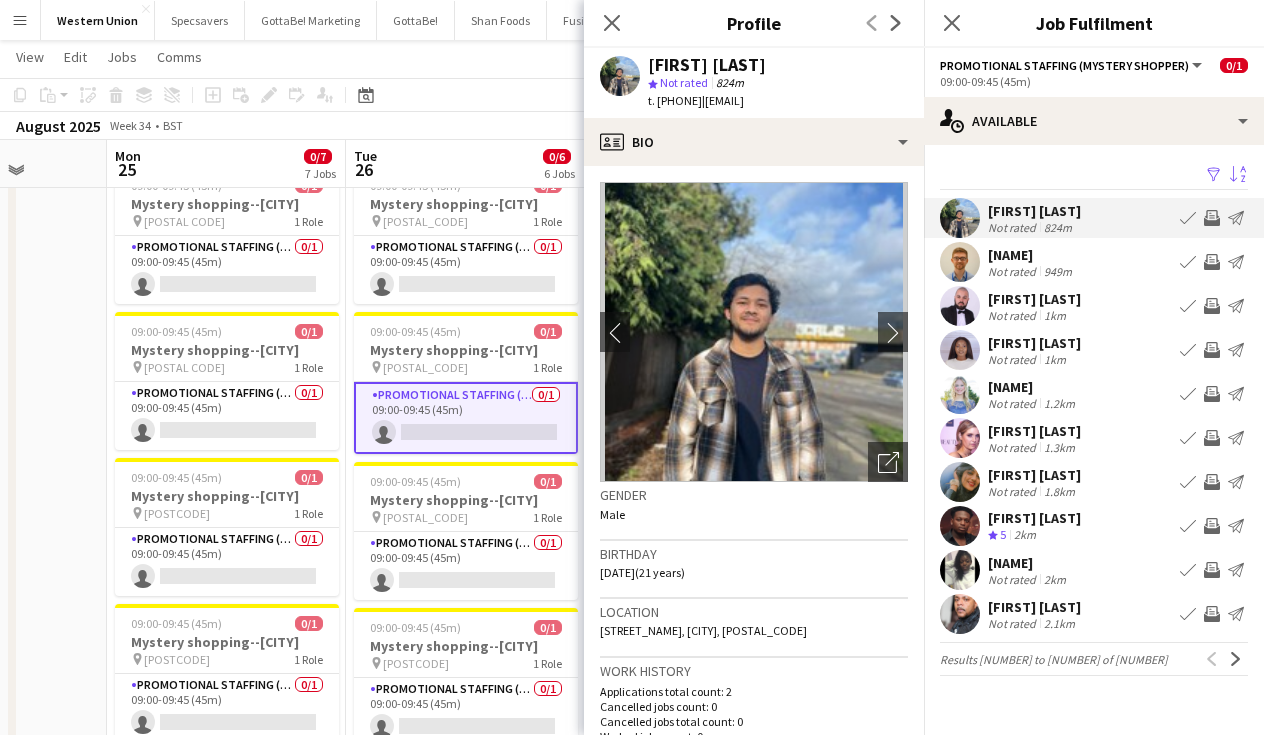 scroll, scrollTop: 0, scrollLeft: 0, axis: both 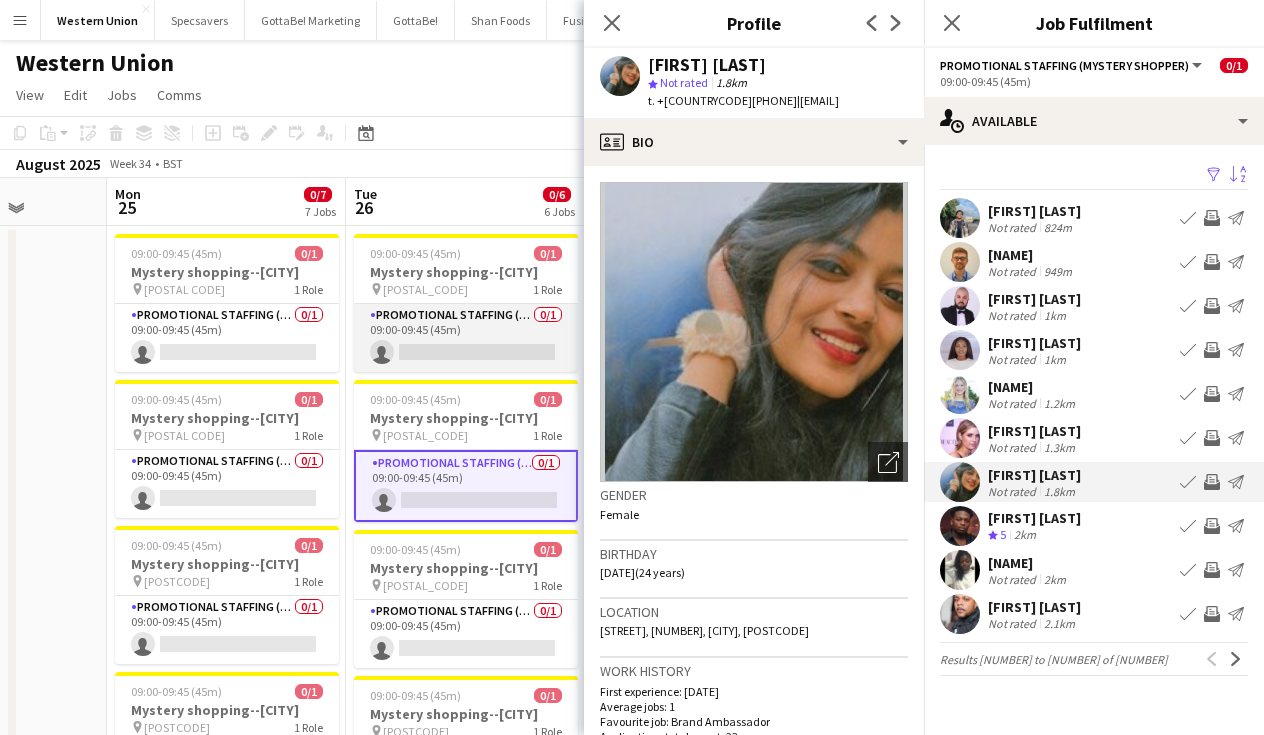 click on "Promotional Staffing (Mystery Shopper) 0/[NUMBER] 09:00-09:45 ([MINUTES]) single-neutral-actions" at bounding box center [466, 338] 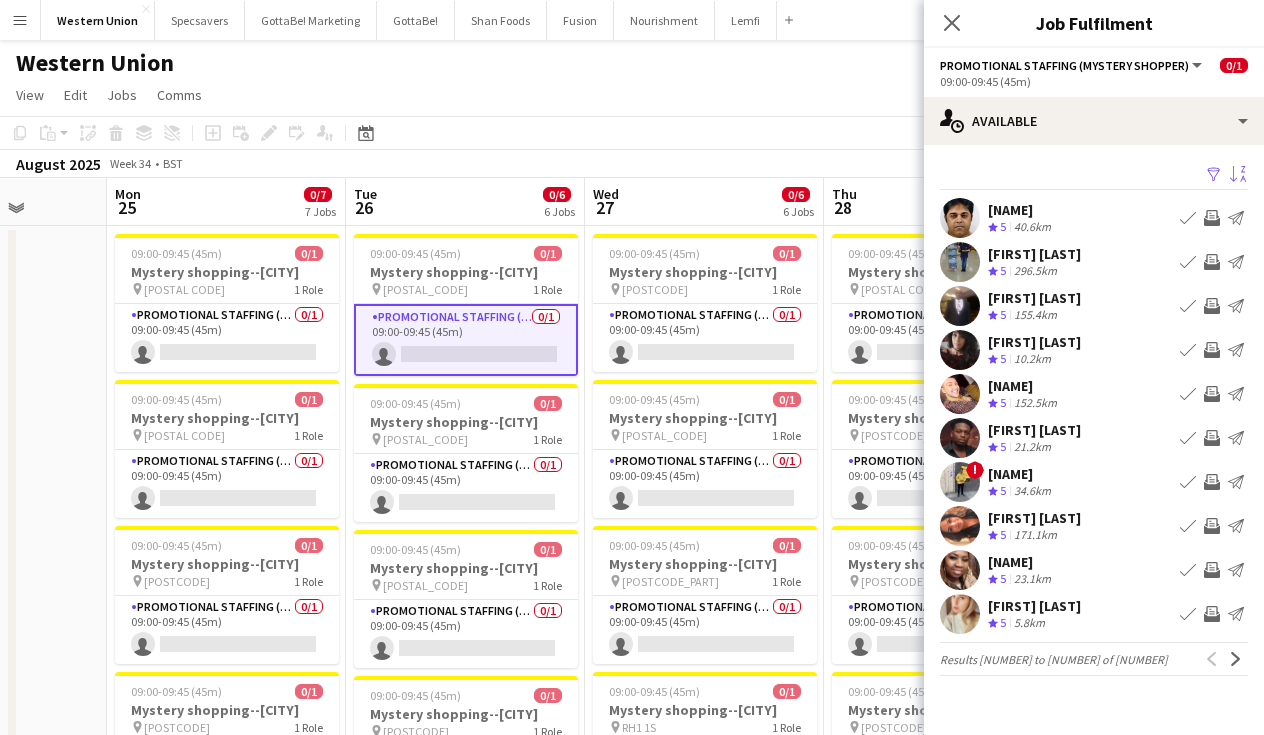 click on "Sort asc" at bounding box center [1238, 175] 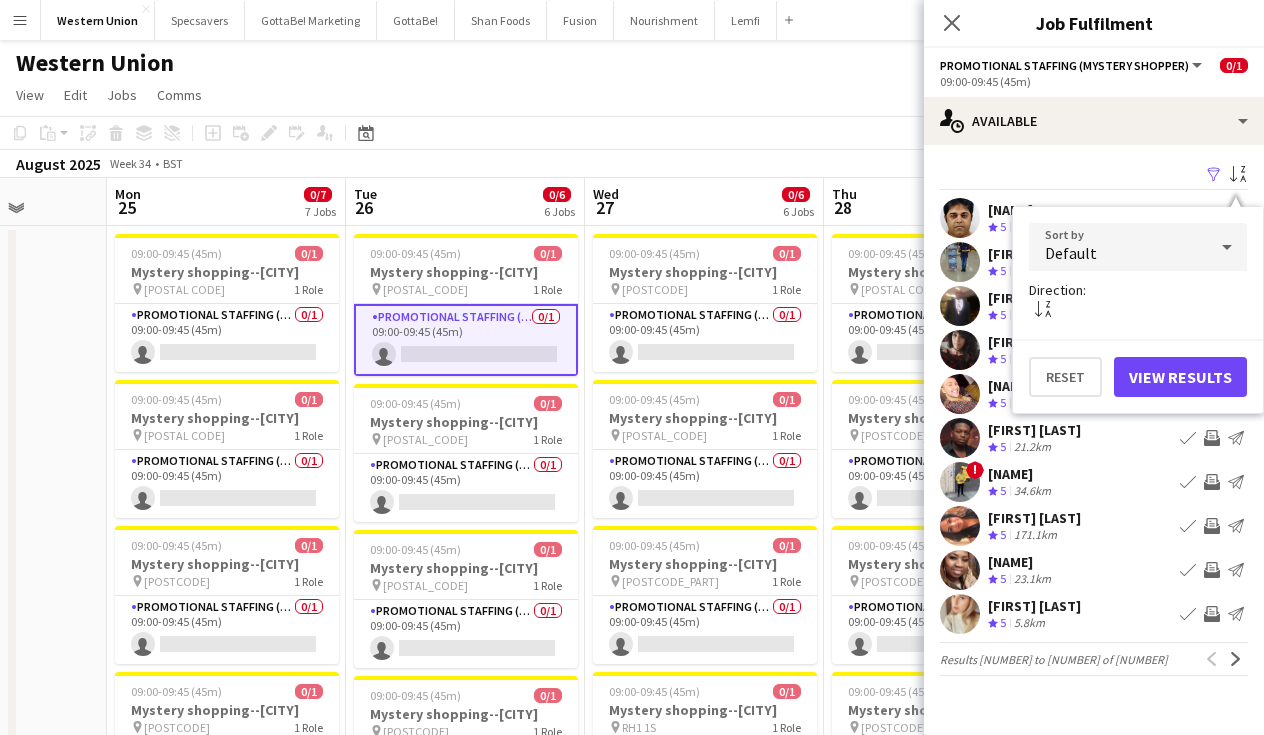 click on "Default" at bounding box center (1118, 247) 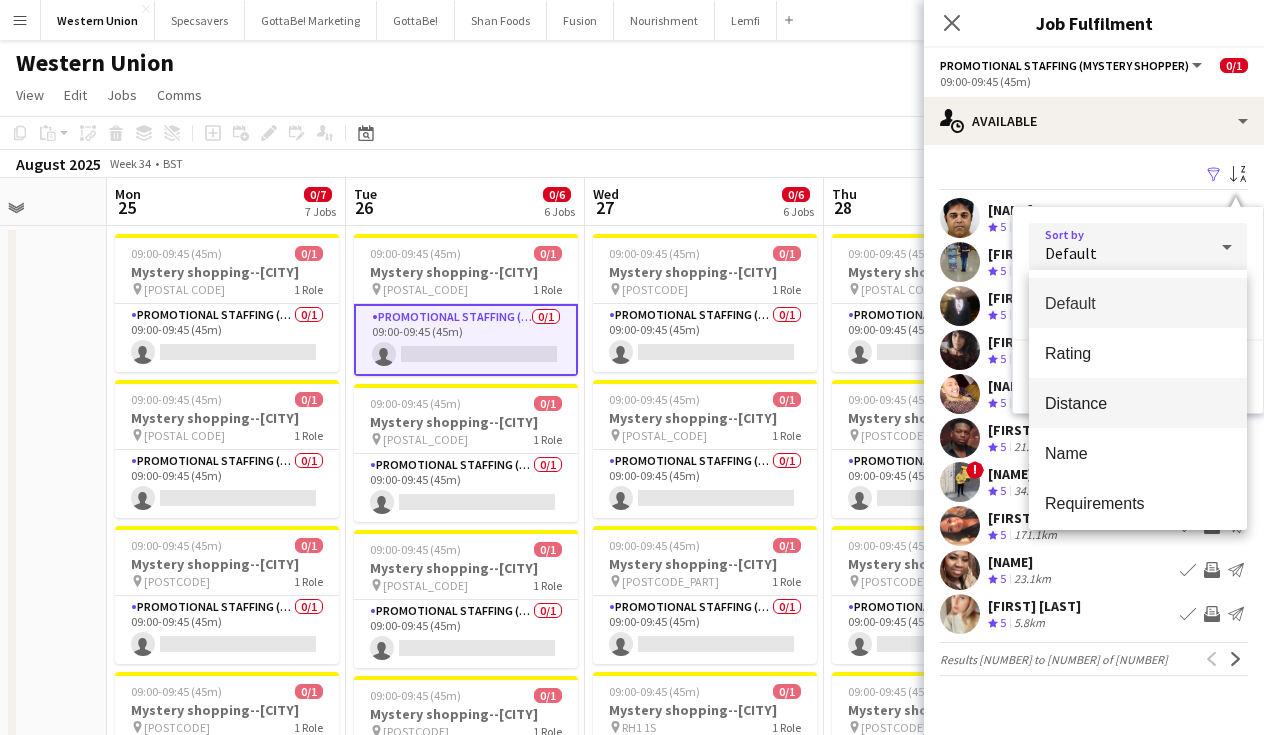 click on "Distance" at bounding box center (1138, 403) 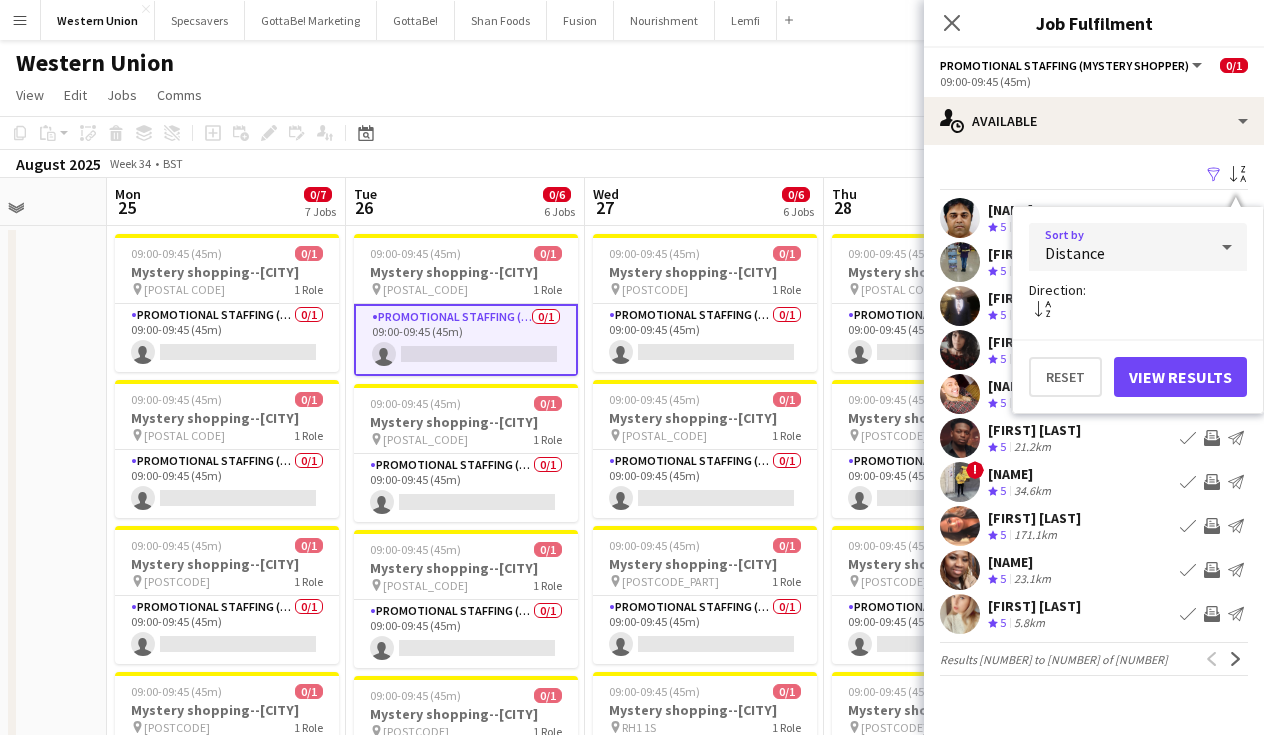 click on "View Results" at bounding box center [1180, 377] 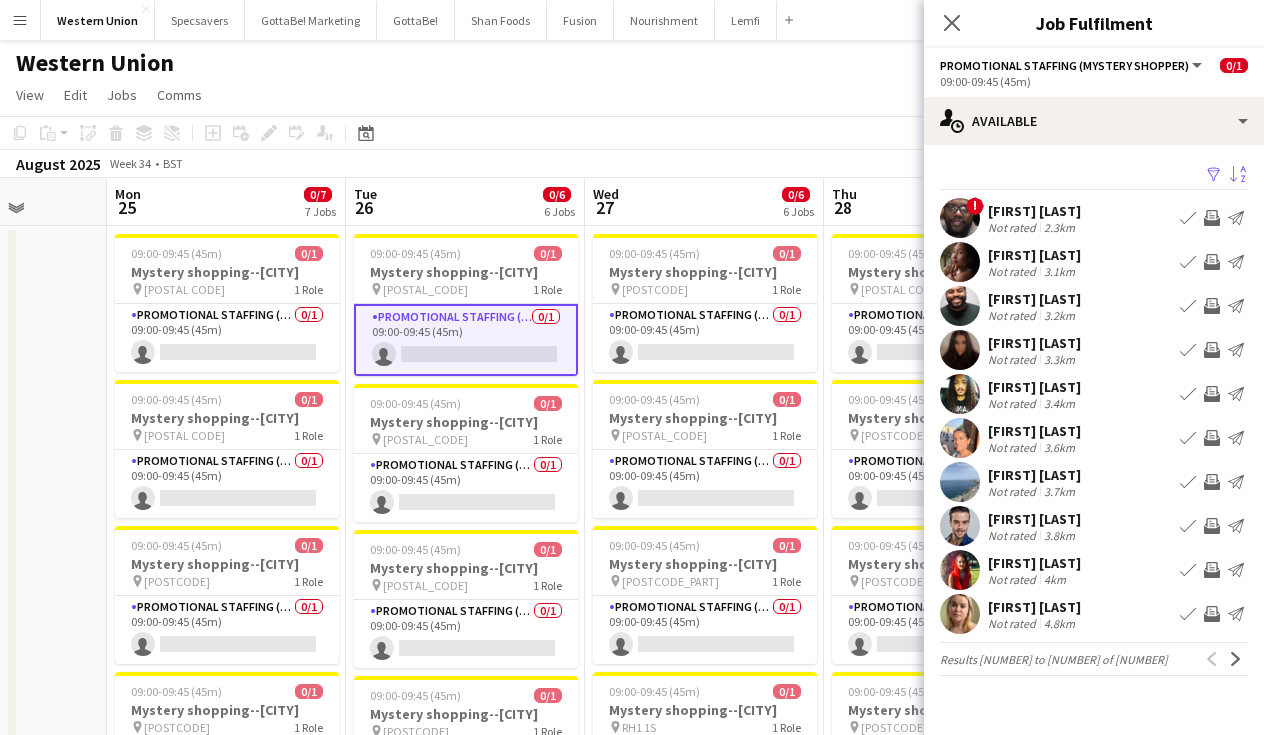 click on "[FIRST] [LAST]" at bounding box center (1034, 211) 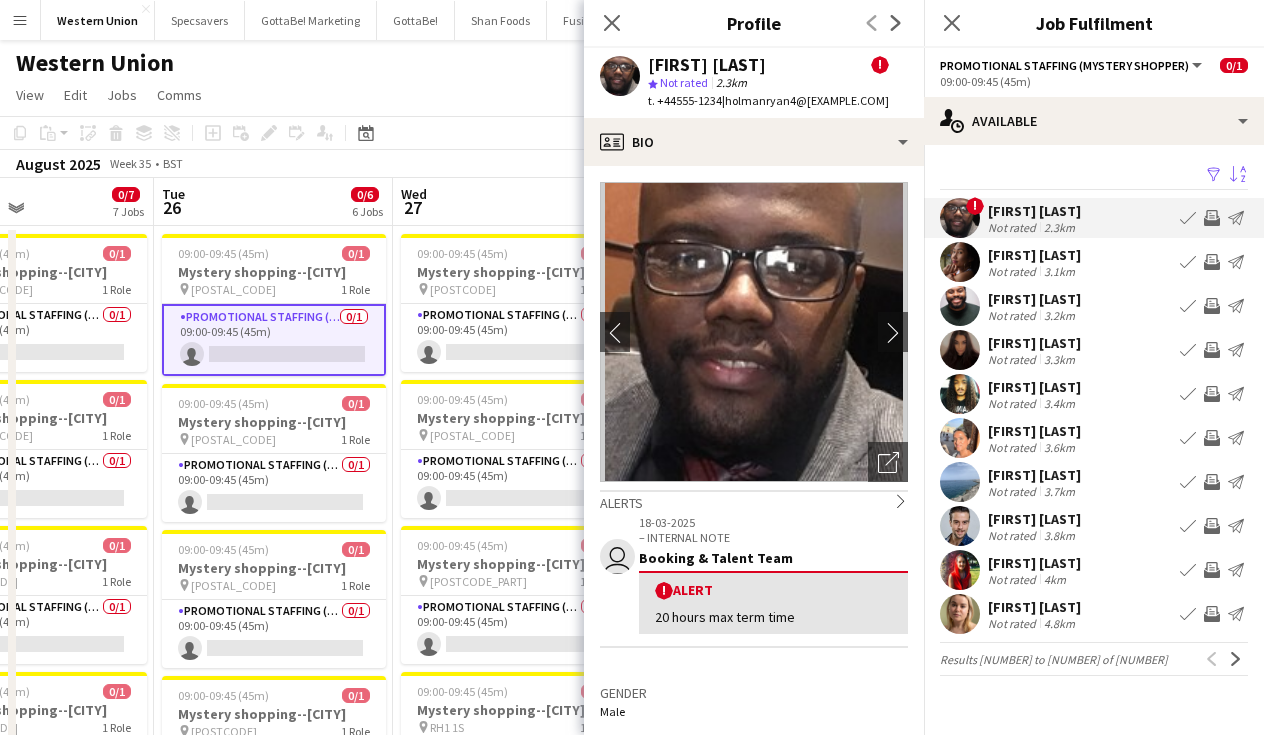 scroll, scrollTop: 0, scrollLeft: 560, axis: horizontal 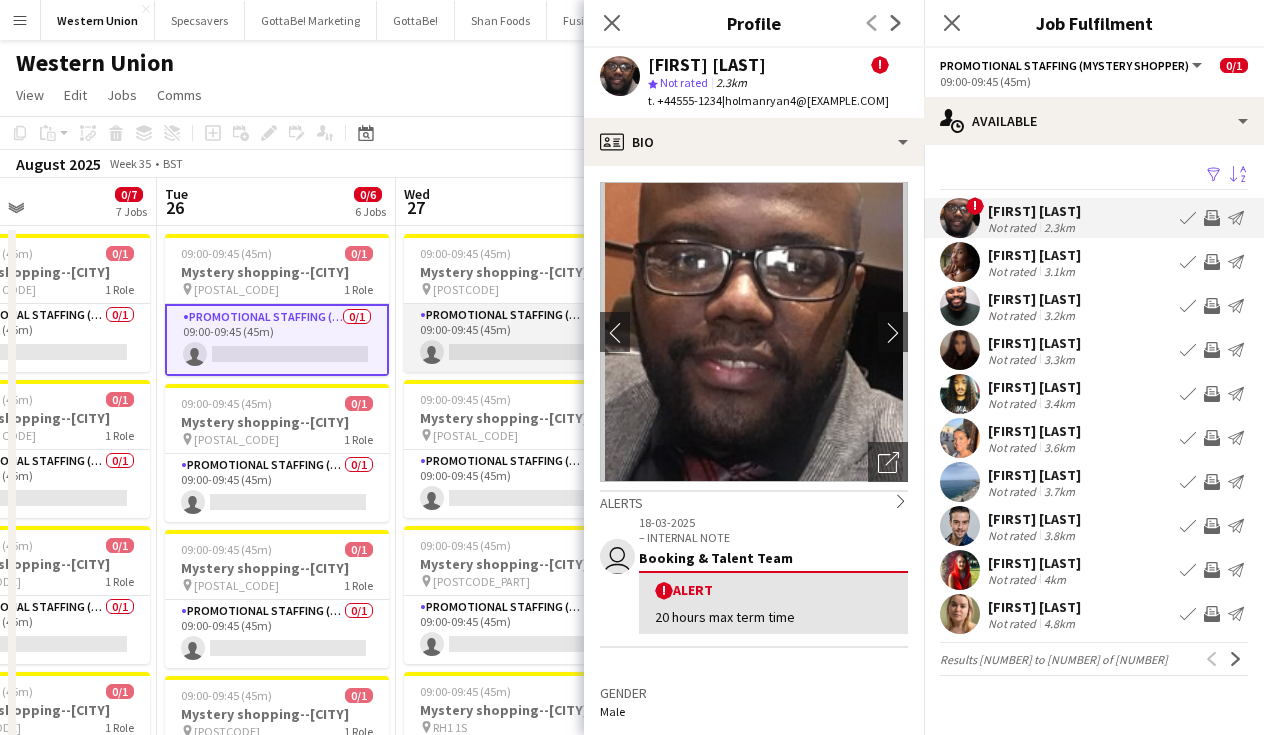 click on "Promotional Staffing (Mystery Shopper) 0/[NUMBER] 09:00-09:45 ([MINUTES]) single-neutral-actions" at bounding box center [516, 338] 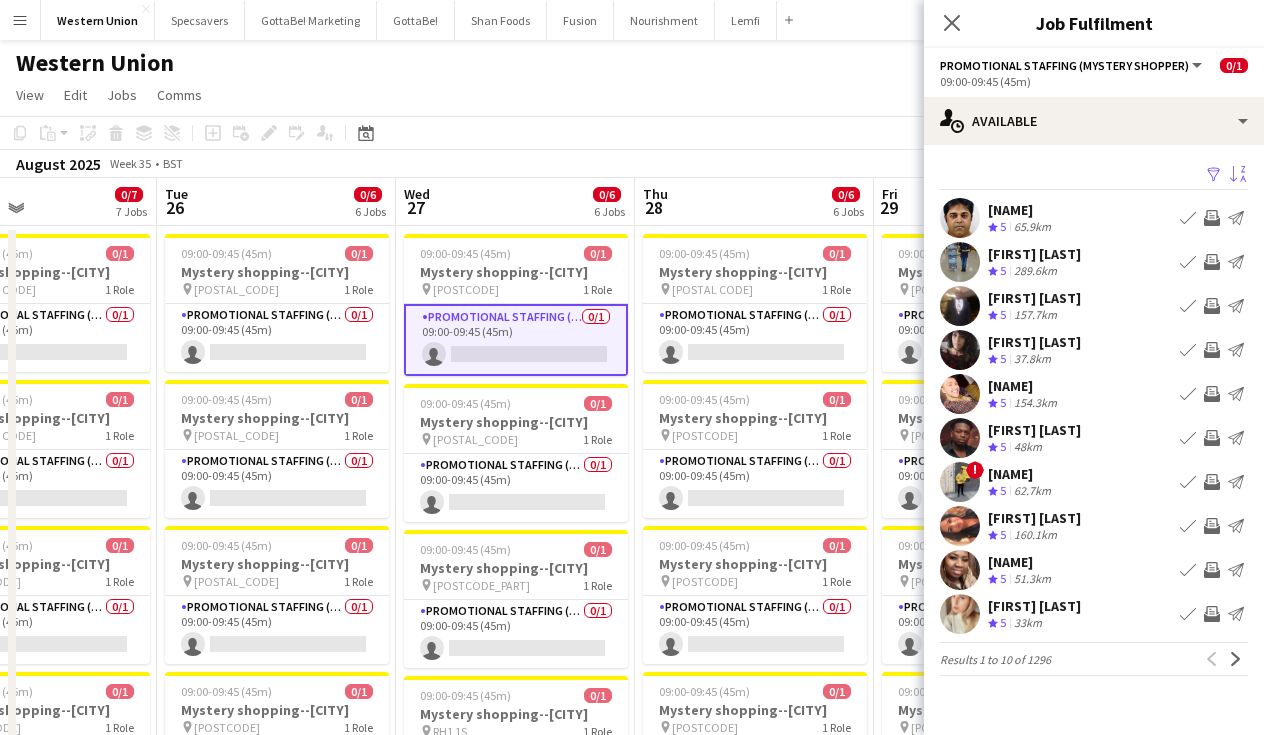 click on "Sort asc" at bounding box center [1238, 175] 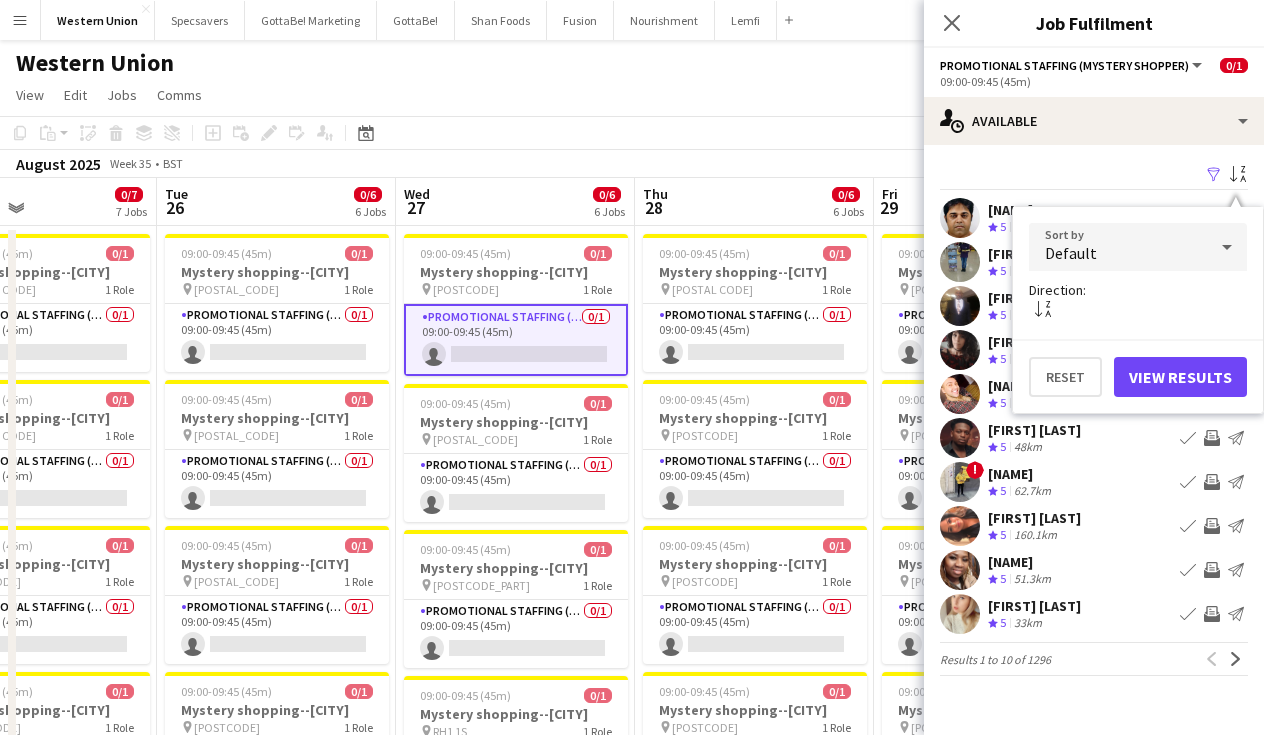 click on "Default" at bounding box center [1118, 247] 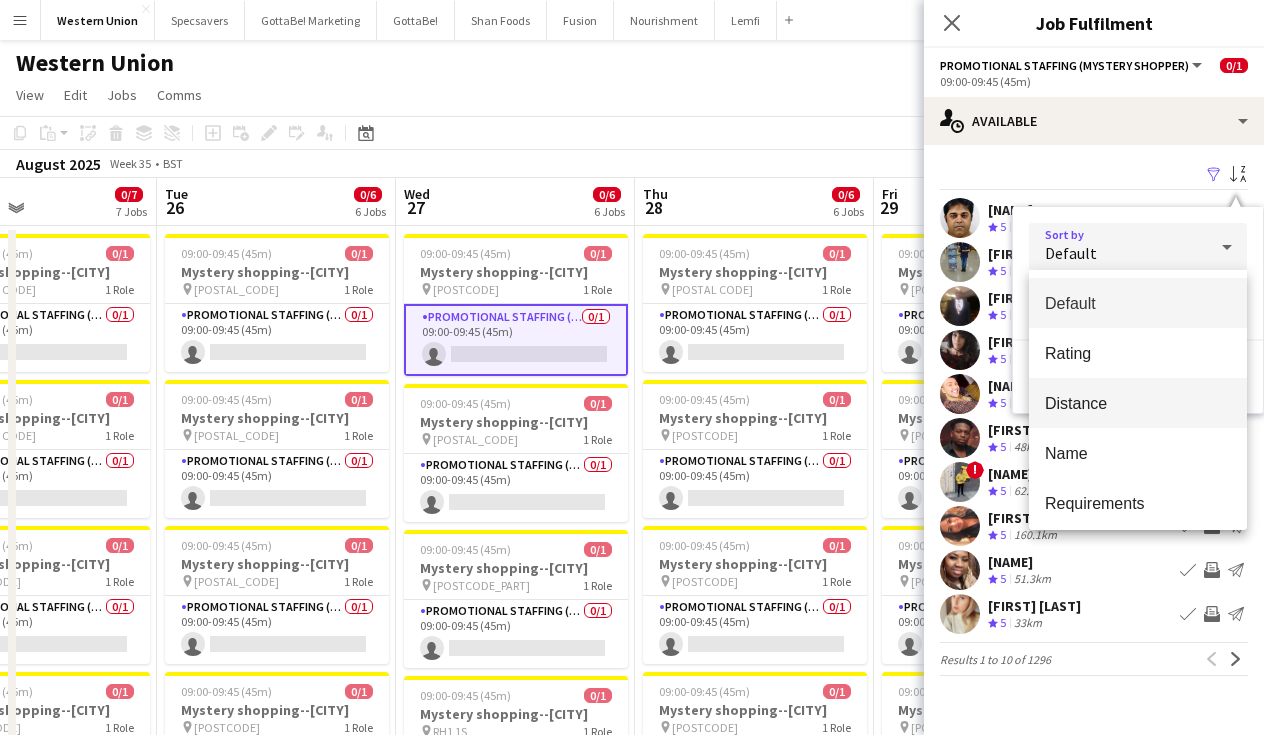 click on "Distance" at bounding box center (1138, 403) 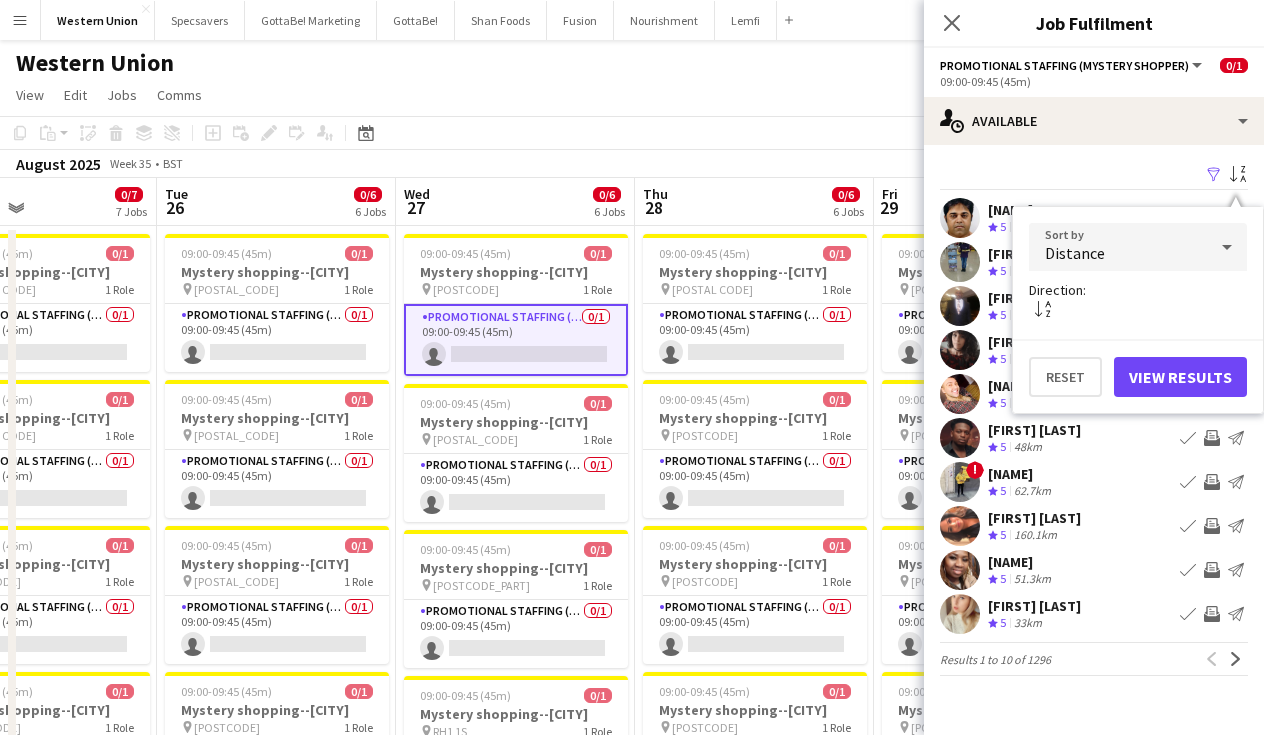 click on "View Results" at bounding box center [1180, 377] 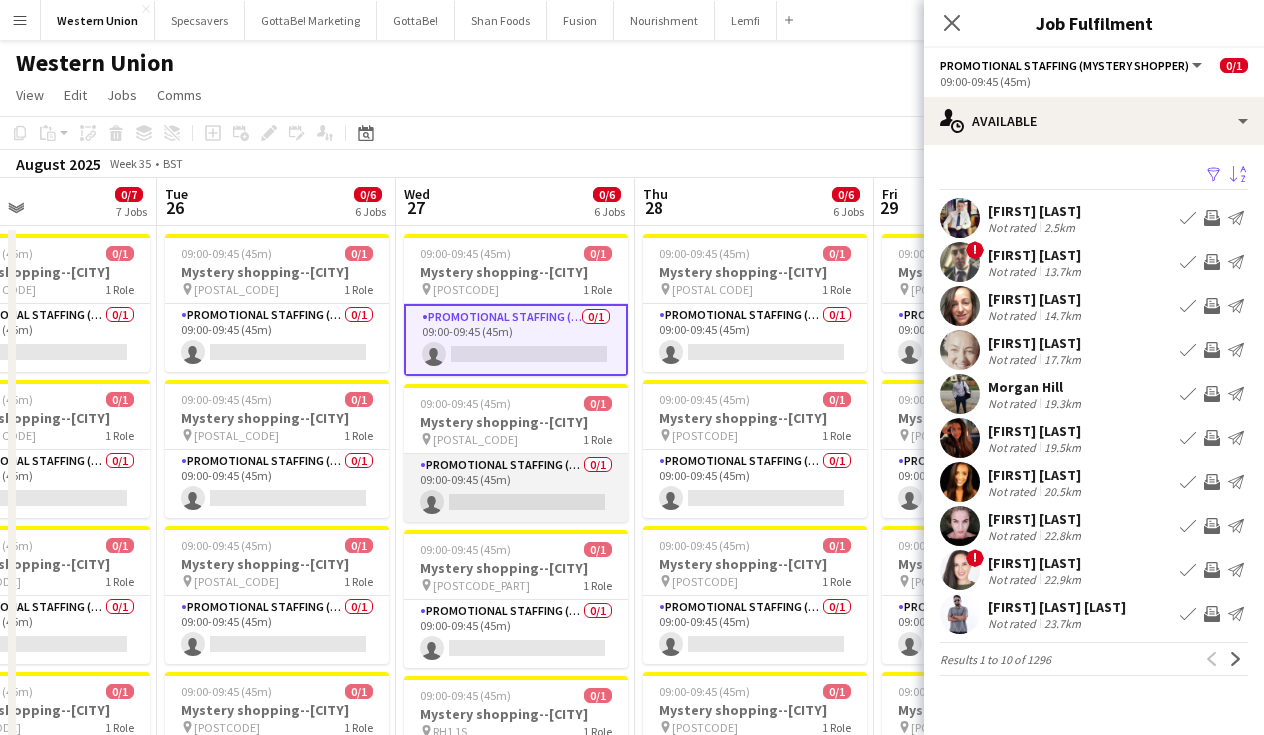 click on "Promotional Staffing (Mystery Shopper) 0/[NUMBER] 09:00-09:45 ([MINUTES]) single-neutral-actions" at bounding box center [516, 488] 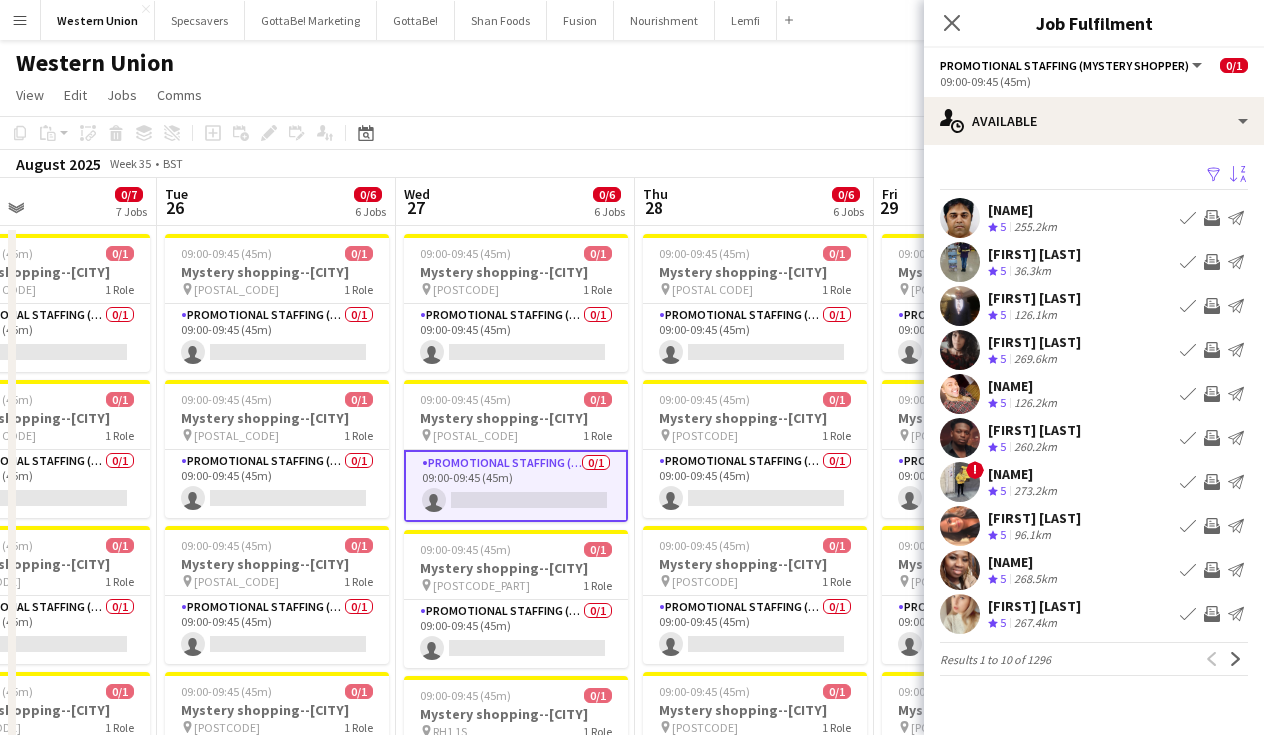 click on "Sort asc" at bounding box center [1238, 175] 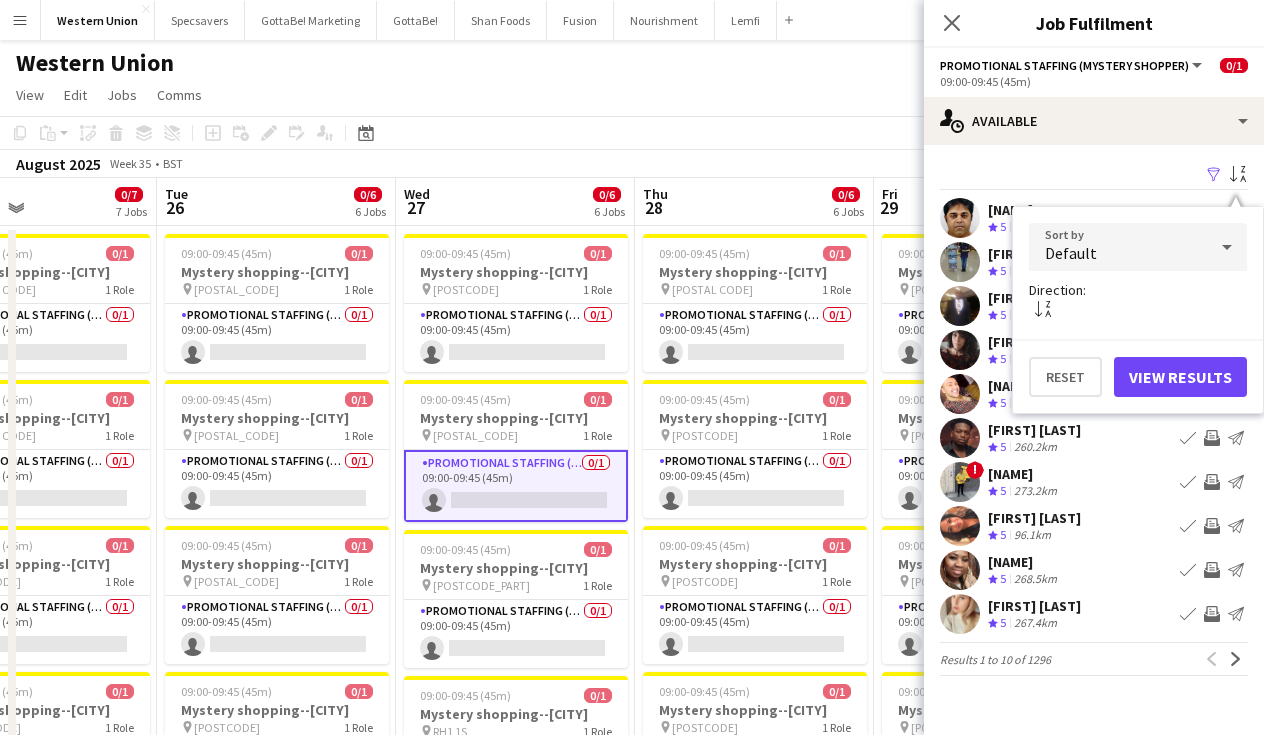 click at bounding box center (1227, 247) 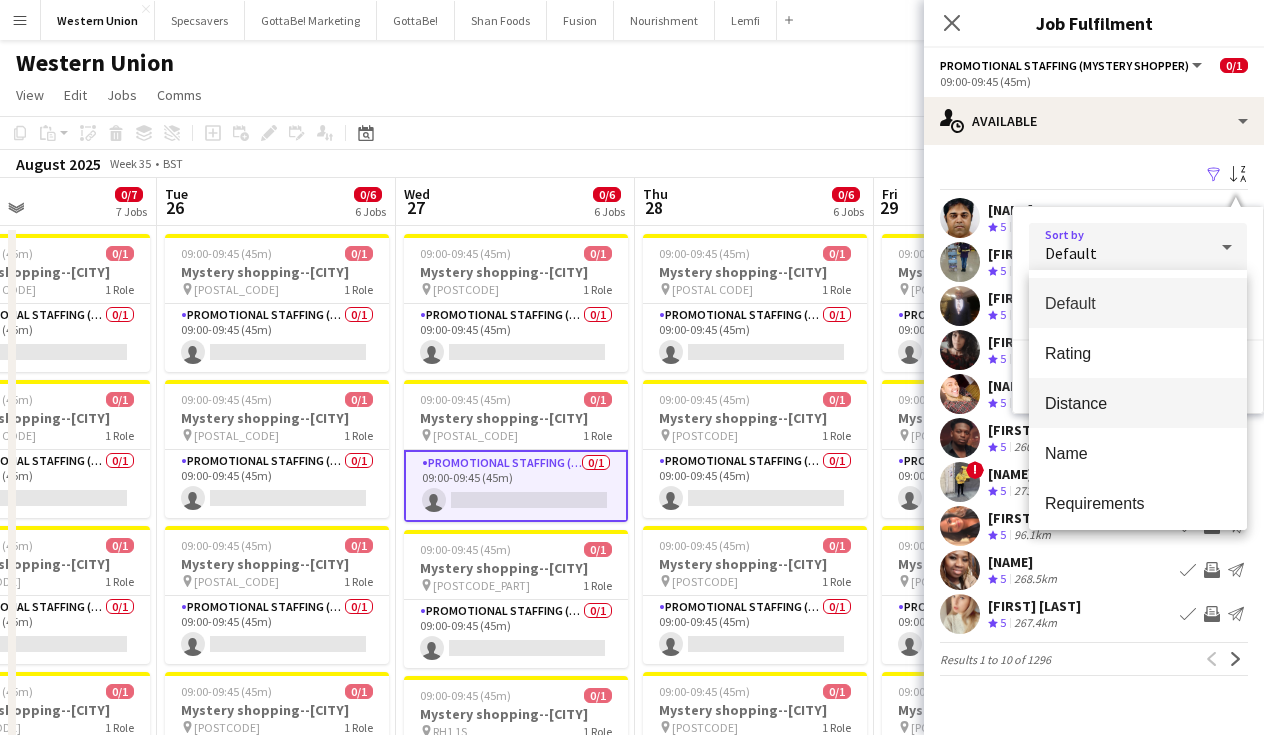 click on "Distance" at bounding box center (1138, 403) 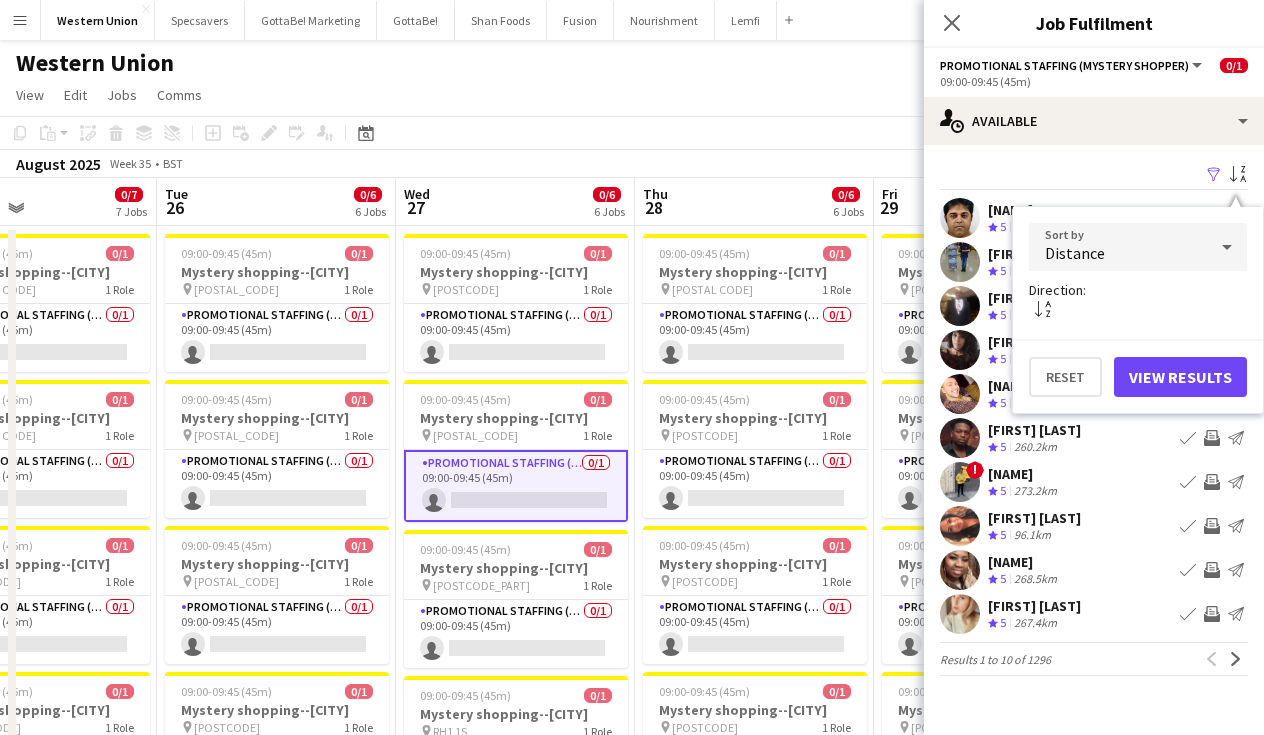 click on "View Results" at bounding box center [1180, 377] 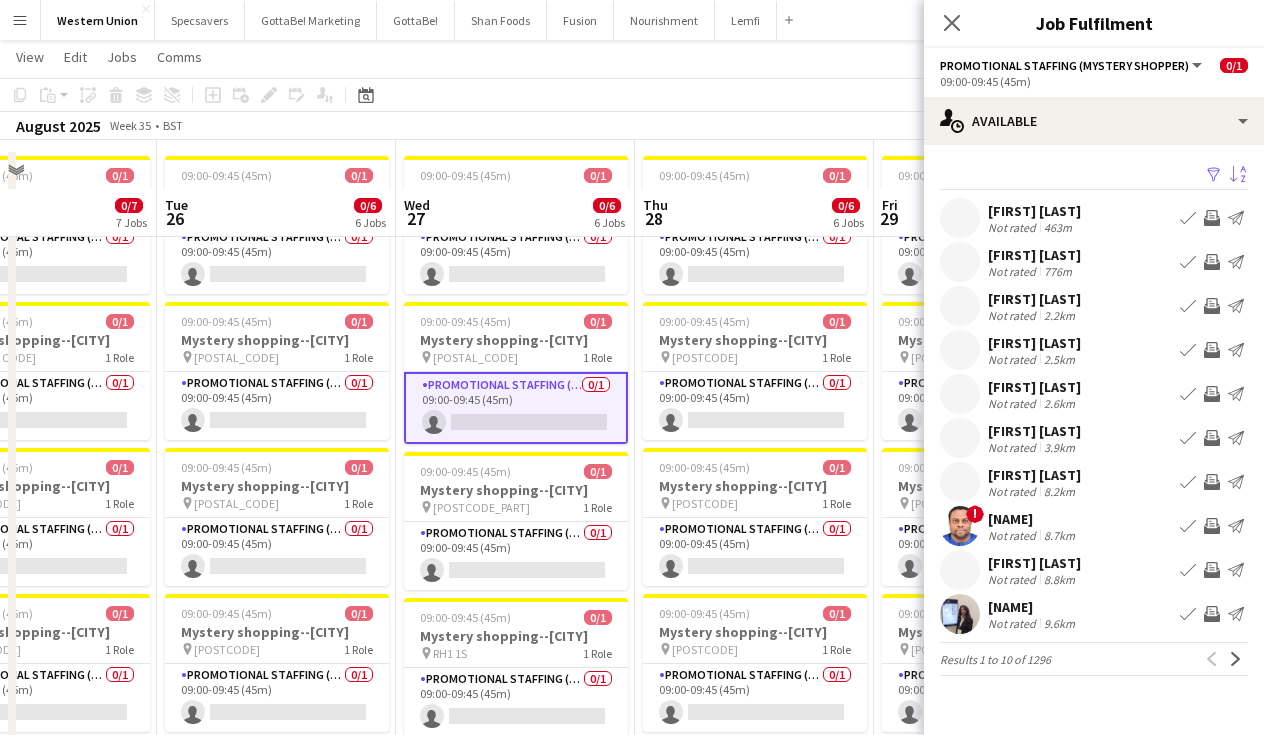 scroll, scrollTop: 140, scrollLeft: 0, axis: vertical 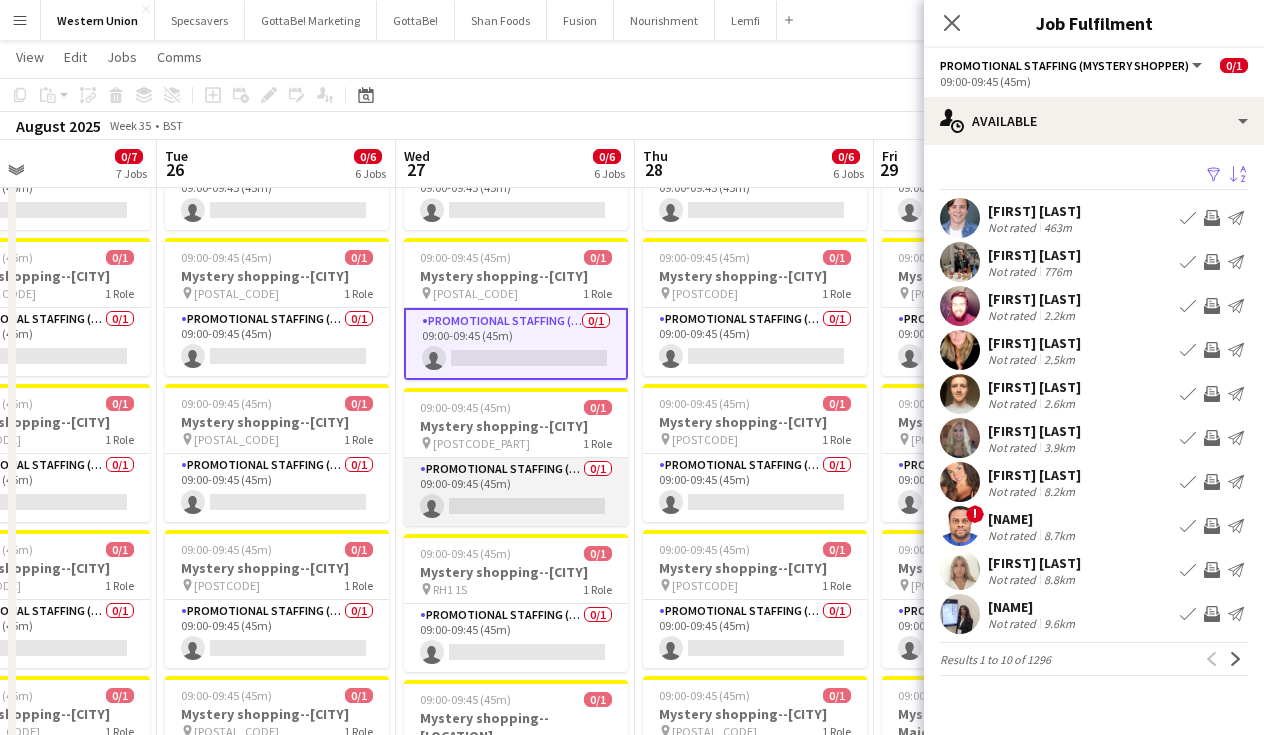 click on "Promotional Staffing (Mystery Shopper) 0/[NUMBER] 09:00-09:45 ([MINUTES]) single-neutral-actions" at bounding box center (516, 492) 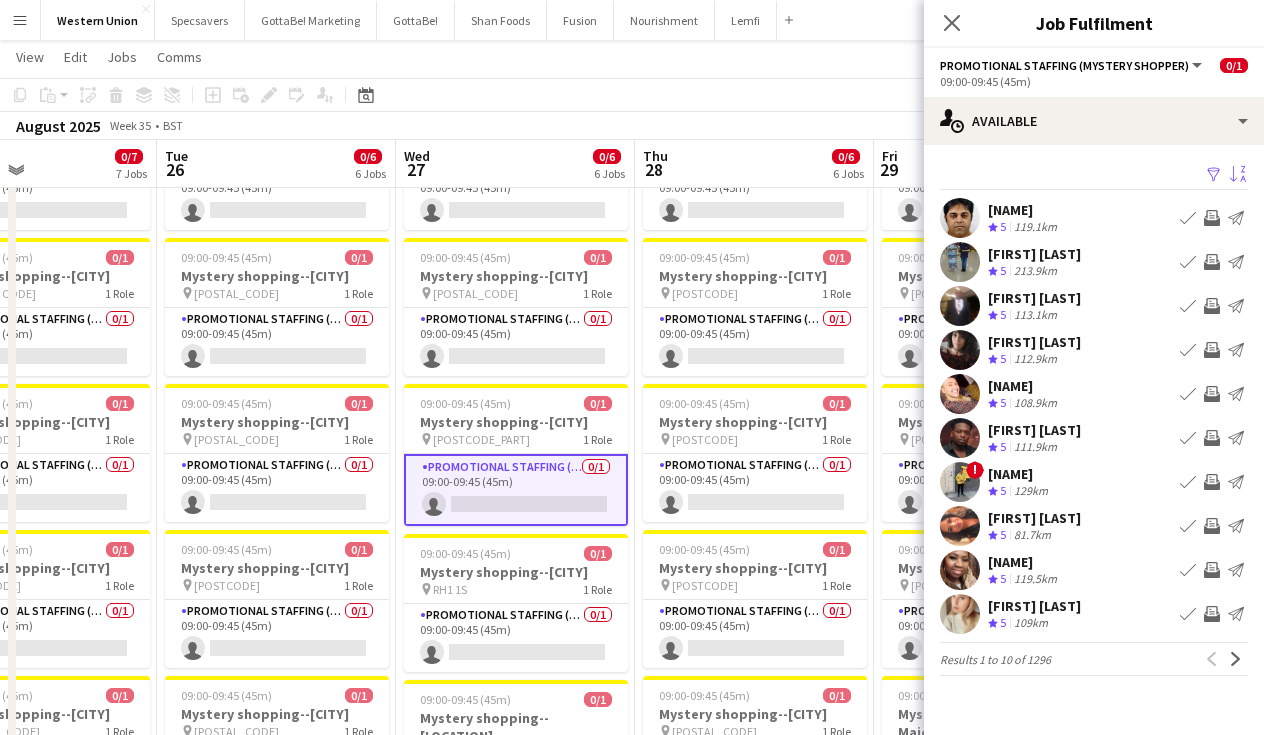 click on "Sort asc" at bounding box center [1238, 175] 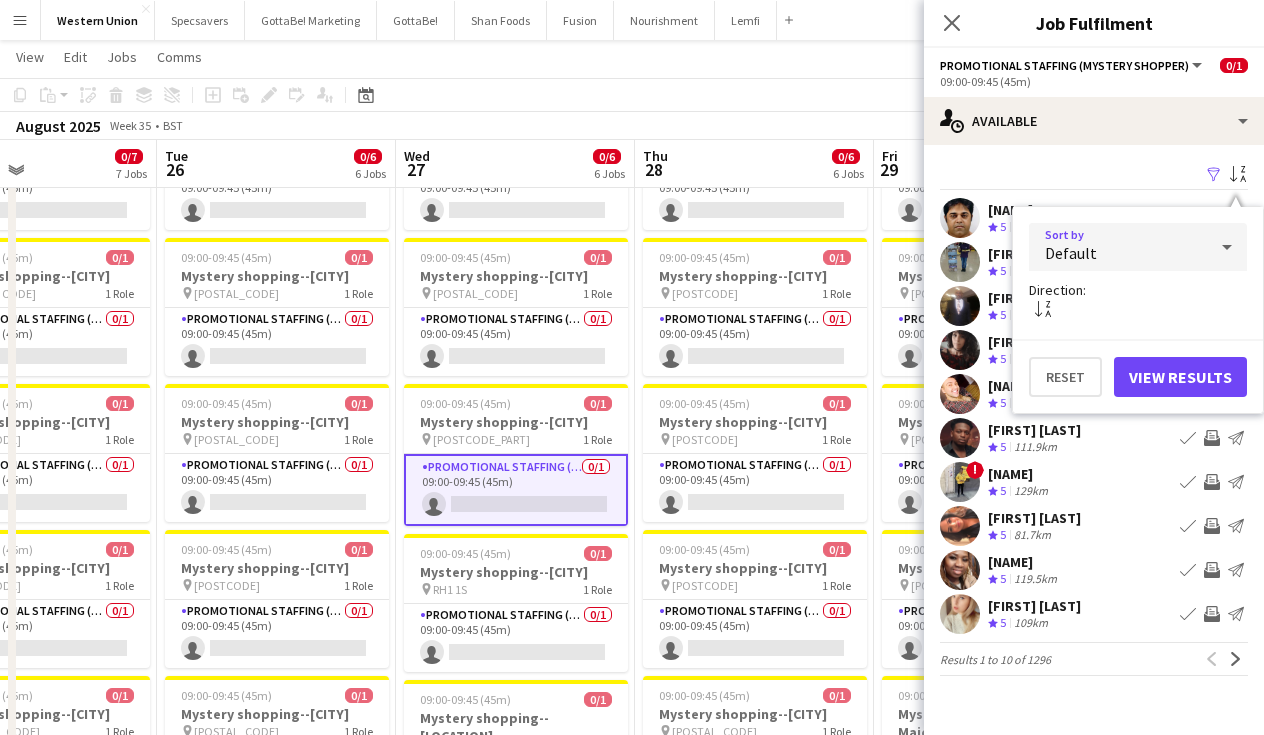 click on "Default" at bounding box center (1118, 247) 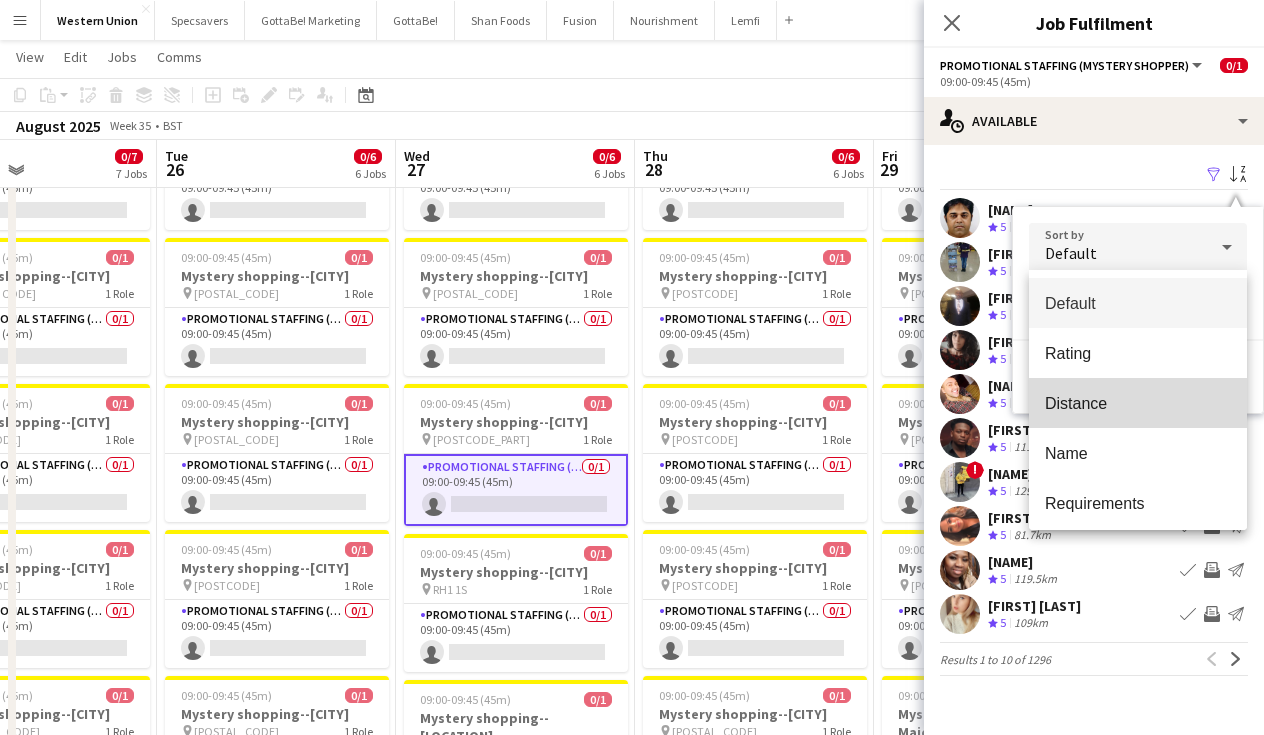 click on "Distance" at bounding box center (1138, 403) 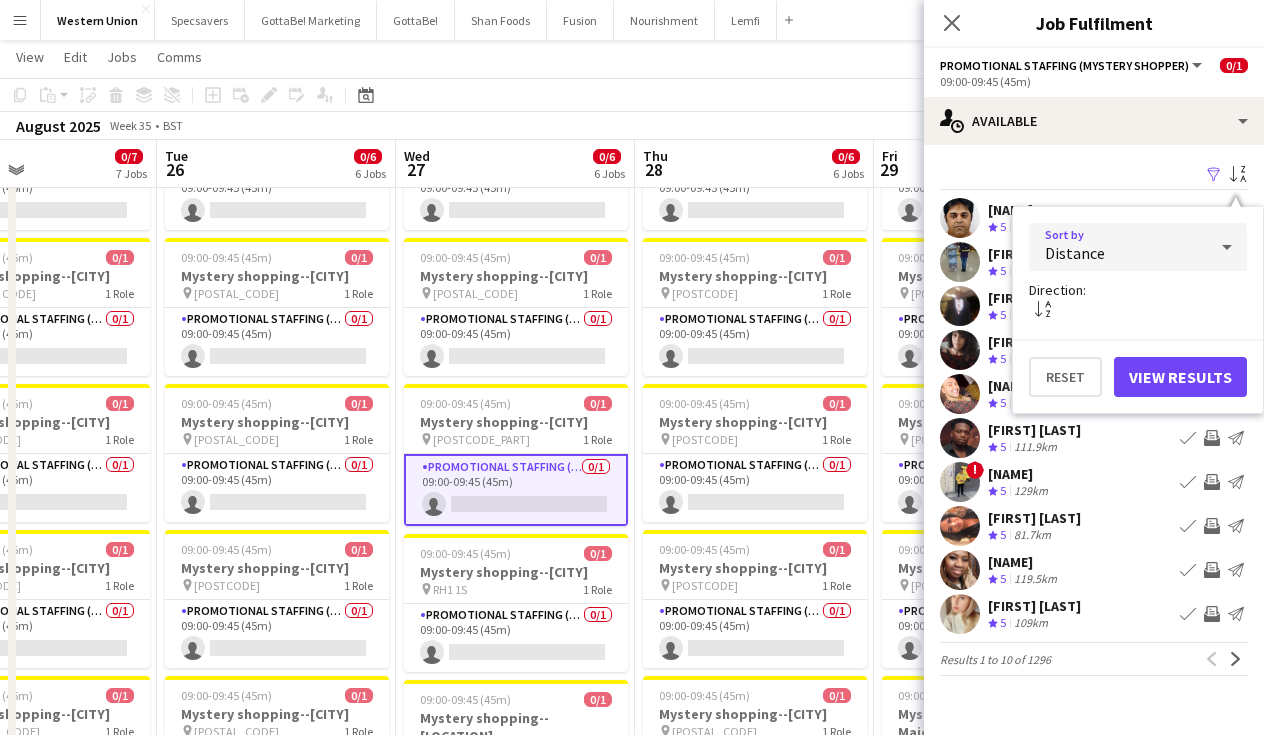 click on "View Results" at bounding box center (1180, 377) 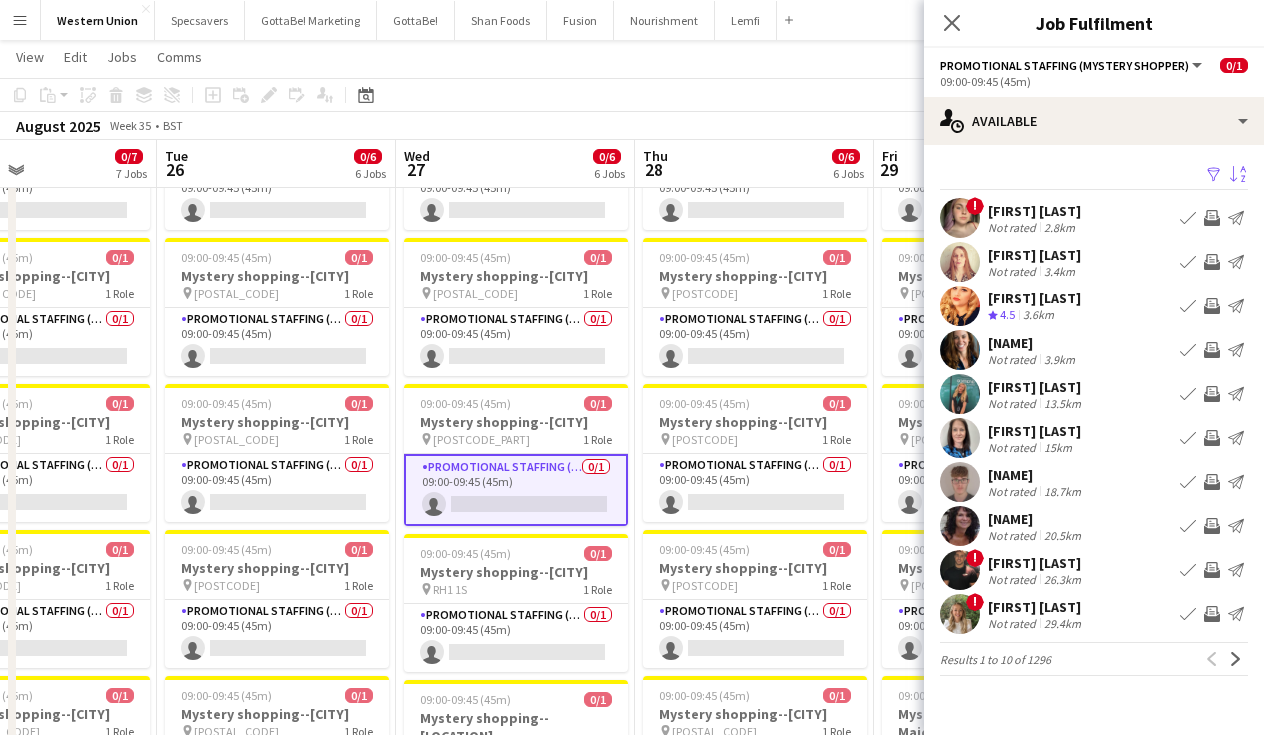 click on "3.6km" at bounding box center (1038, 315) 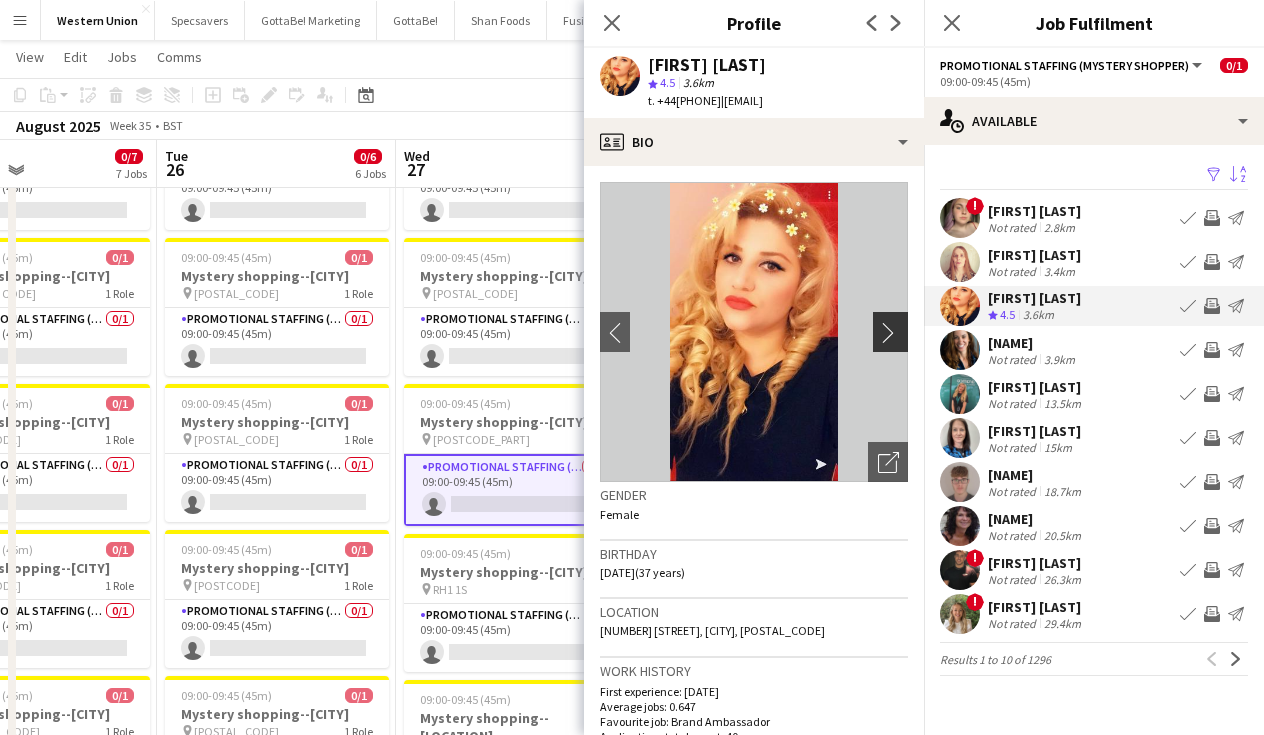 click on "chevron-right" 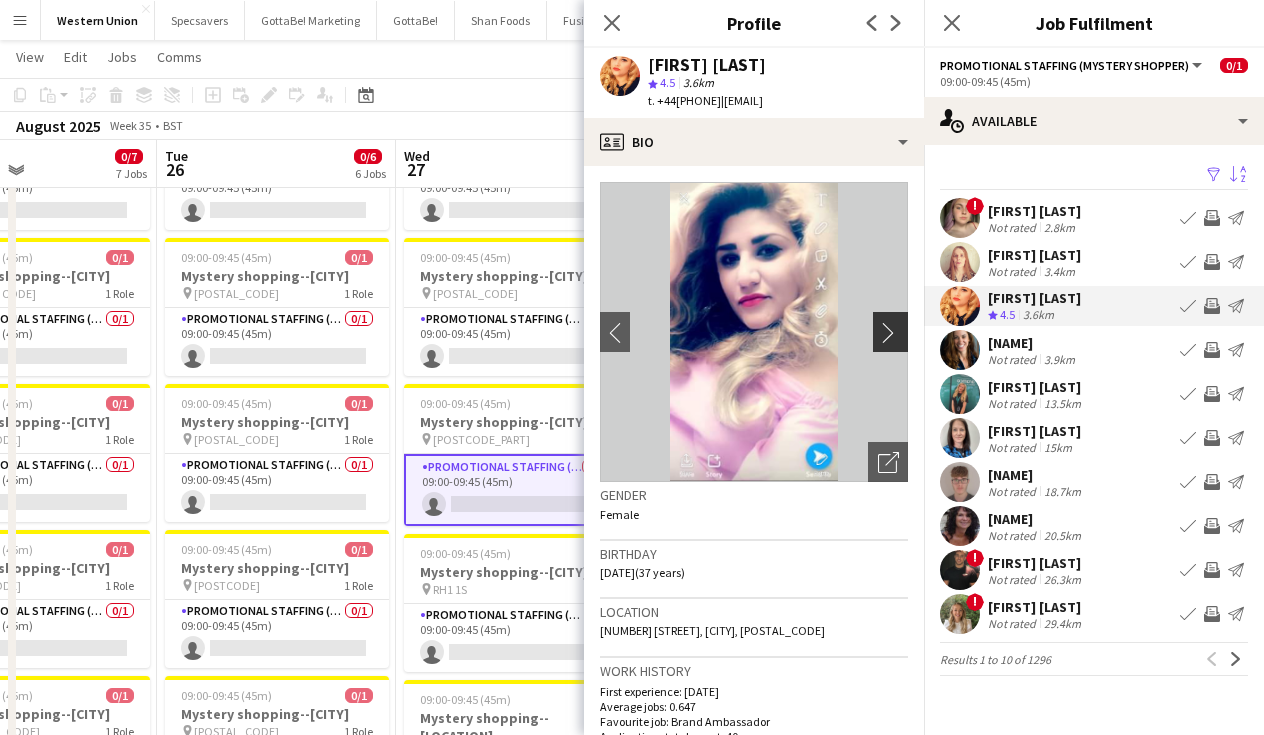 click on "chevron-right" 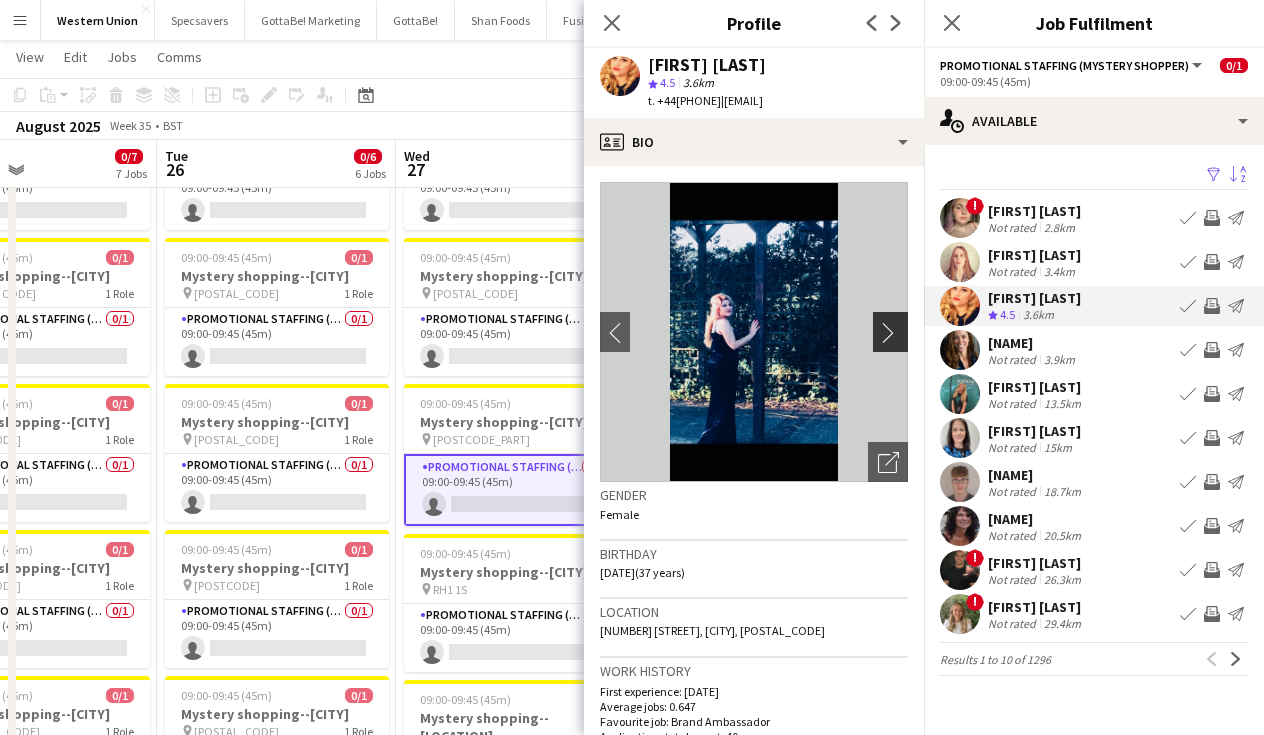 click on "chevron-right" 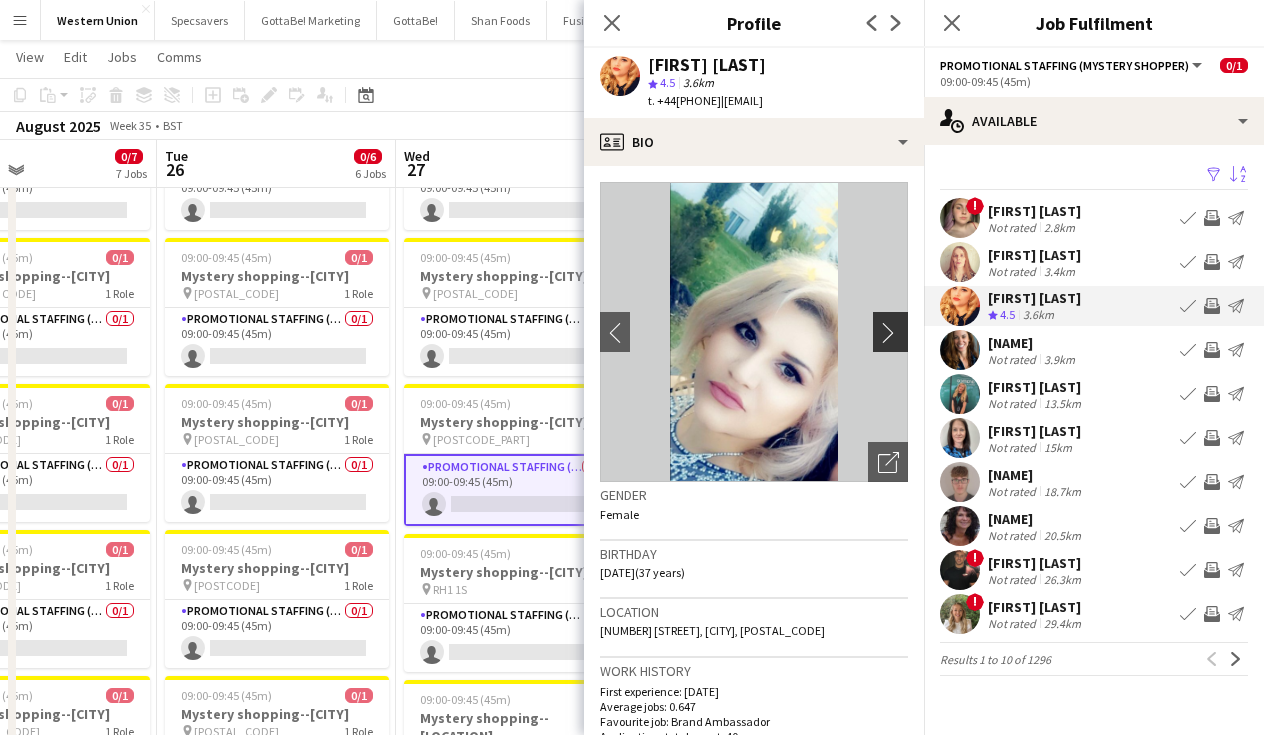 click on "chevron-right" 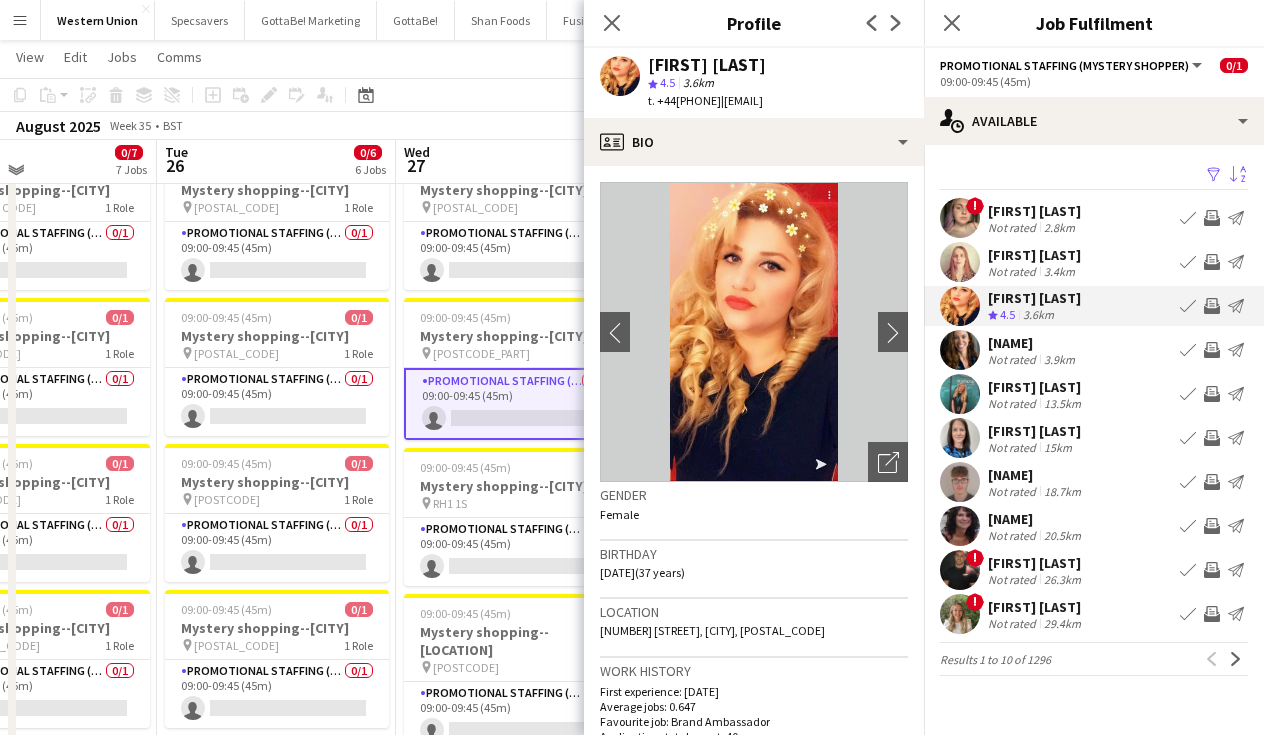 scroll, scrollTop: 231, scrollLeft: 0, axis: vertical 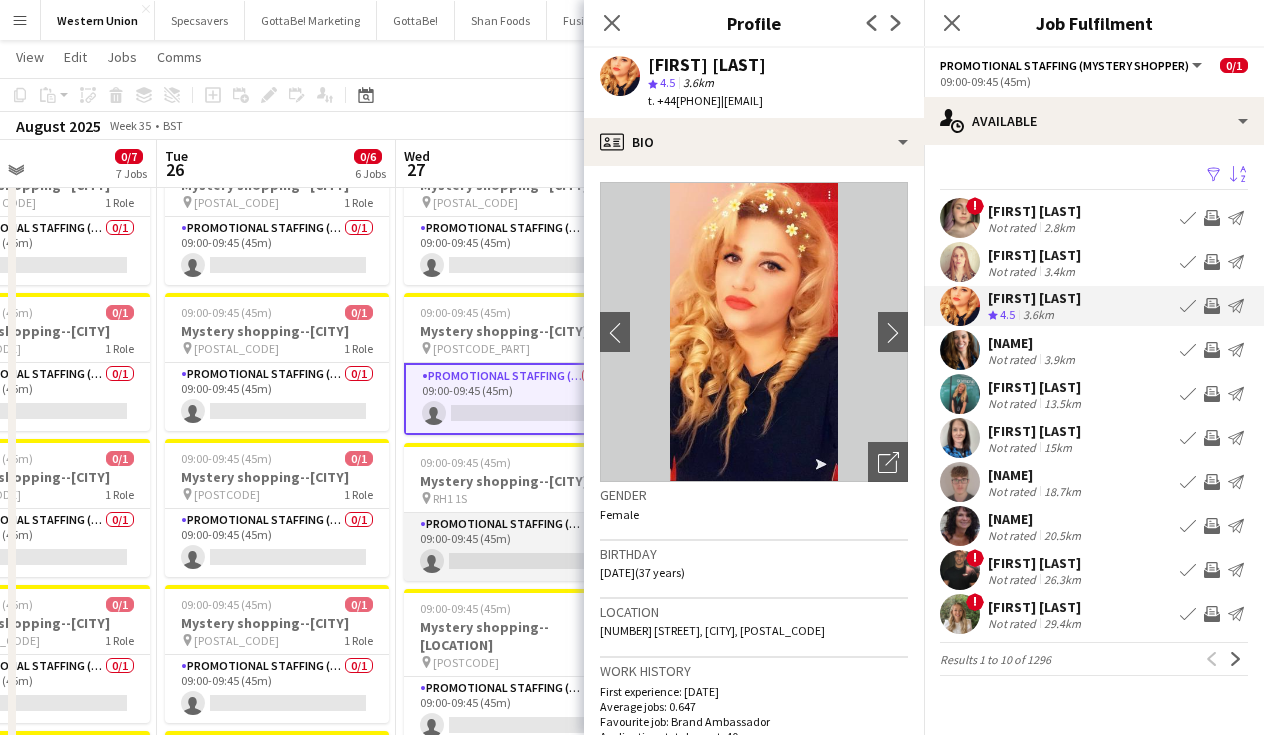 click on "Promotional Staffing (Mystery Shopper) 0/[NUMBER] 09:00-09:45 ([MINUTES]) single-neutral-actions" at bounding box center (516, 547) 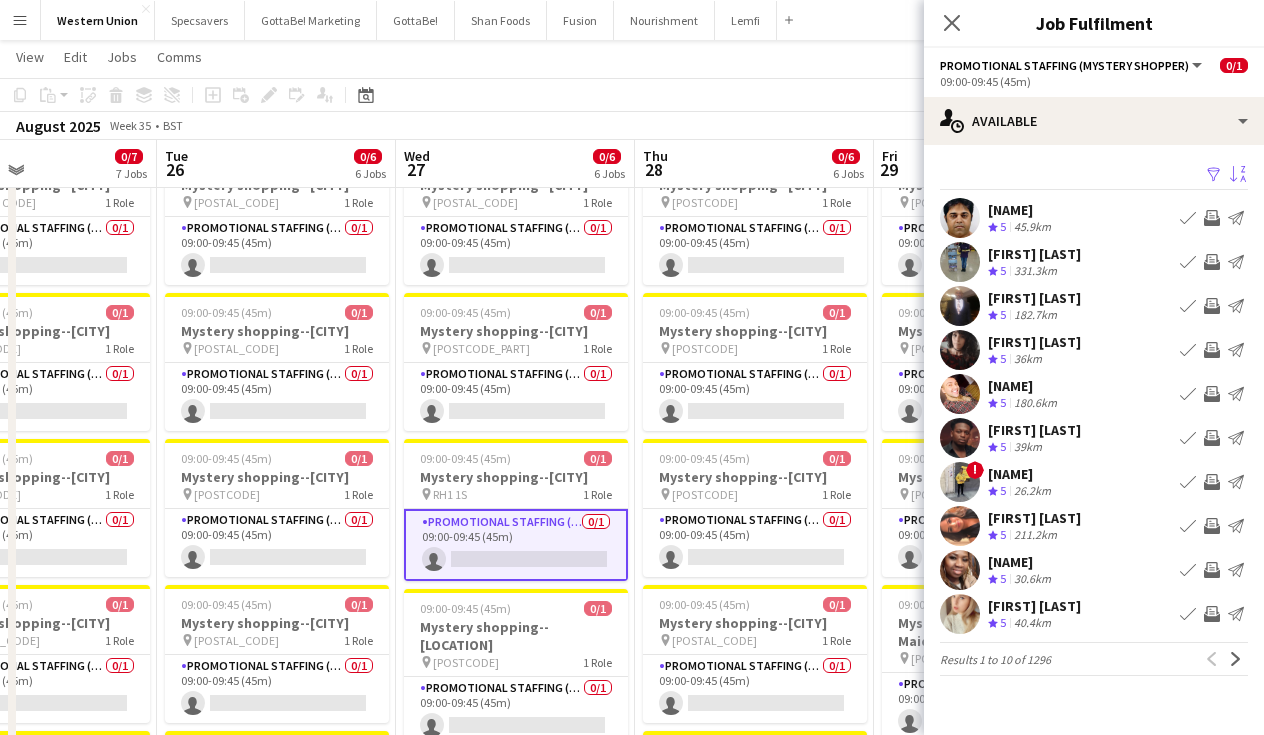 click on "Sort asc" at bounding box center (1238, 175) 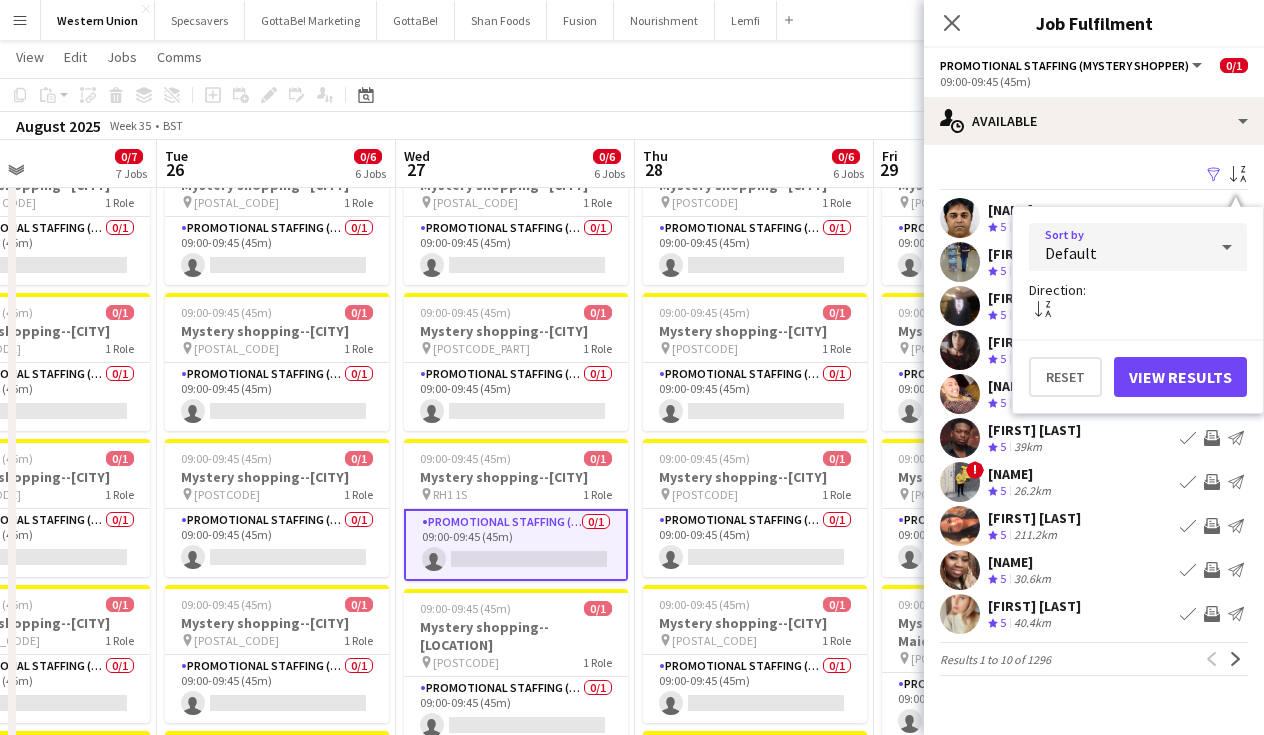 click on "Default" at bounding box center (1118, 247) 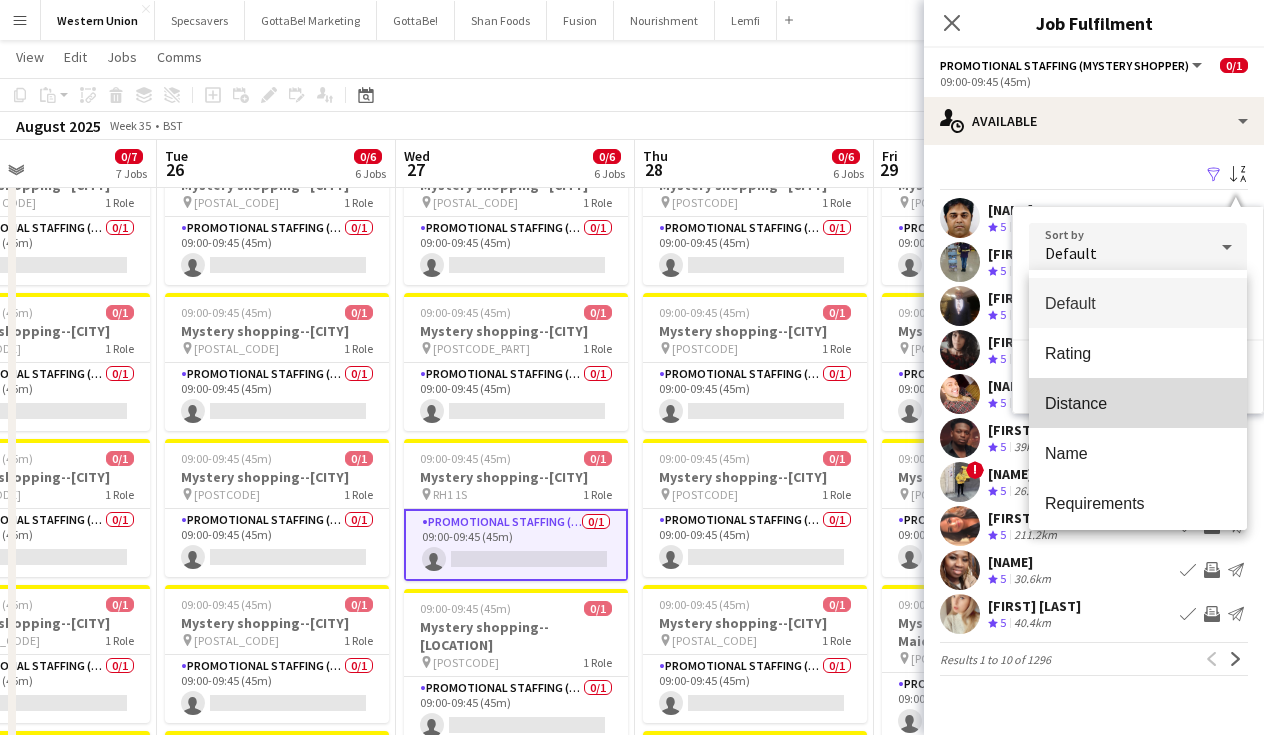click on "Distance" at bounding box center (1138, 403) 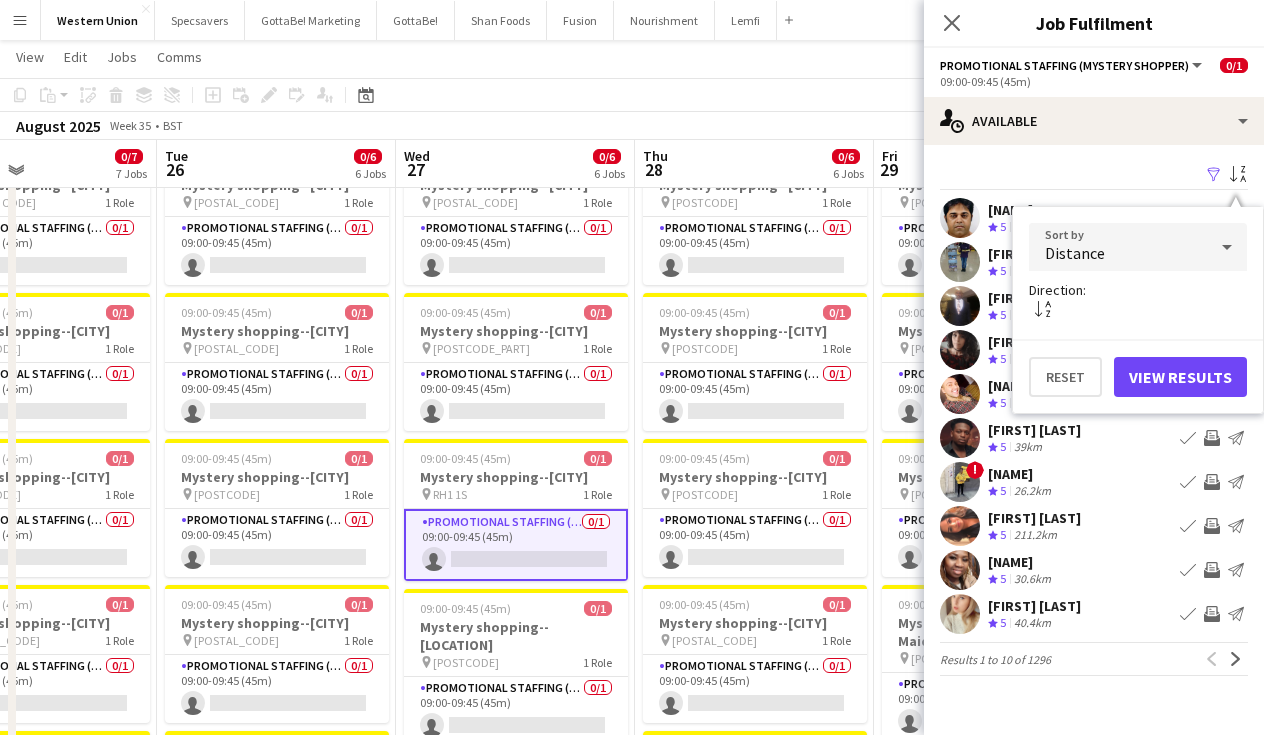 click on "View Results" at bounding box center [1180, 377] 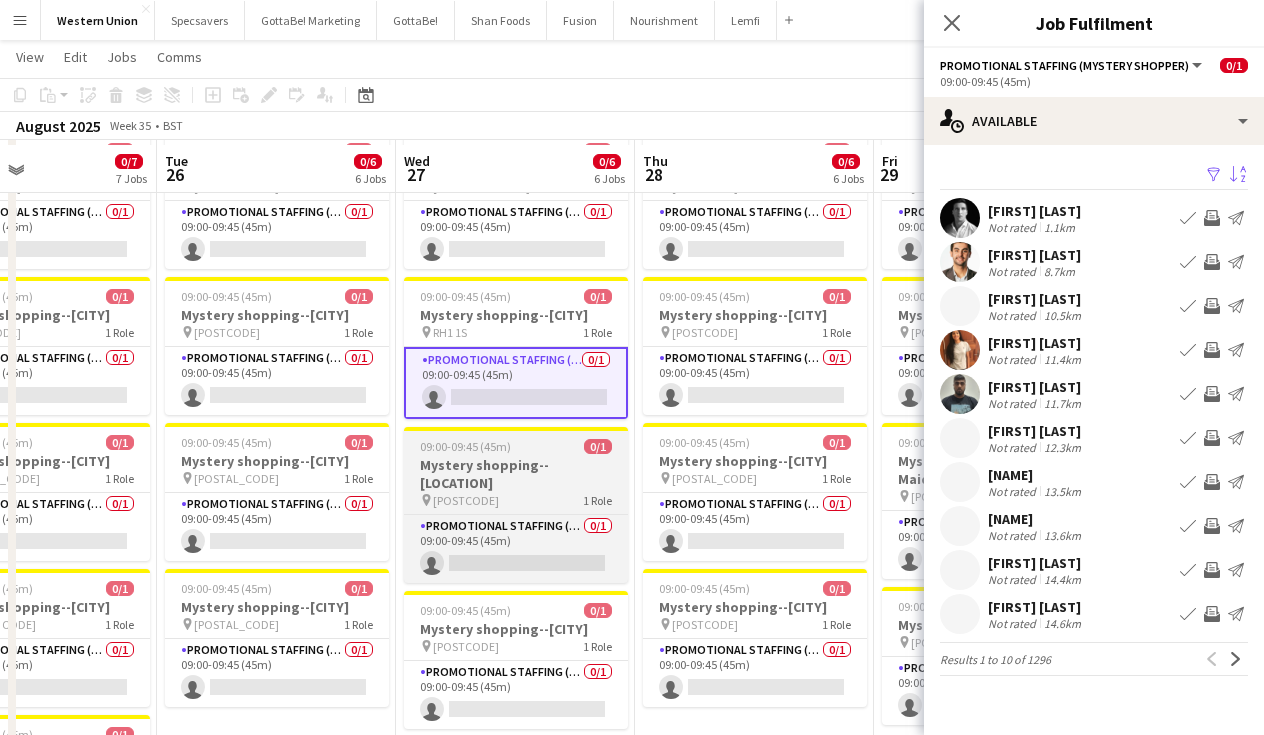scroll, scrollTop: 399, scrollLeft: 0, axis: vertical 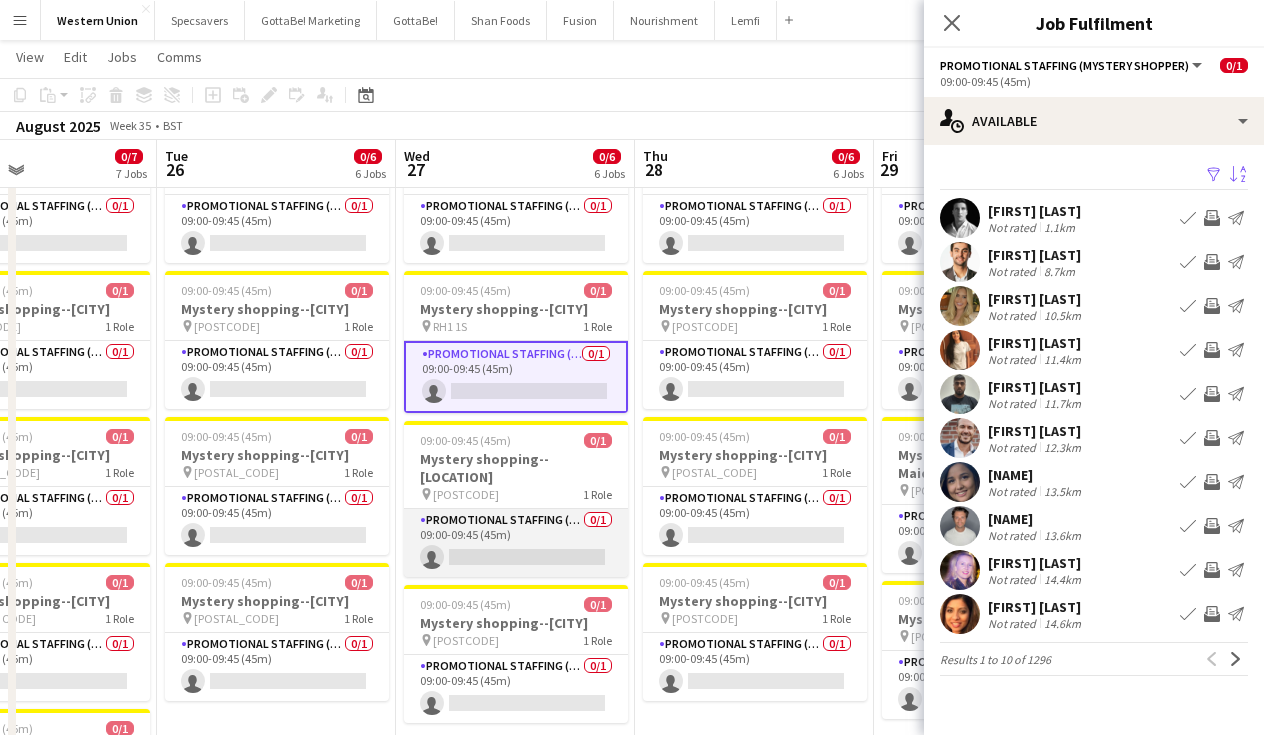 click on "Promotional Staffing (Mystery Shopper) 0/[NUMBER] 09:00-09:45 ([MINUTES]) single-neutral-actions" at bounding box center (516, 543) 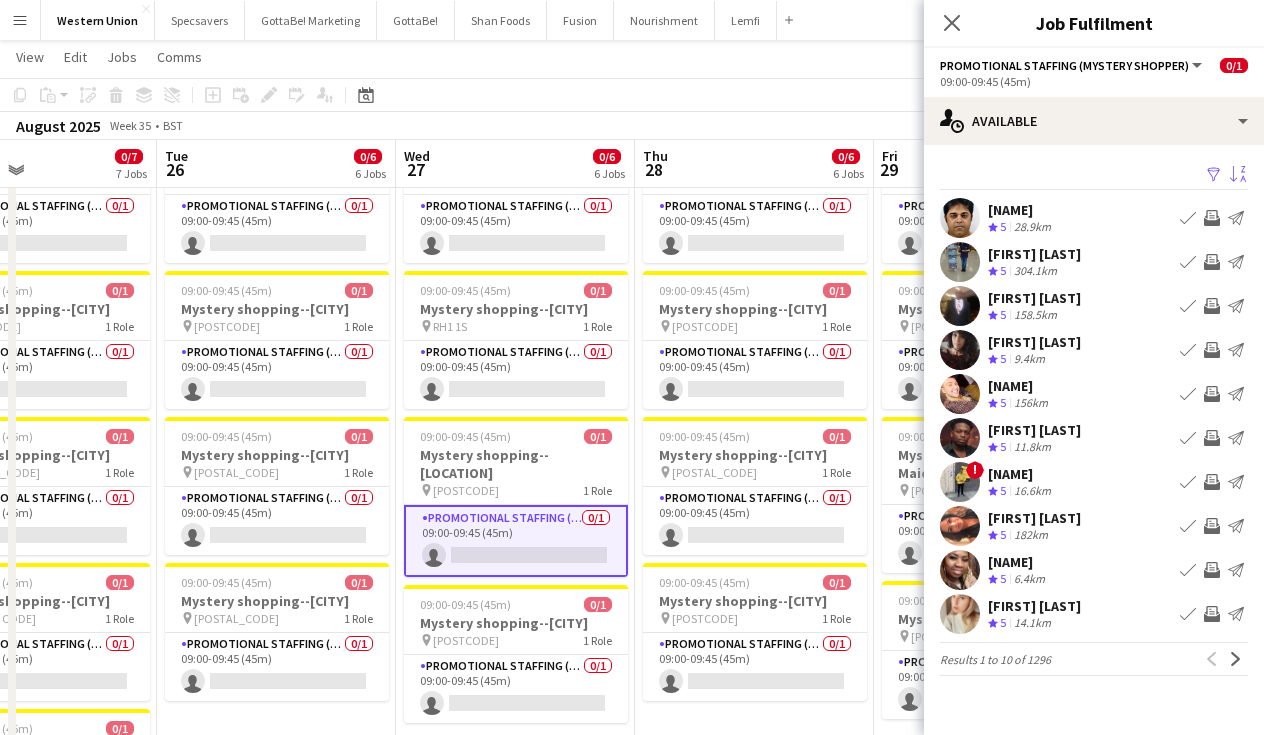 click on "Sort asc" at bounding box center [1238, 175] 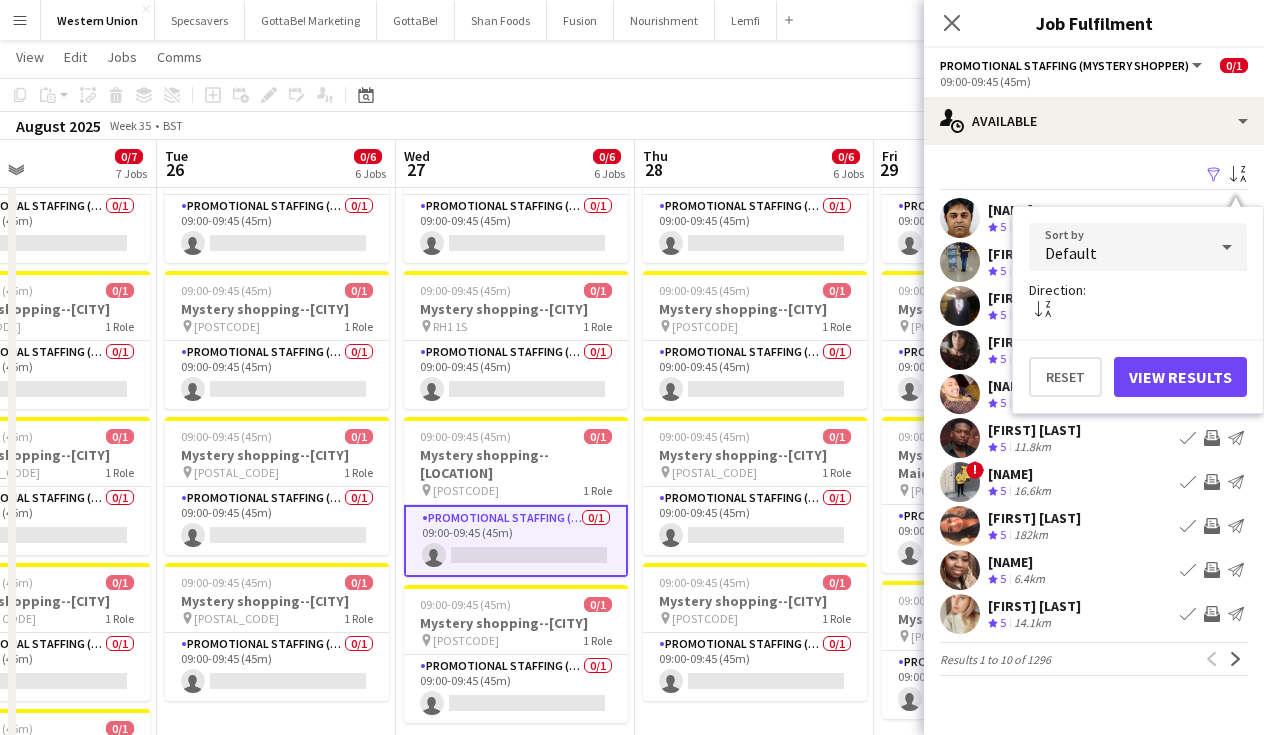 click on "Default" at bounding box center (1118, 247) 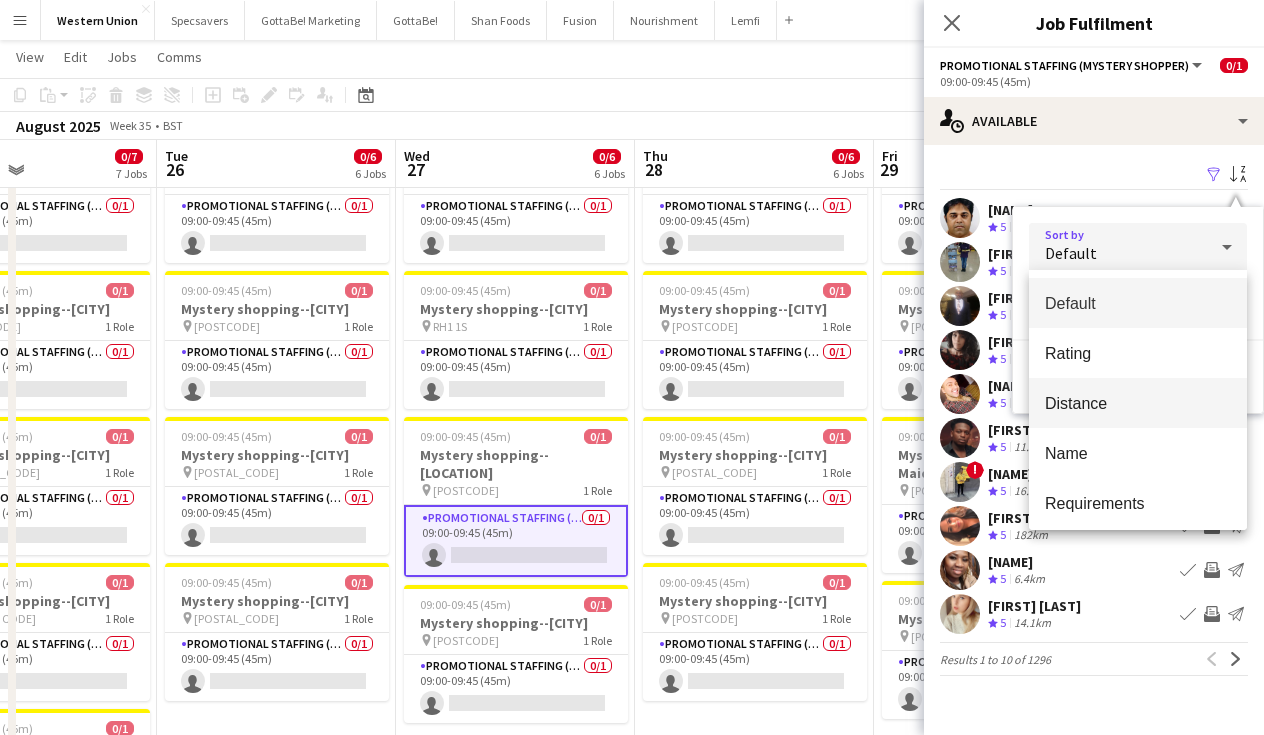 click on "Distance" at bounding box center [1138, 403] 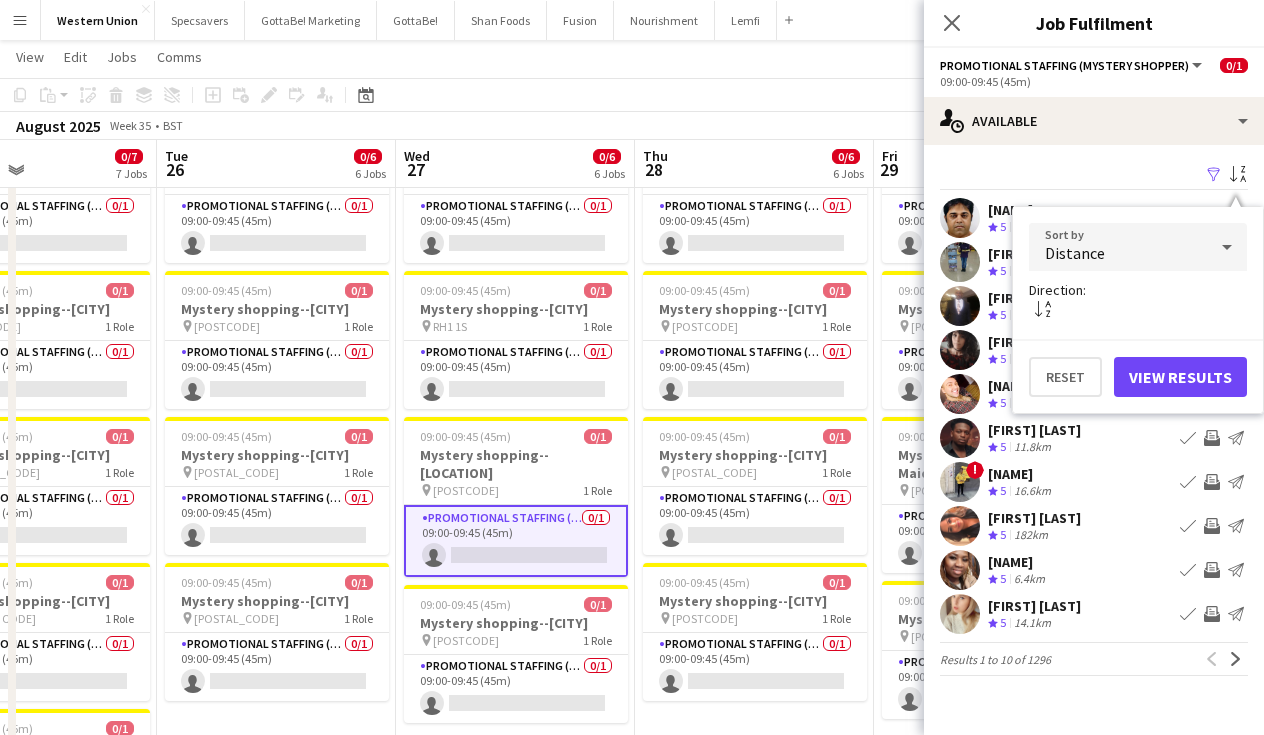 click on "View Results" at bounding box center [1180, 377] 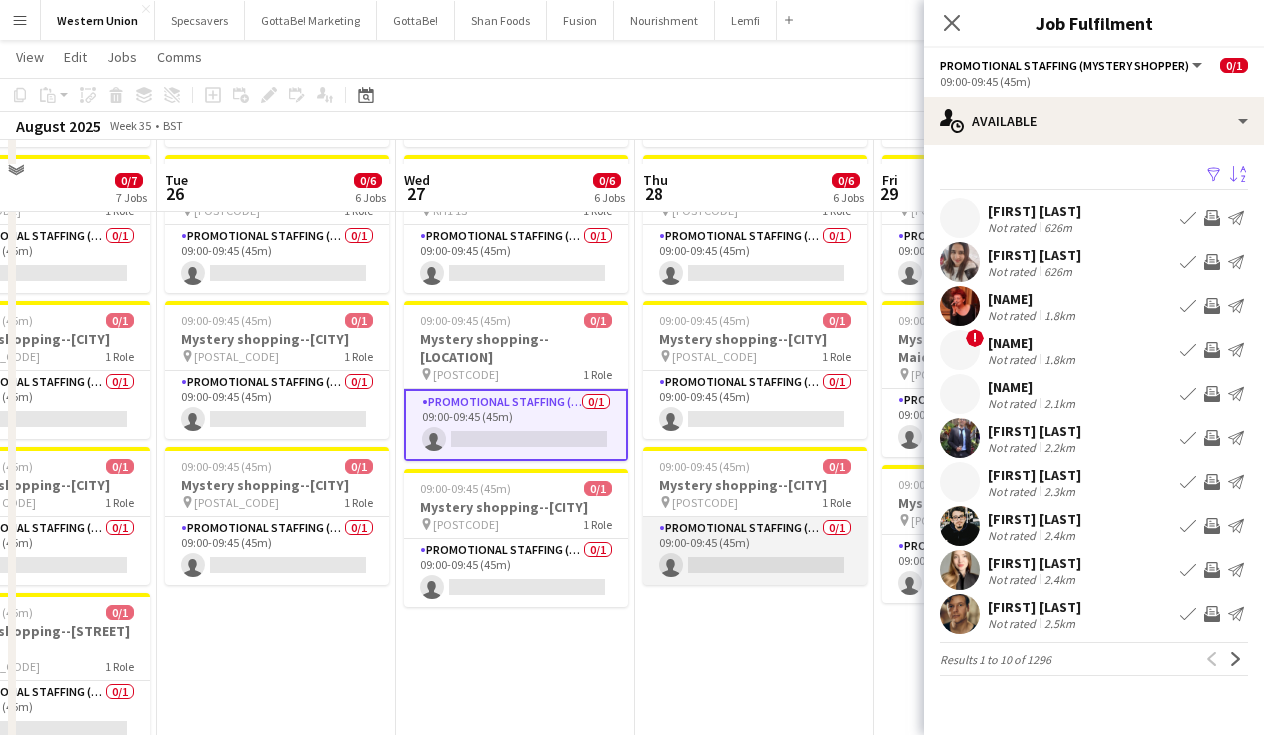 scroll, scrollTop: 547, scrollLeft: 0, axis: vertical 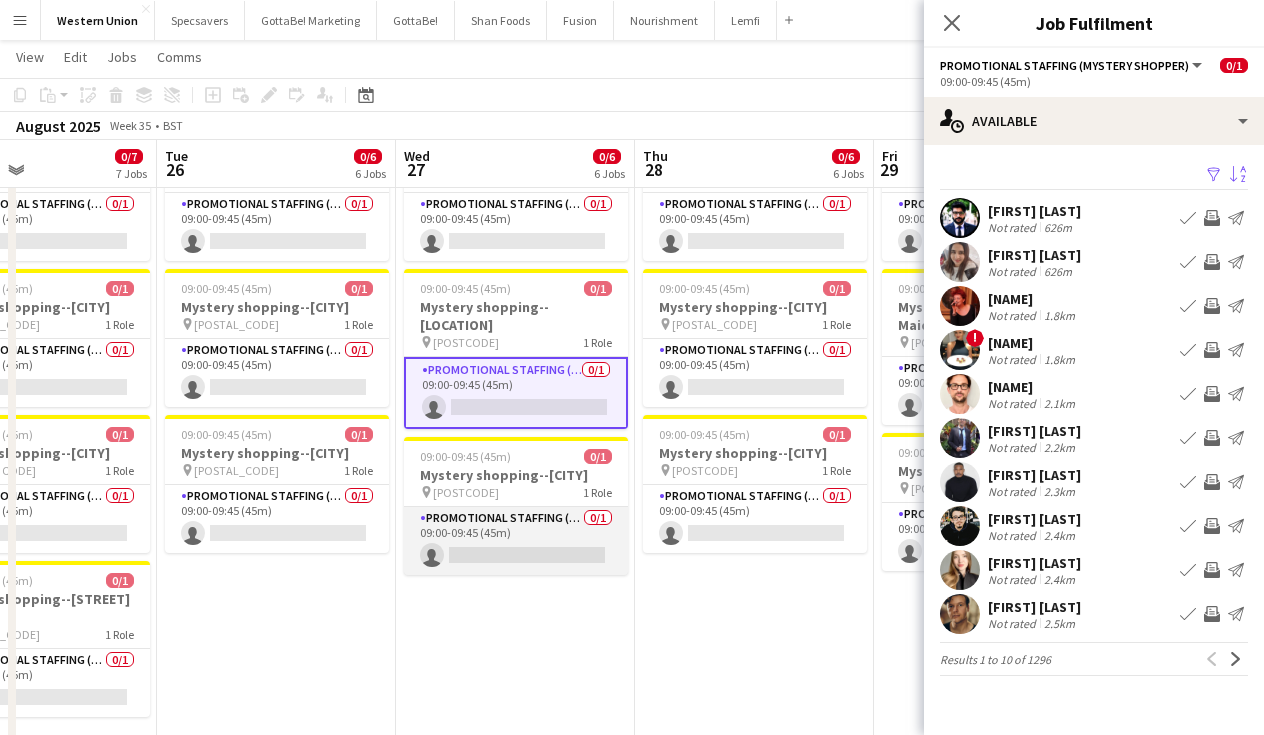click on "Promotional Staffing (Mystery Shopper) 0/[NUMBER] 09:00-09:45 ([MINUTES]) single-neutral-actions" at bounding box center [516, 541] 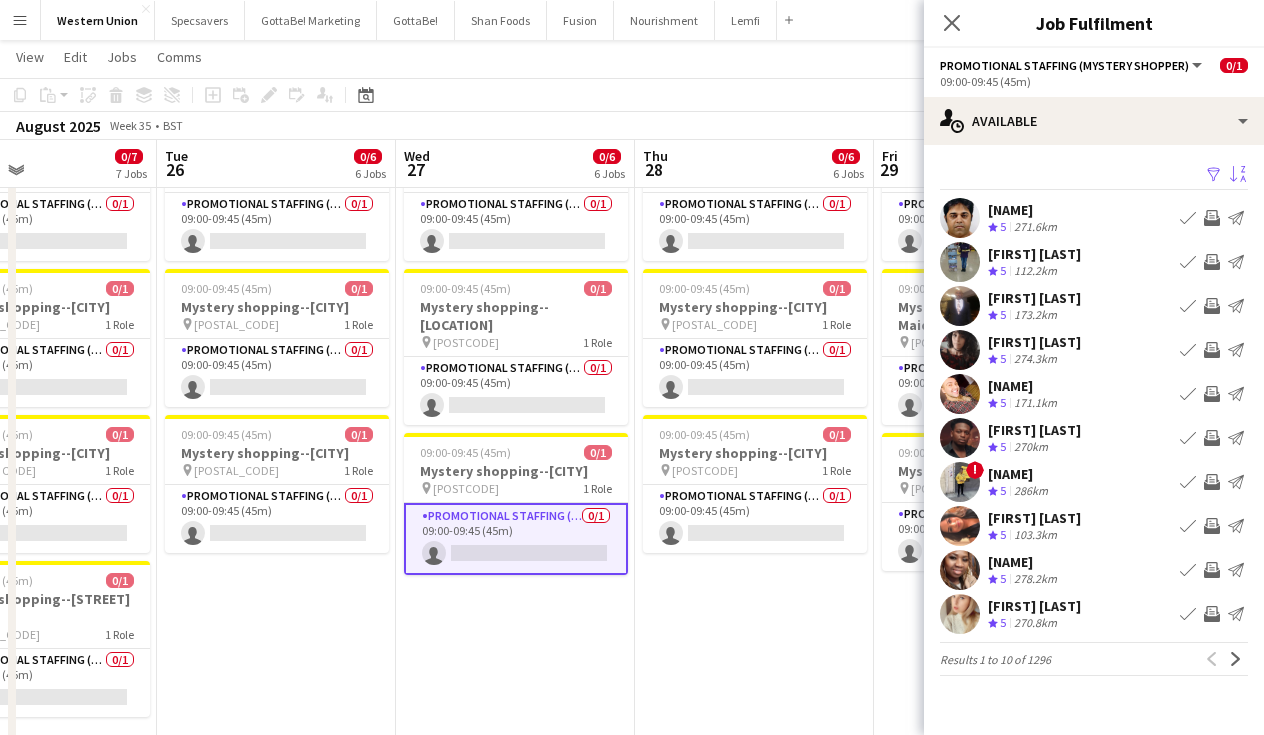 click on "Sort asc" at bounding box center [1238, 175] 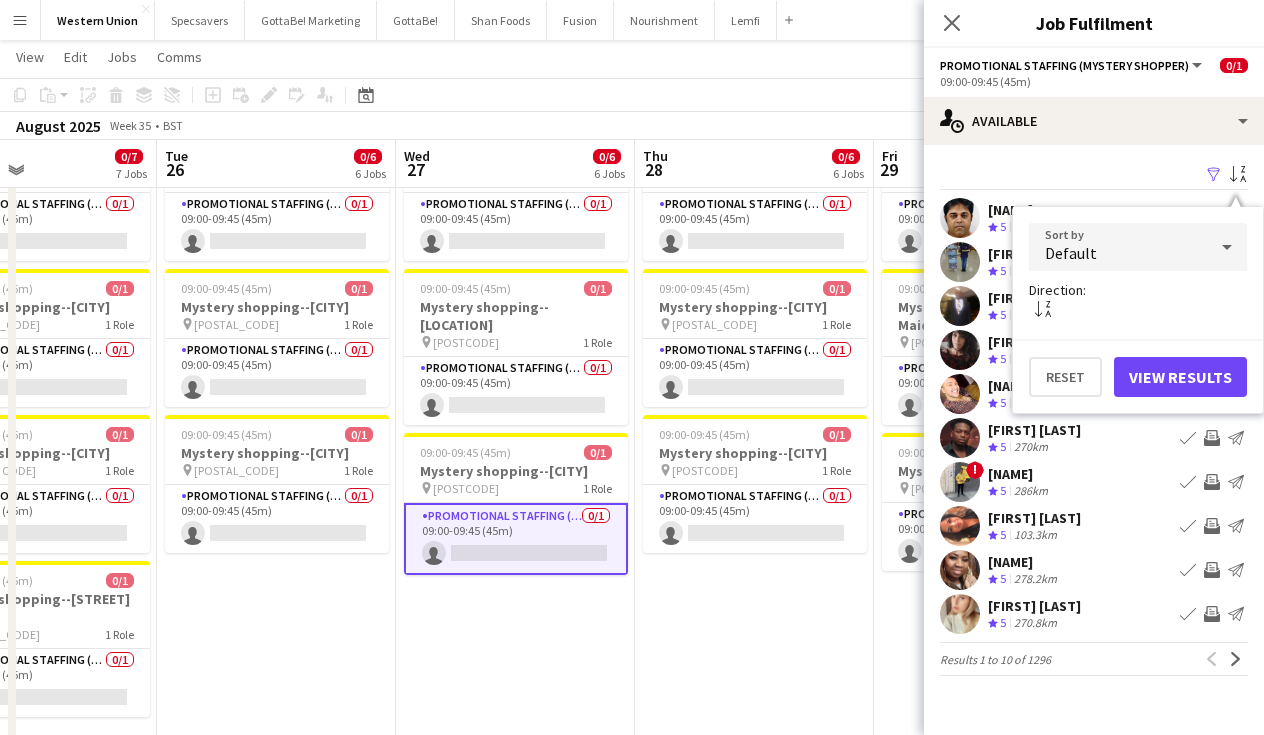click on "Default" at bounding box center [1118, 247] 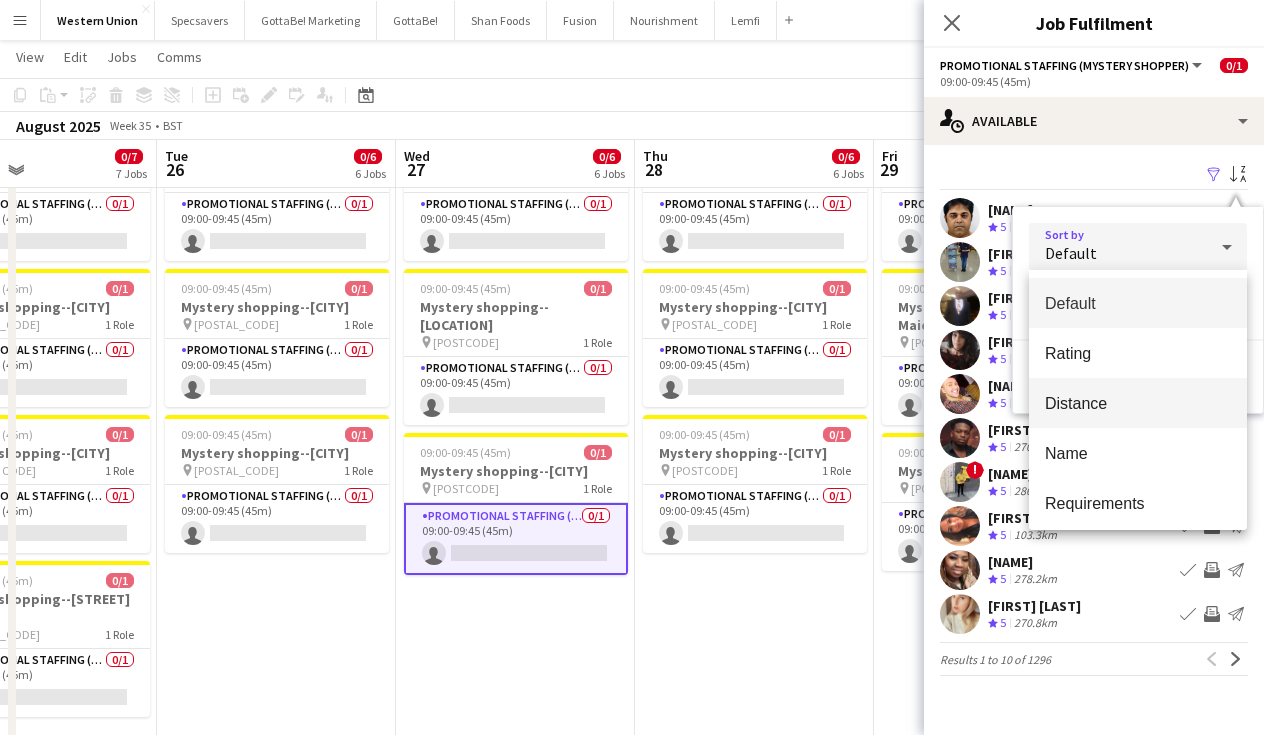 click on "Distance" at bounding box center (1138, 403) 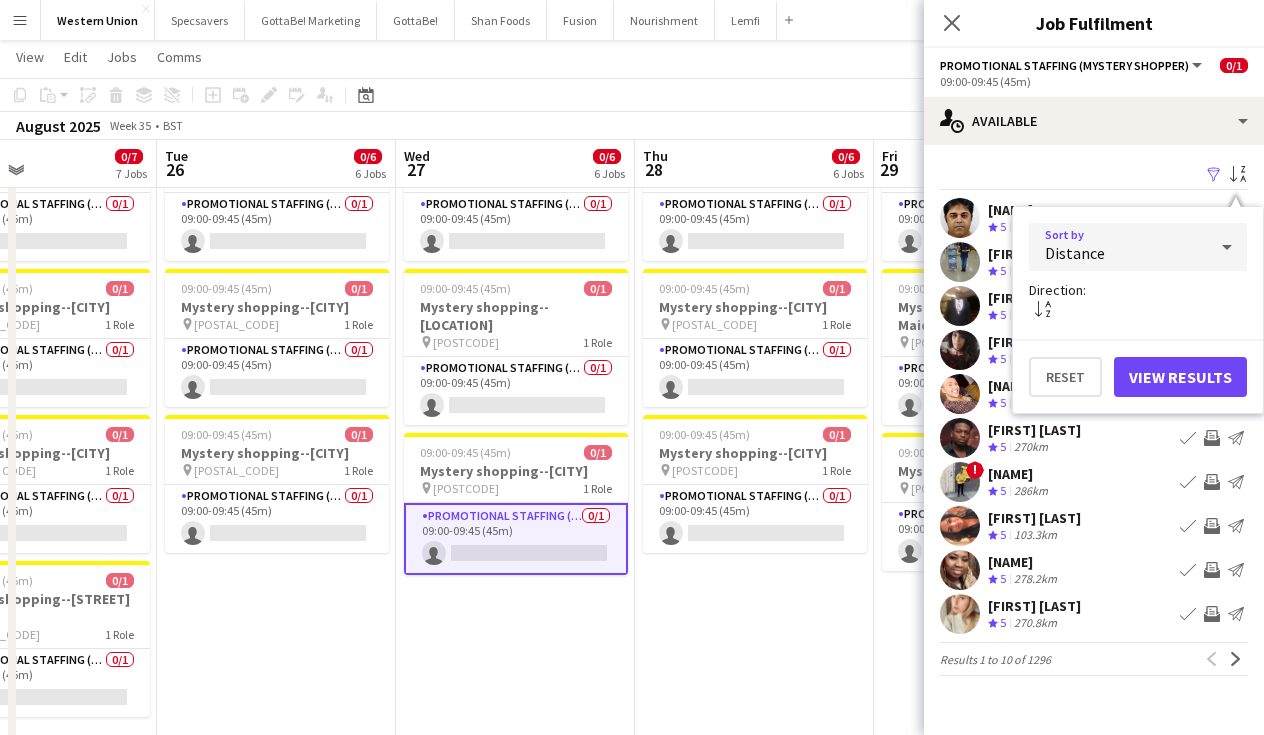 click on "View Results" at bounding box center (1180, 377) 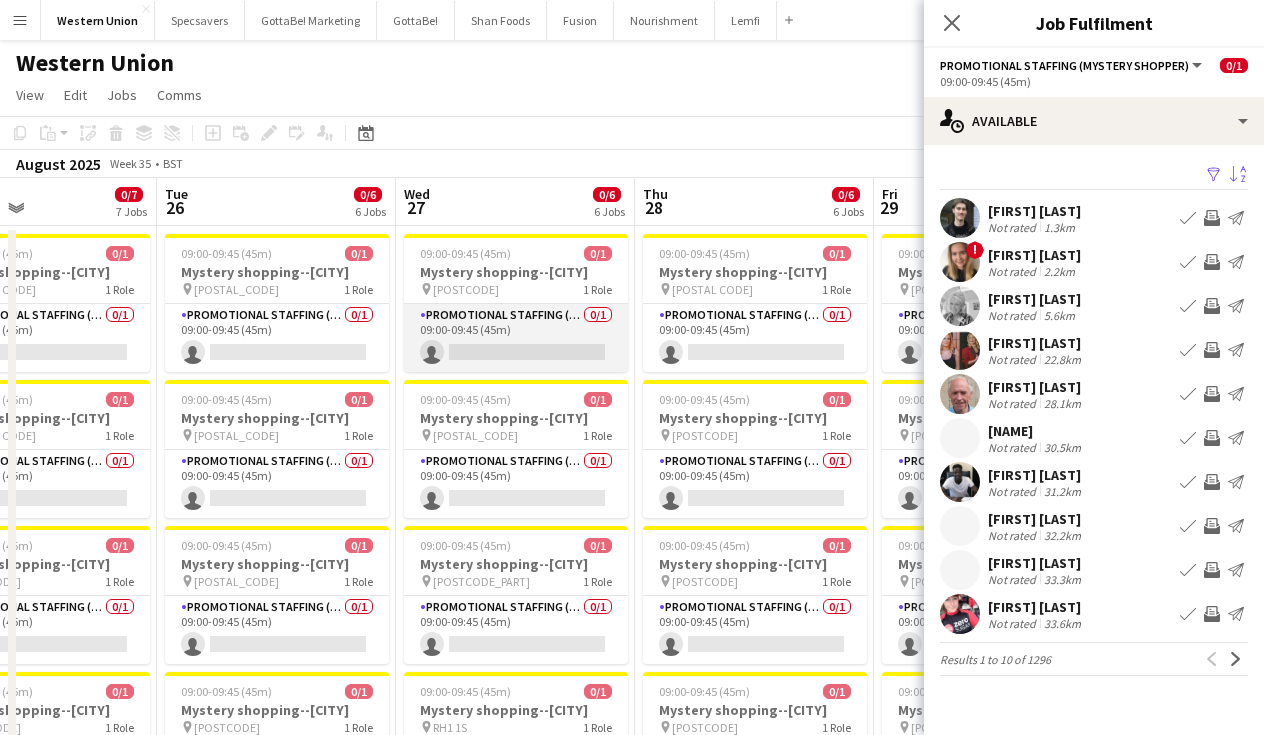 scroll, scrollTop: 0, scrollLeft: 0, axis: both 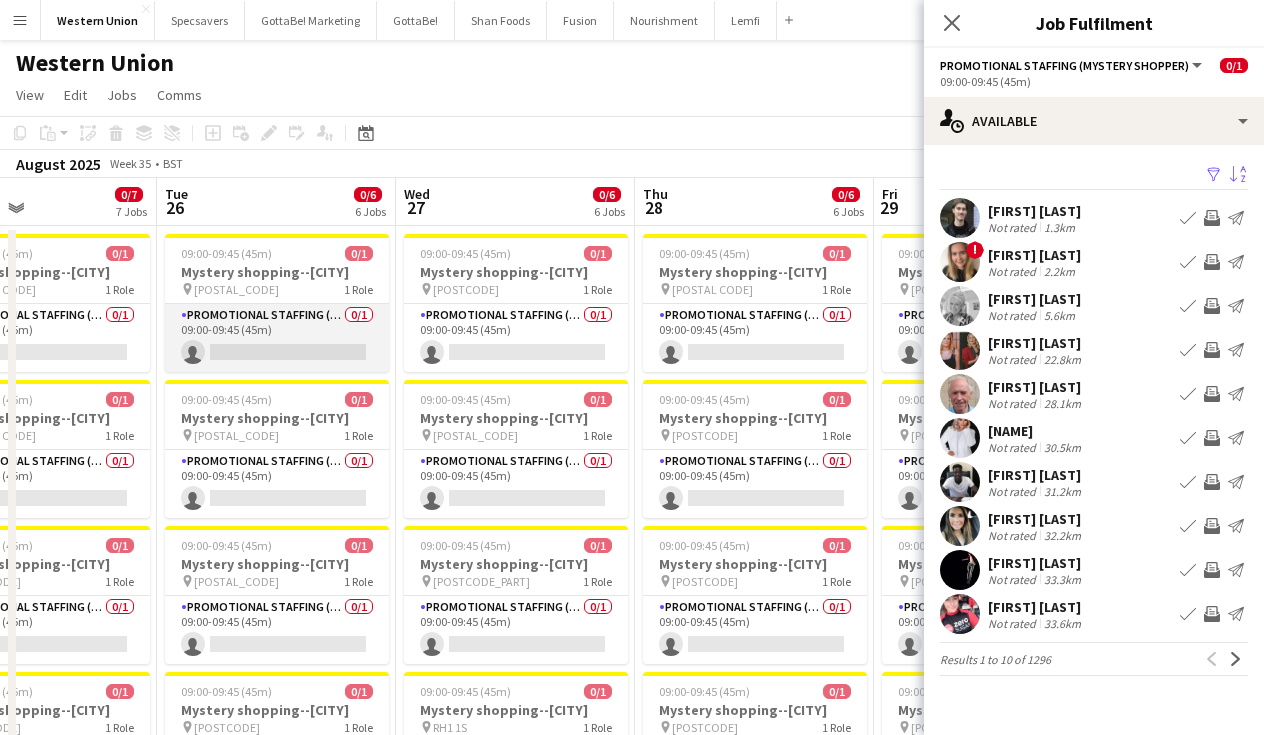 click on "Promotional Staffing (Mystery Shopper) 0/[NUMBER] 09:00-09:45 ([MINUTES]) single-neutral-actions" at bounding box center (277, 338) 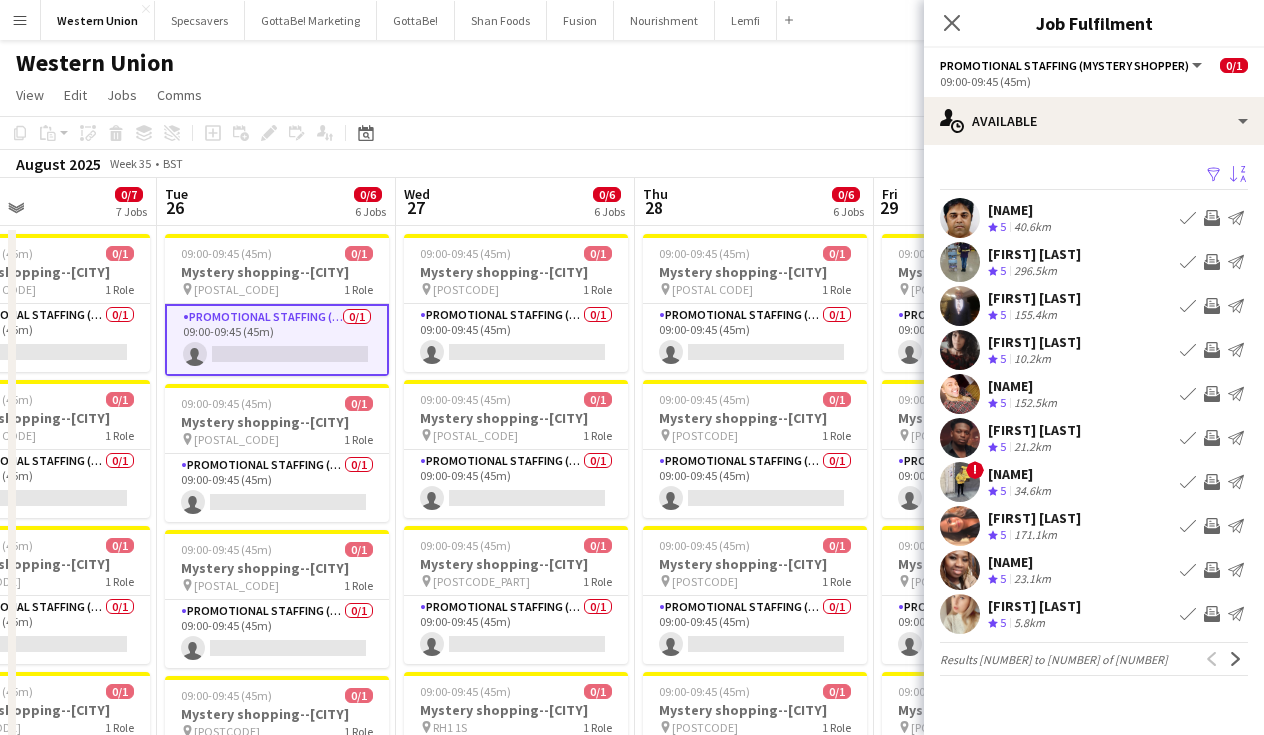 click on "Sort asc" at bounding box center (1238, 175) 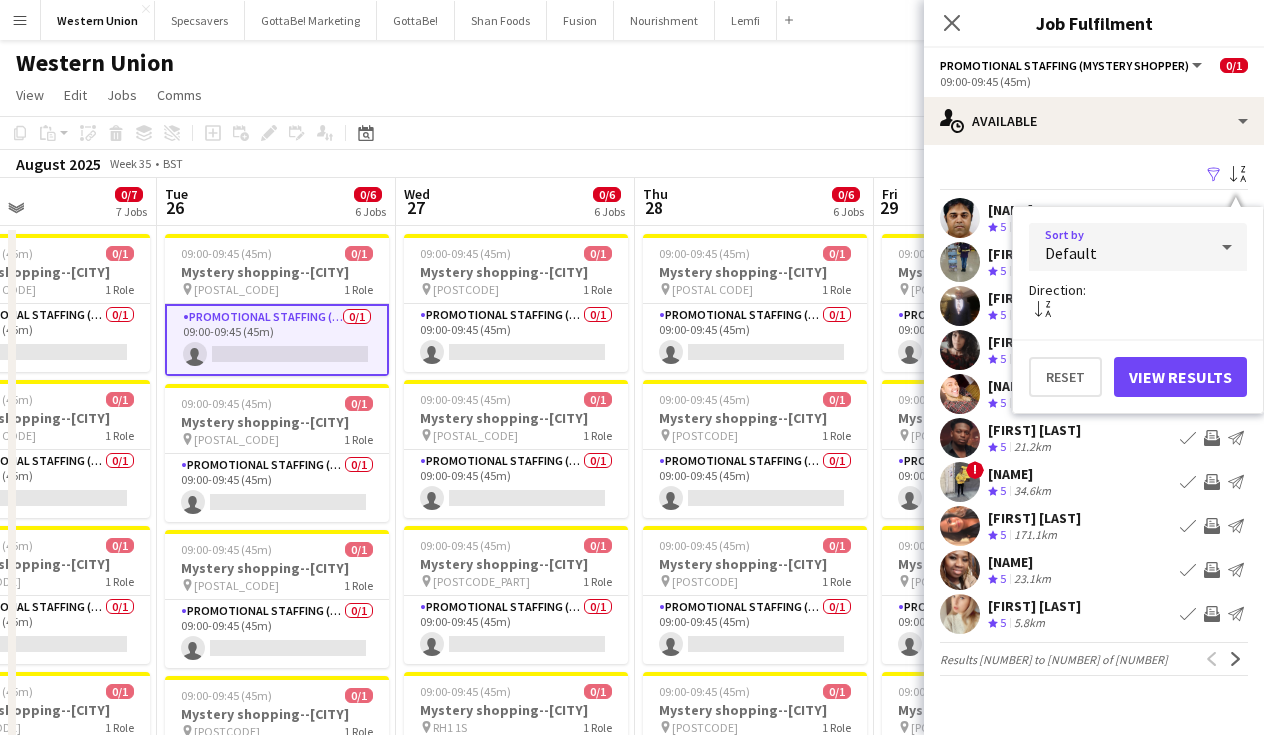 click on "Default" at bounding box center (1118, 247) 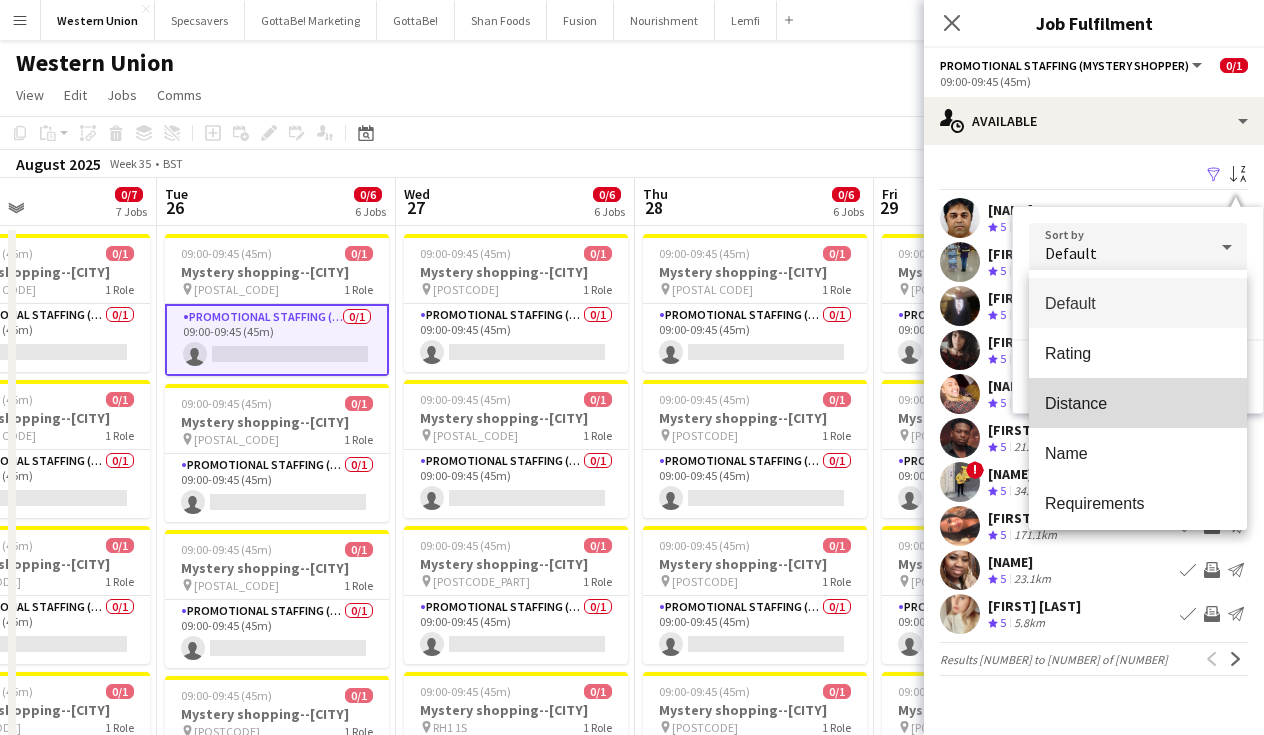 click on "Distance" at bounding box center (1138, 403) 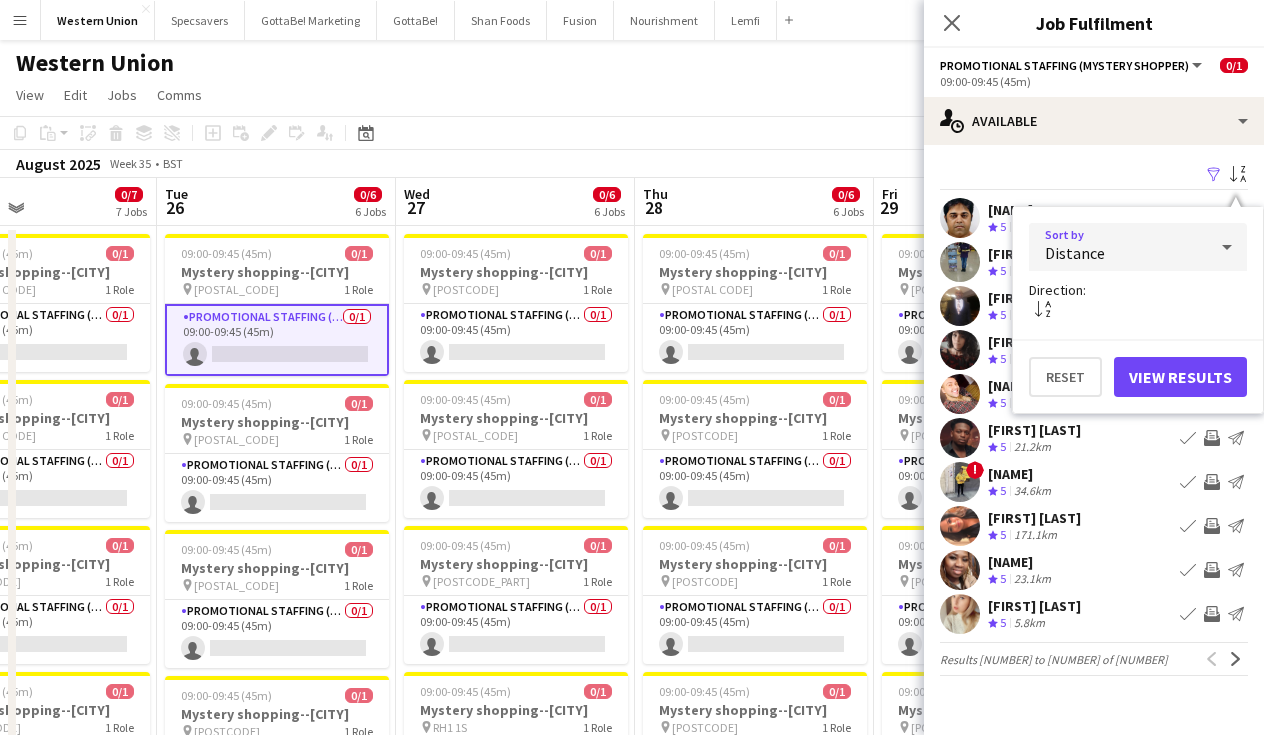 click on "View Results" at bounding box center [1180, 377] 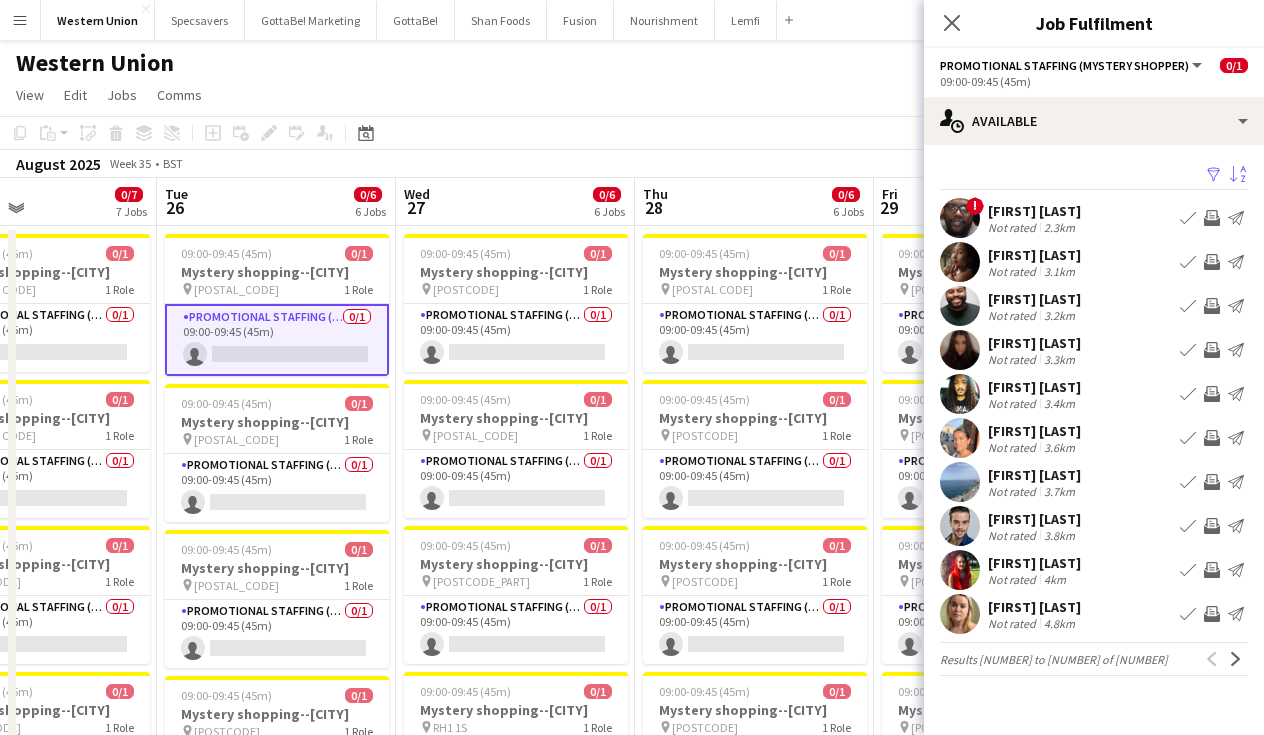 click on "2.3km" at bounding box center (1059, 227) 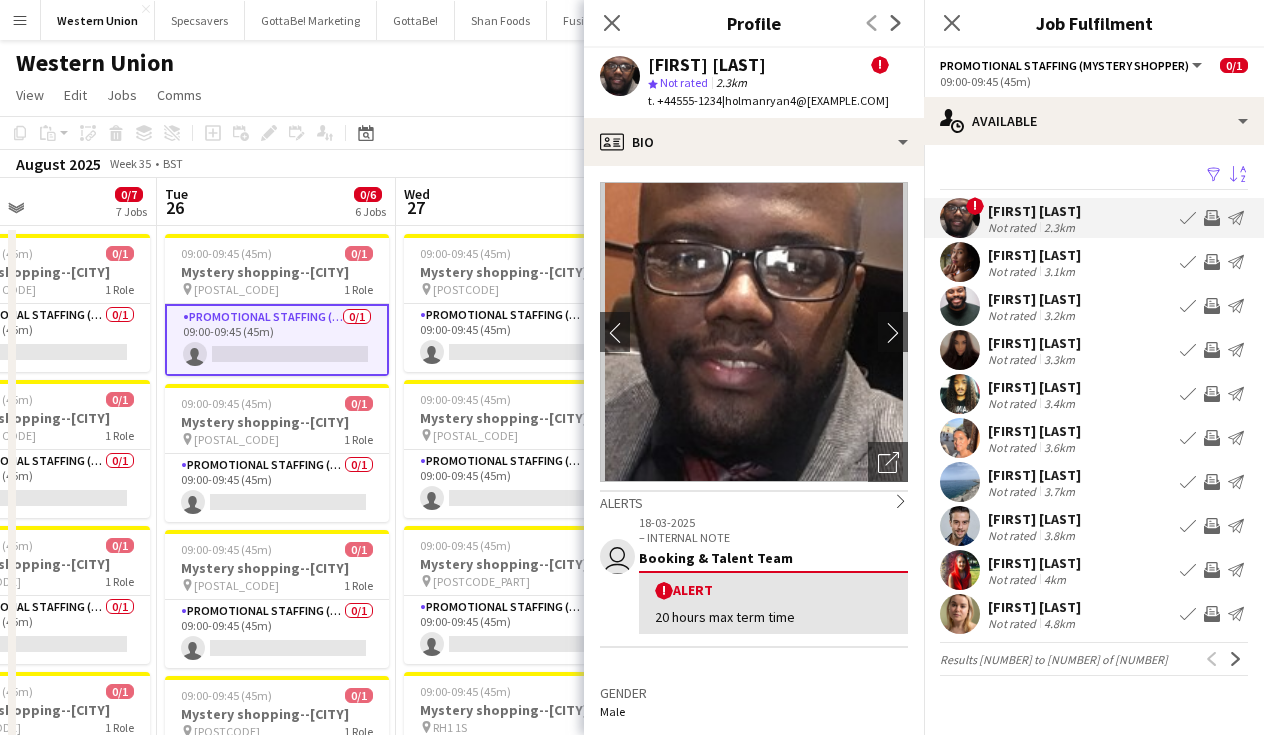 click on "[MONTH] [YEAR] Week [NUMBER] [TIMEZONE]" 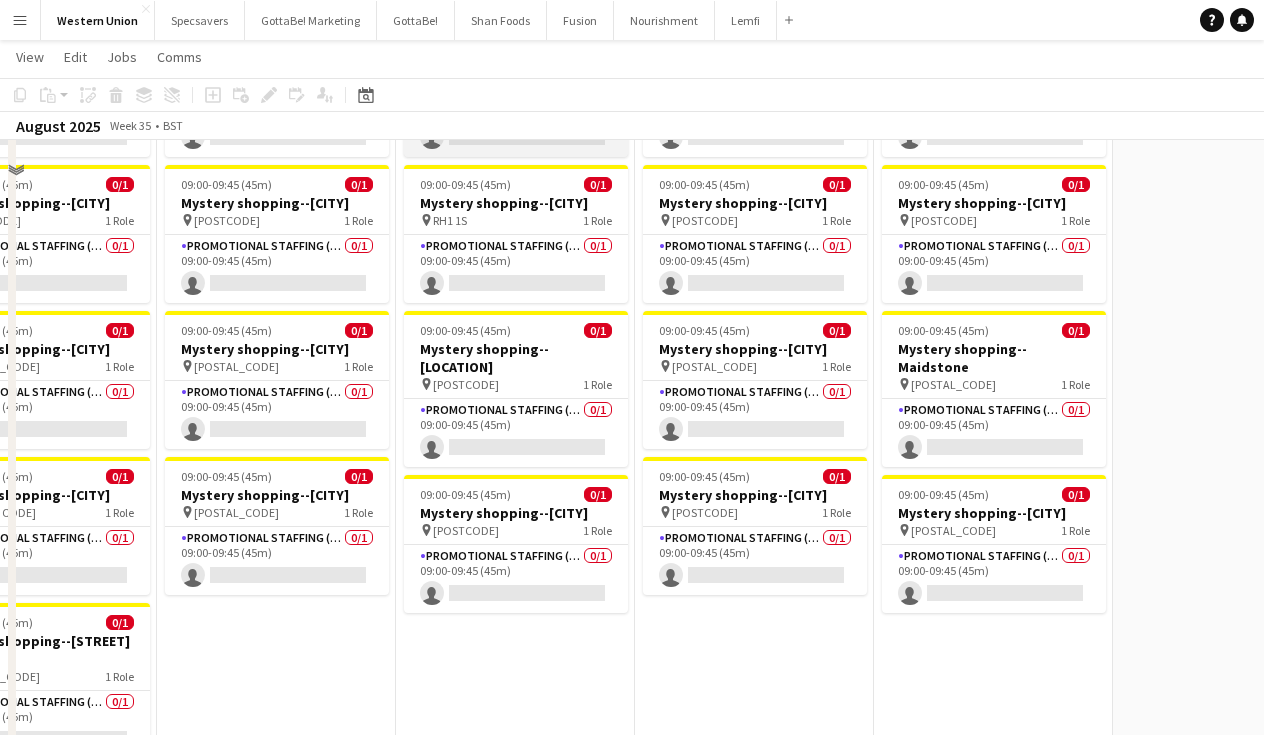 scroll, scrollTop: 507, scrollLeft: 0, axis: vertical 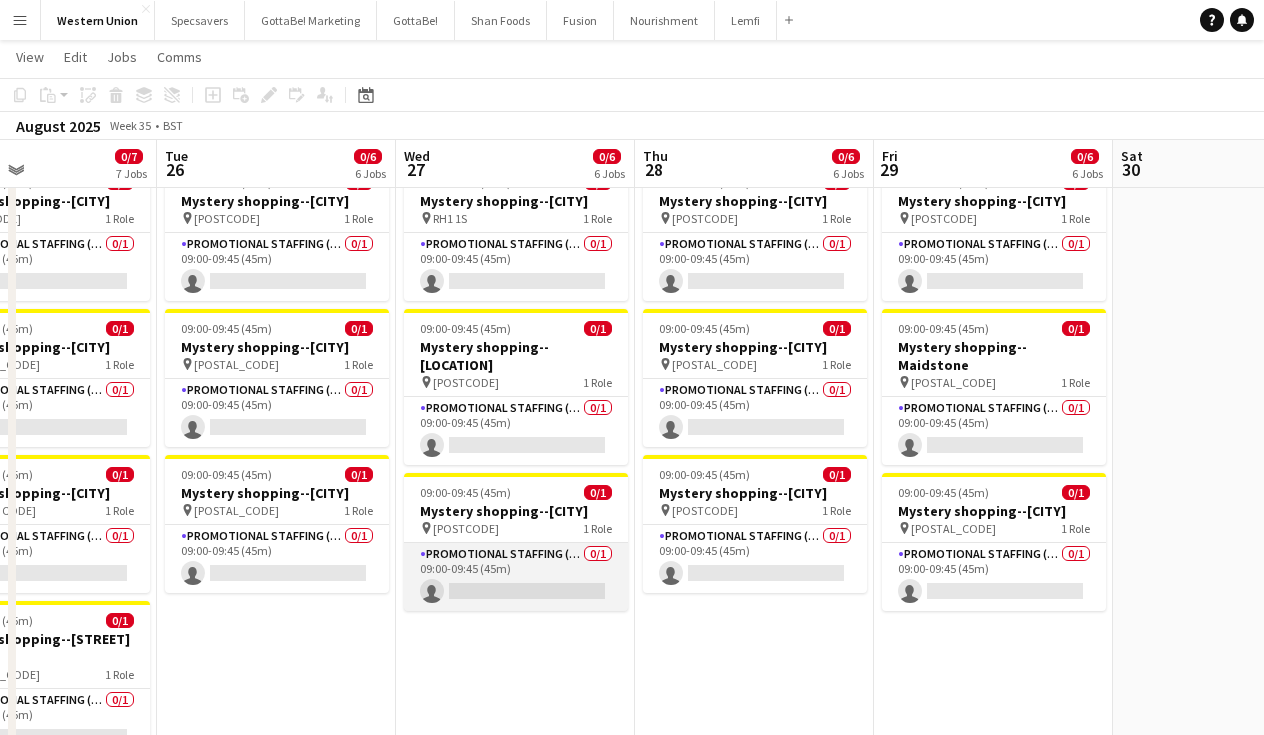 click on "Promotional Staffing (Mystery Shopper) 0/[NUMBER] 09:00-09:45 ([MINUTES]) single-neutral-actions" at bounding box center [516, 577] 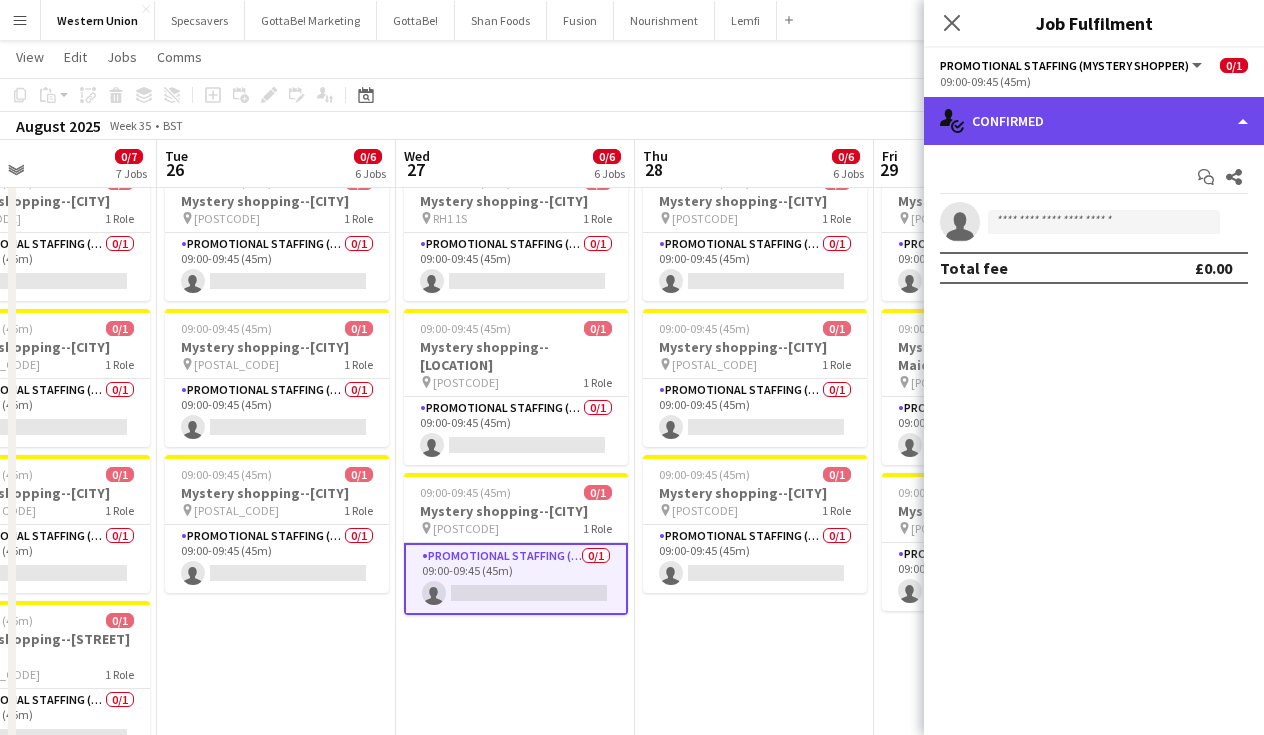 click on "single-neutral-actions-check-2
Confirmed" 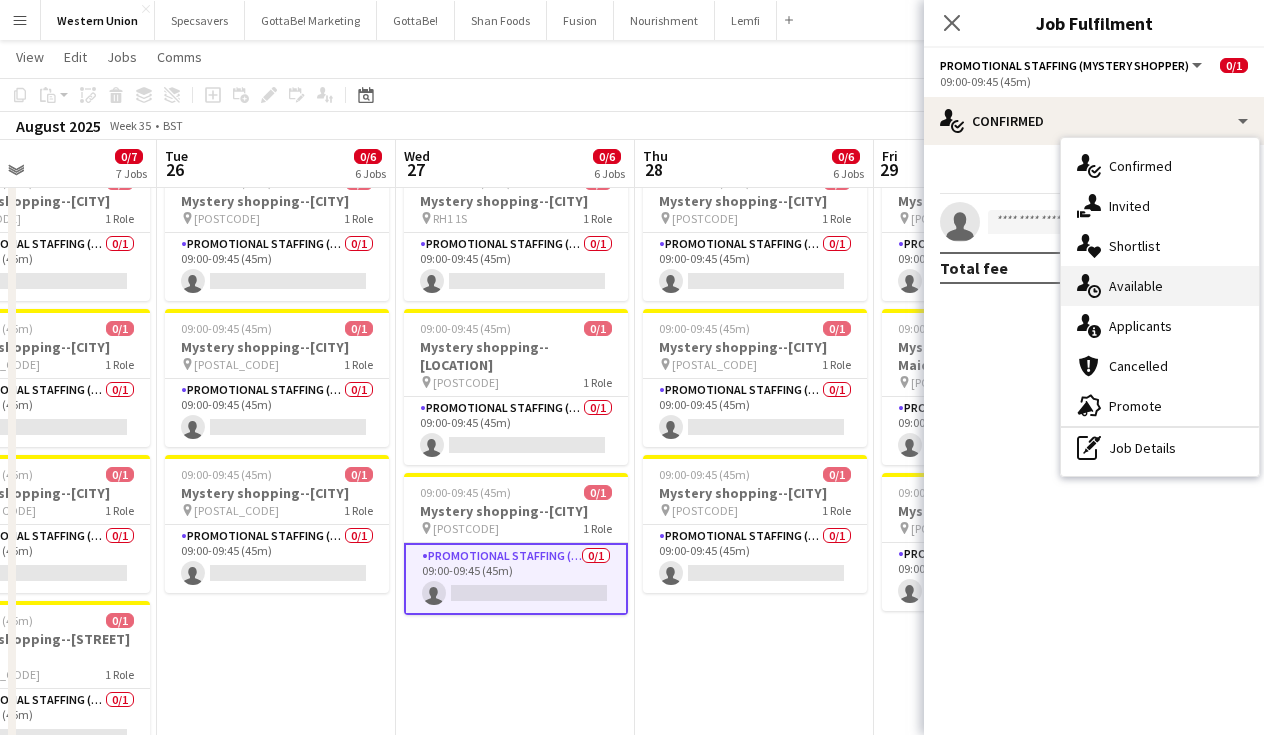 click on "single-neutral-actions-upload
Available" at bounding box center (1160, 286) 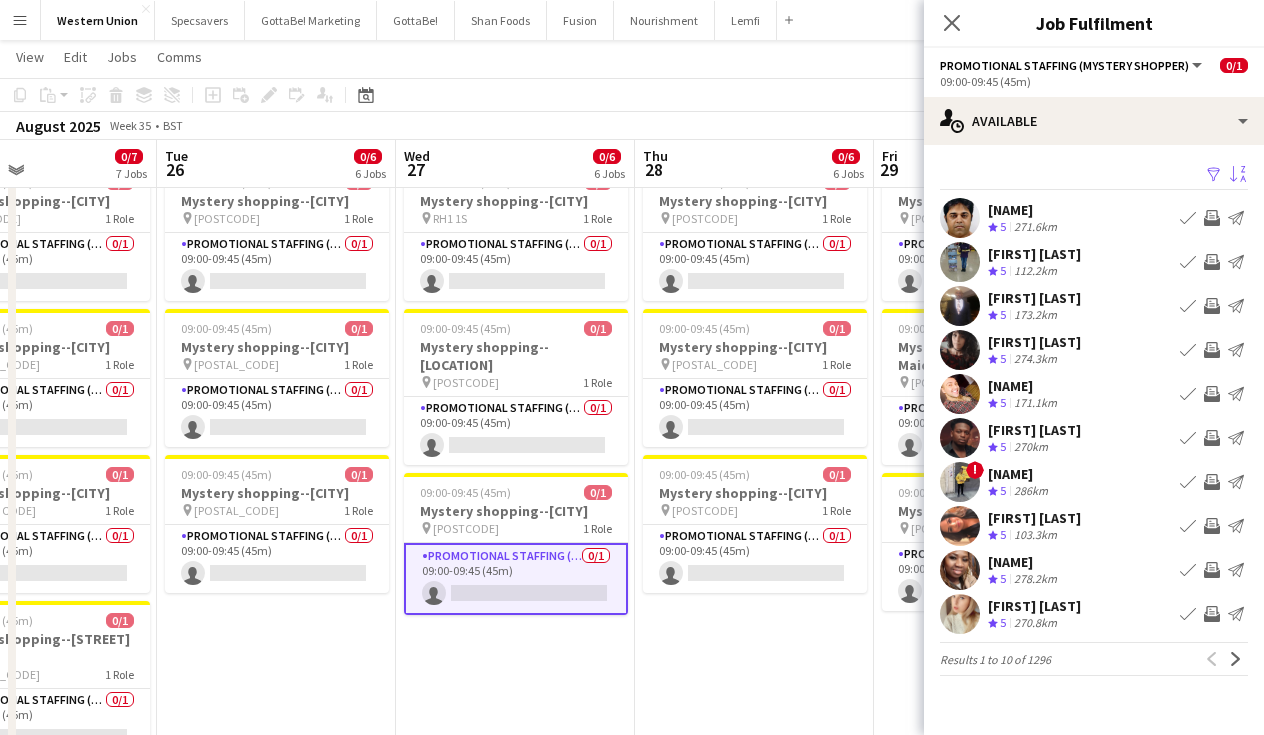 click on "Sort asc" at bounding box center [1238, 175] 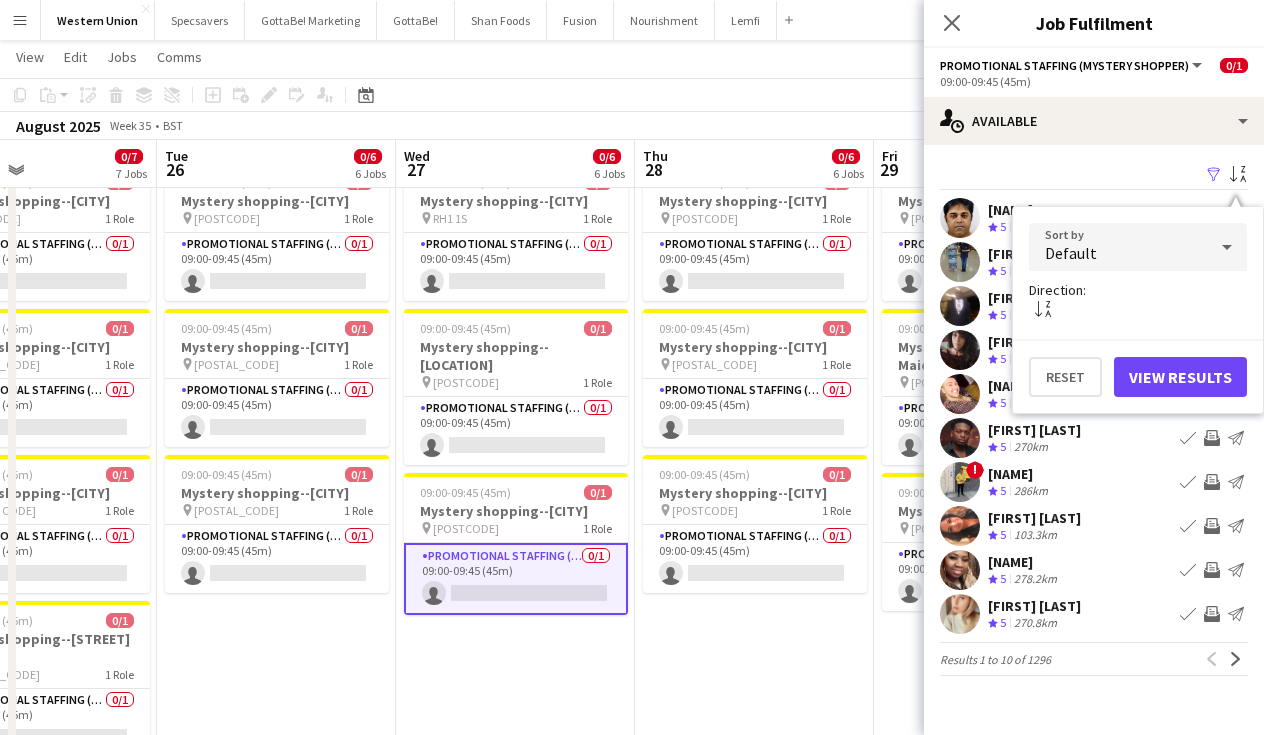 click on "Sort by  Default  Direction:
sort-alpha-desc
Reset   View Results" at bounding box center [1138, 310] 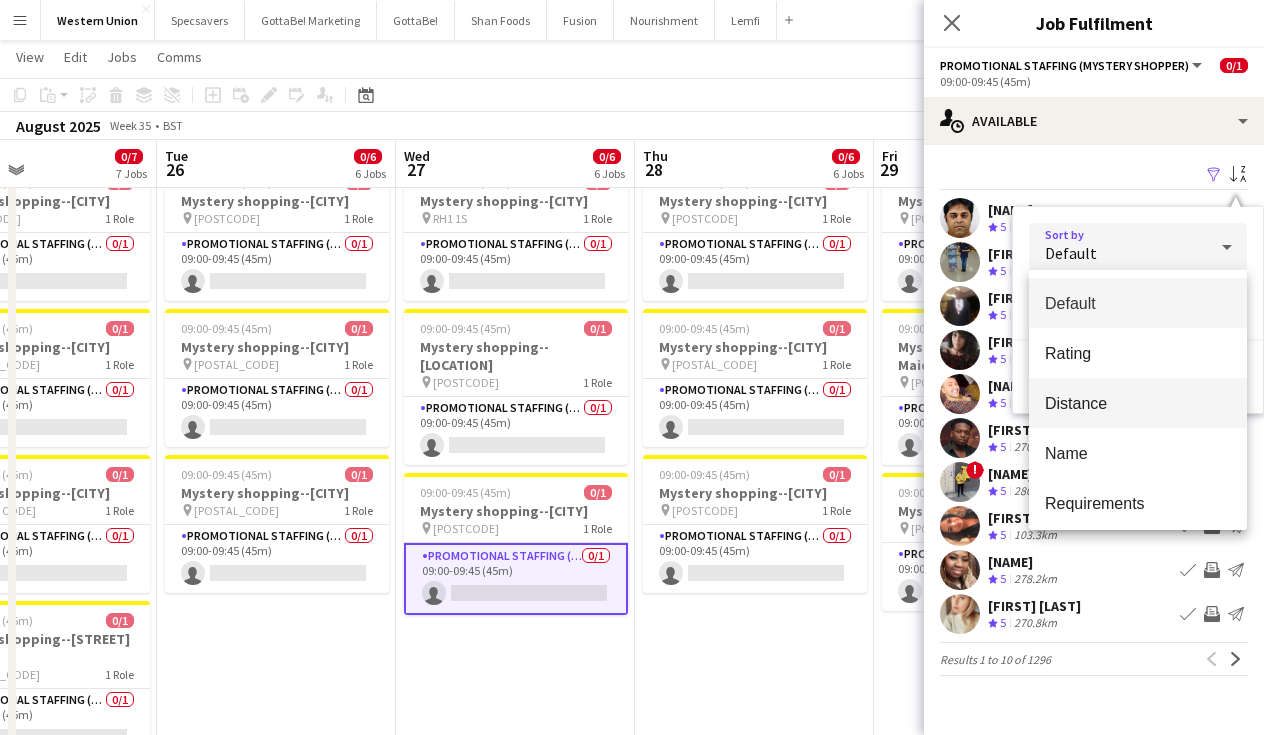 click on "Distance" at bounding box center (1138, 403) 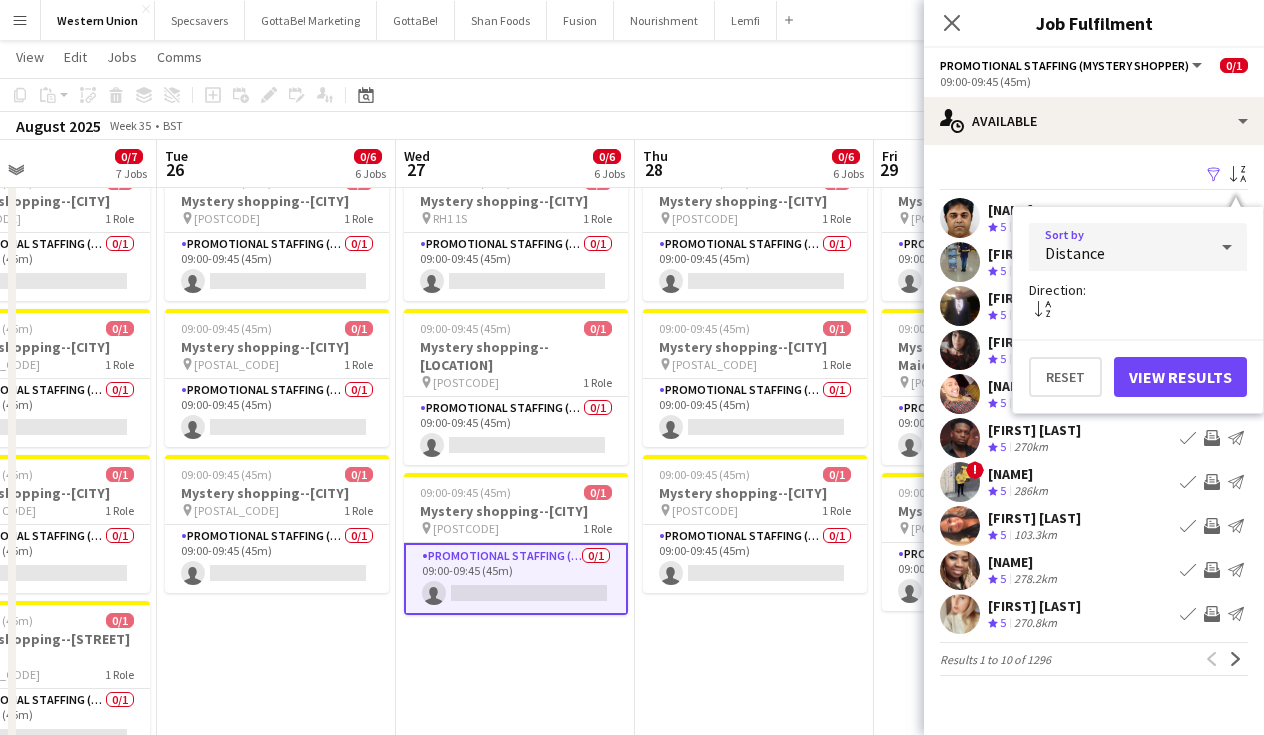 click on "View Results" at bounding box center (1180, 377) 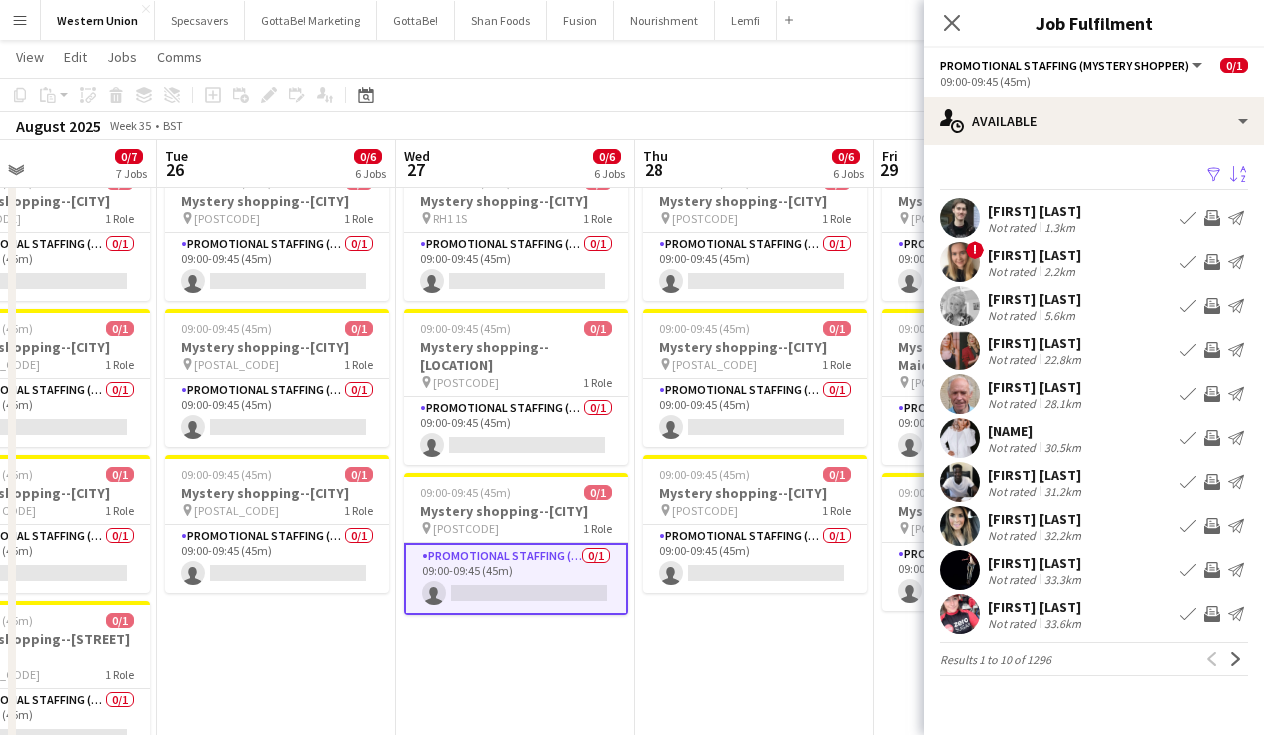 click on "[FIRST] [LAST] Not rated 1.3km
Book crew
Invite crew
Send notification" at bounding box center (1094, 218) 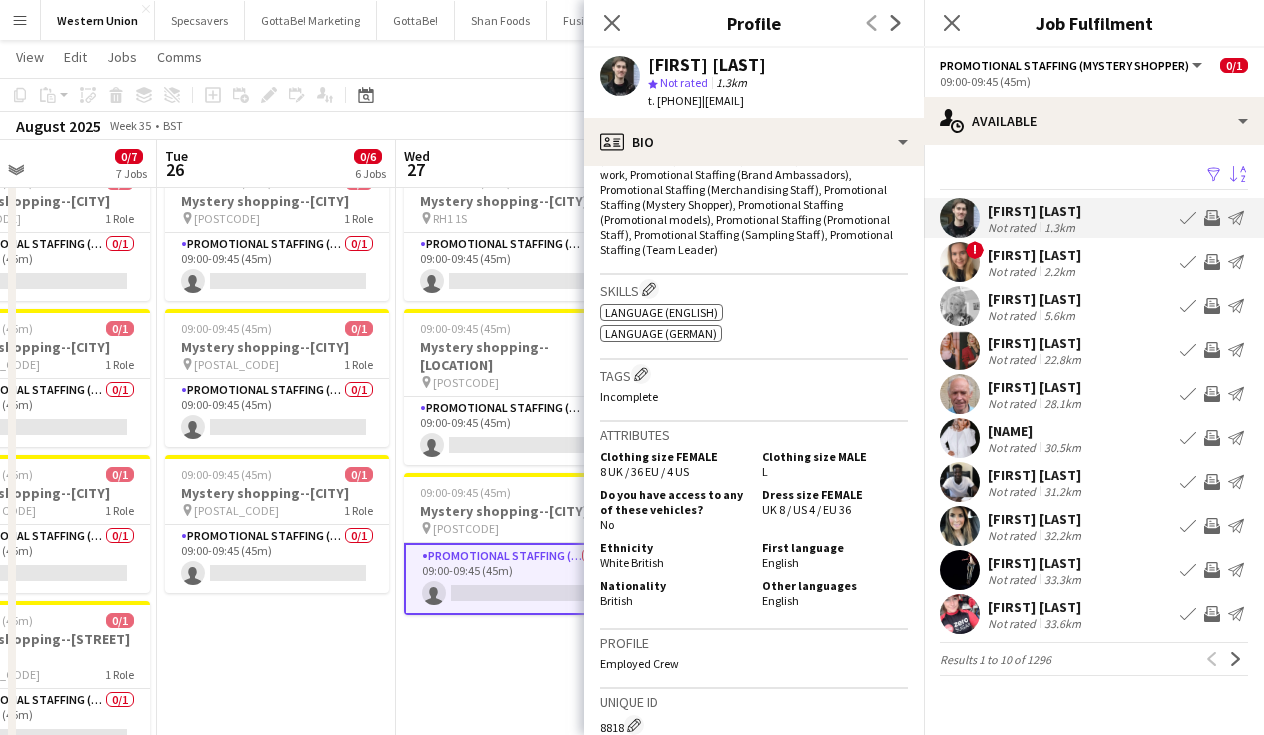 scroll, scrollTop: 686, scrollLeft: 0, axis: vertical 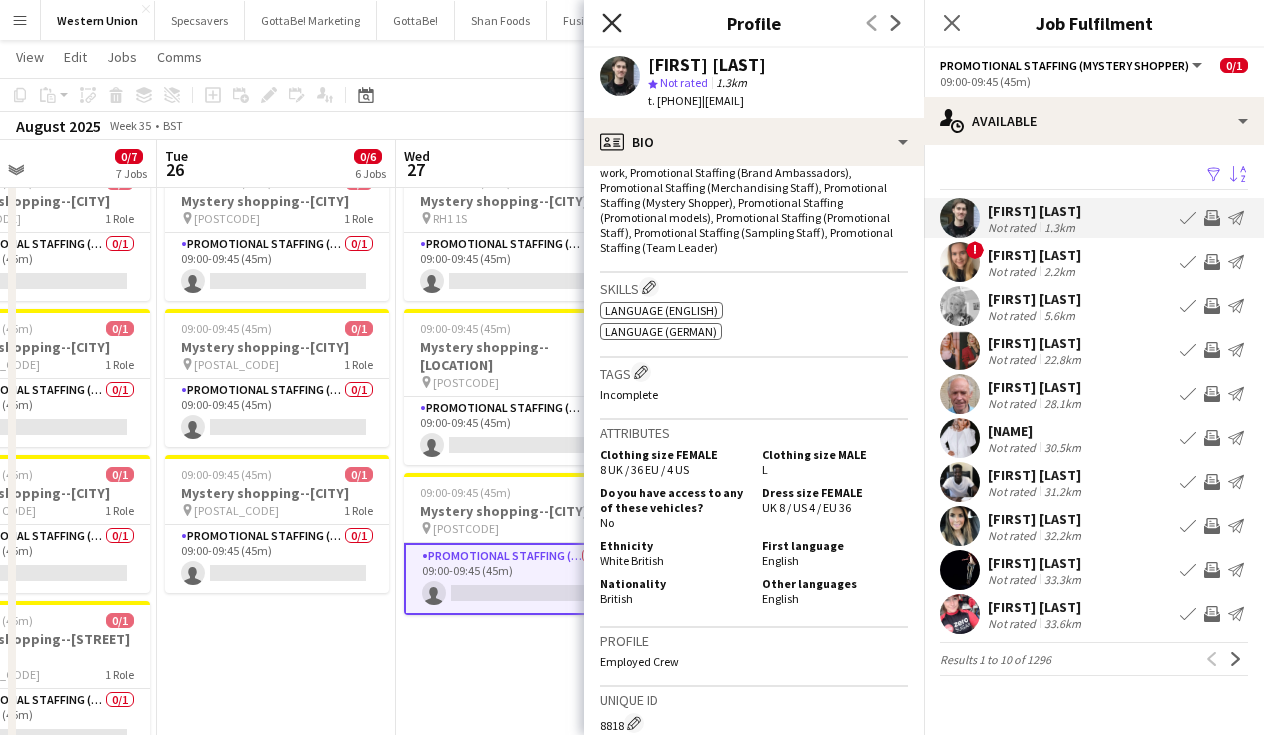 click on "Close pop-in" 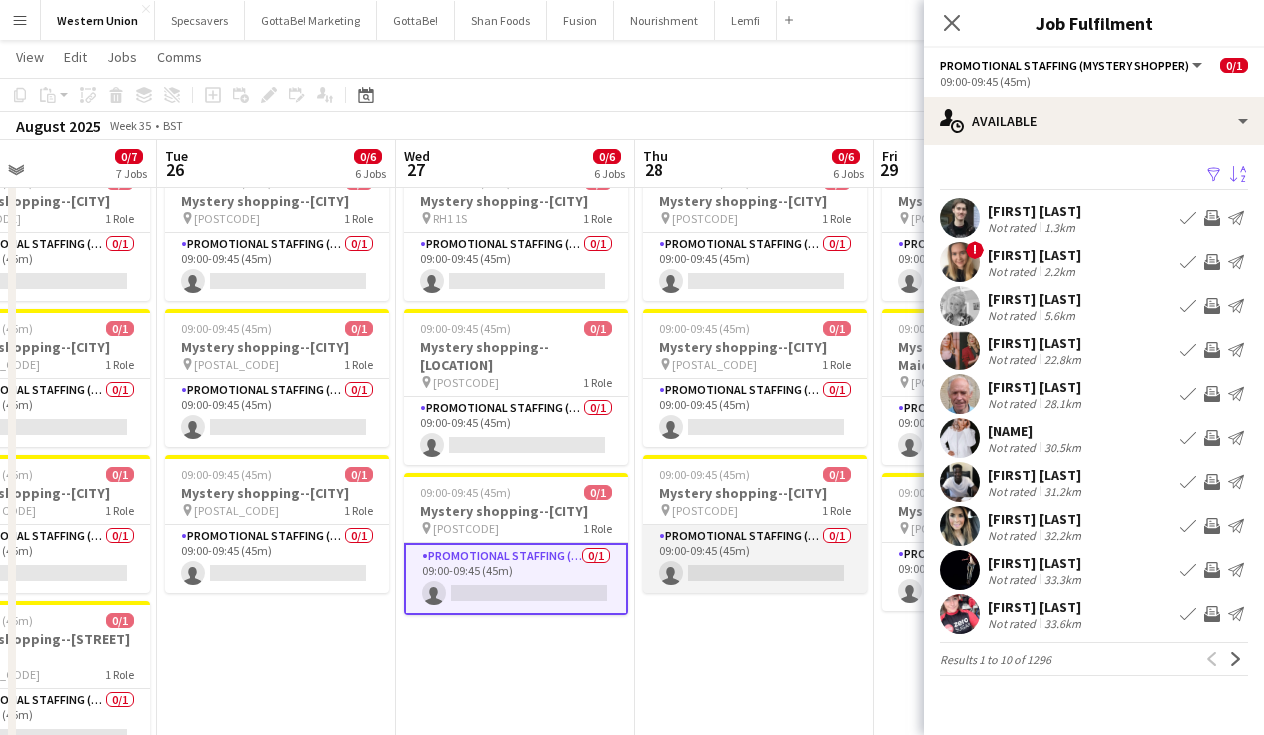 click on "Promotional Staffing (Mystery Shopper) 0/[NUMBER] 09:00-09:45 ([MINUTES]) single-neutral-actions" at bounding box center [755, 559] 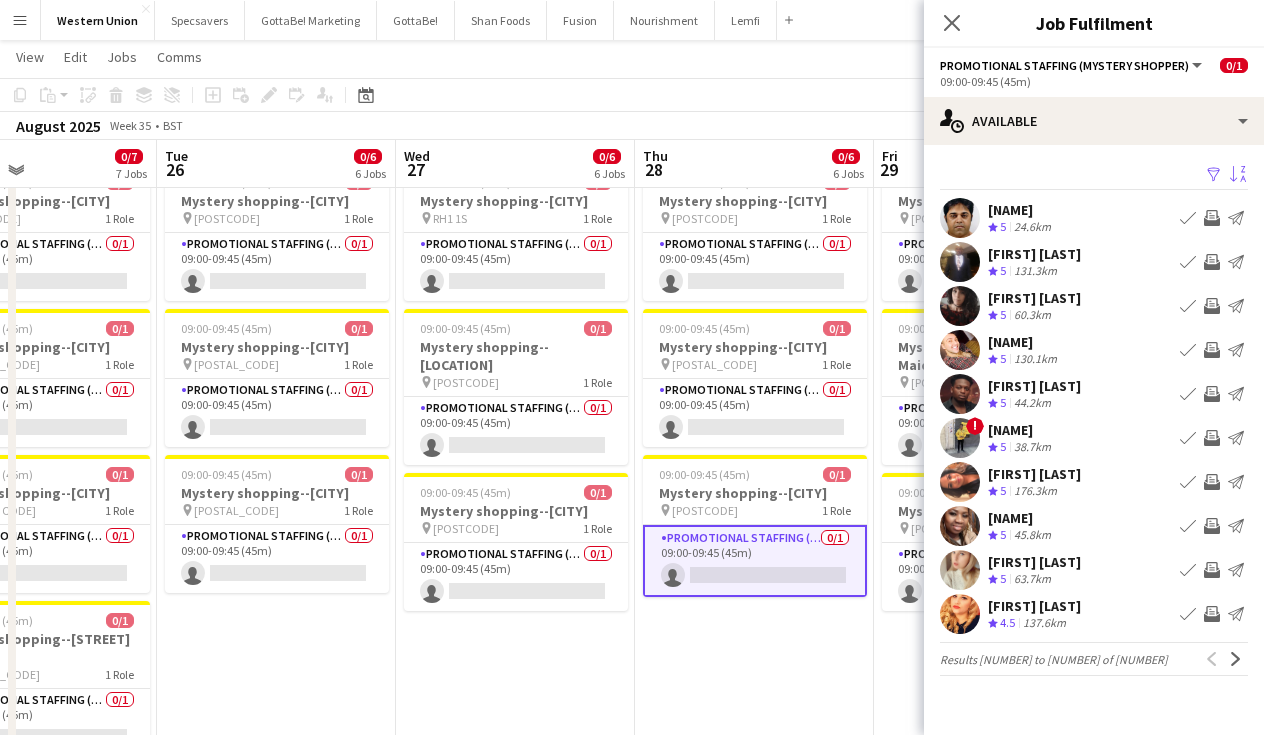 click on "Sort asc" at bounding box center (1238, 175) 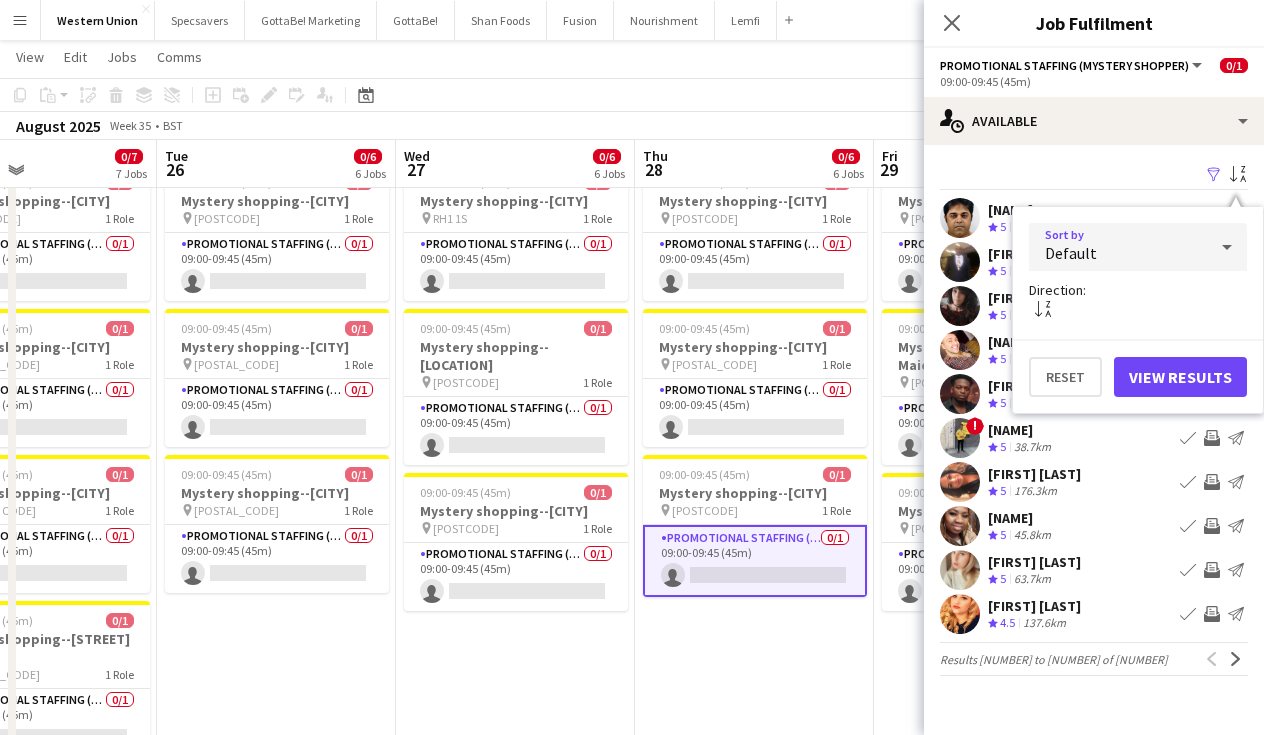 click on "Default" at bounding box center (1118, 247) 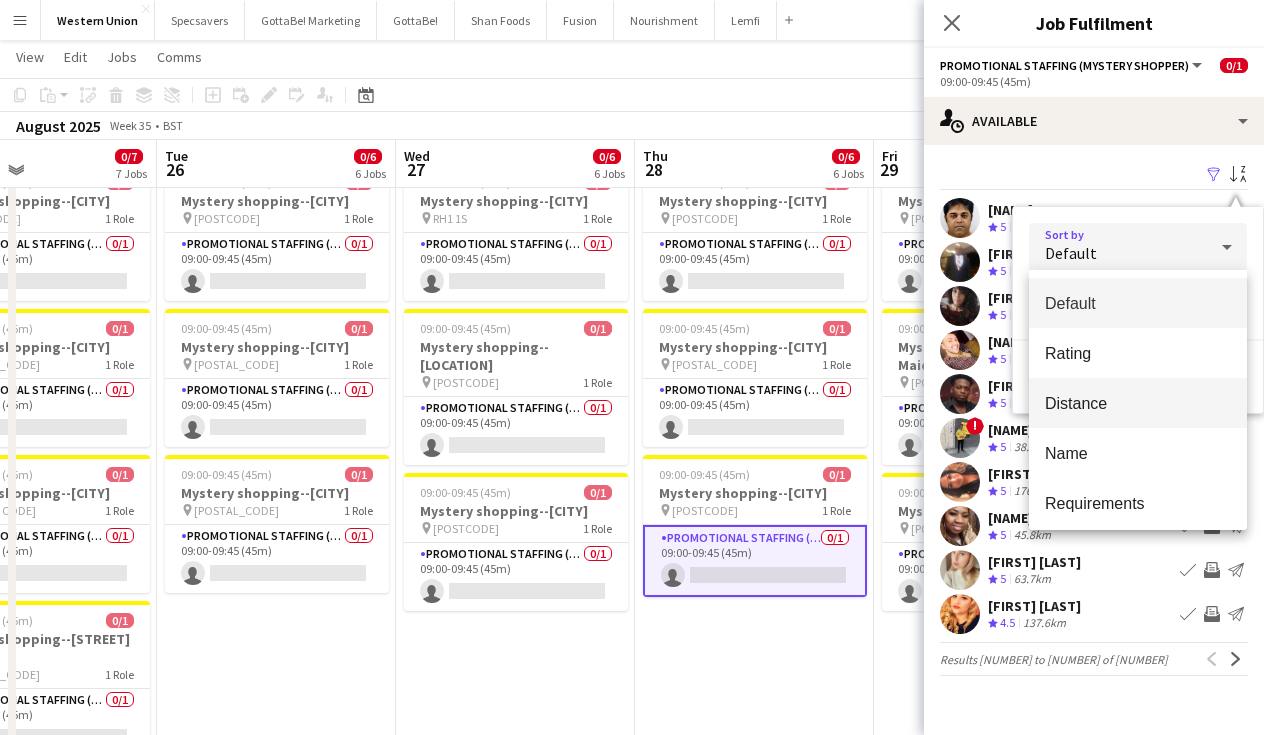 click on "Distance" at bounding box center [1138, 403] 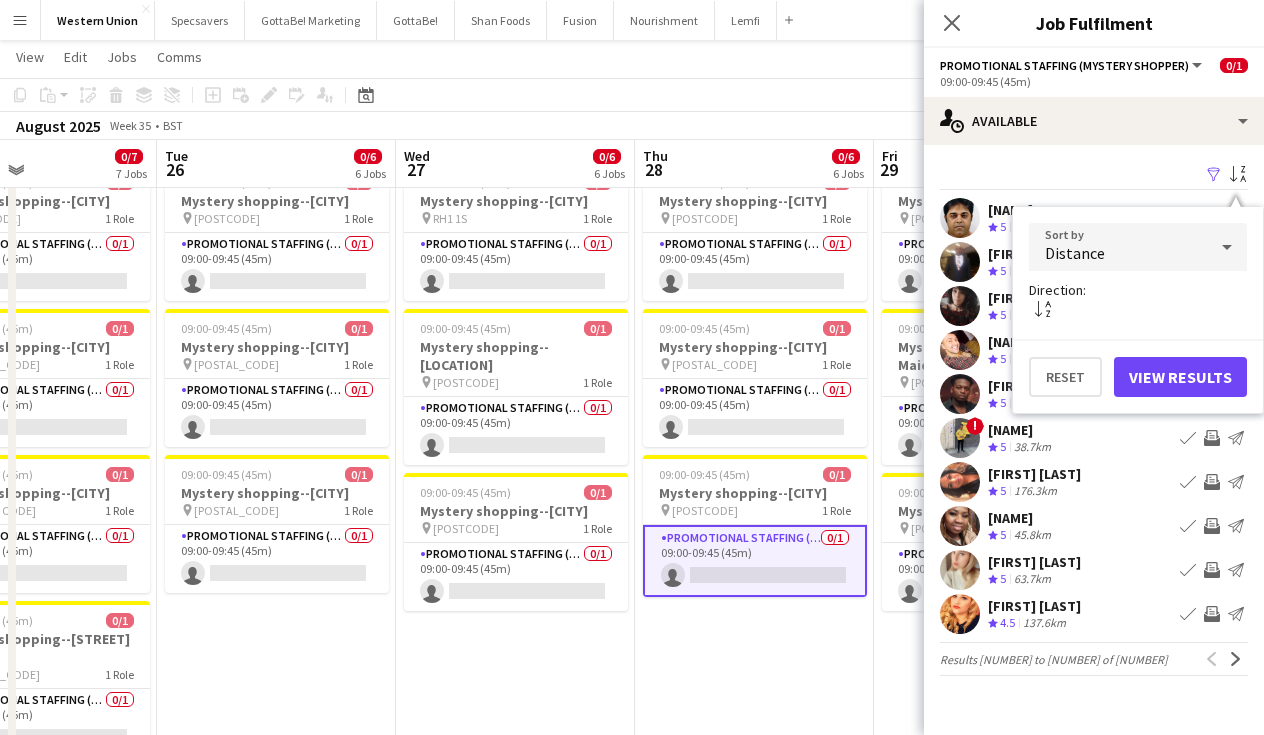 click on "View Results" at bounding box center [1180, 377] 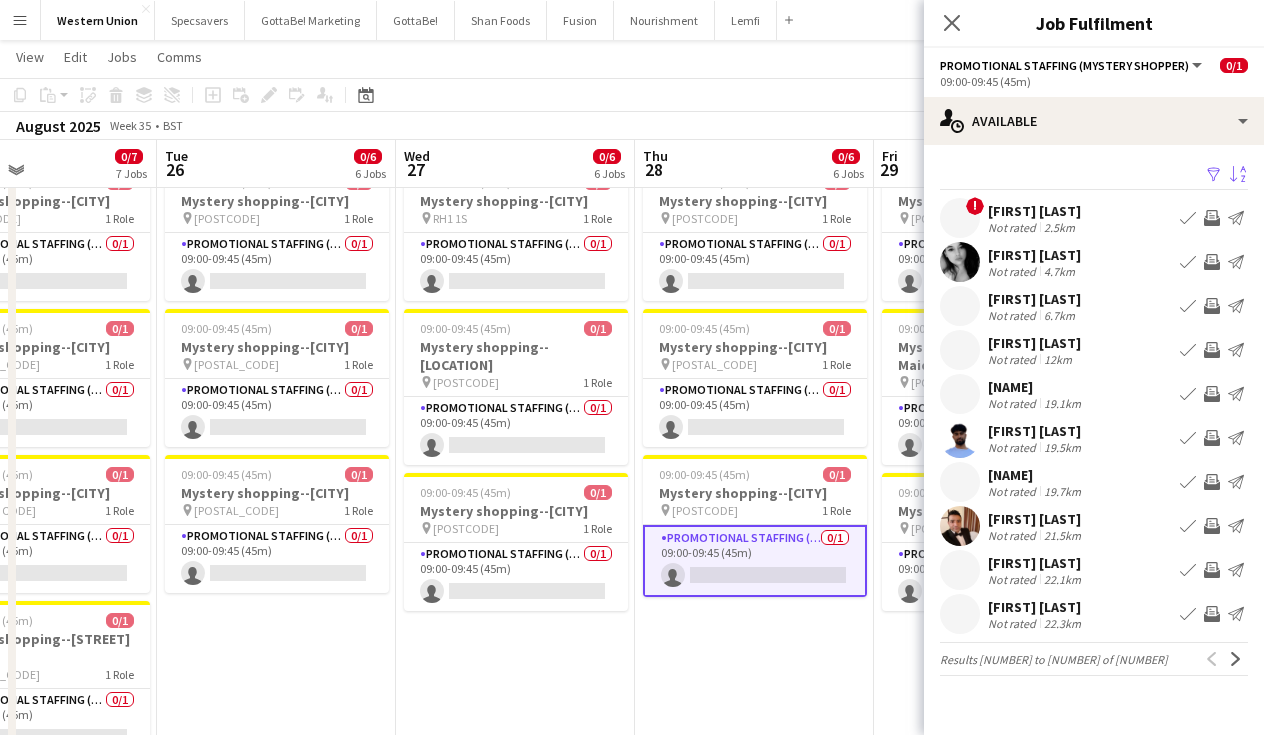 click on "[FIRST] [LAST]" at bounding box center (1034, 211) 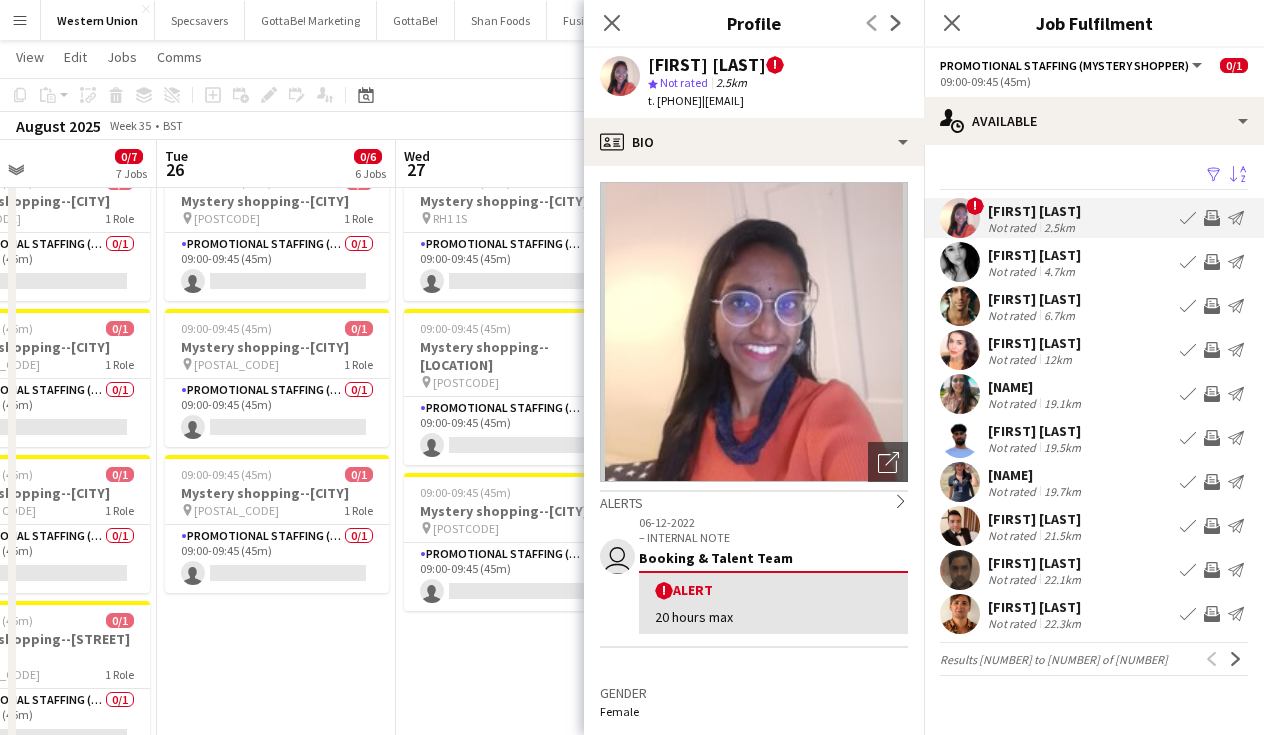 scroll, scrollTop: 0, scrollLeft: 0, axis: both 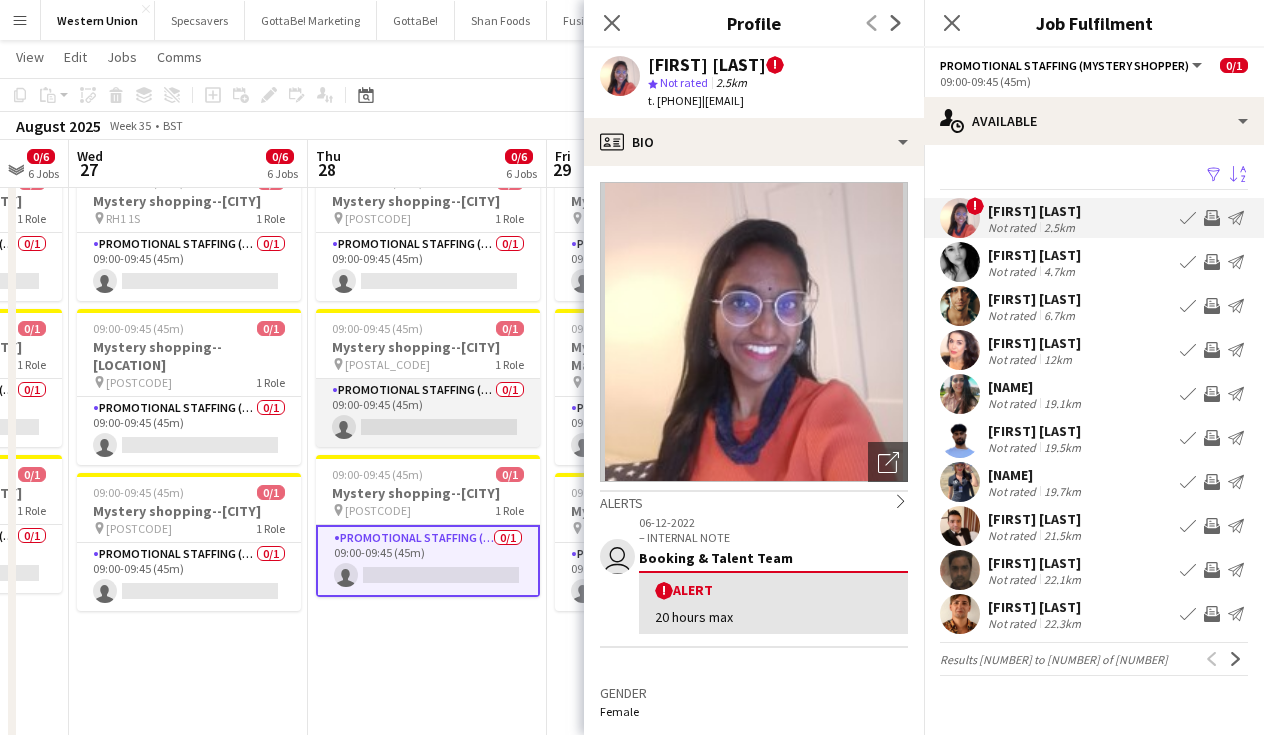 click on "Promotional Staffing (Mystery Shopper) 0/[NUMBER] 09:00-09:45 ([MINUTES]) single-neutral-actions" at bounding box center (428, 413) 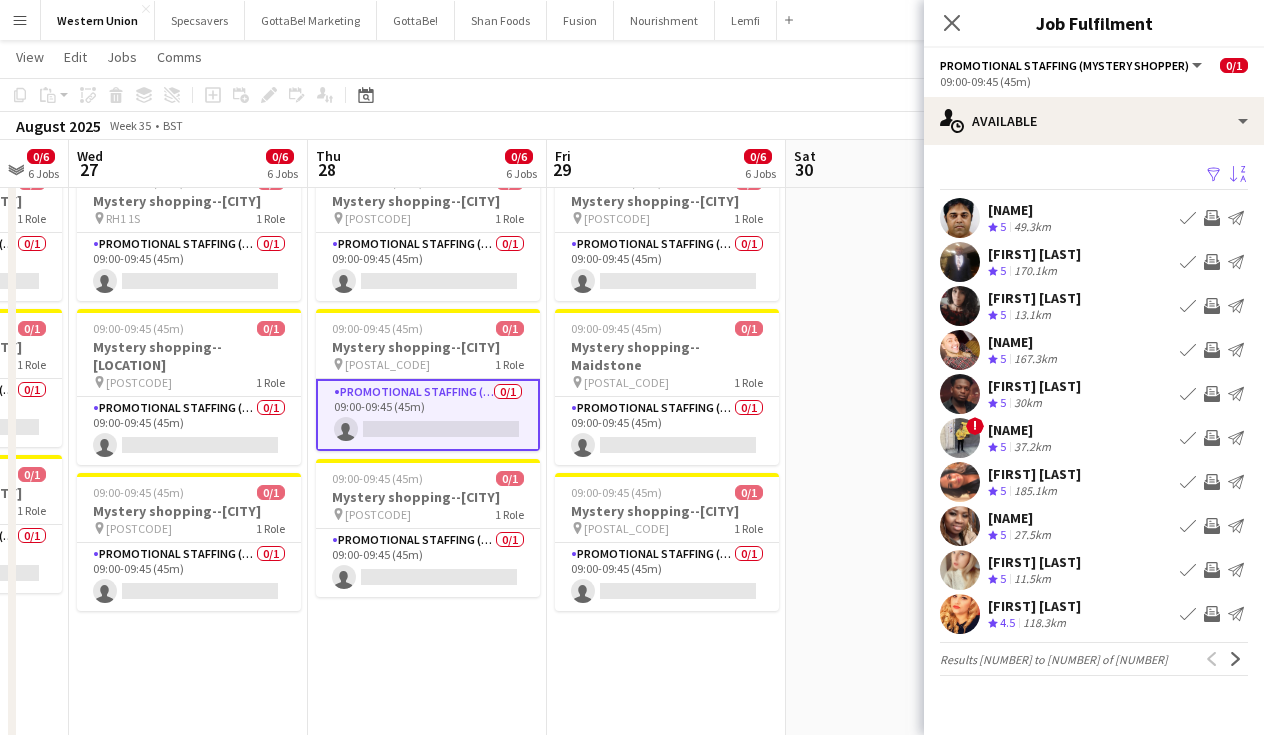 click on "Sort asc" at bounding box center (1238, 175) 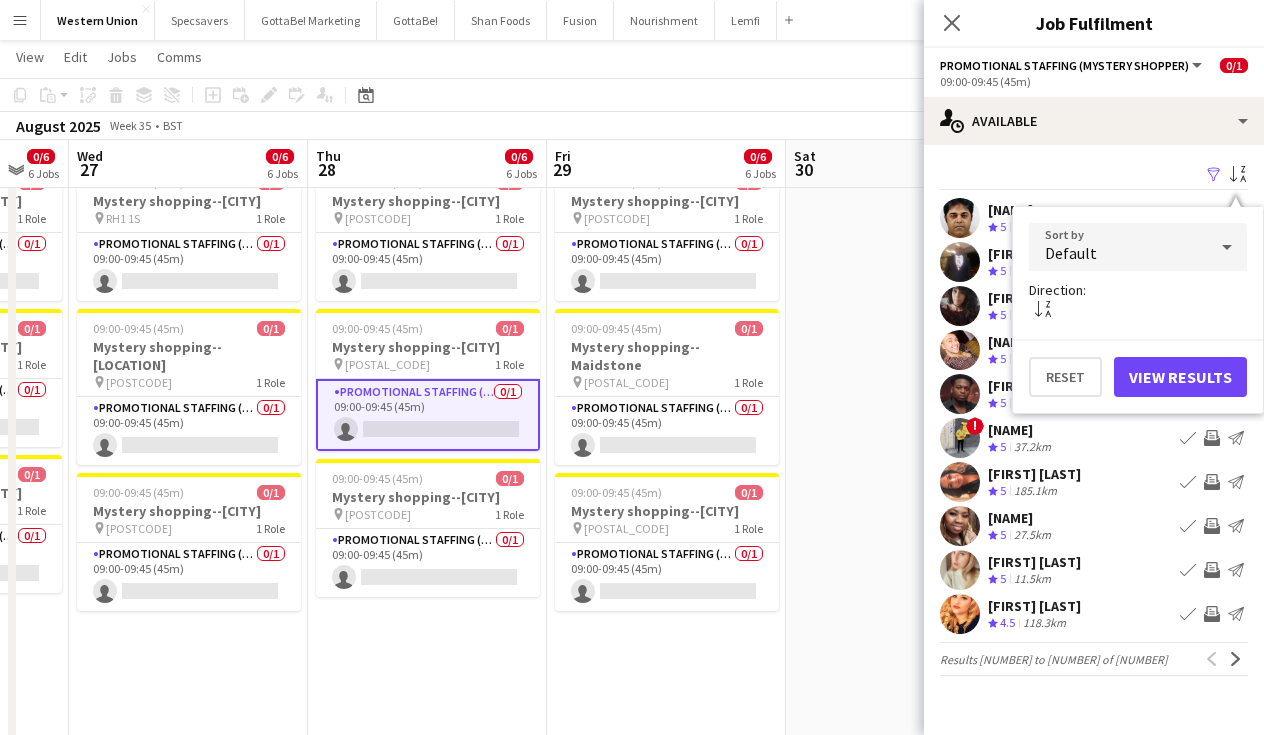 click on "Default" at bounding box center [1118, 247] 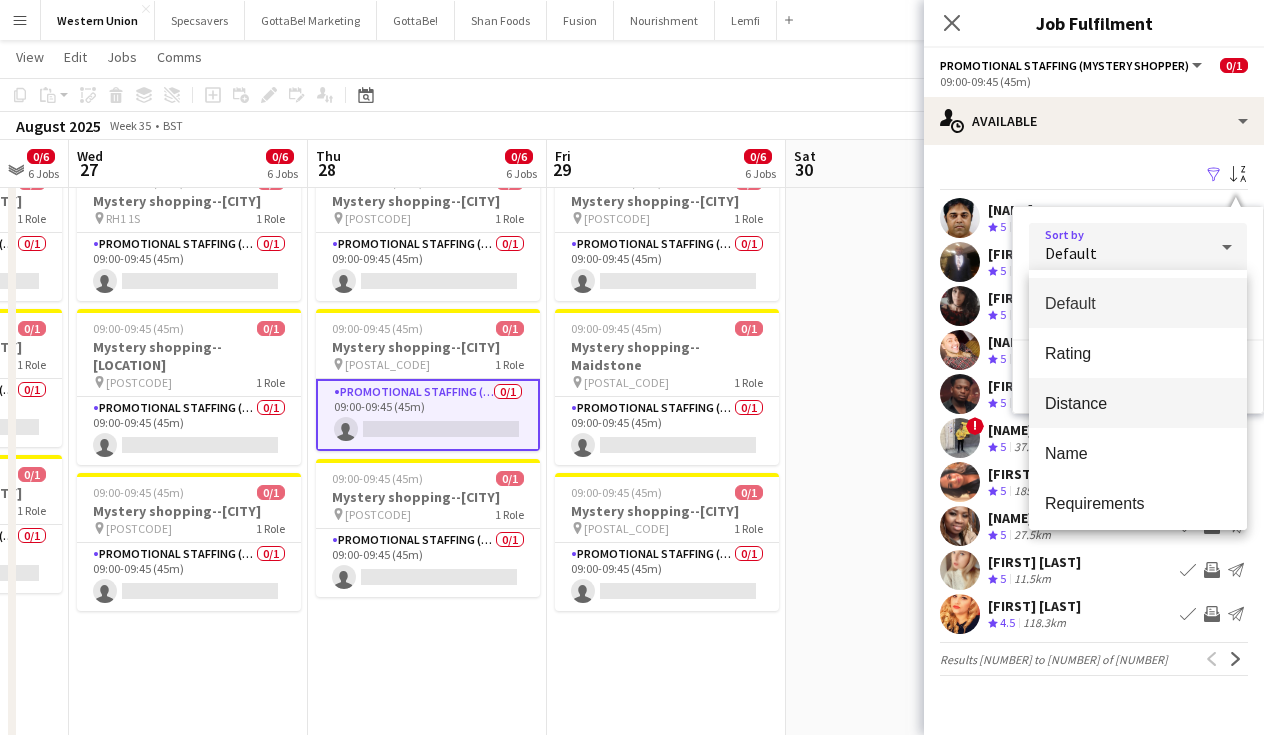 click on "Distance" at bounding box center (1138, 403) 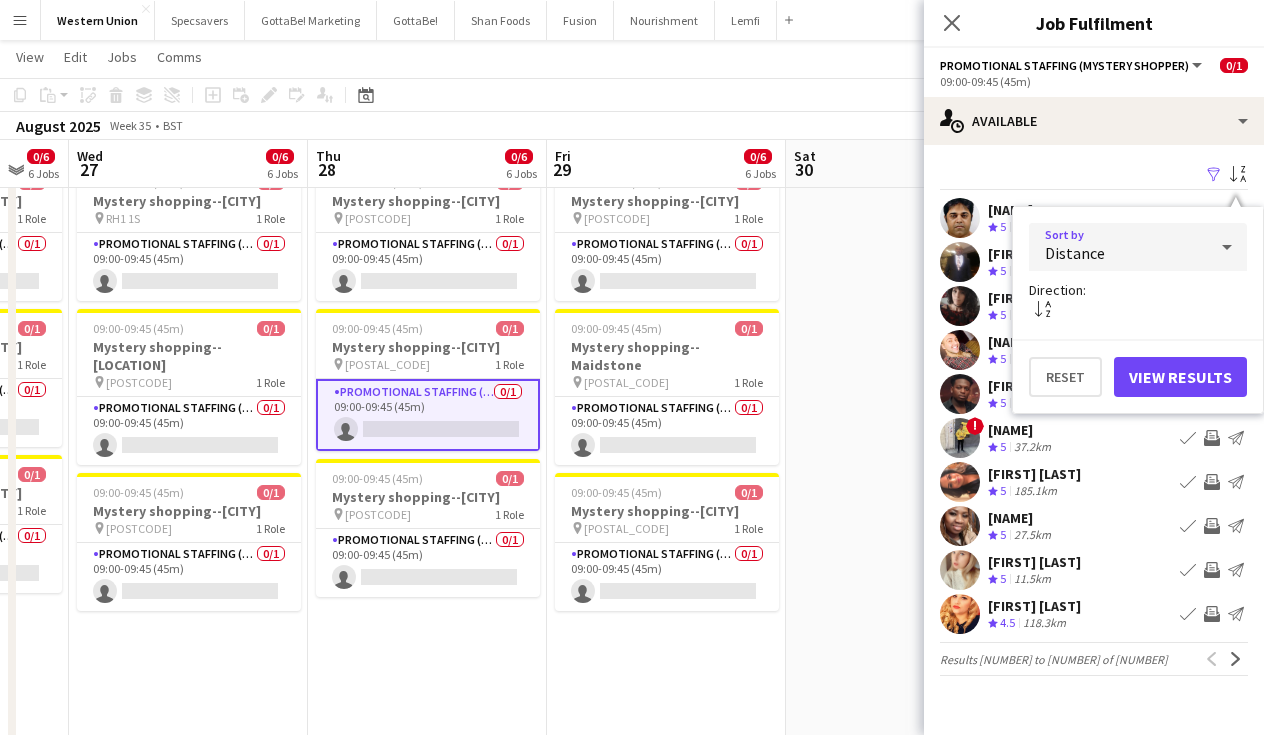 click on "View Results" at bounding box center (1180, 377) 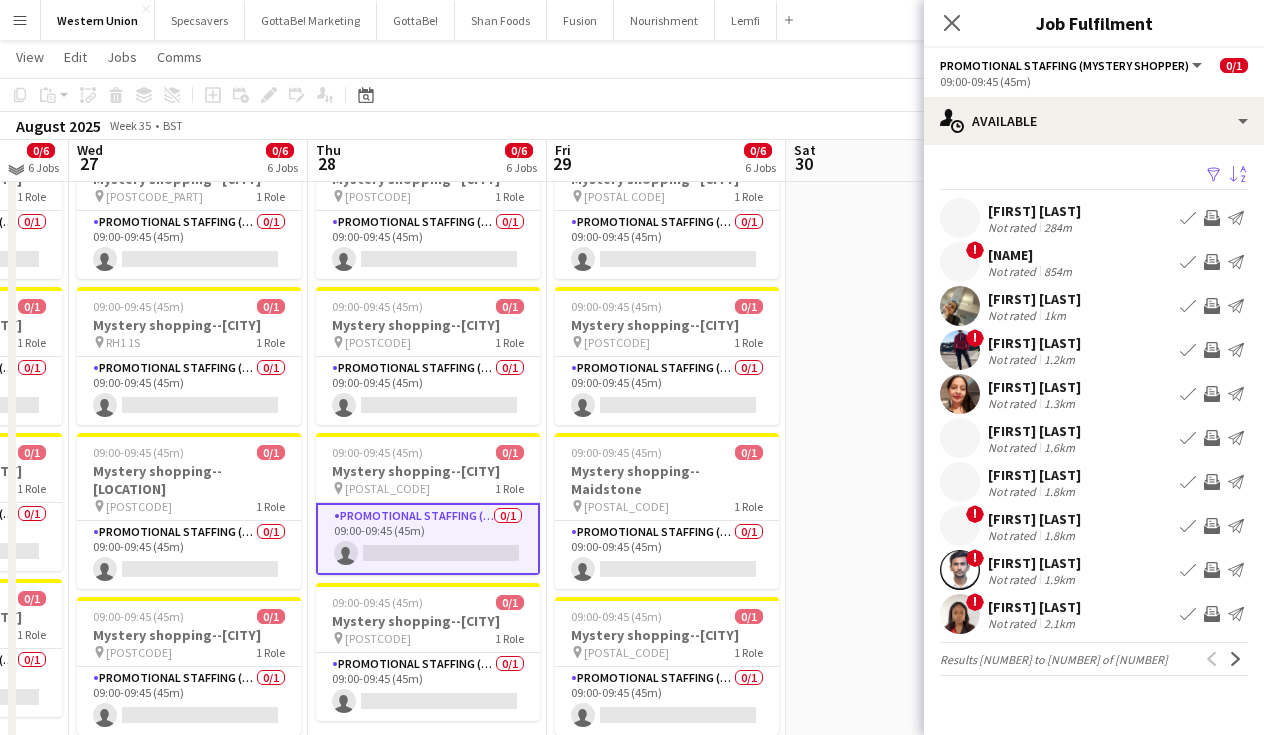 scroll, scrollTop: 372, scrollLeft: 0, axis: vertical 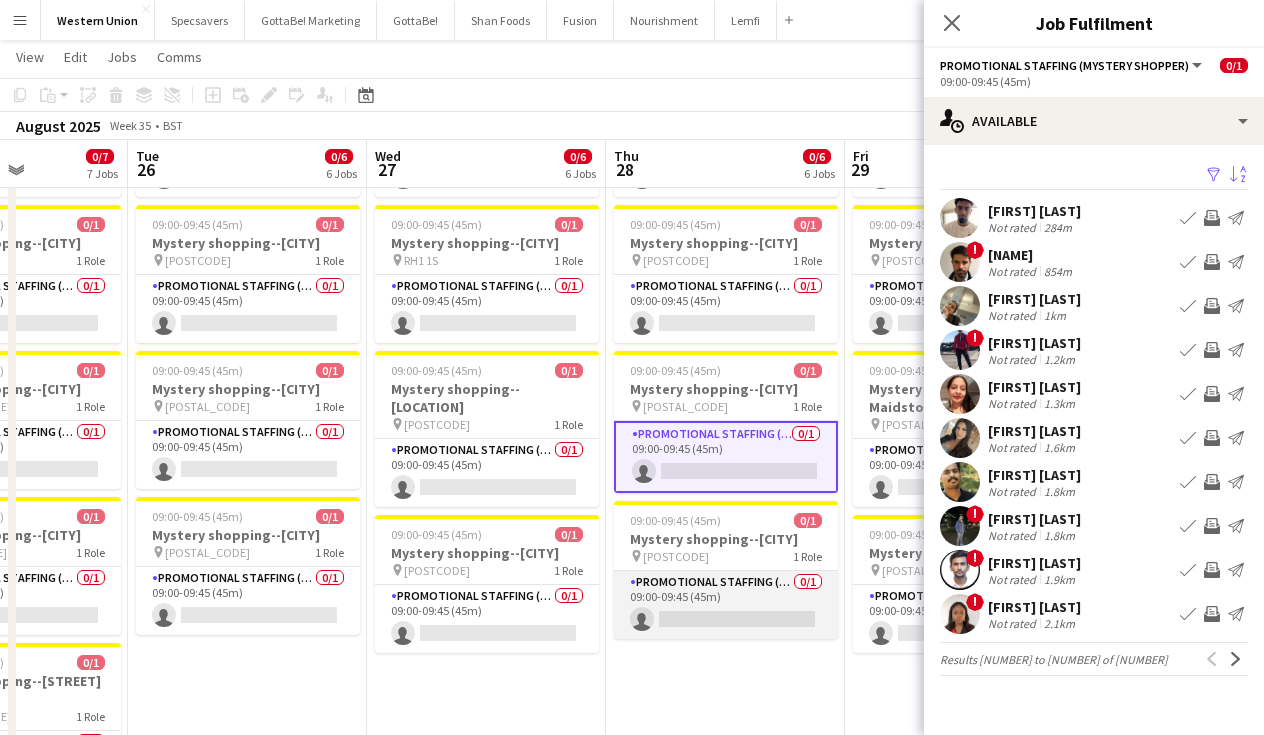 click on "Promotional Staffing (Mystery Shopper) 0/[NUMBER] 09:00-09:45 ([MINUTES]) single-neutral-actions" at bounding box center [726, 605] 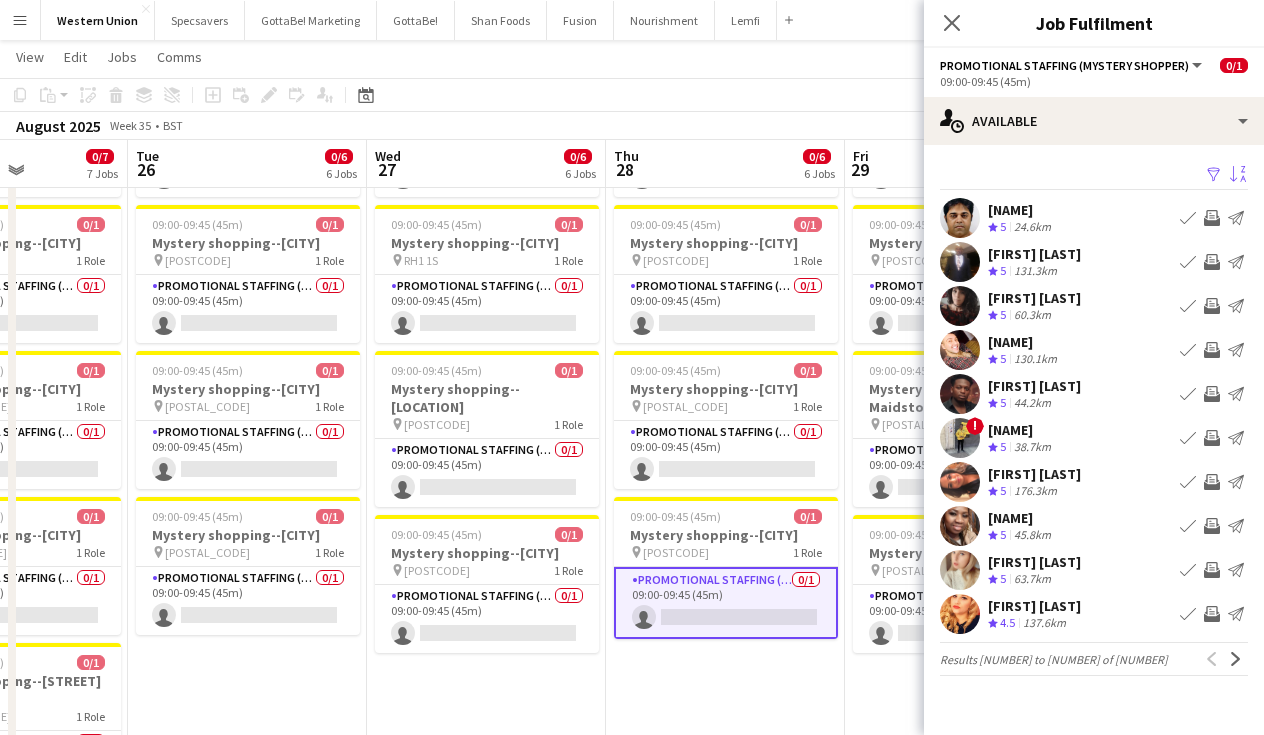 click on "Sort asc" at bounding box center [1238, 175] 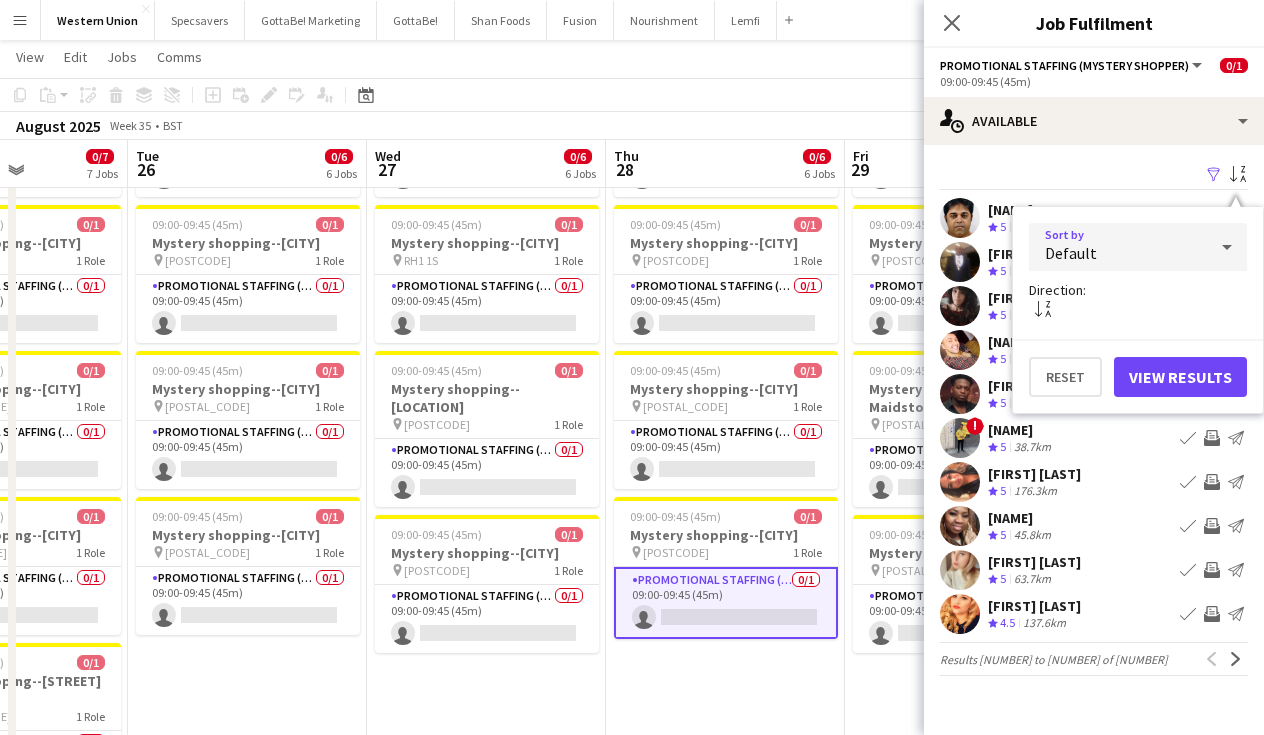 click on "Default" at bounding box center (1118, 247) 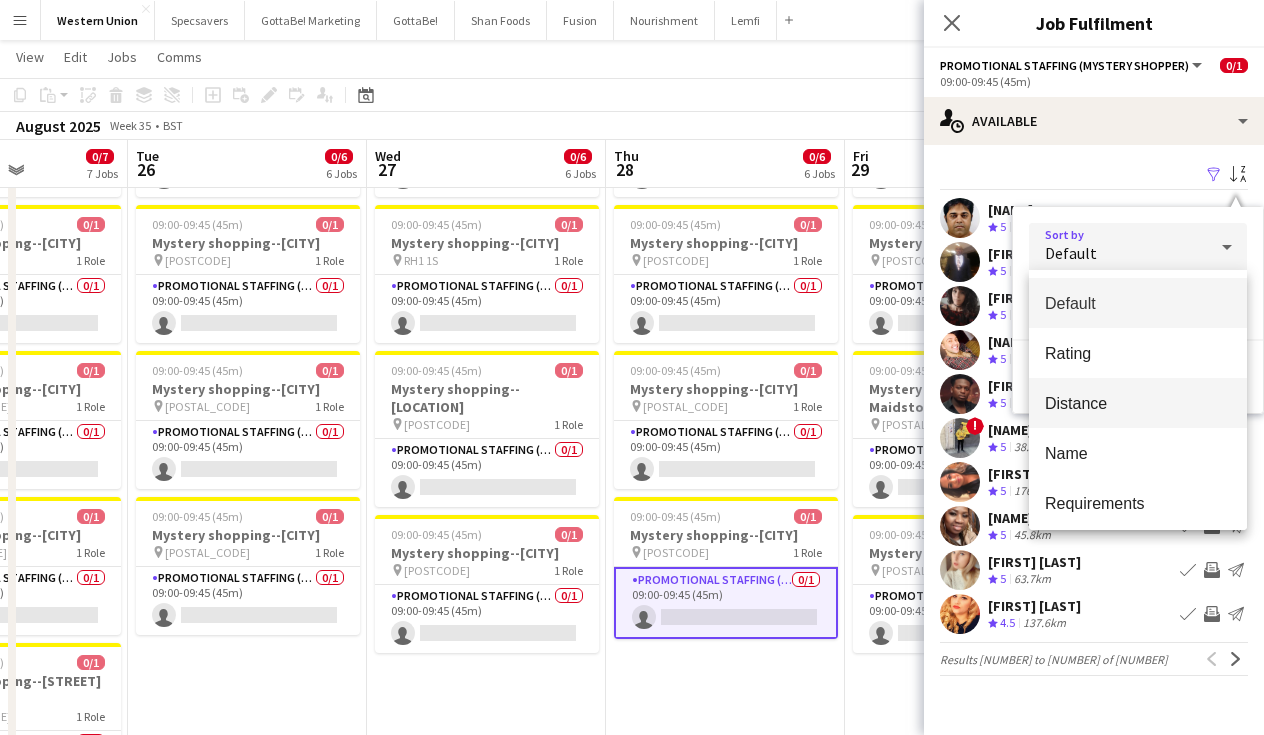 click on "Distance" at bounding box center (1138, 403) 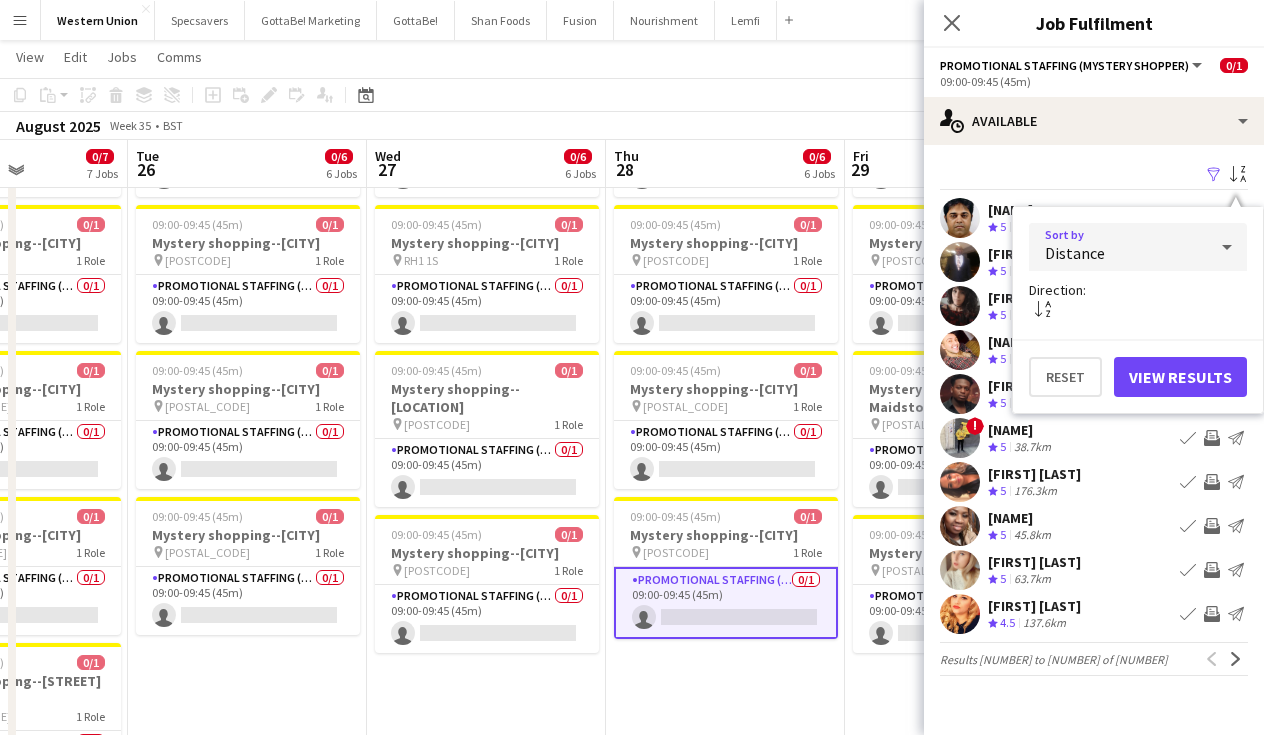 click on "View Results" at bounding box center (1180, 377) 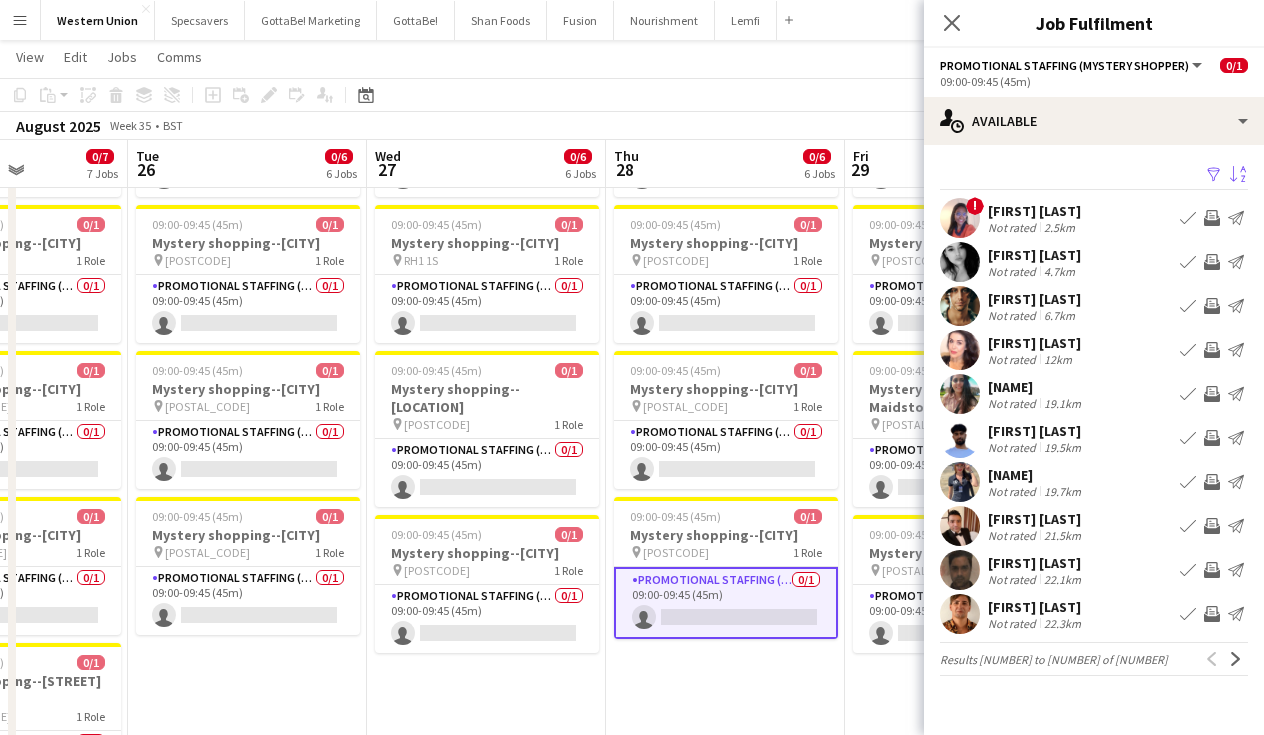 click on "Book crew" at bounding box center [1188, 262] 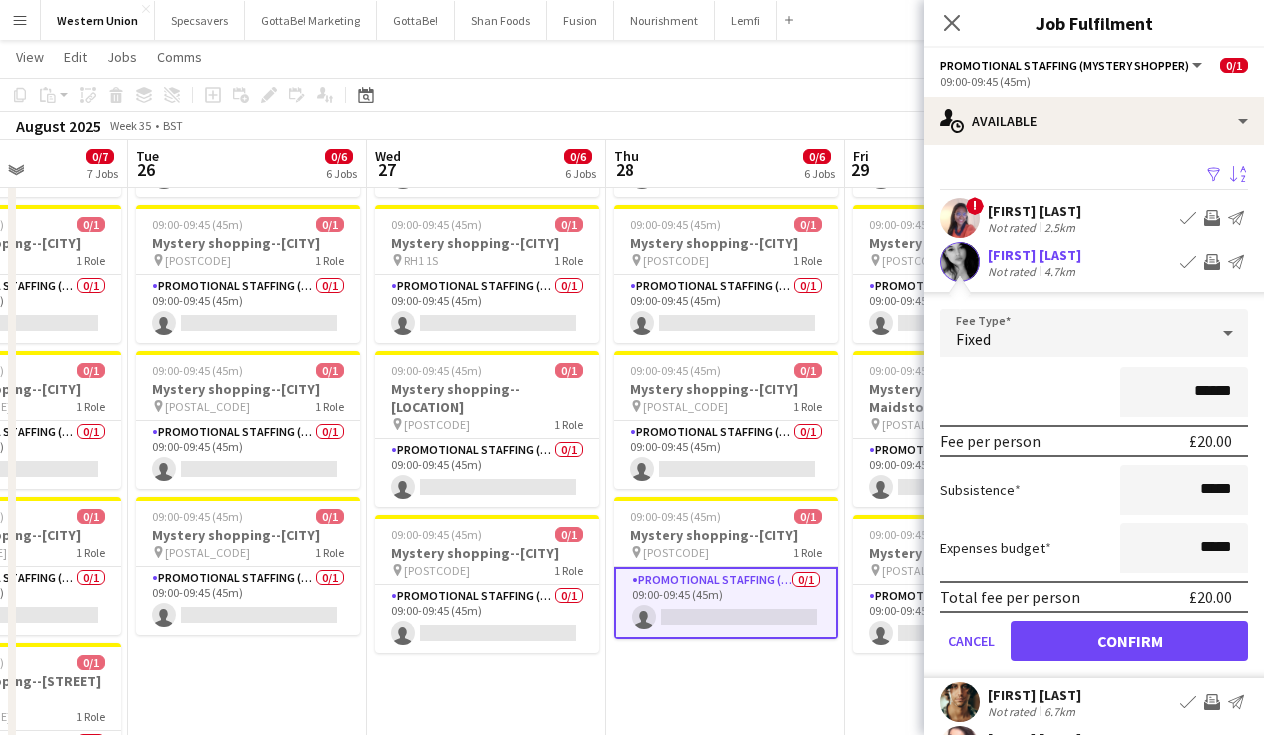 click on "Confirm" at bounding box center (1129, 641) 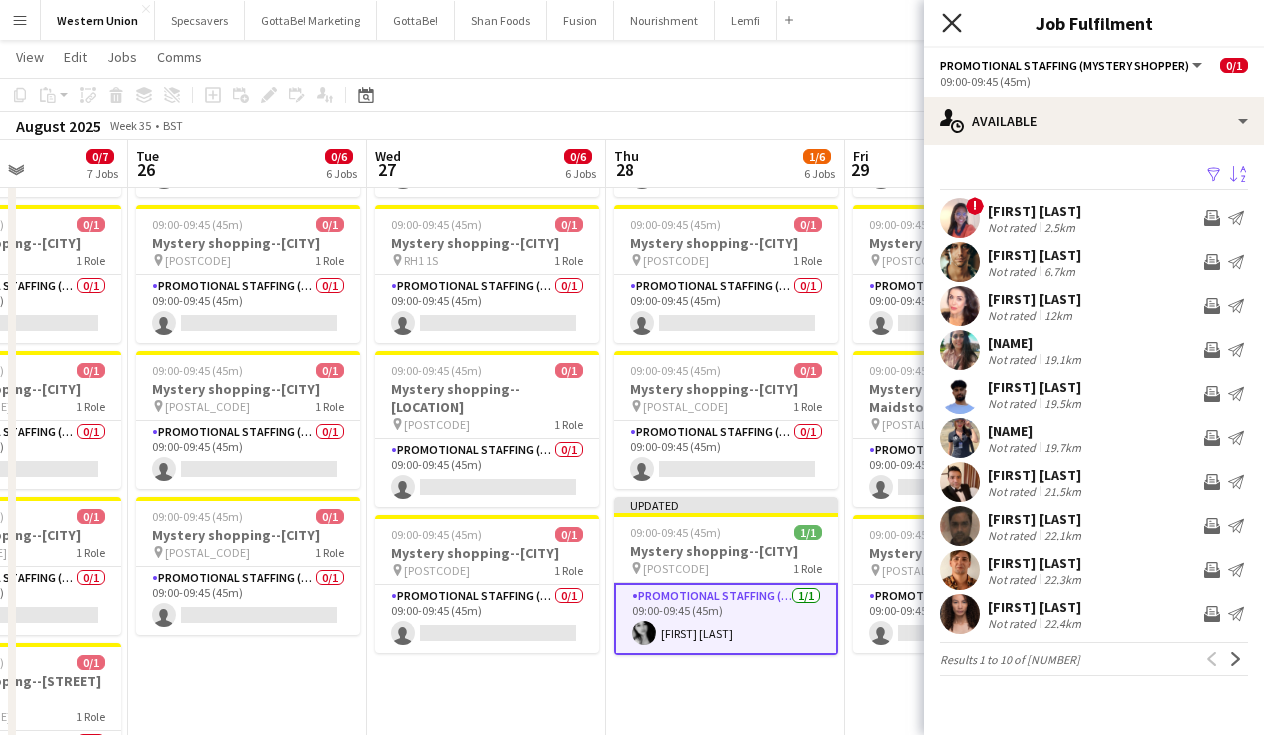 click on "Close pop-in" 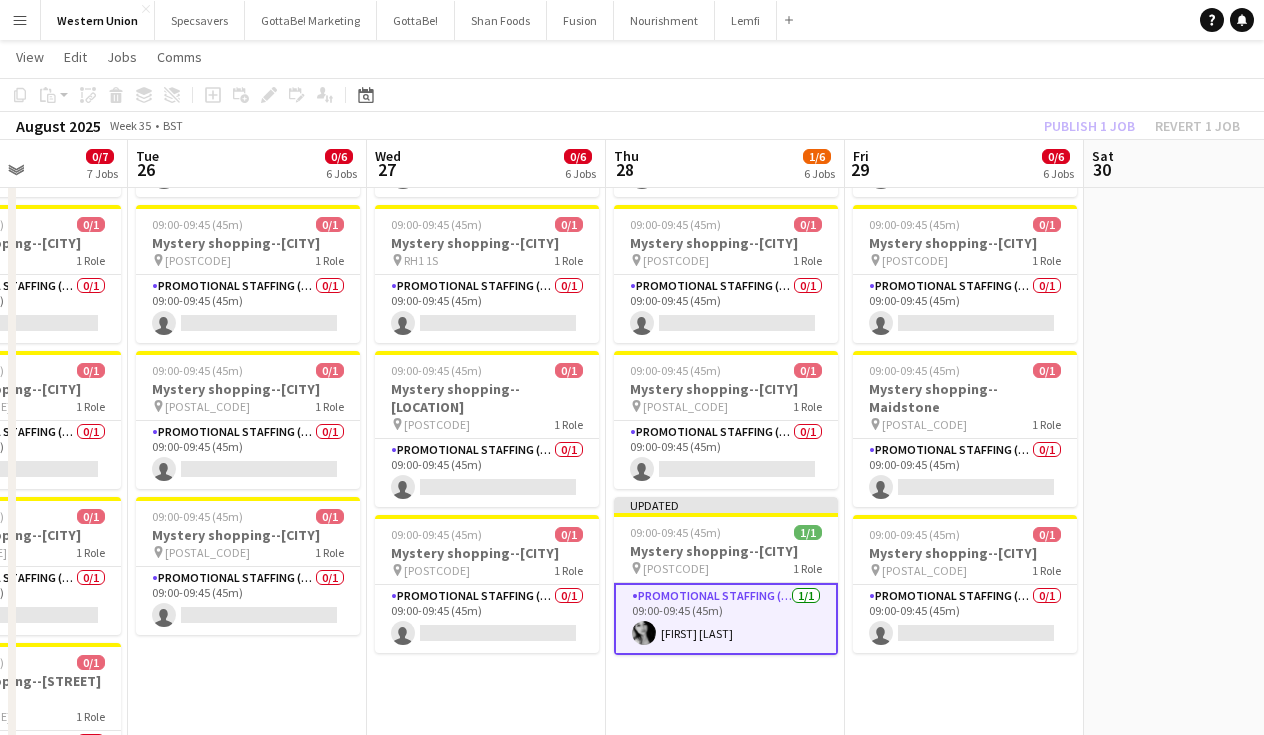 click on "09:00-09:45 (45m)    0/1   Mystery shopping--[CITY]
pin
[POSTCODE]   1 Role   Promotional Staffing (Mystery Shopper)   0/1   09:00-09:45 (45m)
single-neutral-actions
09:00-09:45 (45m)    0/1   Mystery shopping--[CITY]
pin
[POSTCODE]   1 Role   Promotional Staffing (Mystery Shopper)   0/1   09:00-09:45 (45m)
single-neutral-actions
09:00-09:45 (45m)    0/1   Mystery shopping--[CITY]
pin
[POSTCODE]   1 Role   Promotional Staffing (Mystery Shopper)   0/1   09:00-09:45 (45m)
single-neutral-actions
09:00-09:45 (45m)    0/1   Mystery shopping--[CITY]
pin
[POSTCODE]   1 Role   Promotional Staffing (Mystery Shopper)   0/1   09:00-09:45 (45m)
single-neutral-actions
09:00-09:45 (45m)    0/1" at bounding box center [725, 362] 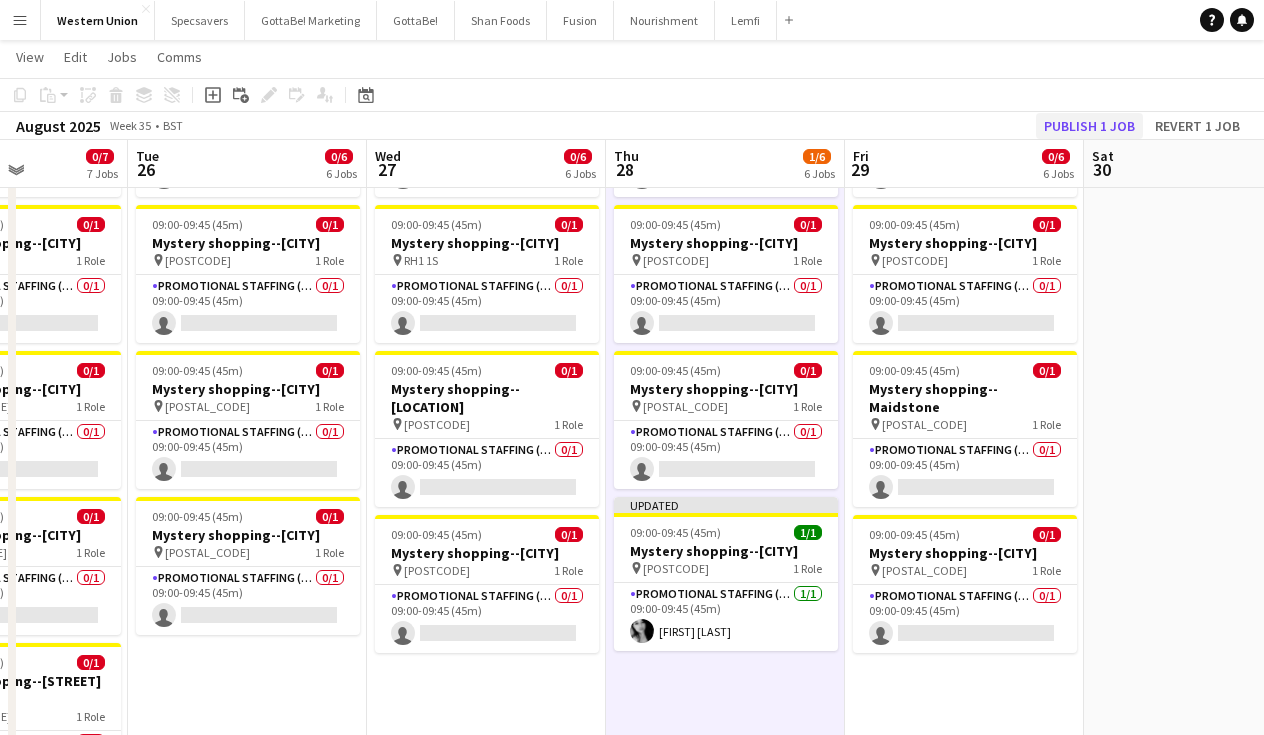 click on "Publish 1 job" 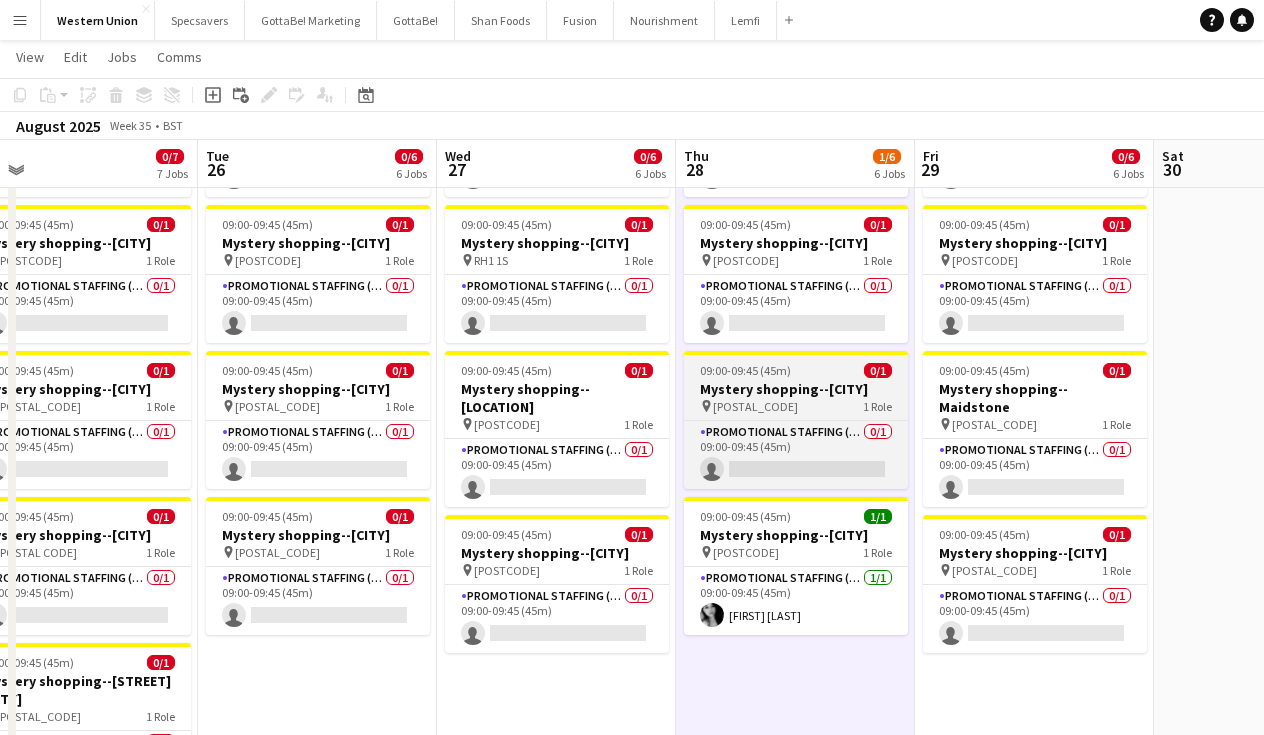 scroll, scrollTop: 0, scrollLeft: 509, axis: horizontal 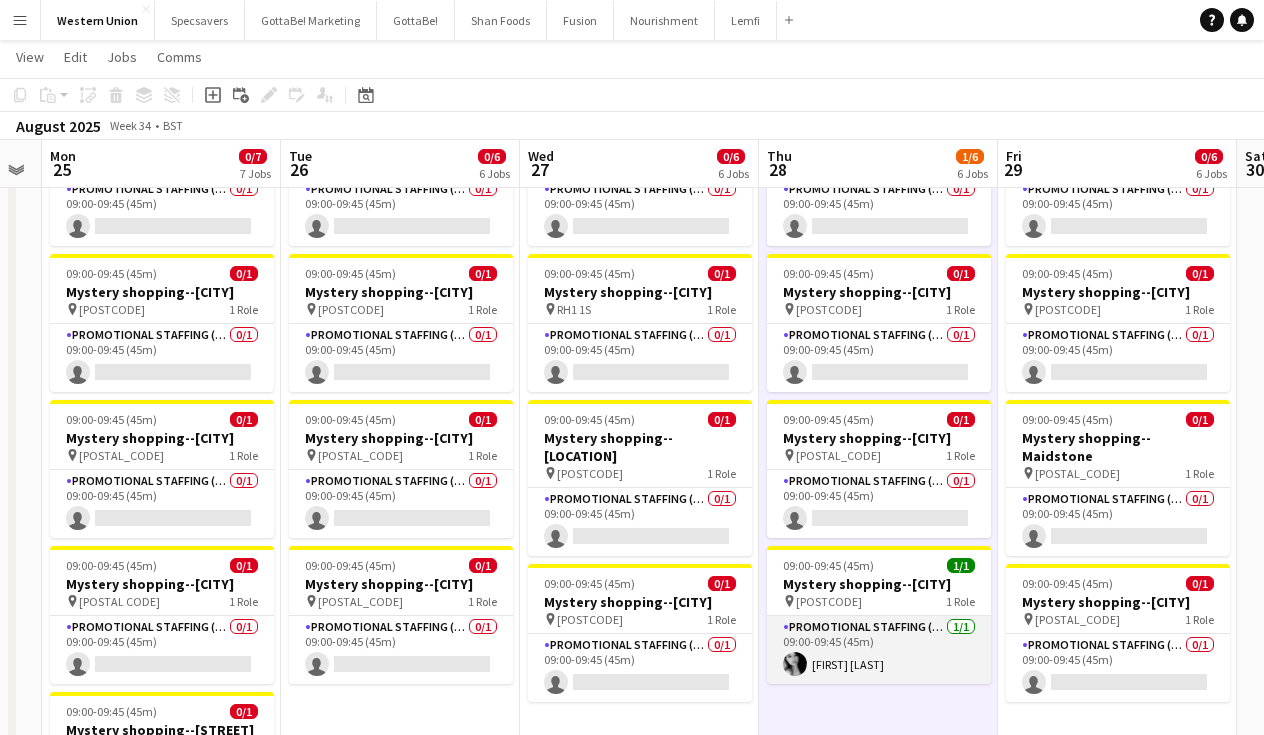 click on "Promotional Staffing (Mystery Shopper)   1/1   09:00-09:45 (45m)
[FIRST] [LAST]" at bounding box center [879, 650] 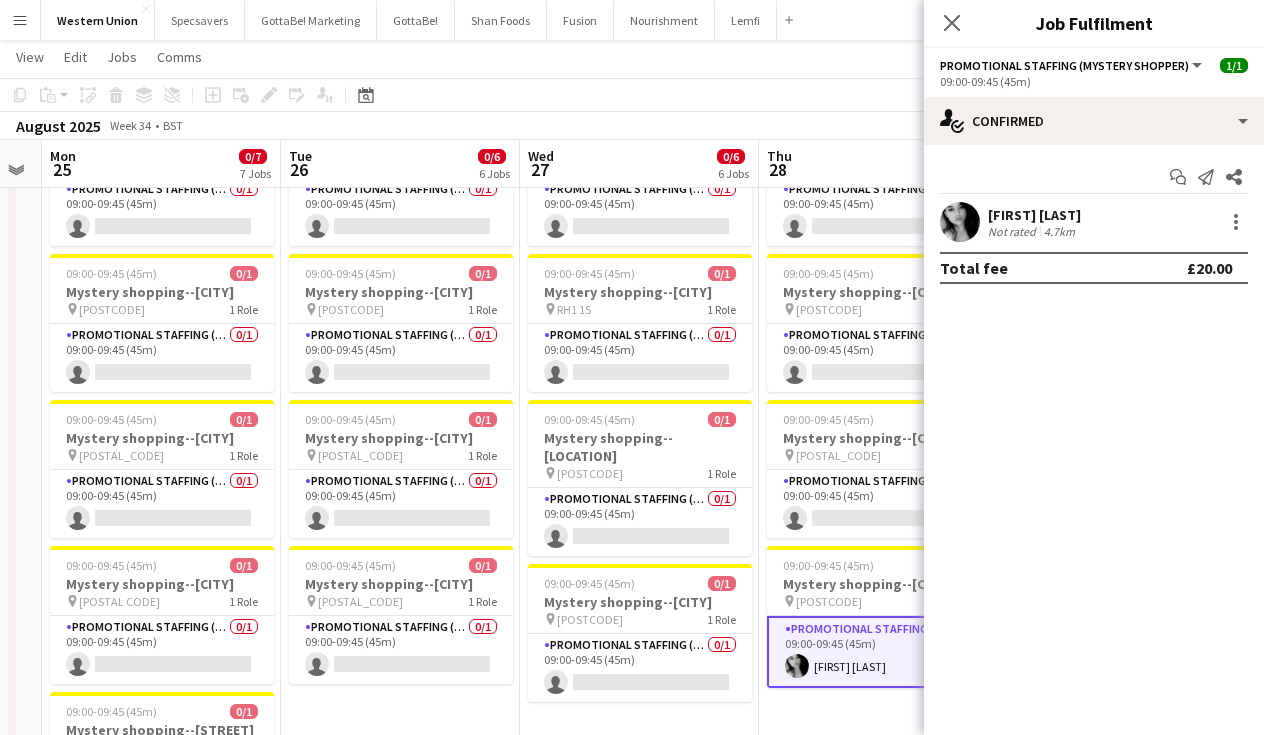 click on "[FIRST] [LAST]" at bounding box center (1034, 215) 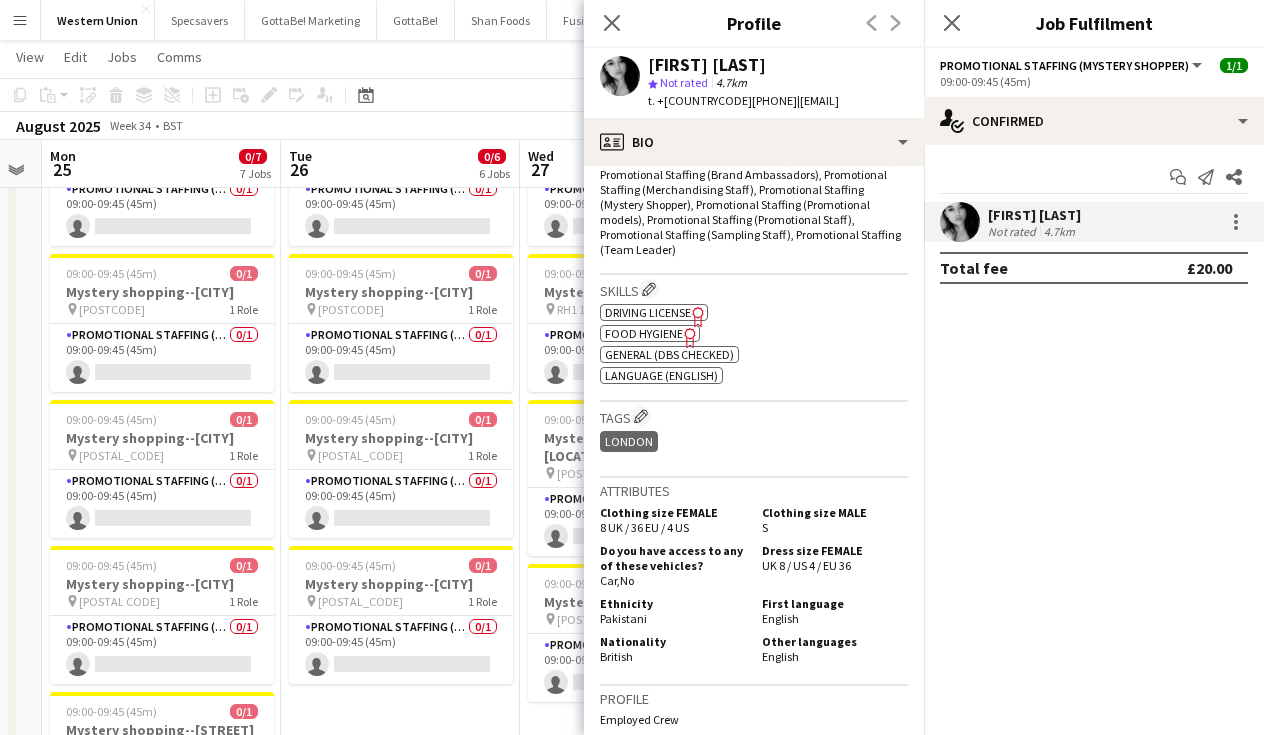 scroll, scrollTop: 746, scrollLeft: 0, axis: vertical 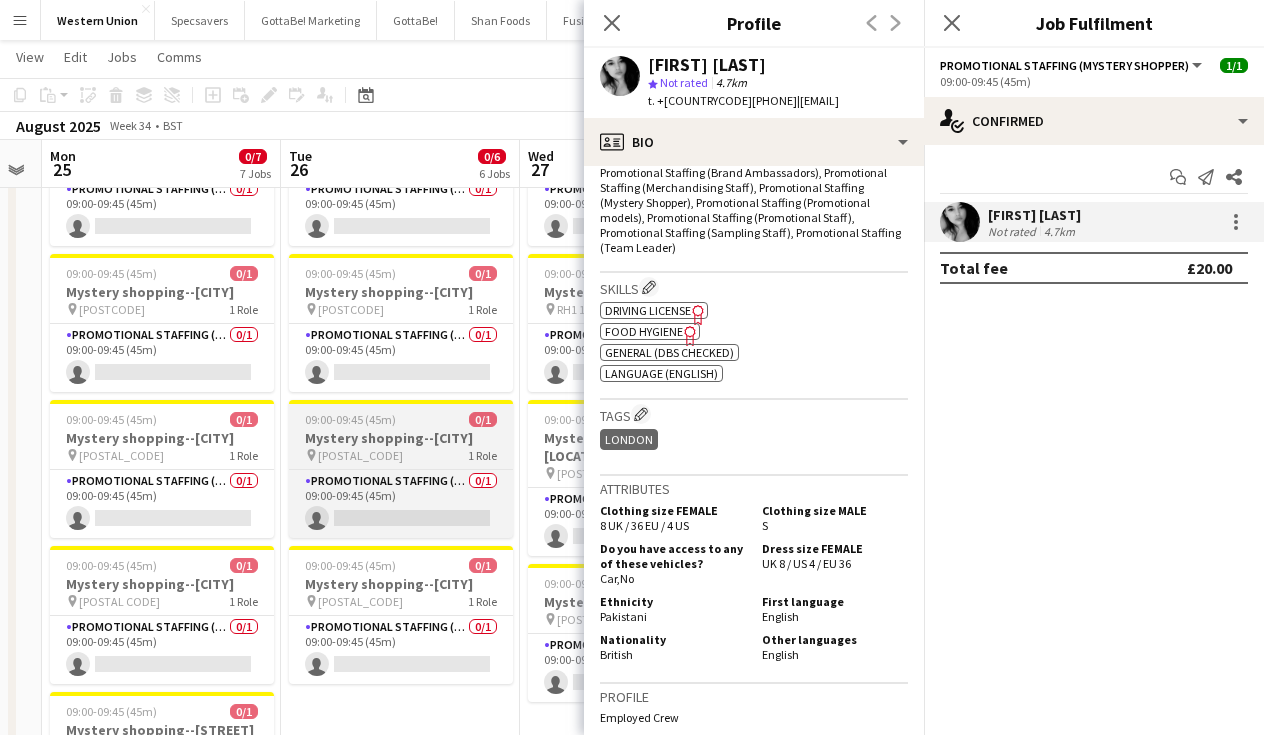 click on "09:00-09:45 (45m)    0/1   Mystery shopping--[CITY]
pin
[POSTAL_CODE] 1 Role   Promotional Staffing (Mystery Shopper)   0/1   09:00-09:45 (45m)
single-neutral-actions" at bounding box center [401, 469] 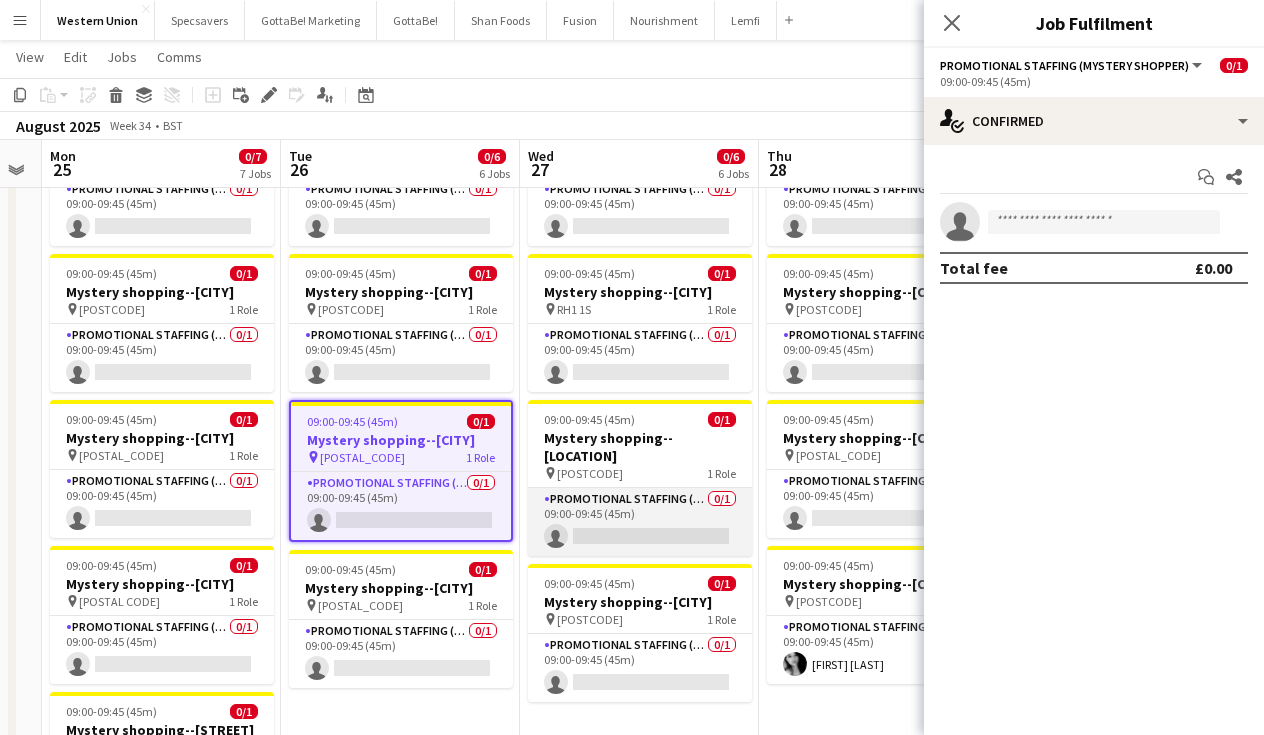 click on "Promotional Staffing (Mystery Shopper) 0/[NUMBER] 09:00-09:45 ([MINUTES]) single-neutral-actions" at bounding box center (640, 522) 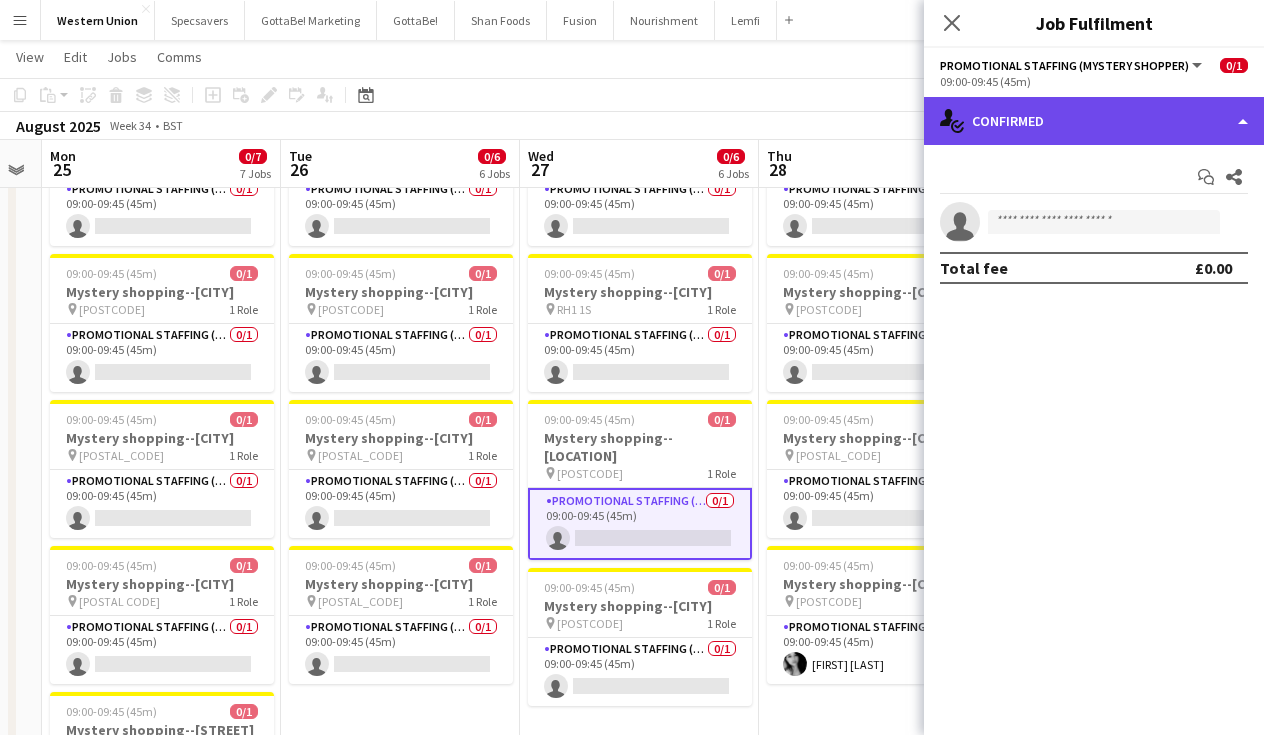 click on "single-neutral-actions-check-2
Confirmed" 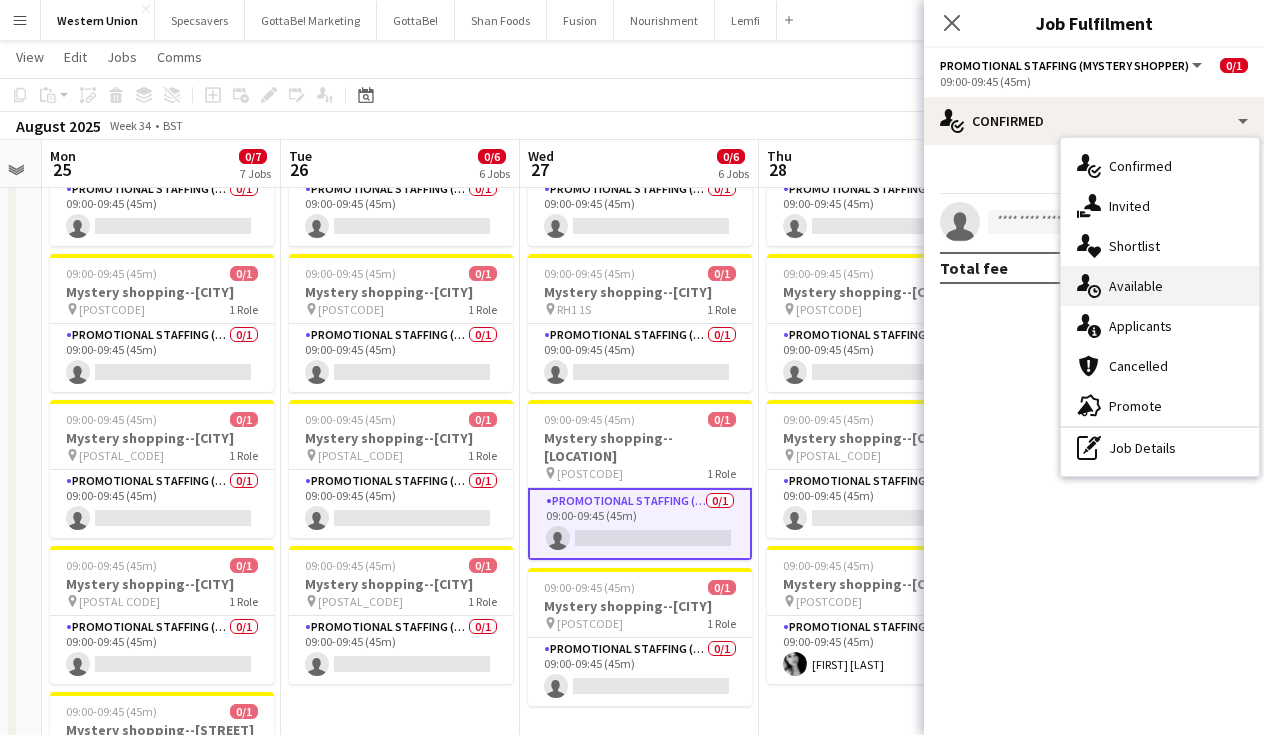 click on "single-neutral-actions-upload
Available" at bounding box center (1160, 286) 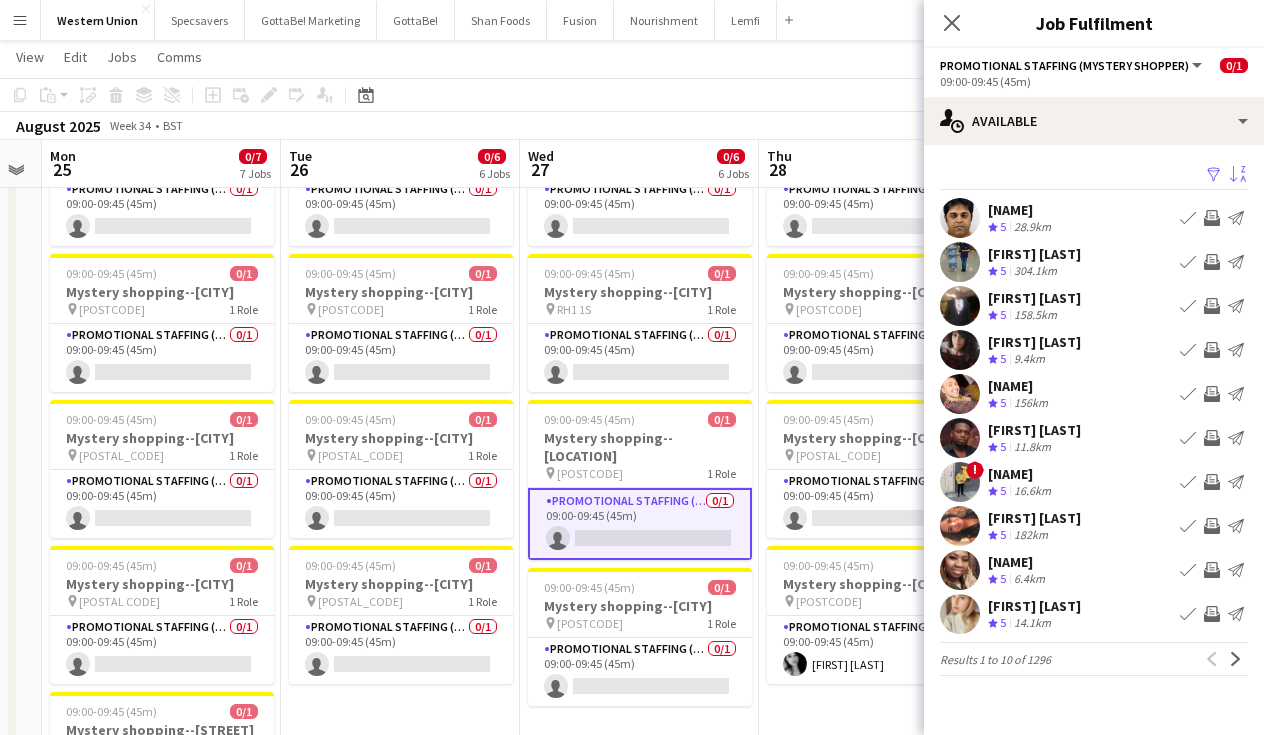 click on "Sort asc" at bounding box center [1238, 175] 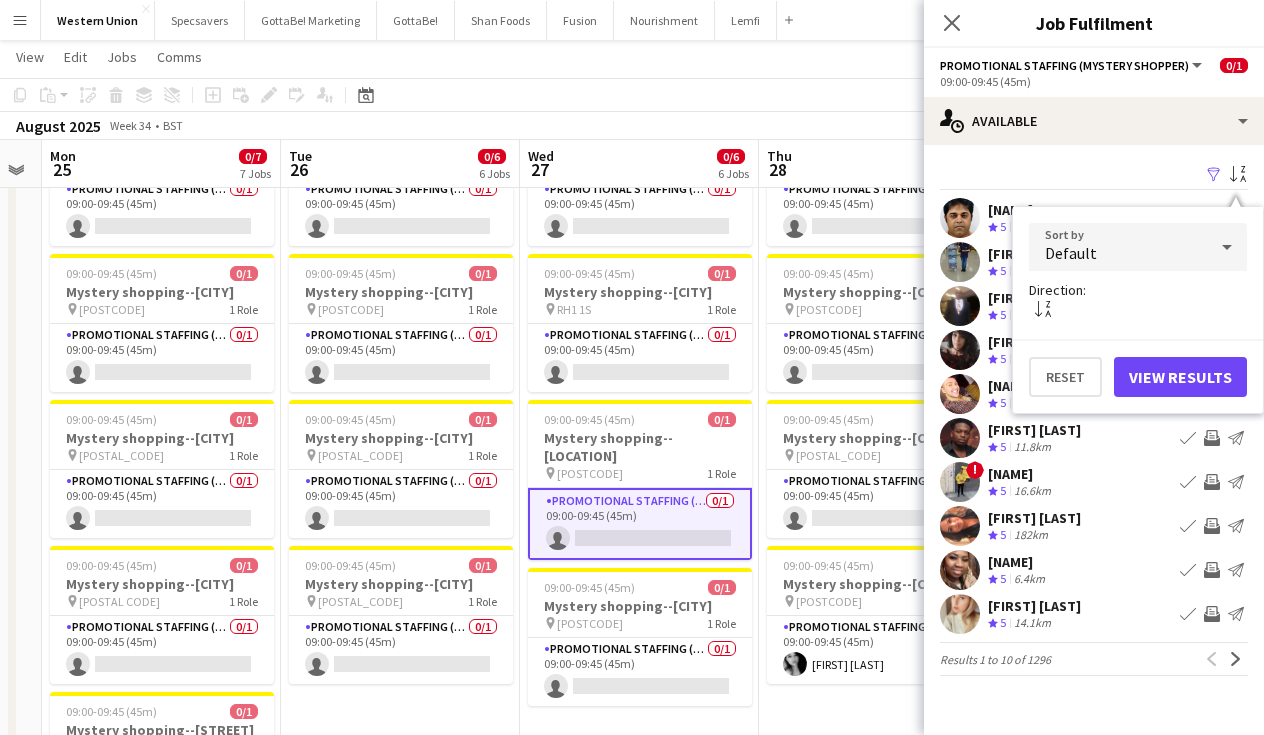 click on "Default" at bounding box center (1118, 247) 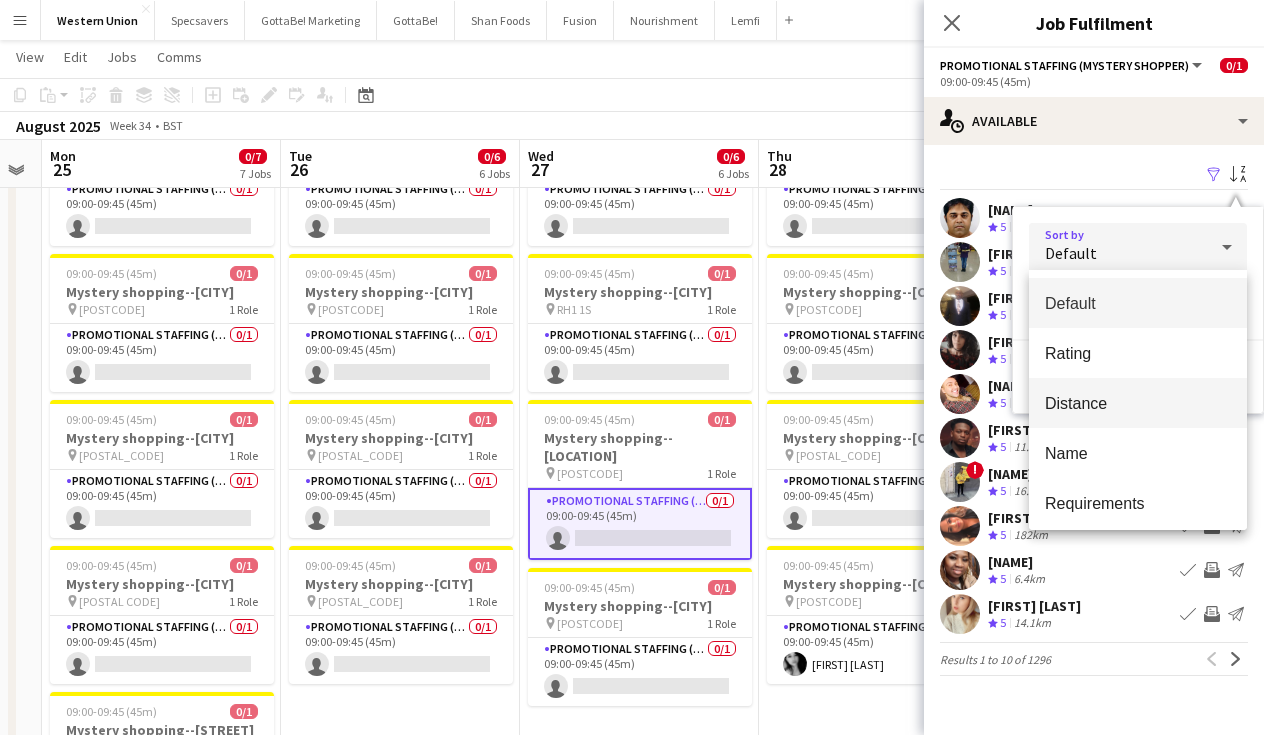 click on "Distance" at bounding box center [1138, 403] 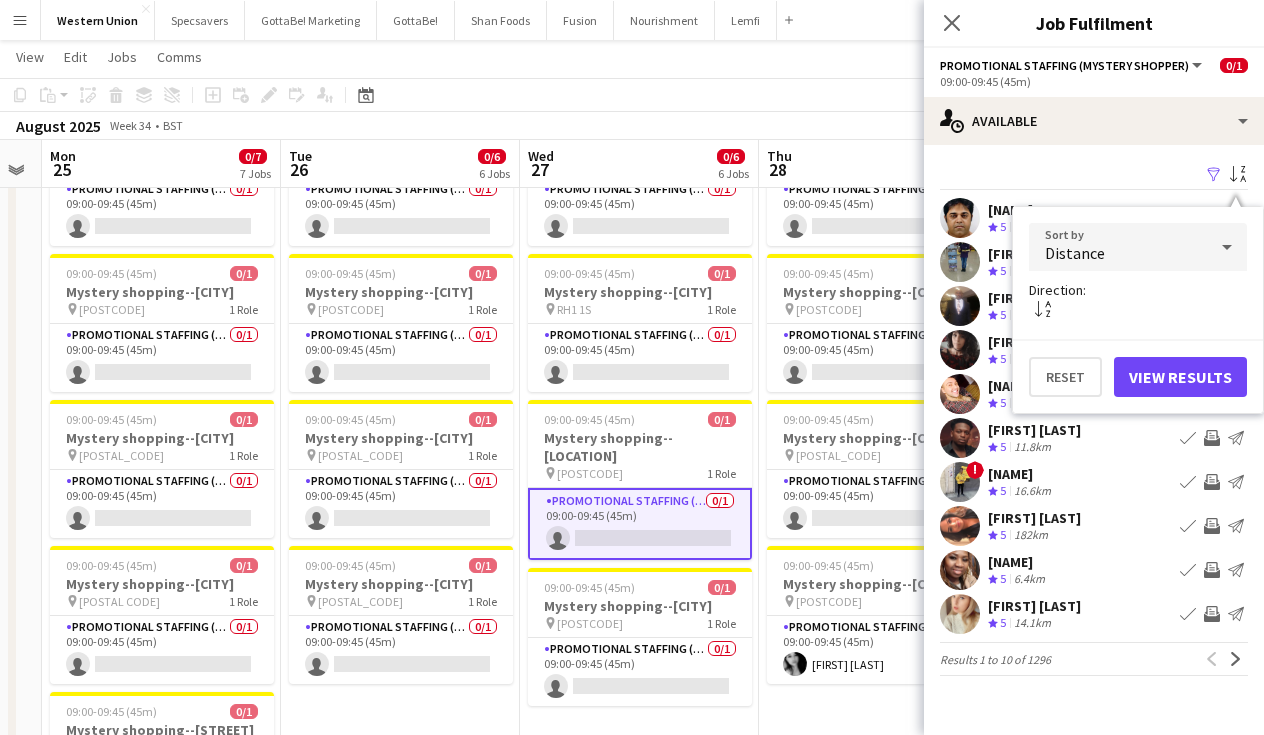 click on "View Results" at bounding box center (1180, 377) 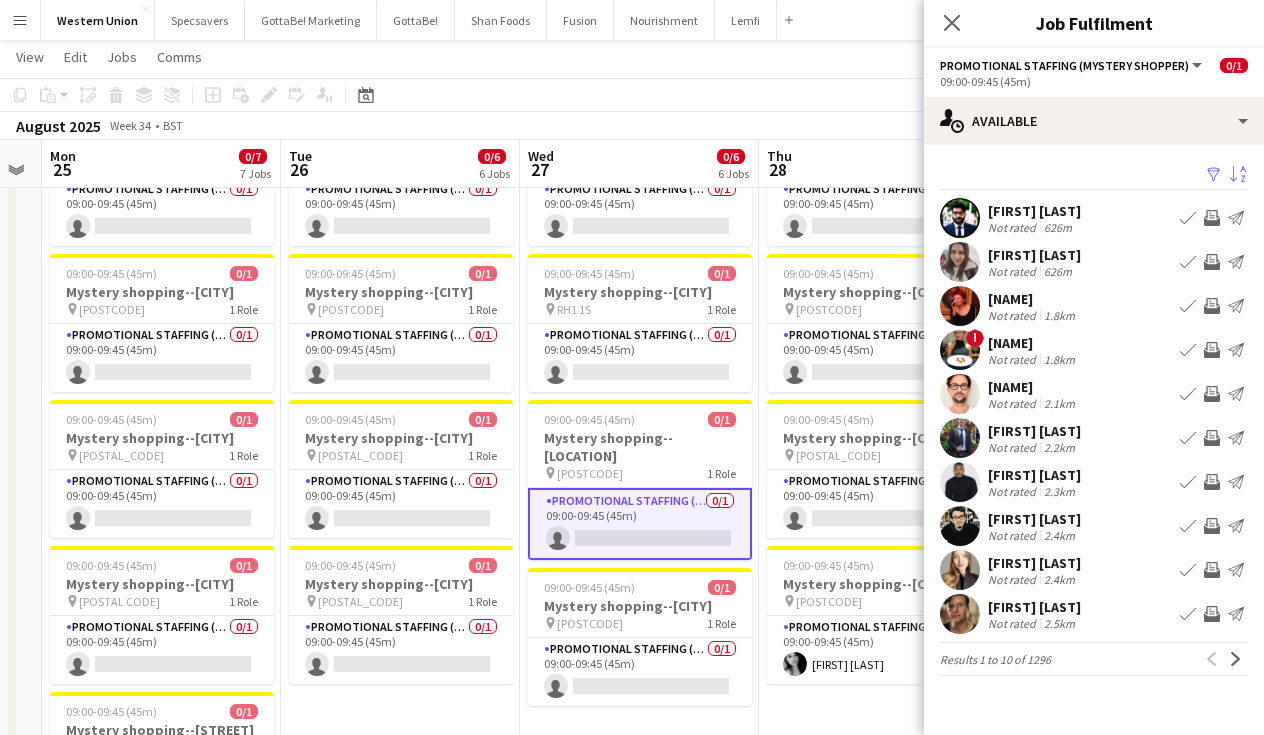 click on "Book crew" at bounding box center [1188, 218] 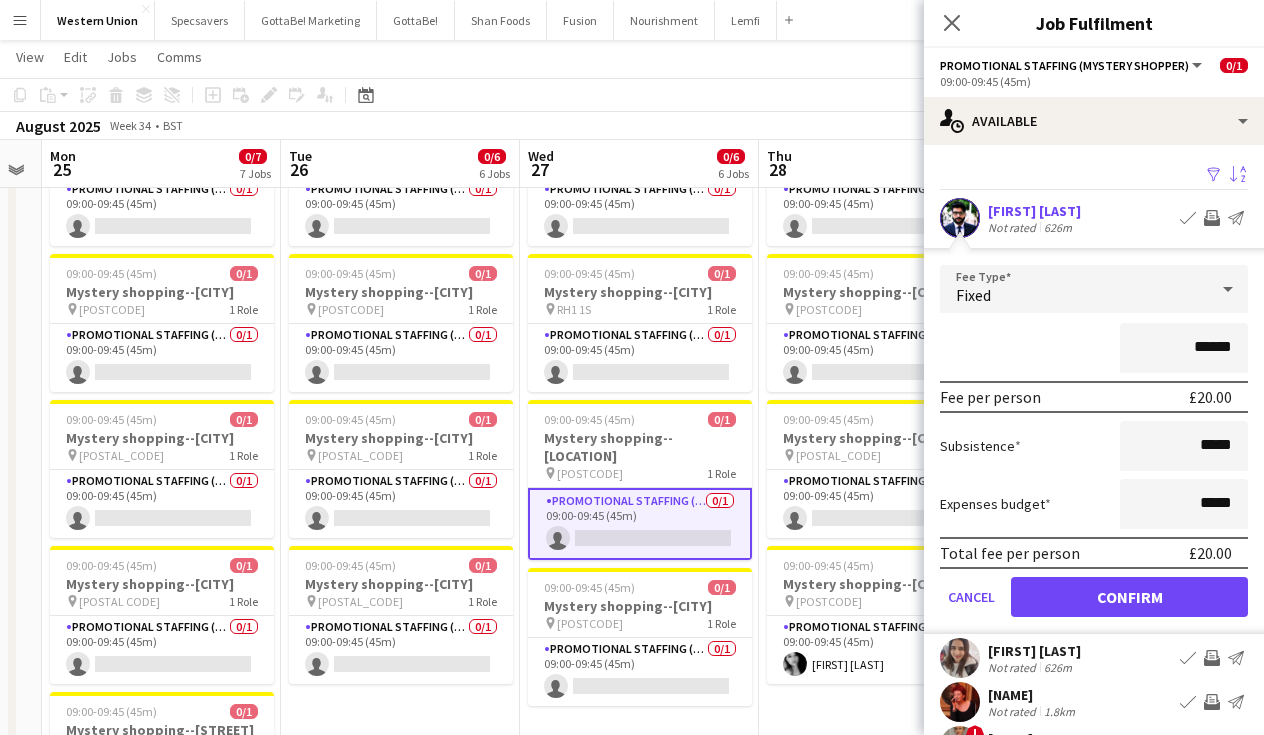 click on "Confirm" at bounding box center [1129, 597] 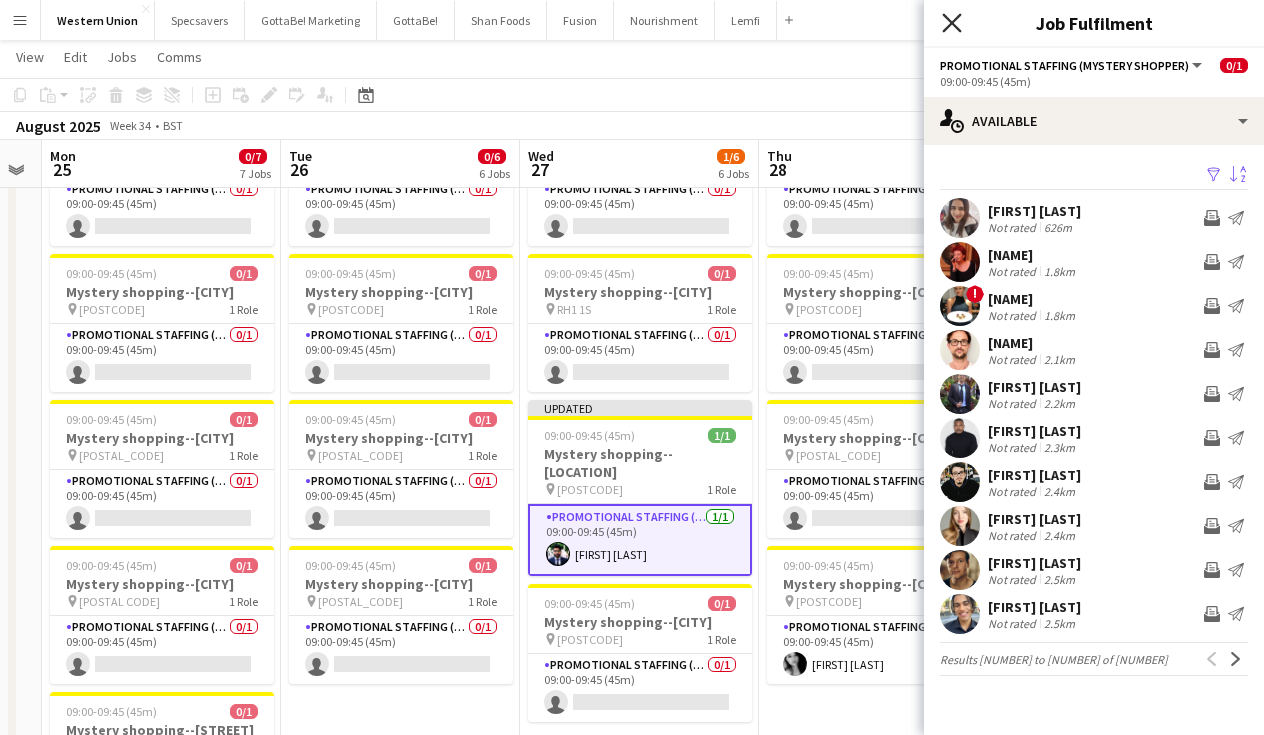click on "Close pop-in" 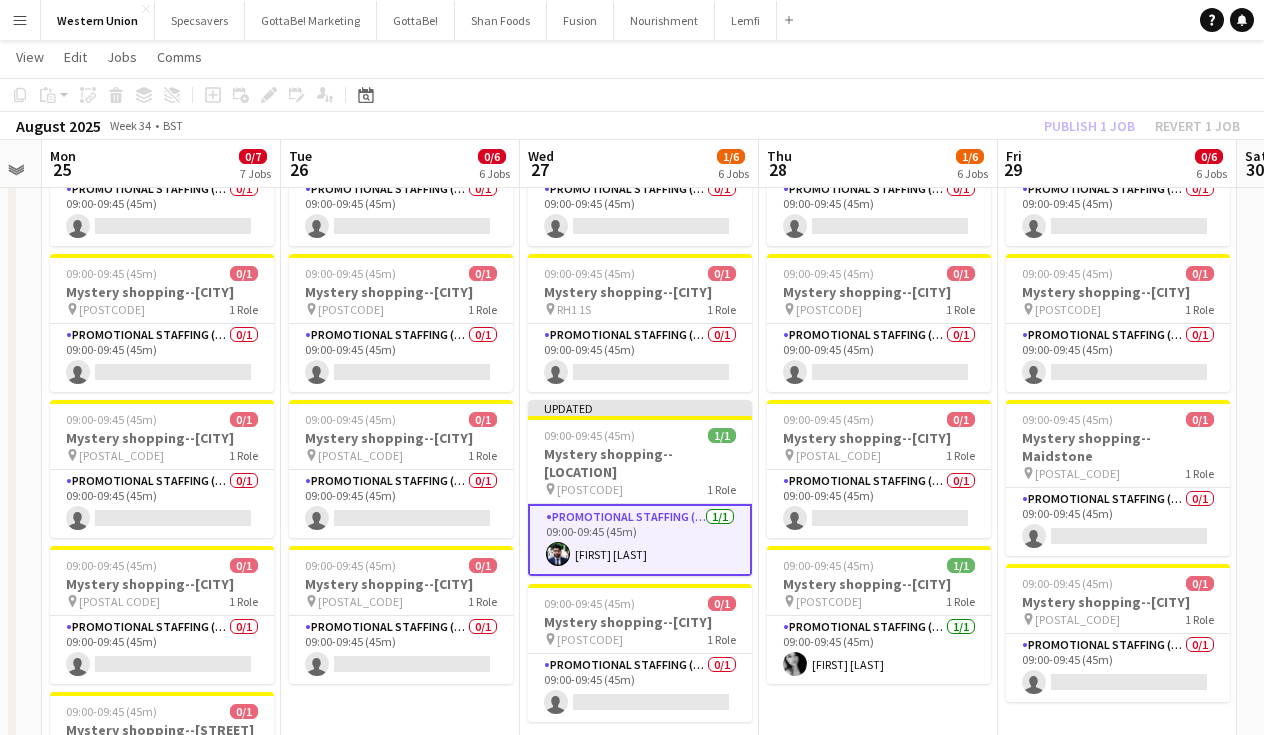 click on "Copy
Paste
Paste
Command
V Paste with crew
Command
Shift
V
Paste linked Job
Delete
Group
Ungroup
Add job
Add linked Job
Edit
Edit linked Job
Applicants
Date picker
AUG 2025 AUG 2025 Monday M Tuesday T Wednesday W Thursday T Friday F Saturday S Sunday S  AUG   1   2   3   4   5   6   7   8   9   10   11   12   13   14   15   16   17   18   19   20   21   22   23   24   25" 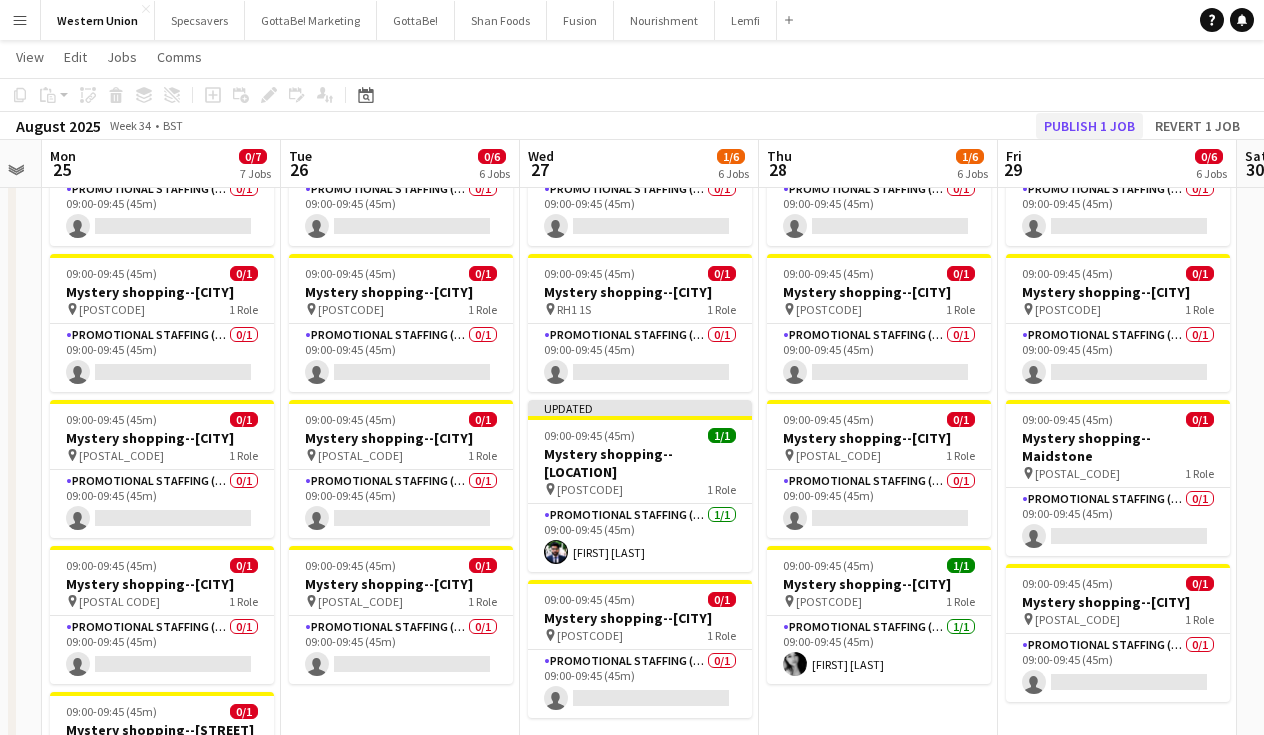 click on "Publish 1 job" 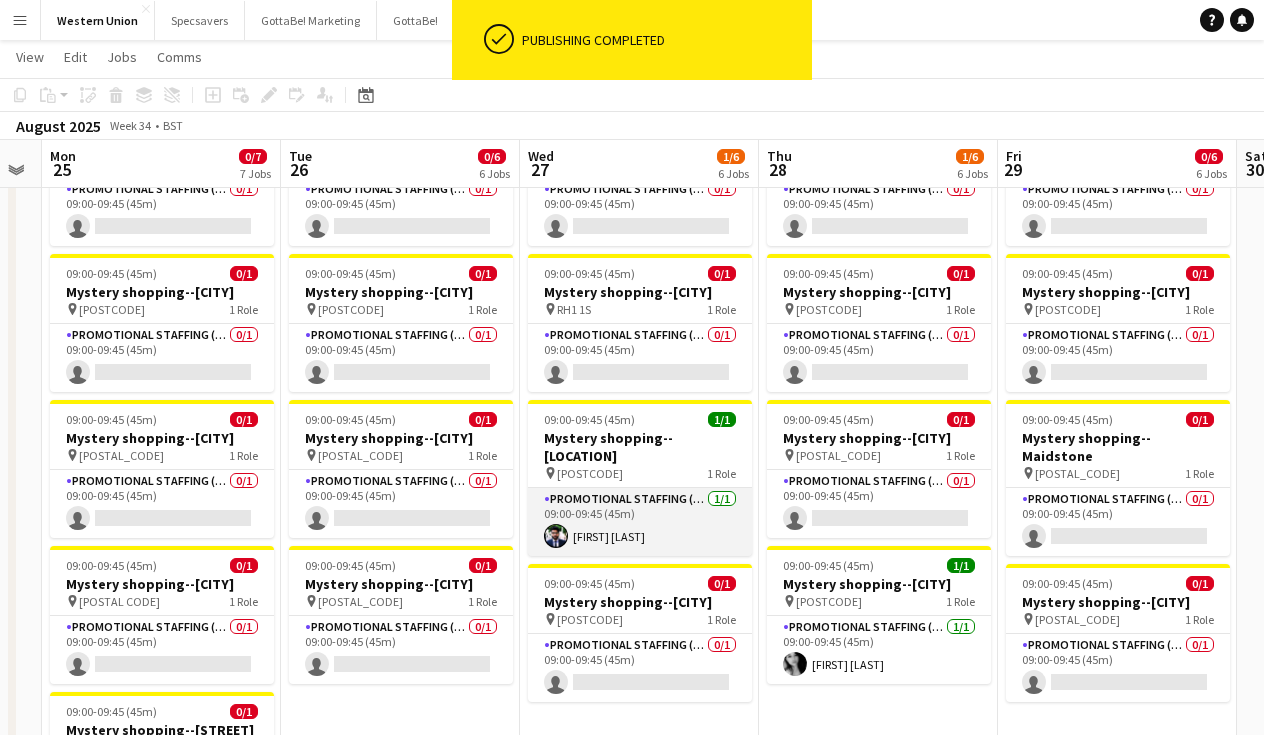 click on "[NAME]" at bounding box center (640, 522) 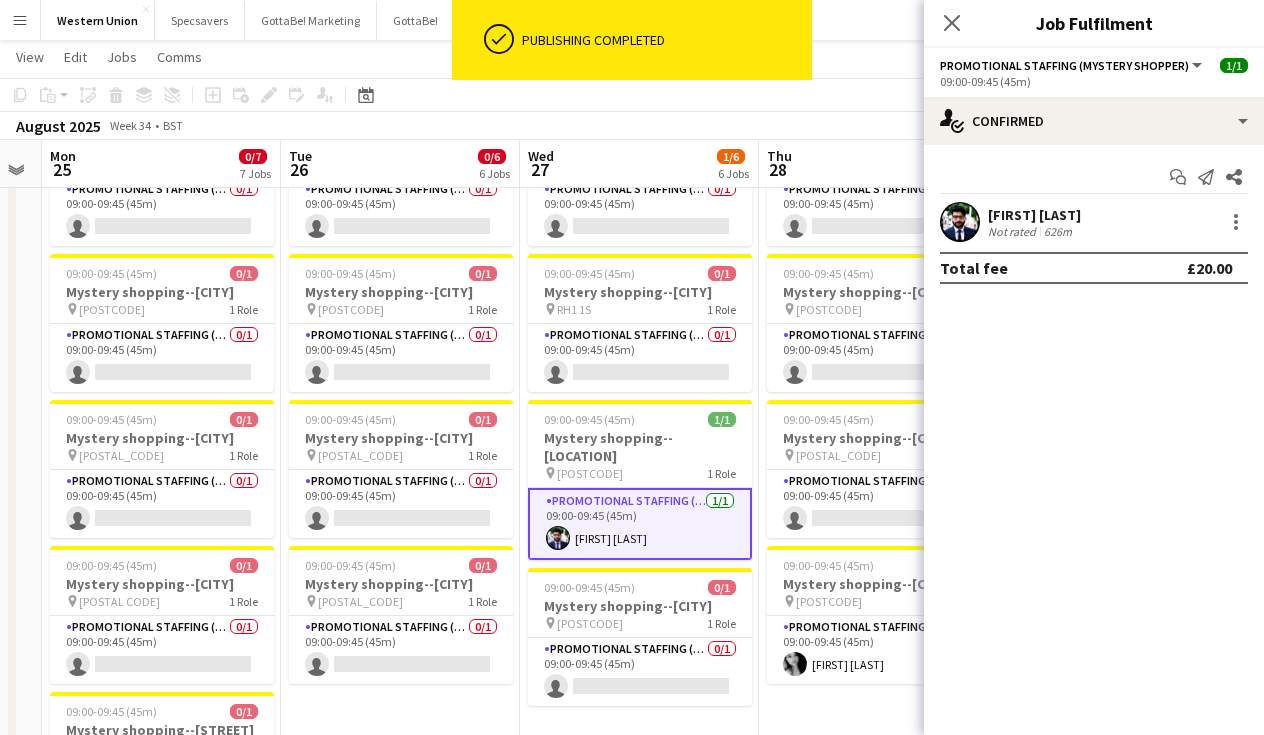 click on "[FIRST] [LAST]" at bounding box center (1034, 215) 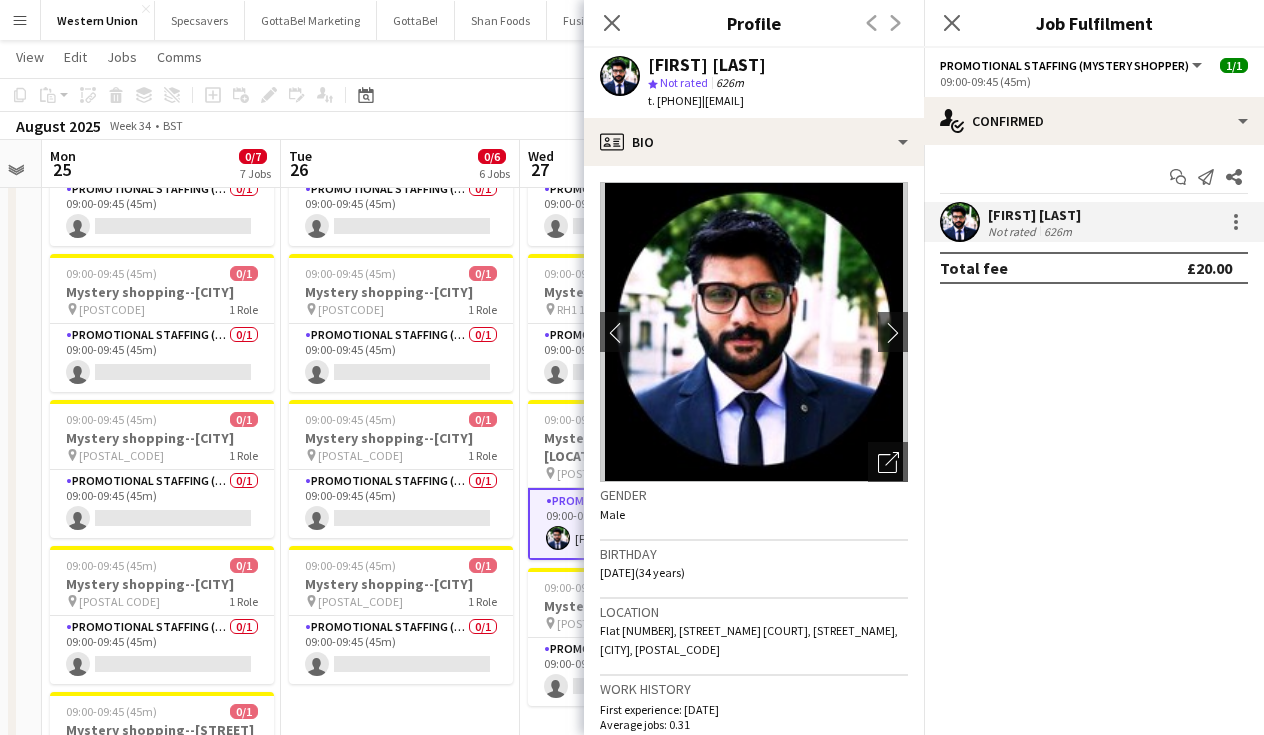 scroll, scrollTop: 0, scrollLeft: 0, axis: both 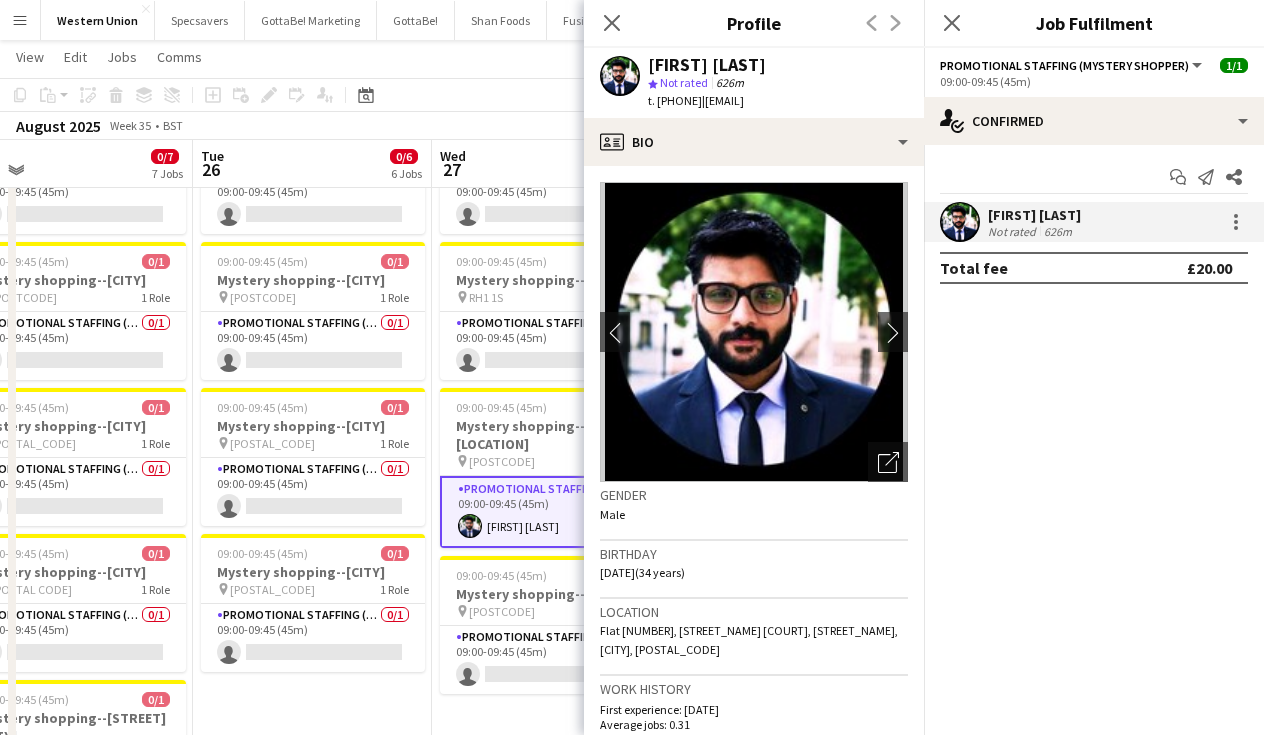 click on "Mystery shopping--[CITY]
pin
[POSTAL_CODE]   1 Role   Promotional Staffing (Mystery Shopper)   0/1   09:00-09:45 (45m)
single-neutral-actions
09:00-09:45 (45m)    0/1   Mystery shopping--[CITY]
pin
[POSTAL_CODE]   1 Role   Promotional Staffing (Mystery Shopper)   0/1   09:00-09:45 (45m)
single-neutral-actions
09:00-09:45 (45m)    0/1   Mystery shopping--[CITY]
pin
[POSTAL_CODE]   1 Role   Promotional Staffing (Mystery Shopper)   0/1   09:00-09:45 (45m)
single-neutral-actions
09:00-09:45 (45m)    0/1   Mystery shopping--[CITY]
pin
[POSTAL_CODE]   1 Role   Promotional Staffing (Mystery Shopper)   0/1   09:00-09:45 (45m)
single-neutral-actions
09:00-09:45 (45m)    0/1
pin" at bounding box center (312, 399) 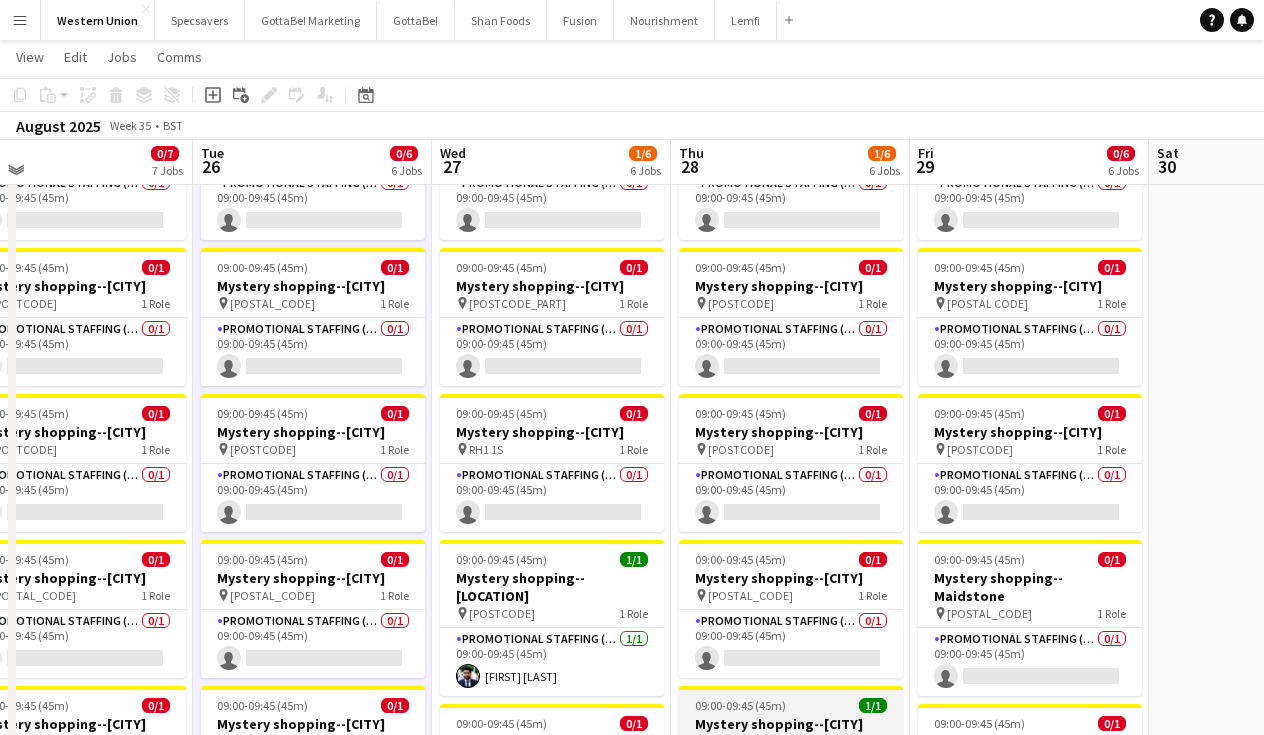 scroll, scrollTop: 273, scrollLeft: 0, axis: vertical 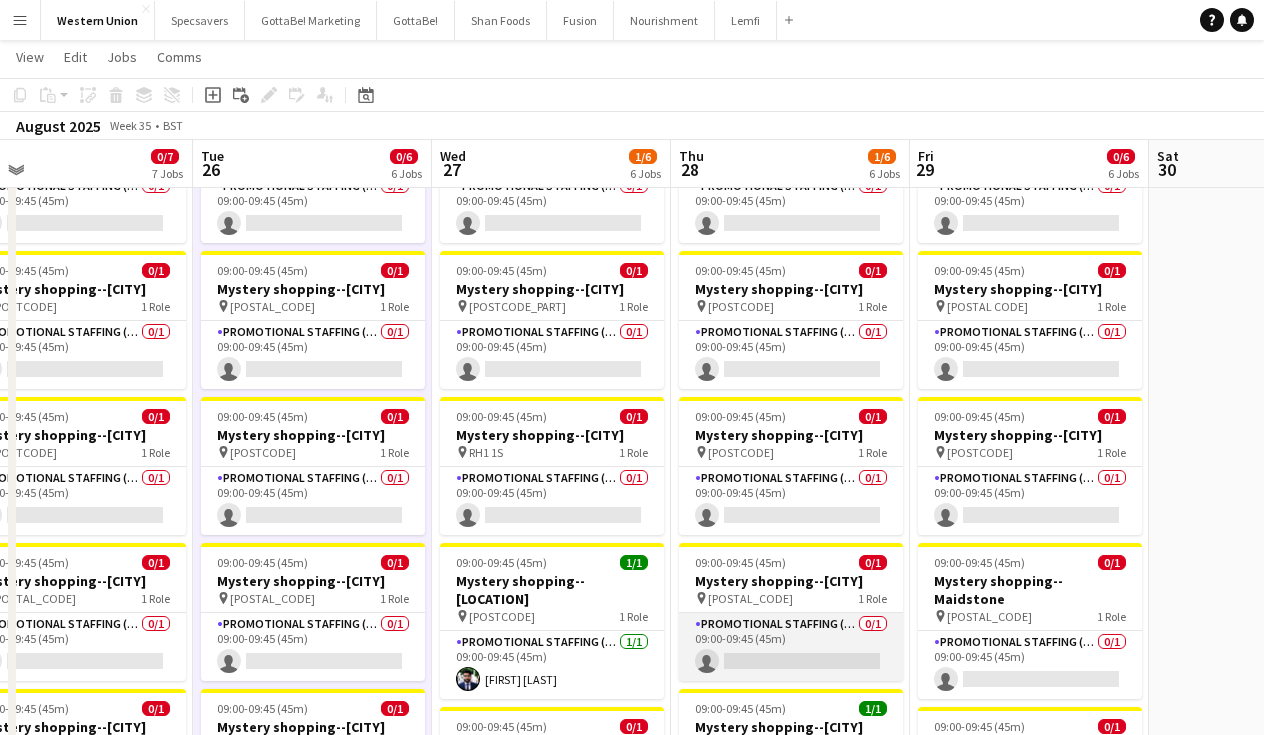 click on "Promotional Staffing (Mystery Shopper) 0/[NUMBER] 09:00-09:45 ([MINUTES]) single-neutral-actions" at bounding box center [791, 647] 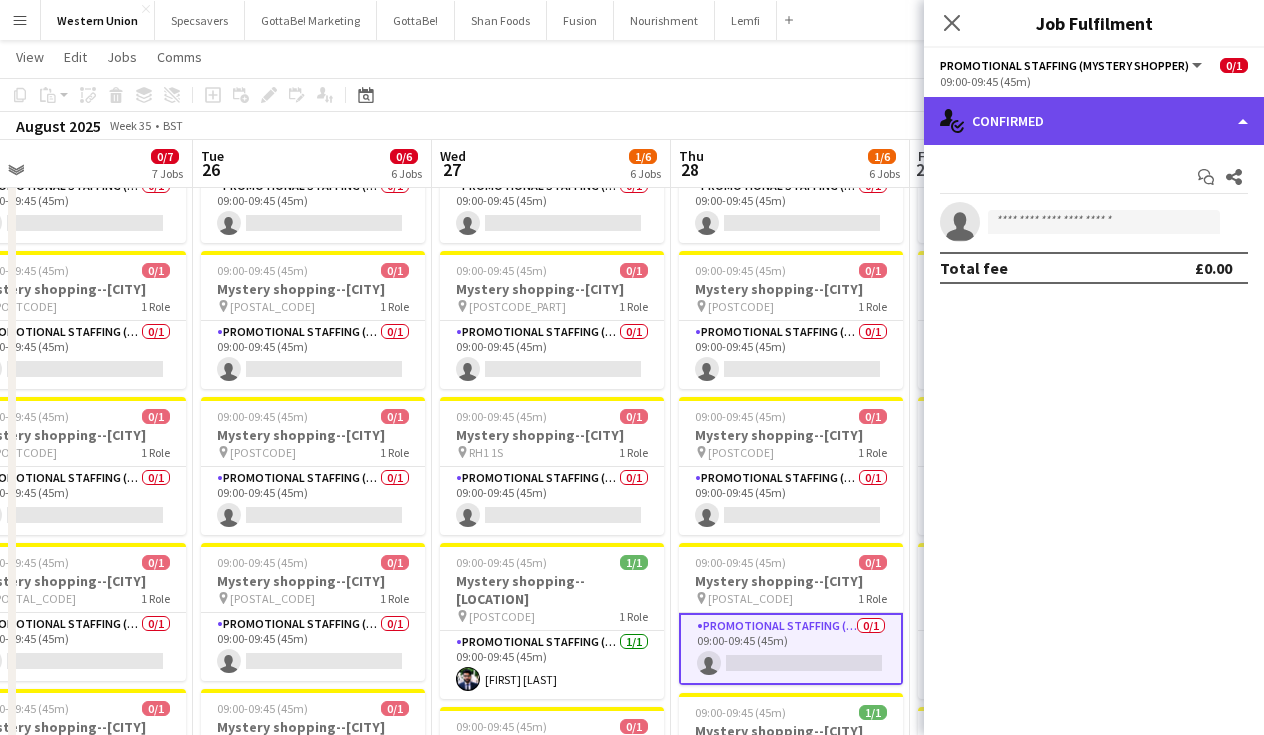 click on "single-neutral-actions-check-2
Confirmed" 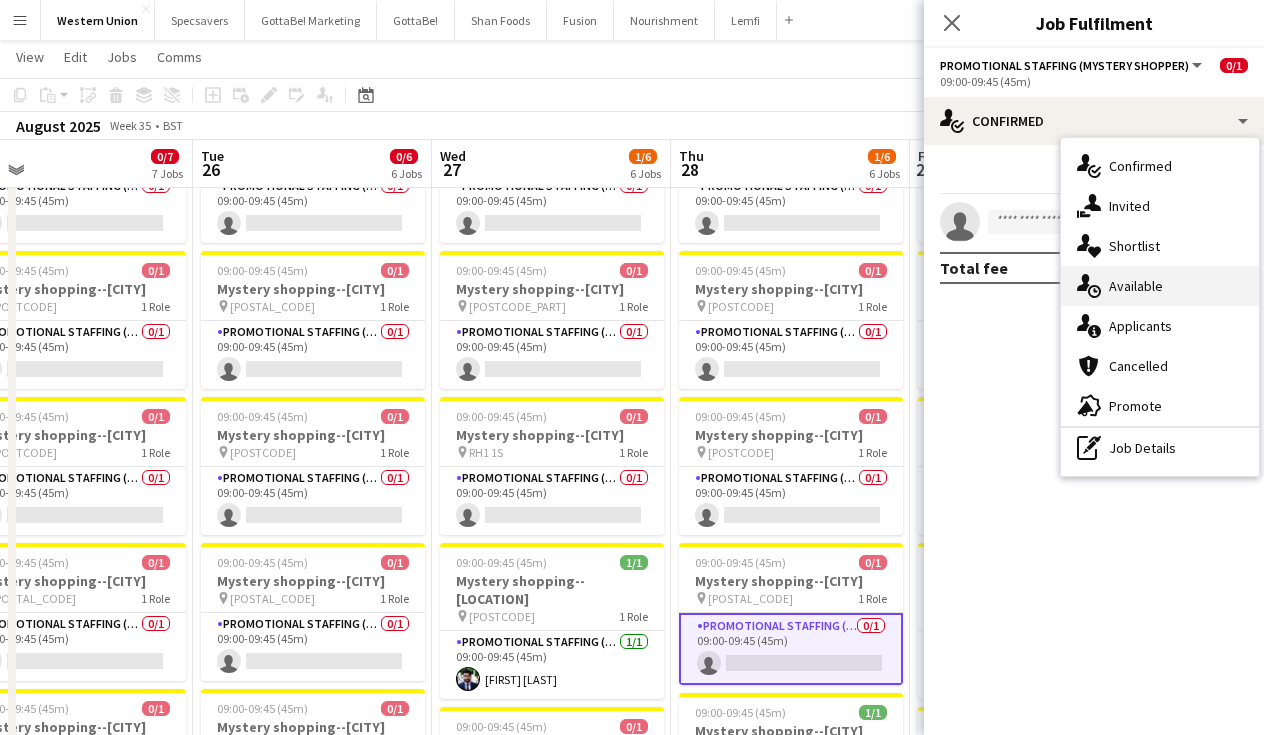click on "single-neutral-actions-upload
Available" at bounding box center (1160, 286) 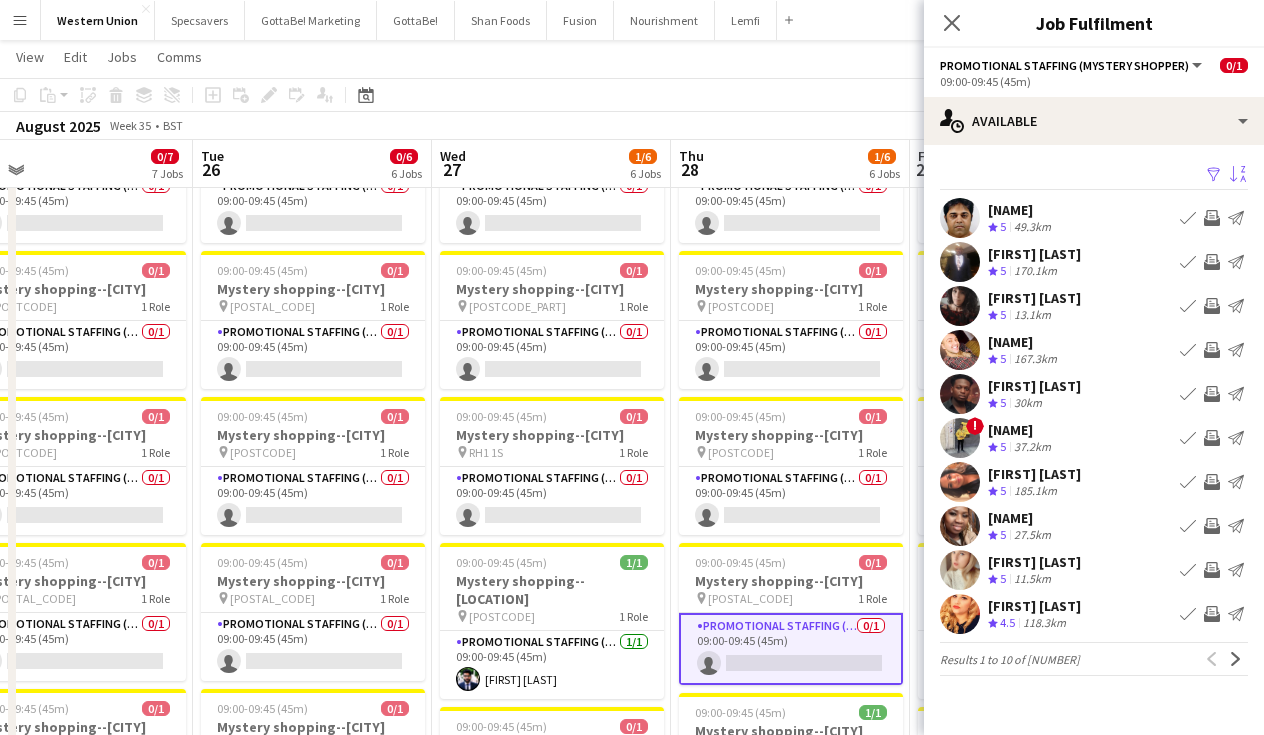 click on "Sort asc" at bounding box center [1238, 175] 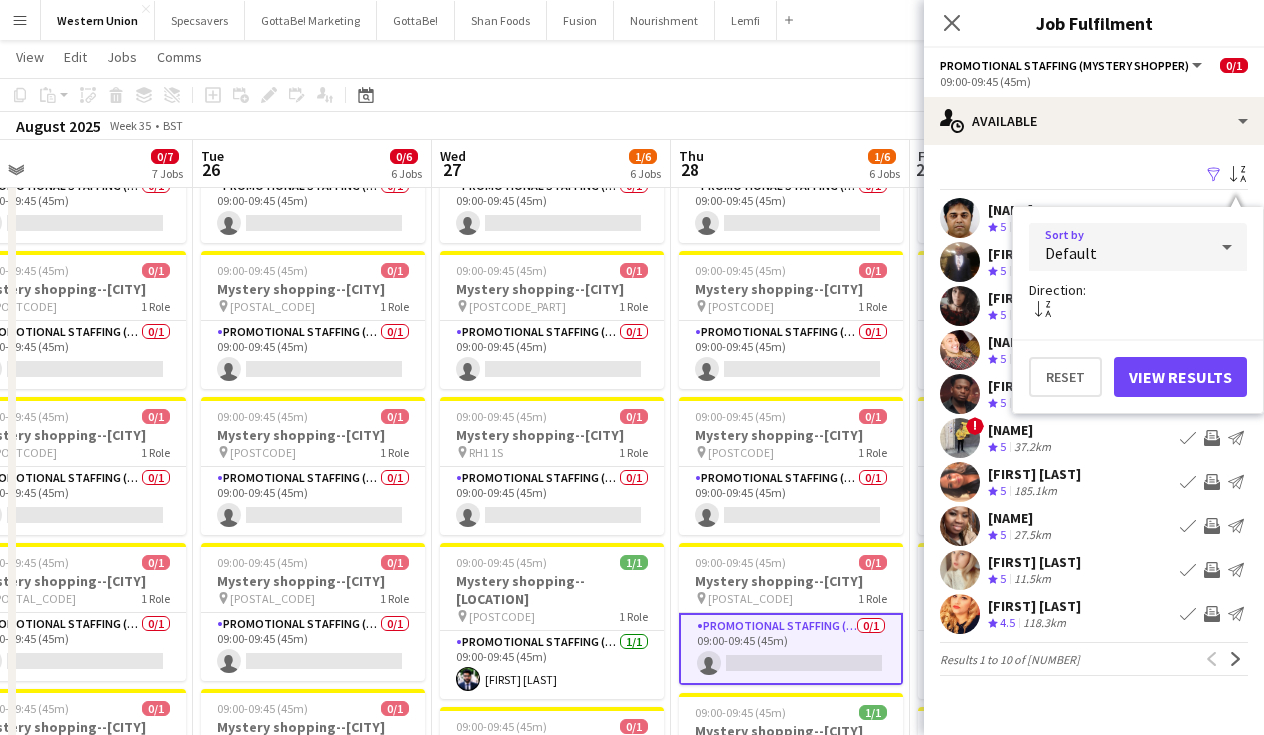 click on "Default" at bounding box center [1118, 247] 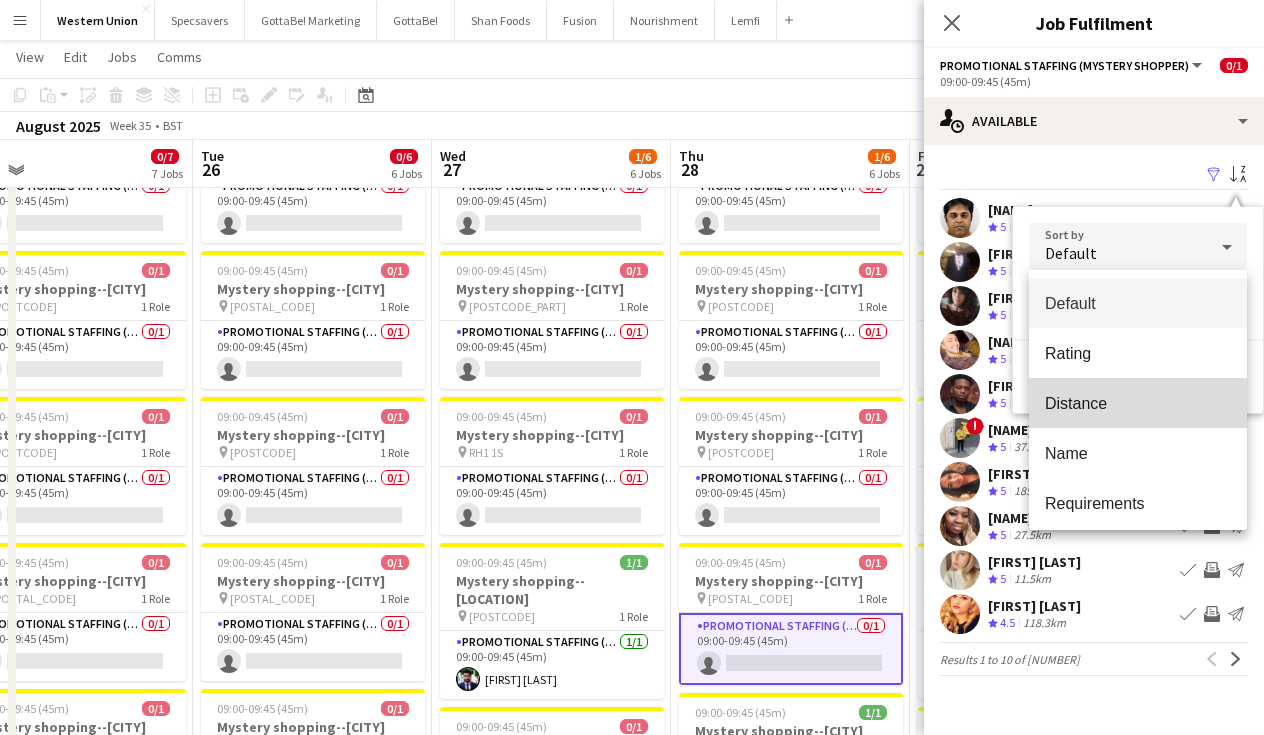 click on "Distance" at bounding box center [1138, 403] 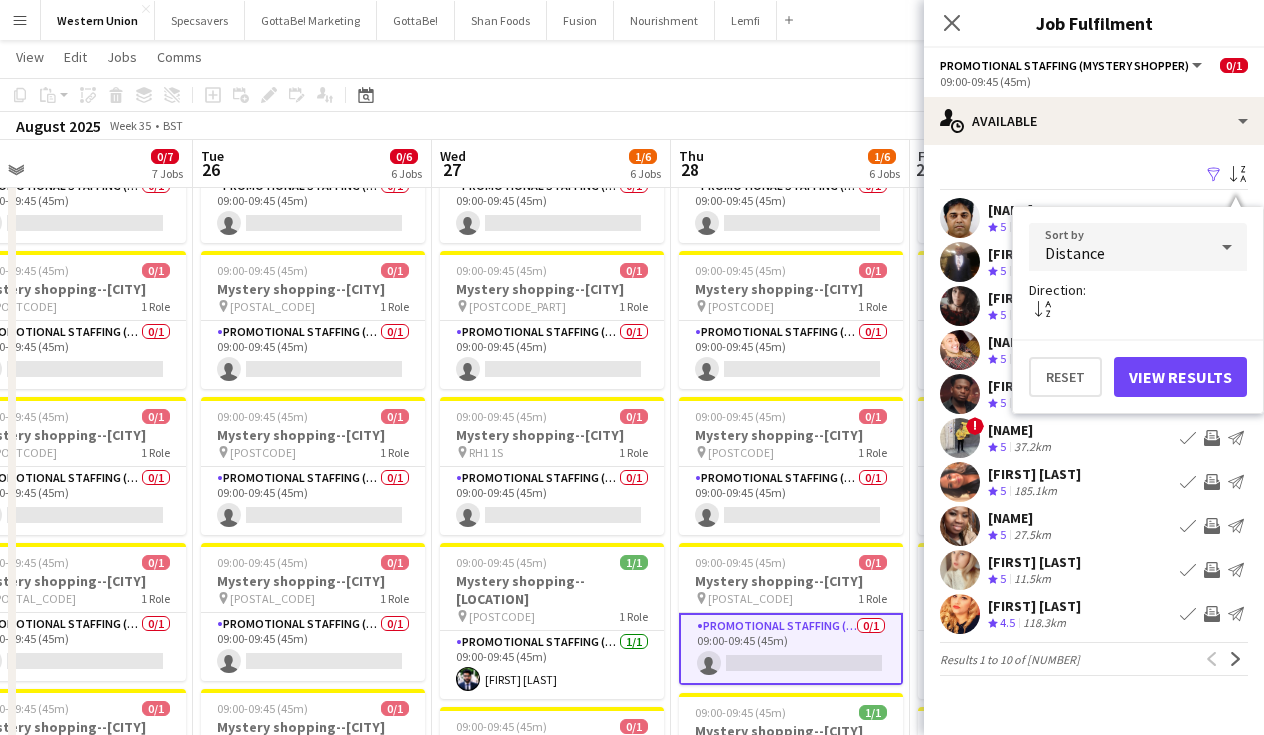 click on "View Results" at bounding box center [1180, 377] 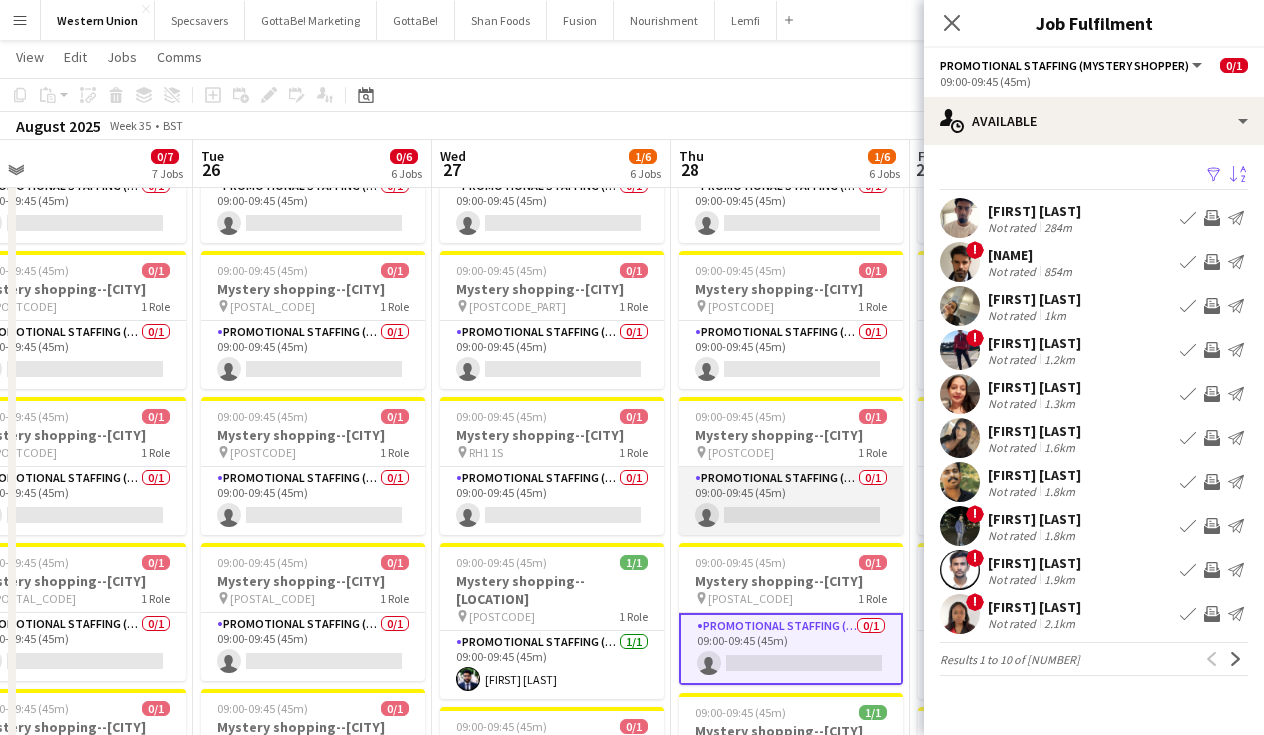 click on "Promotional Staffing (Mystery Shopper) 0/[NUMBER] 09:00-09:45 ([MINUTES]) single-neutral-actions" at bounding box center (791, 501) 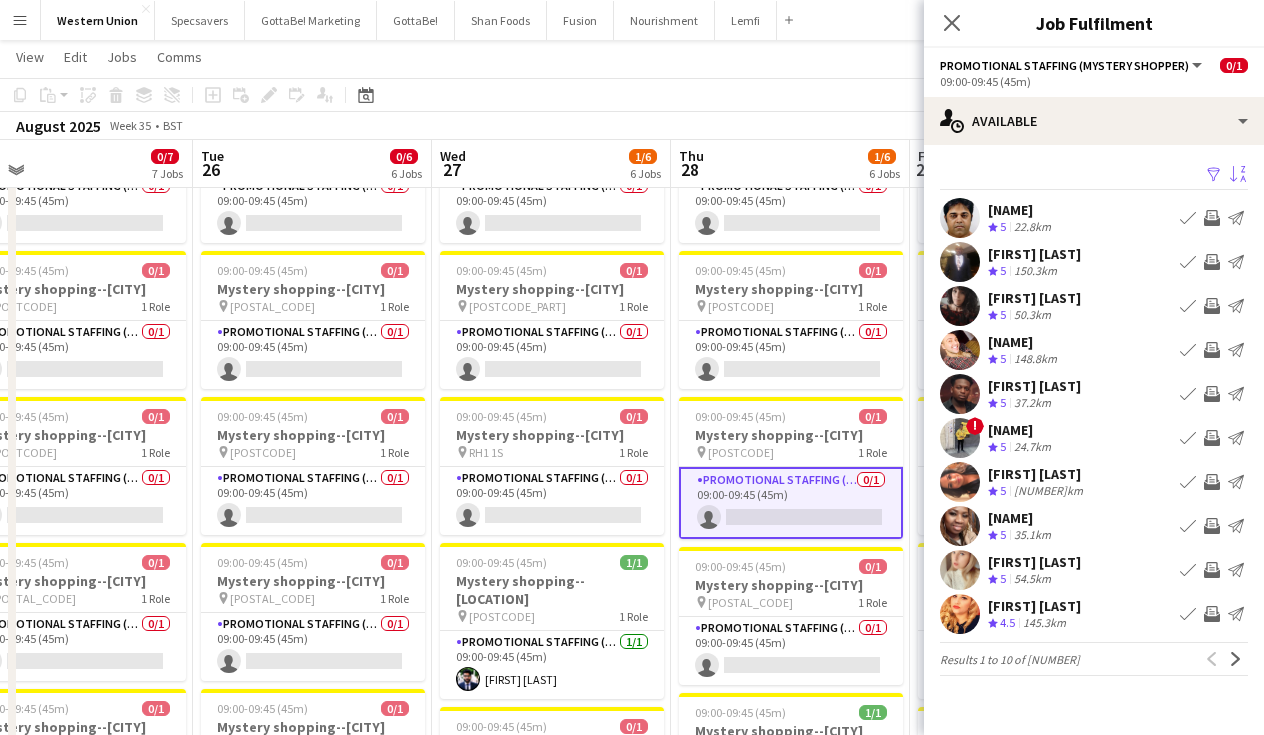 click on "Sort asc" at bounding box center (1238, 175) 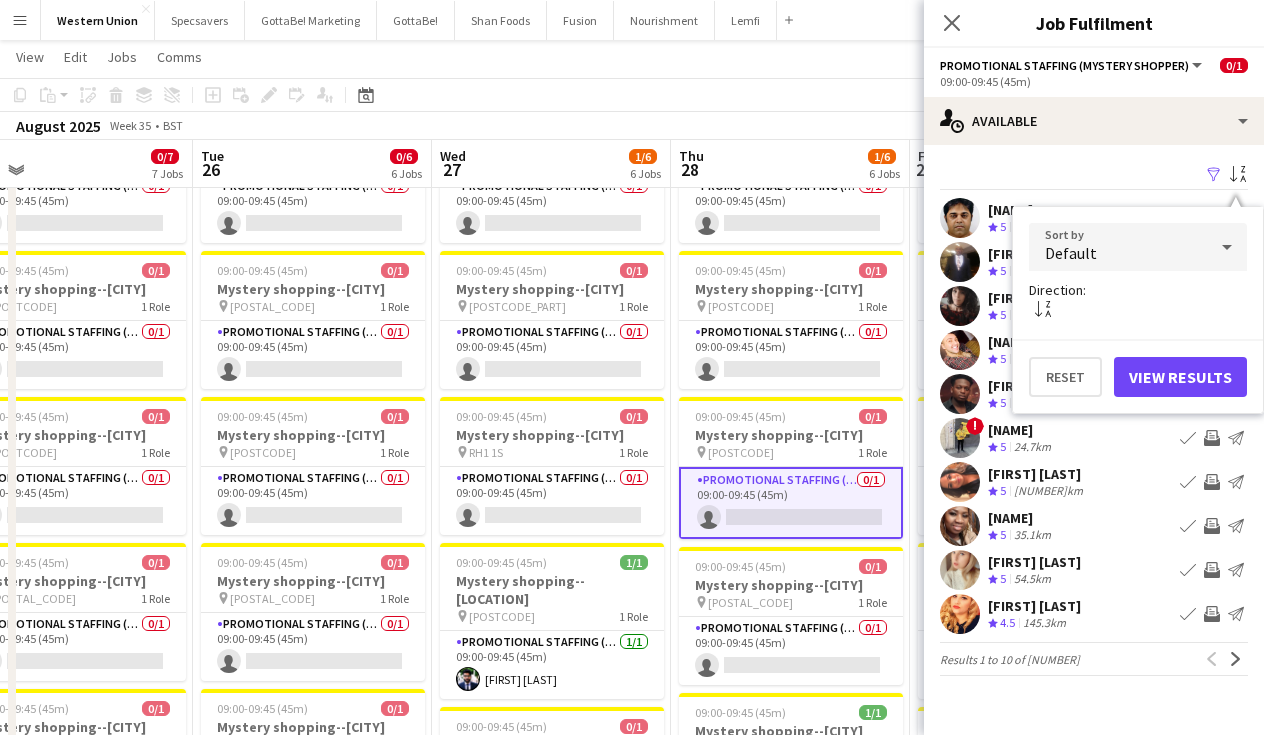 click on "Default" at bounding box center [1118, 247] 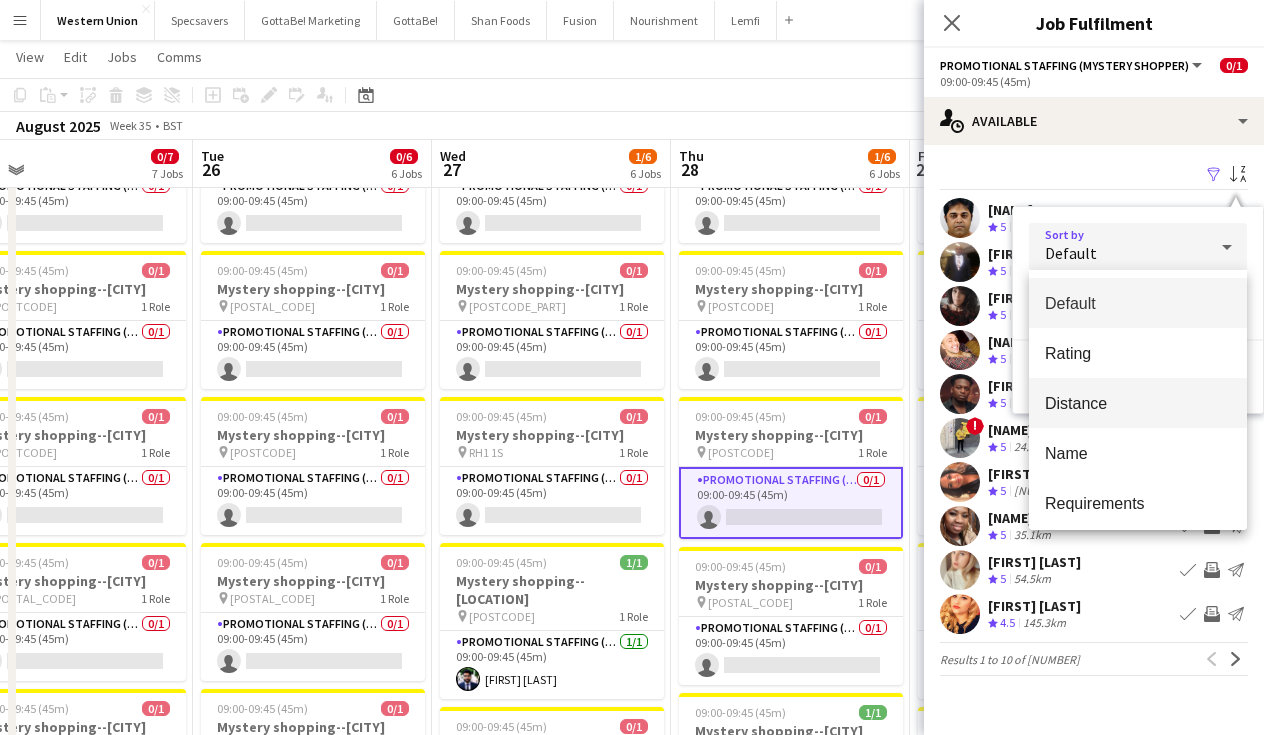 click on "Distance" at bounding box center [1138, 403] 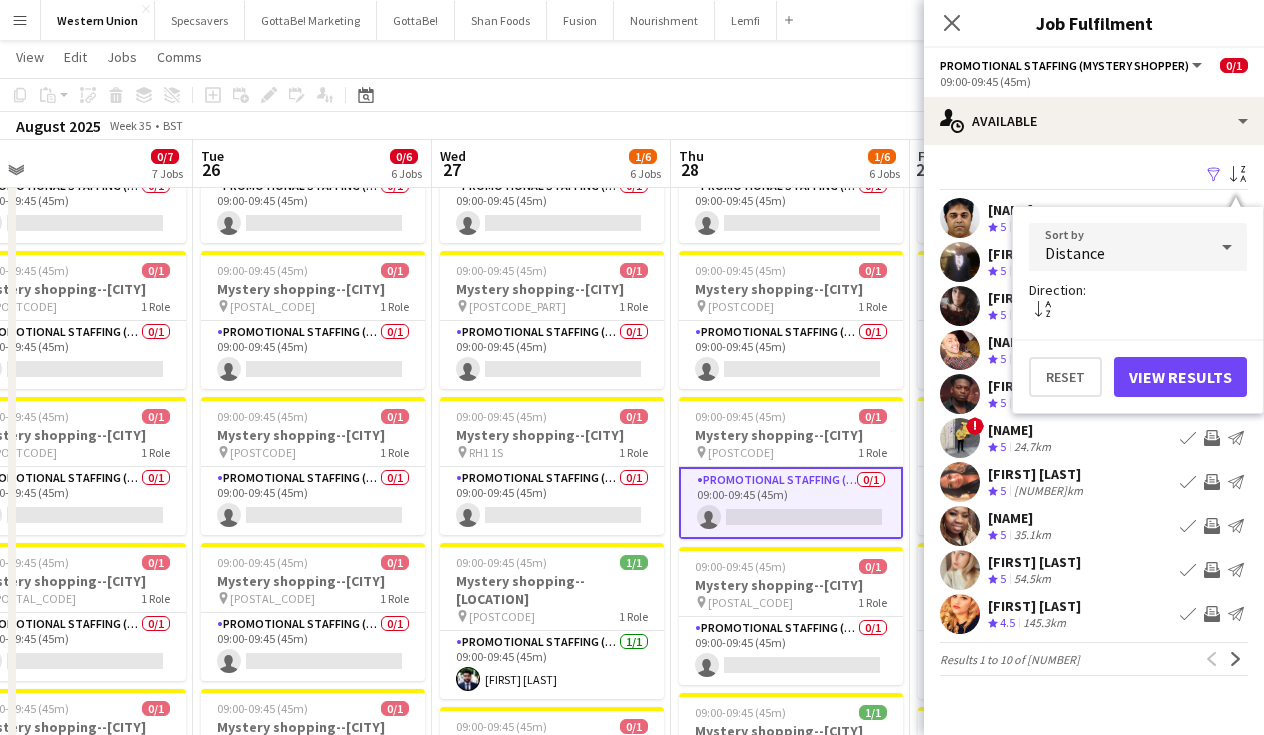 click on "View Results" at bounding box center [1180, 377] 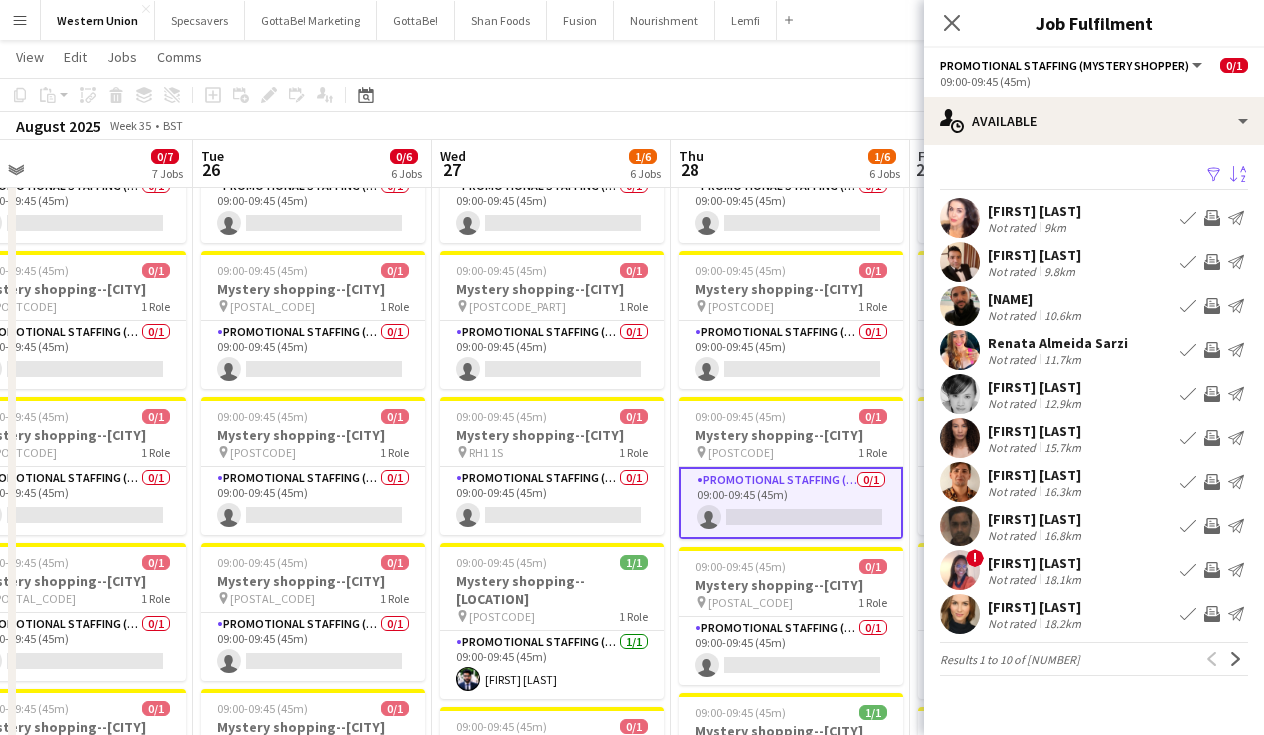 click on "9km" at bounding box center [1055, 227] 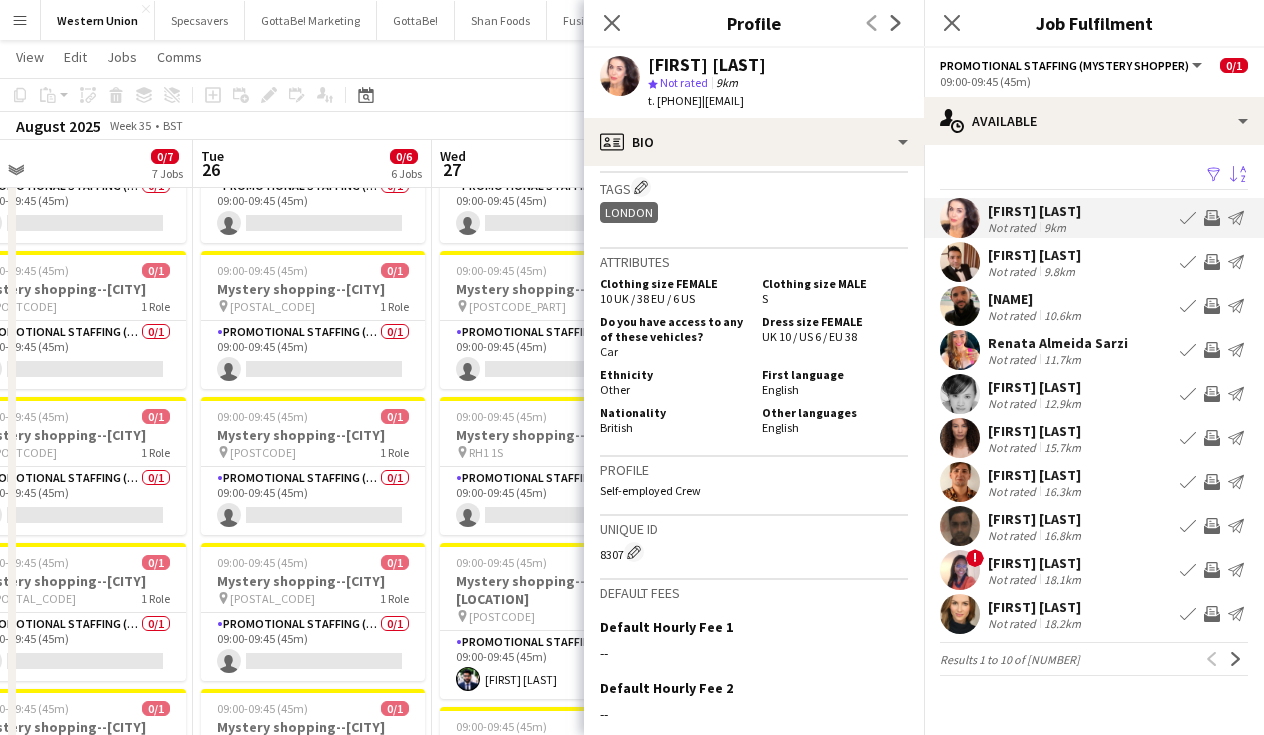 scroll, scrollTop: 827, scrollLeft: 0, axis: vertical 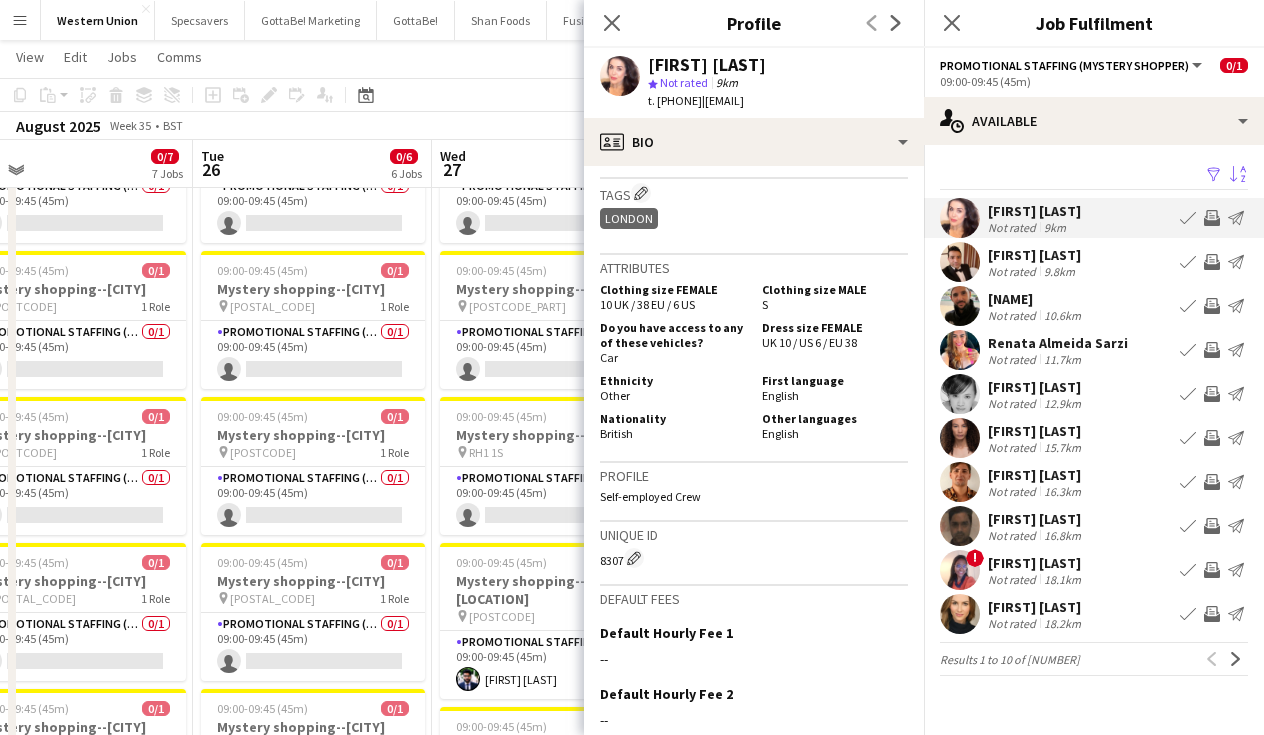click on "[FIRST] [LAST]" at bounding box center [1034, 255] 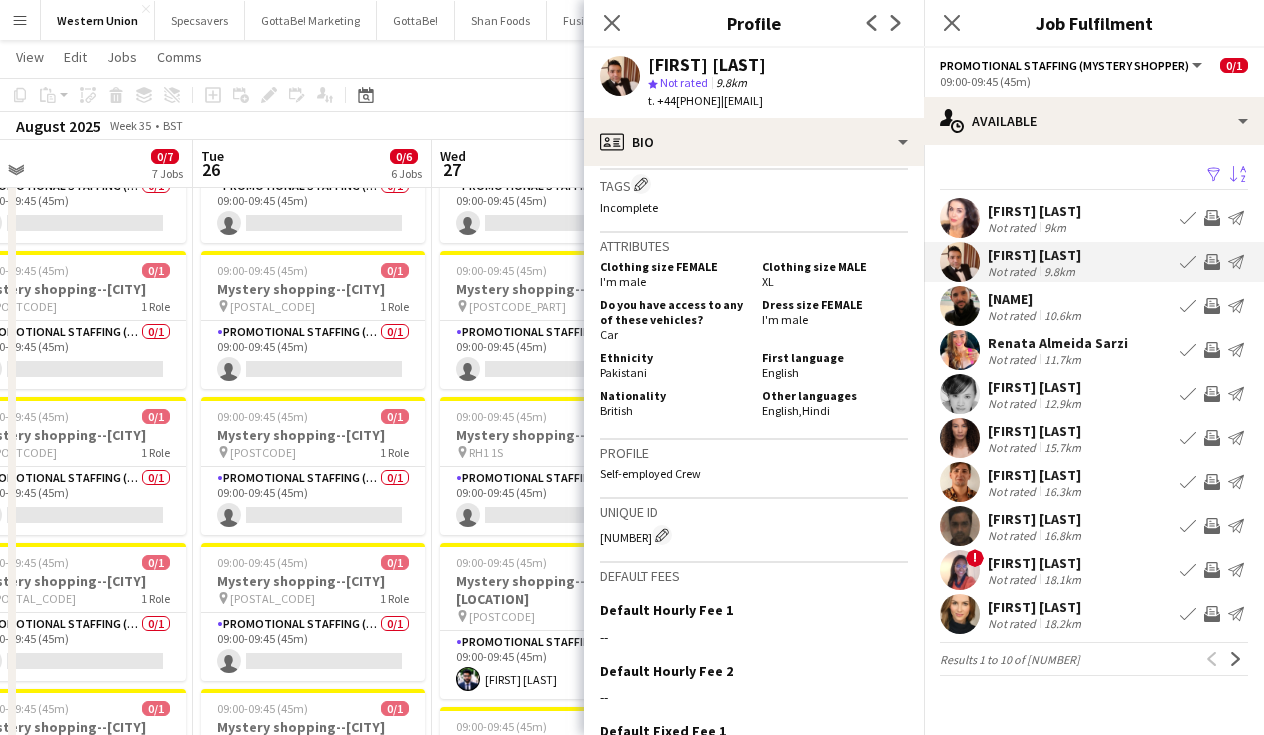 scroll, scrollTop: 869, scrollLeft: 0, axis: vertical 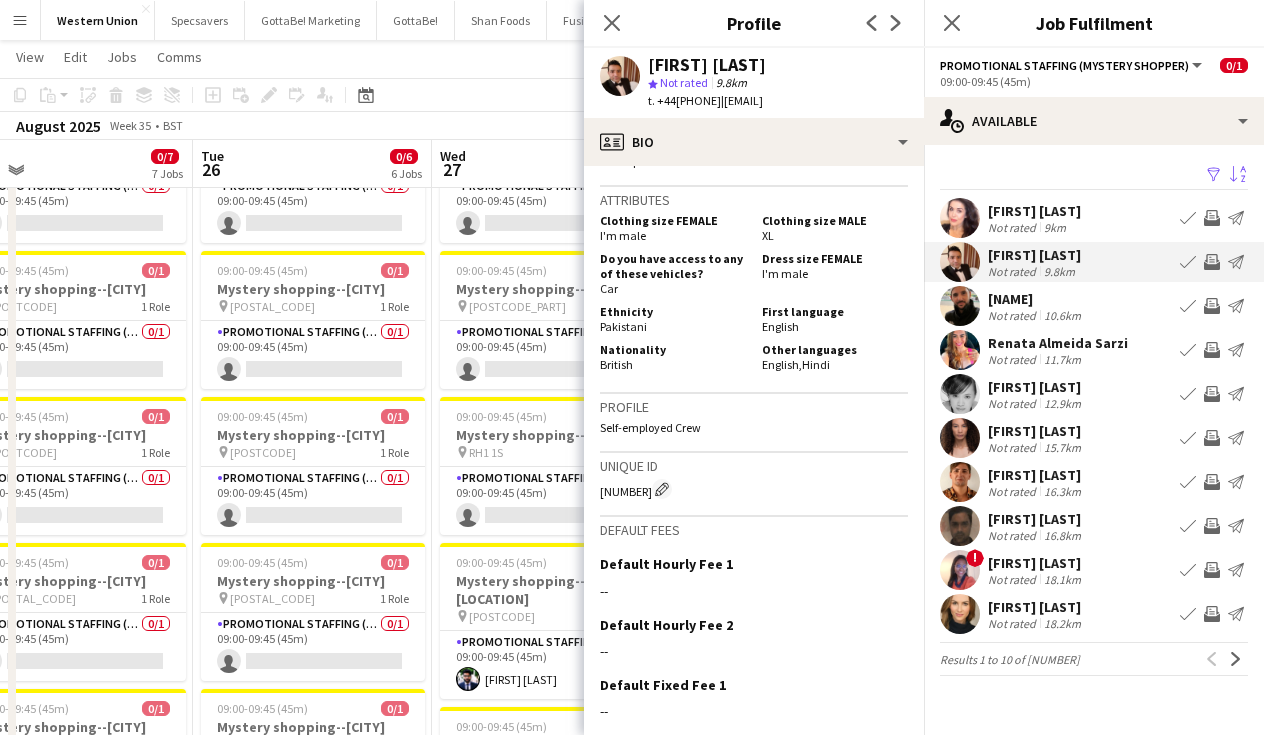 click on "[NAME]" at bounding box center [1036, 299] 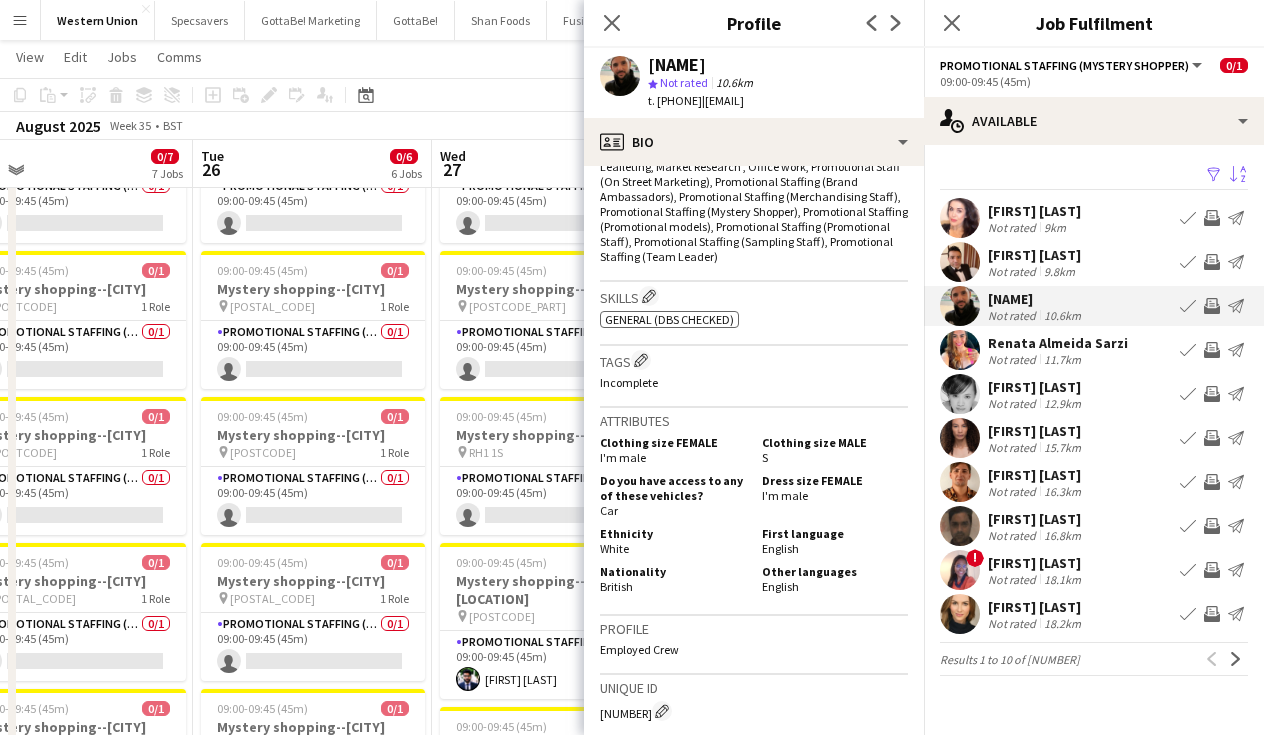 scroll, scrollTop: 684, scrollLeft: 0, axis: vertical 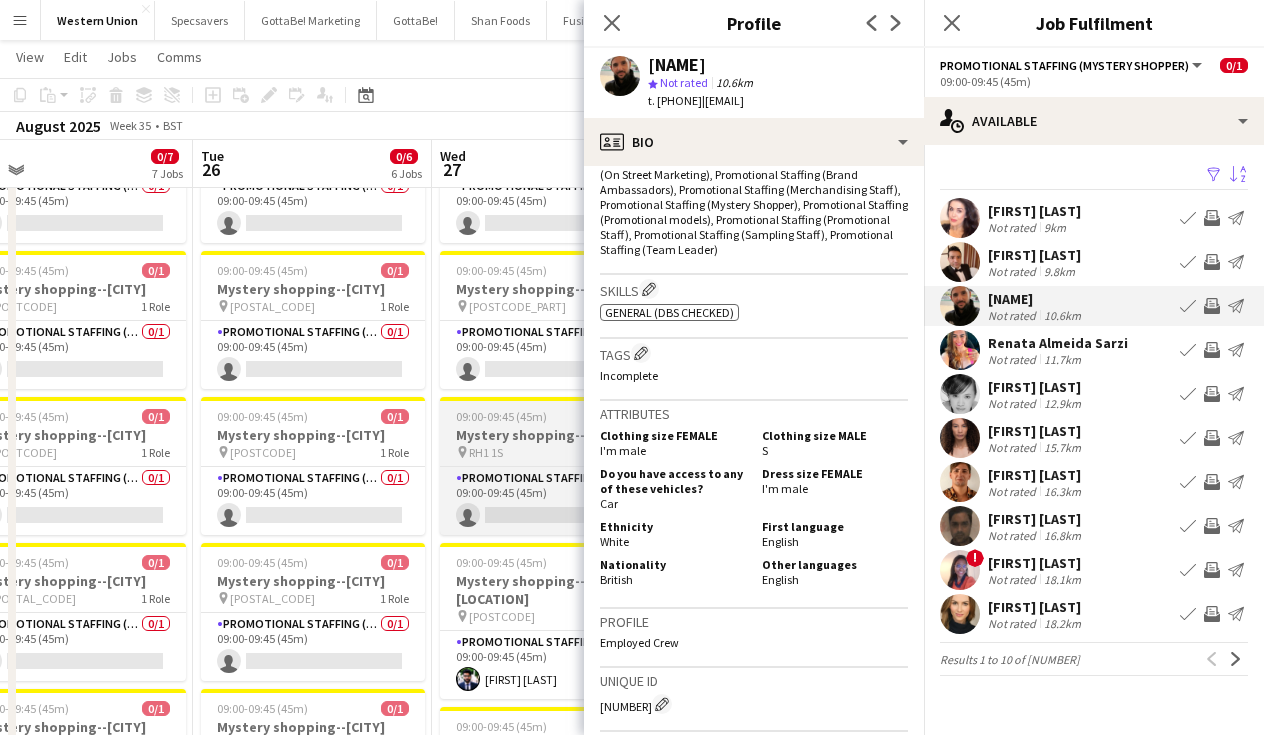 click on "Mystery shopping--[CITY]" at bounding box center [552, 435] 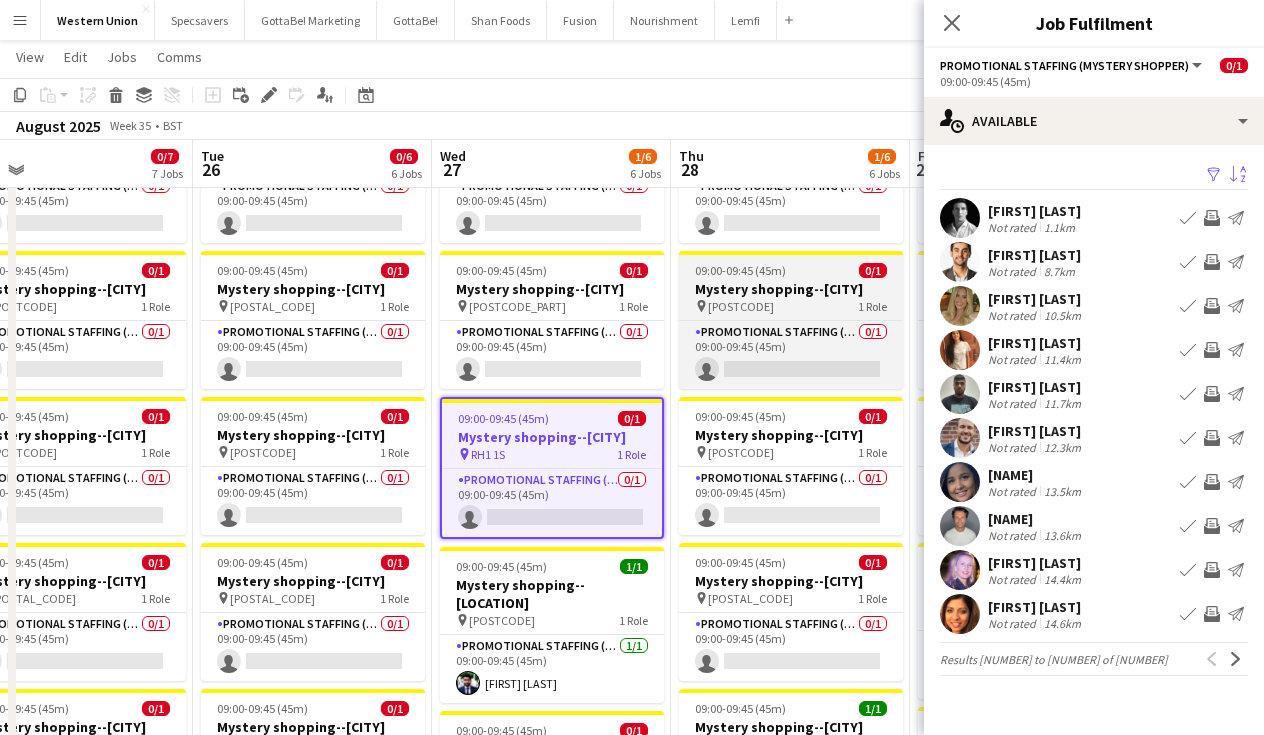 click on "Mystery shopping--[CITY]" at bounding box center [791, 289] 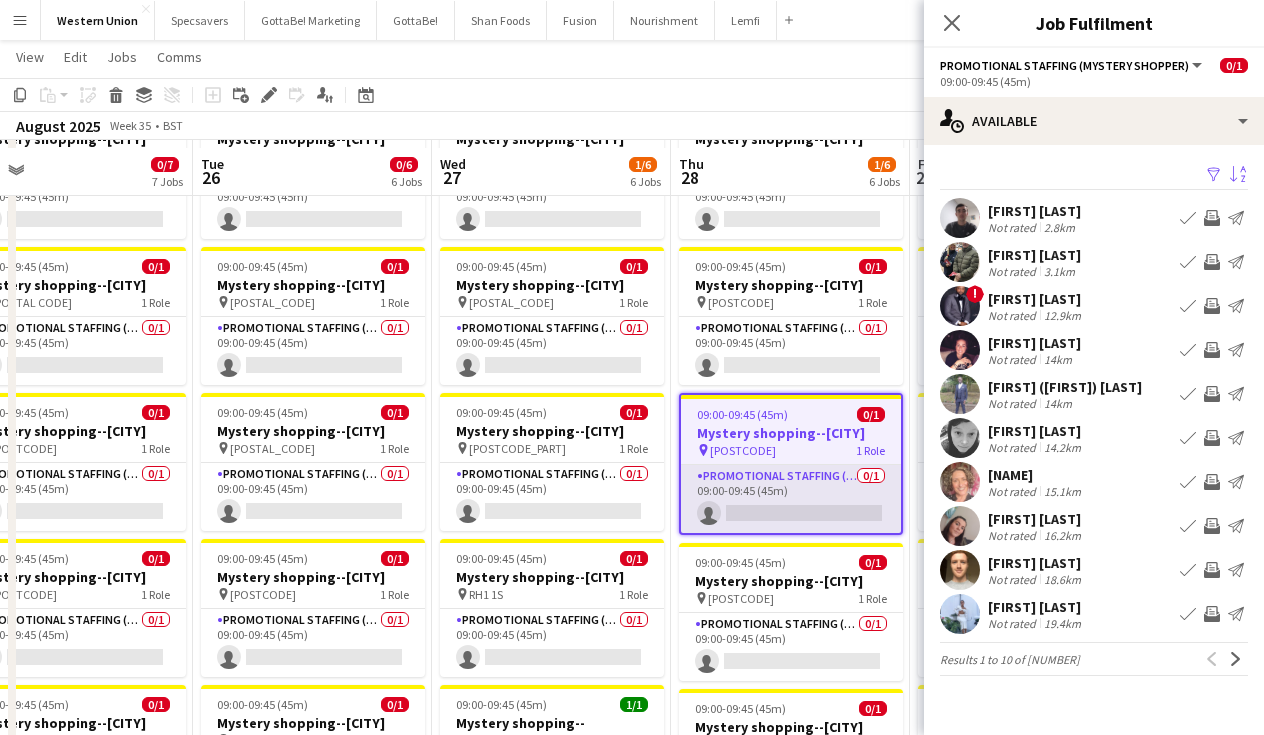 scroll, scrollTop: 118, scrollLeft: 0, axis: vertical 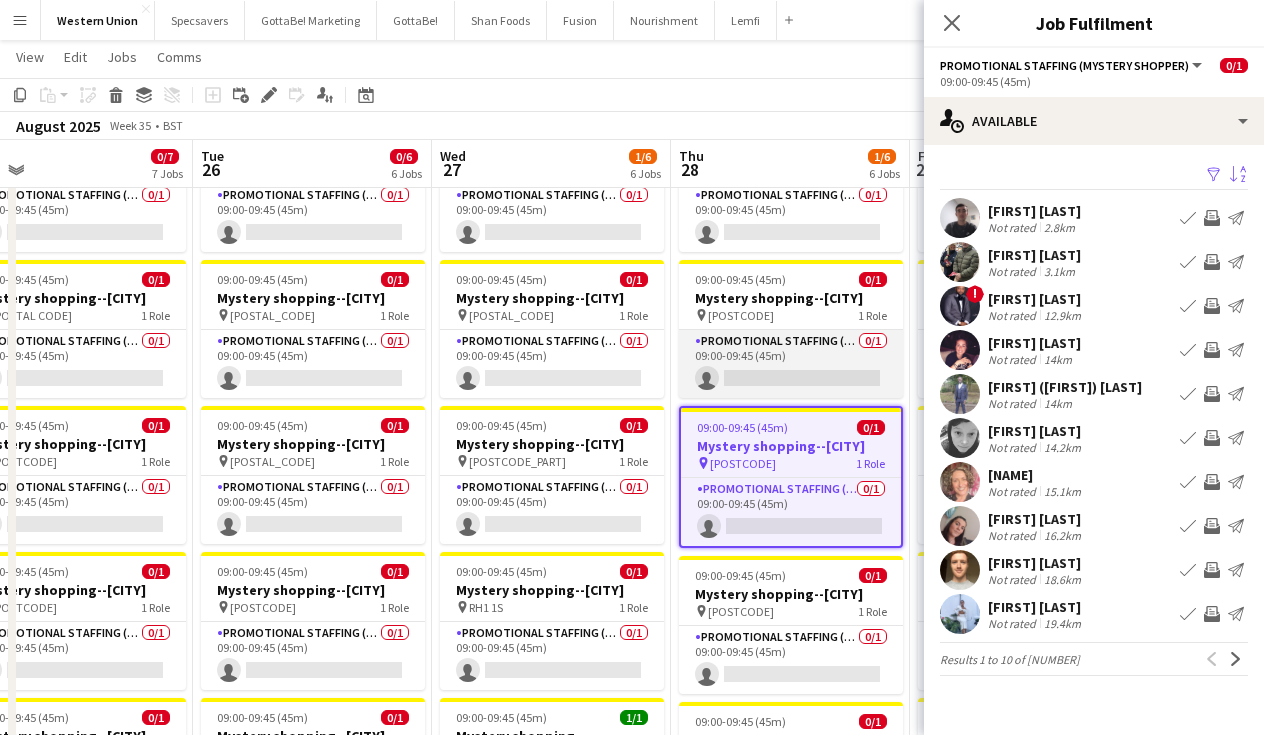 click on "Promotional Staffing (Mystery Shopper) 0/[NUMBER] 09:00-09:45 ([MINUTES]) single-neutral-actions" at bounding box center [791, 364] 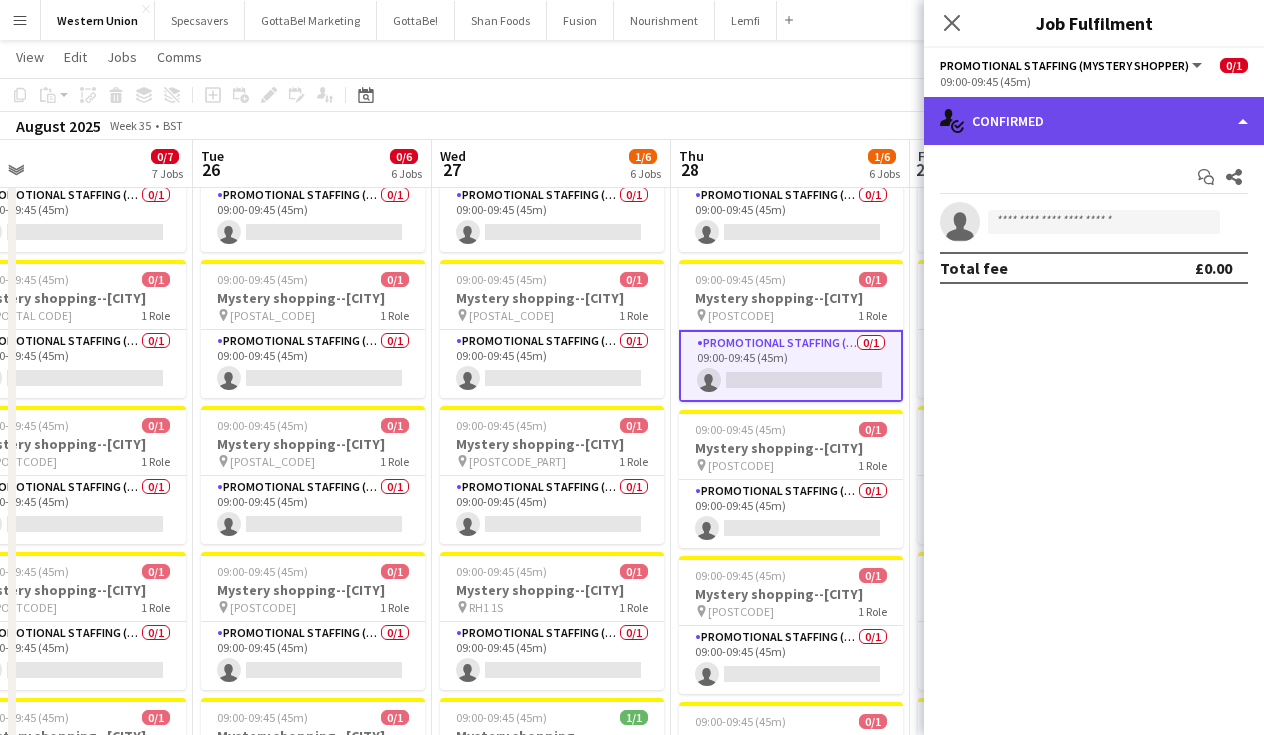 click on "single-neutral-actions-check-2
Confirmed" 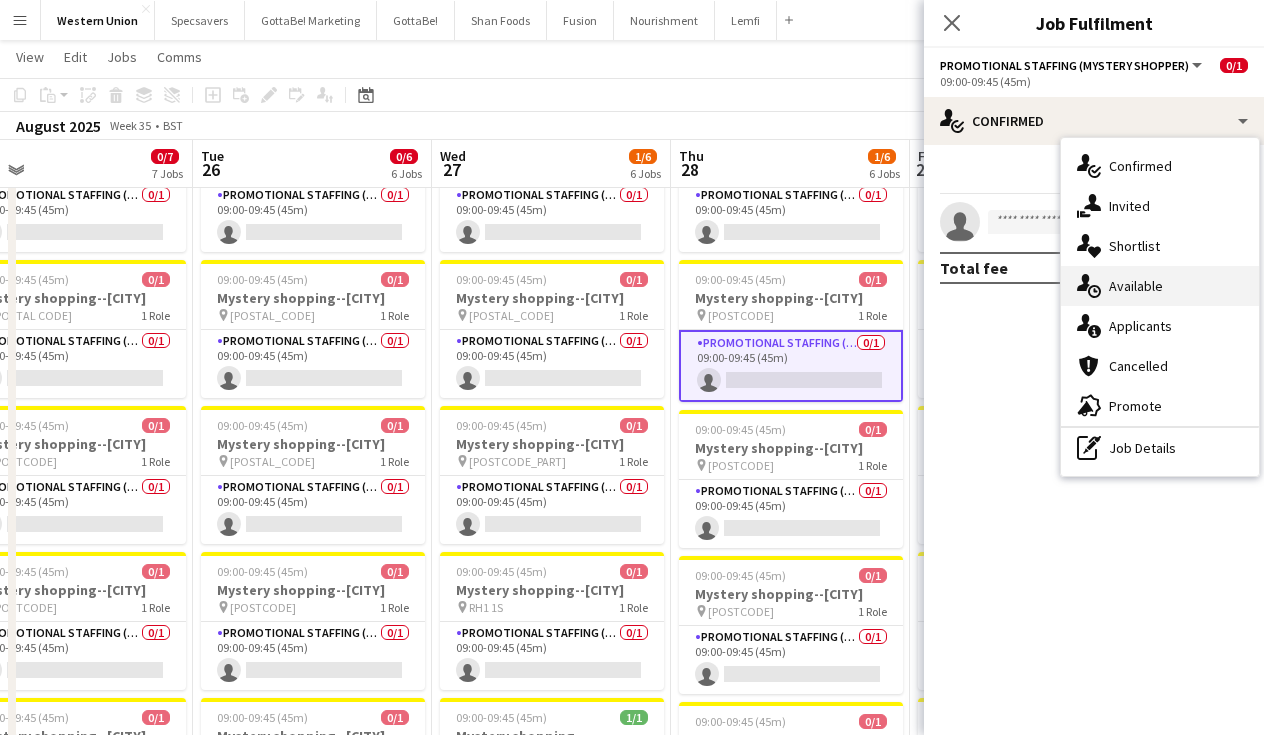 click on "single-neutral-actions-upload
Available" at bounding box center (1160, 286) 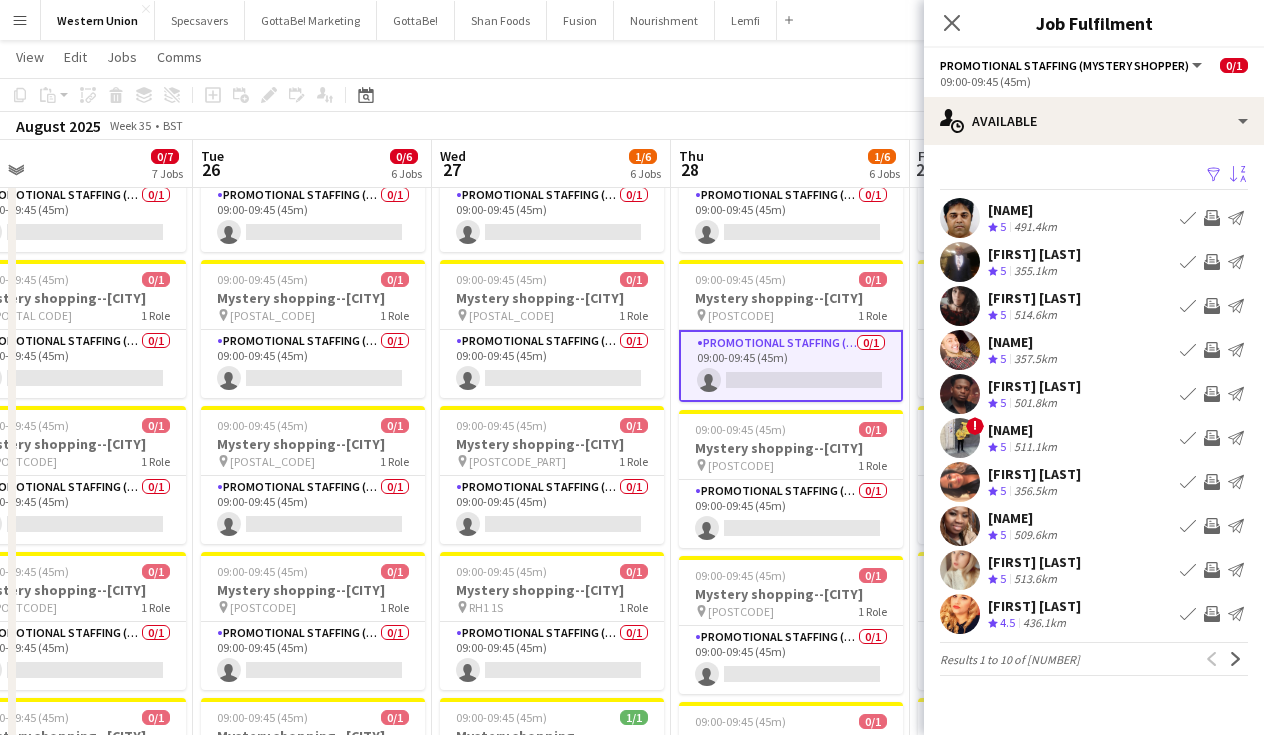 click on "Sort asc" at bounding box center [1238, 175] 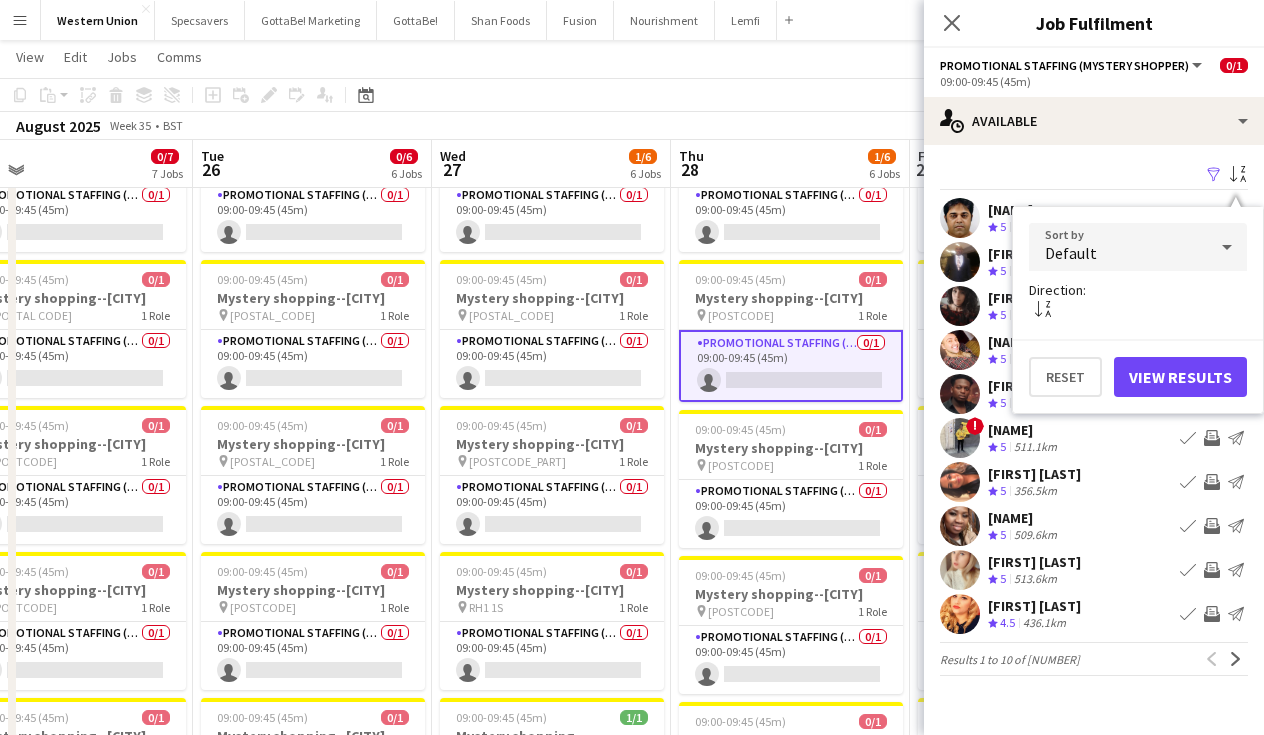 click on "Default" at bounding box center (1118, 247) 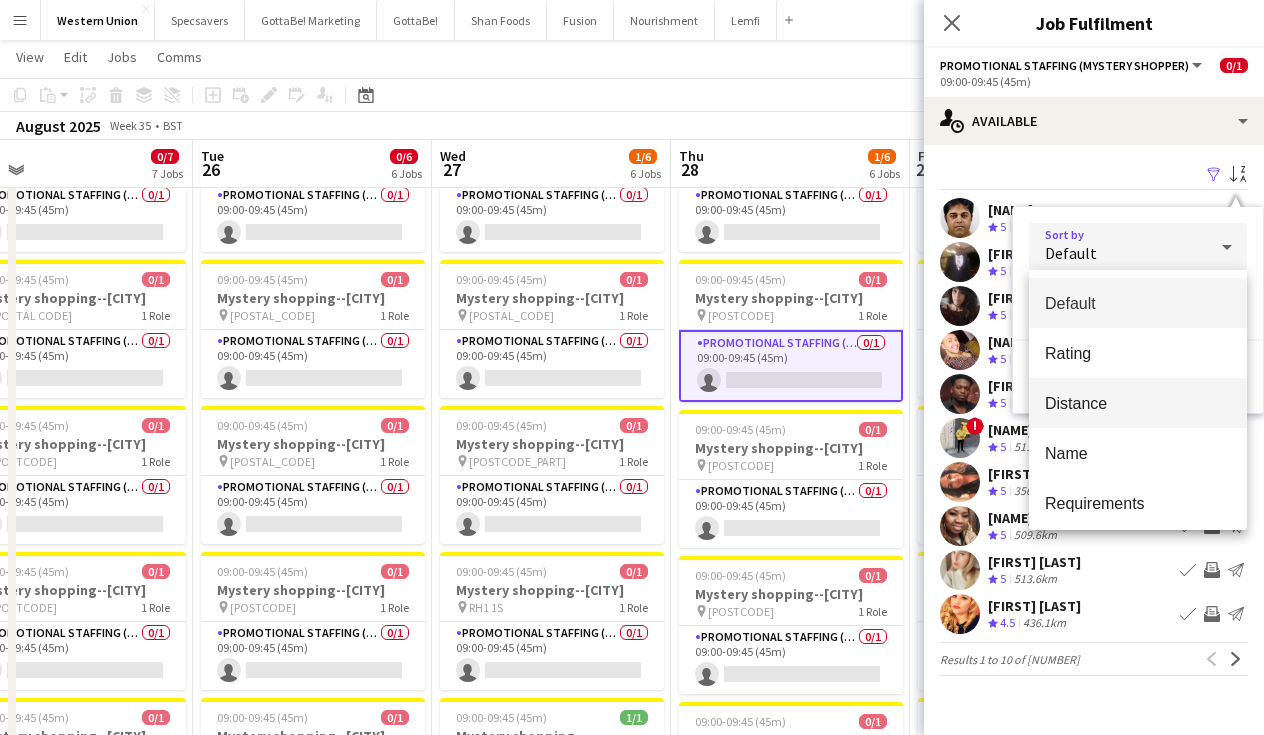 click on "Distance" at bounding box center [1138, 403] 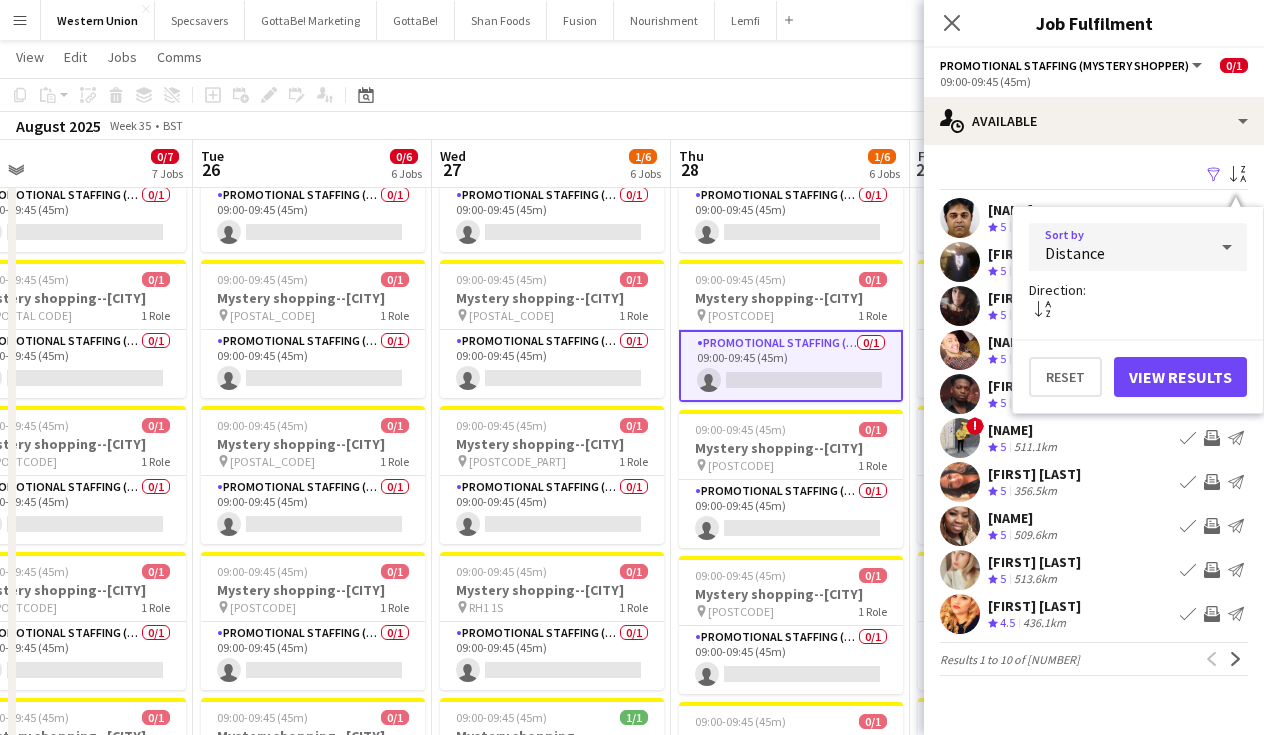 click on "View Results" at bounding box center [1180, 377] 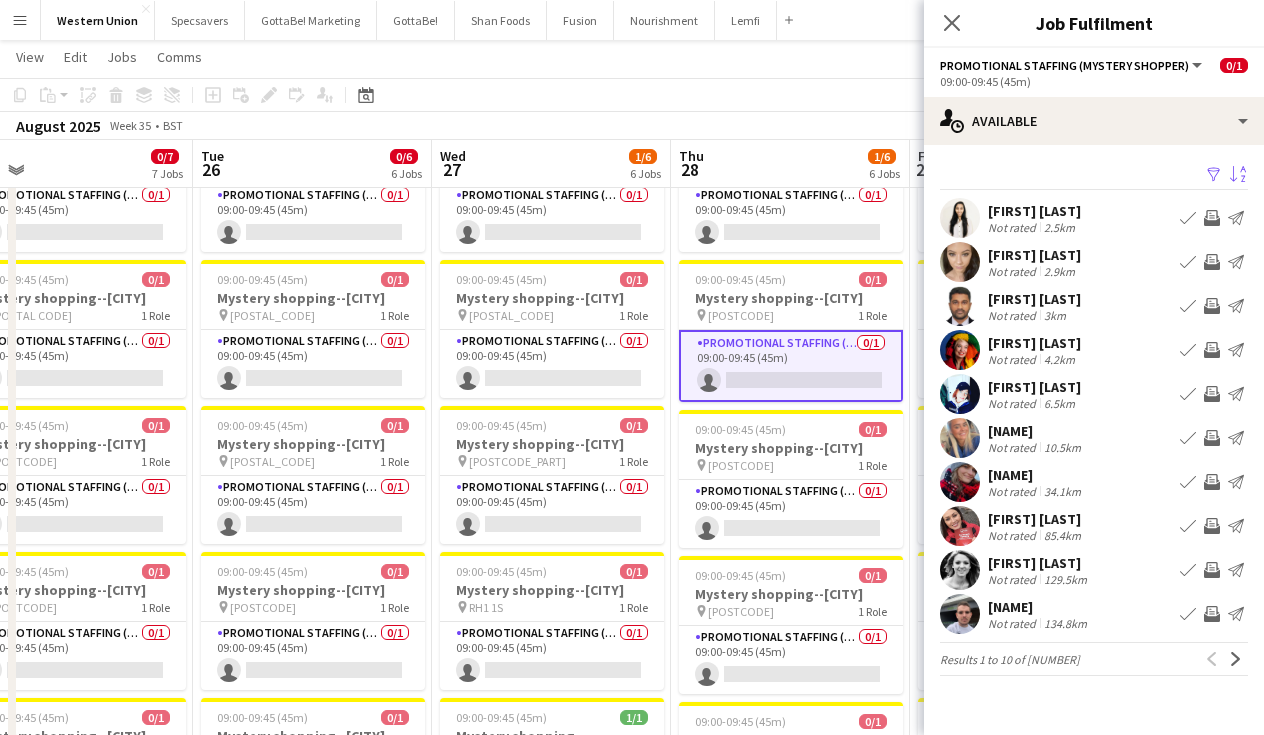 click on "Not rated   4.2km" at bounding box center (1034, 359) 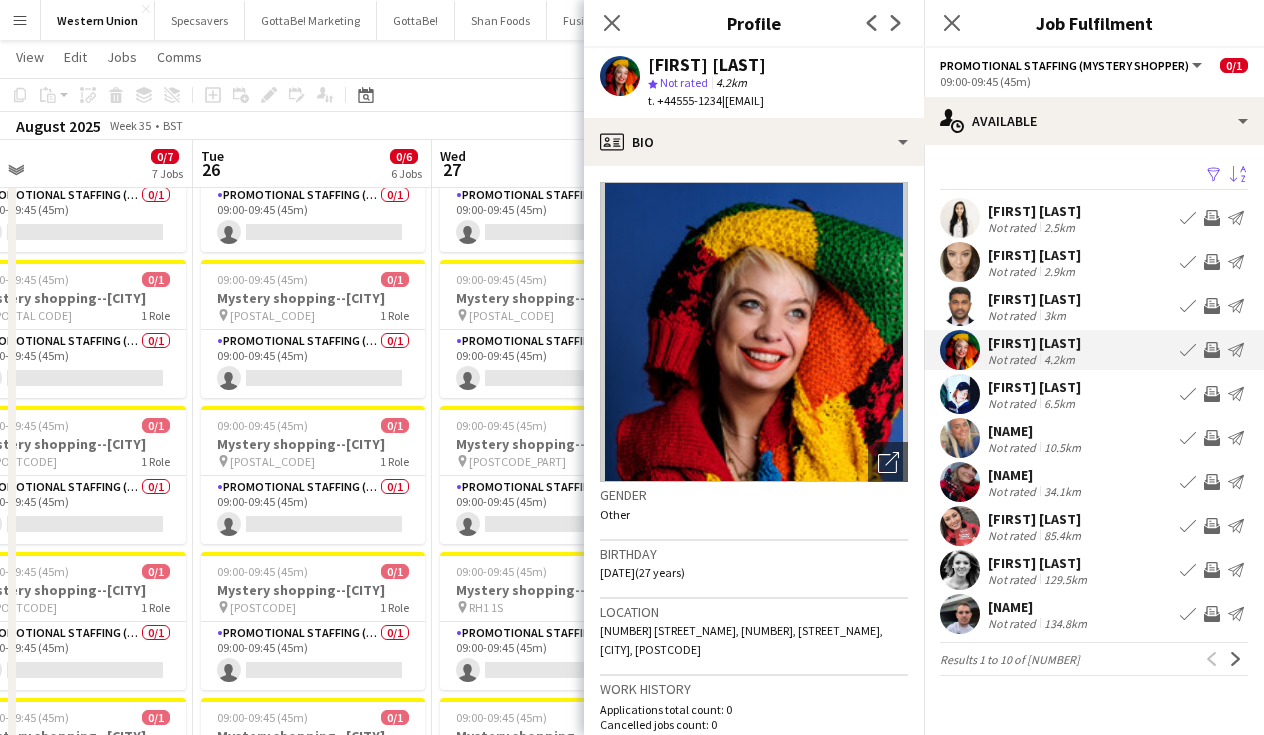scroll, scrollTop: 0, scrollLeft: 0, axis: both 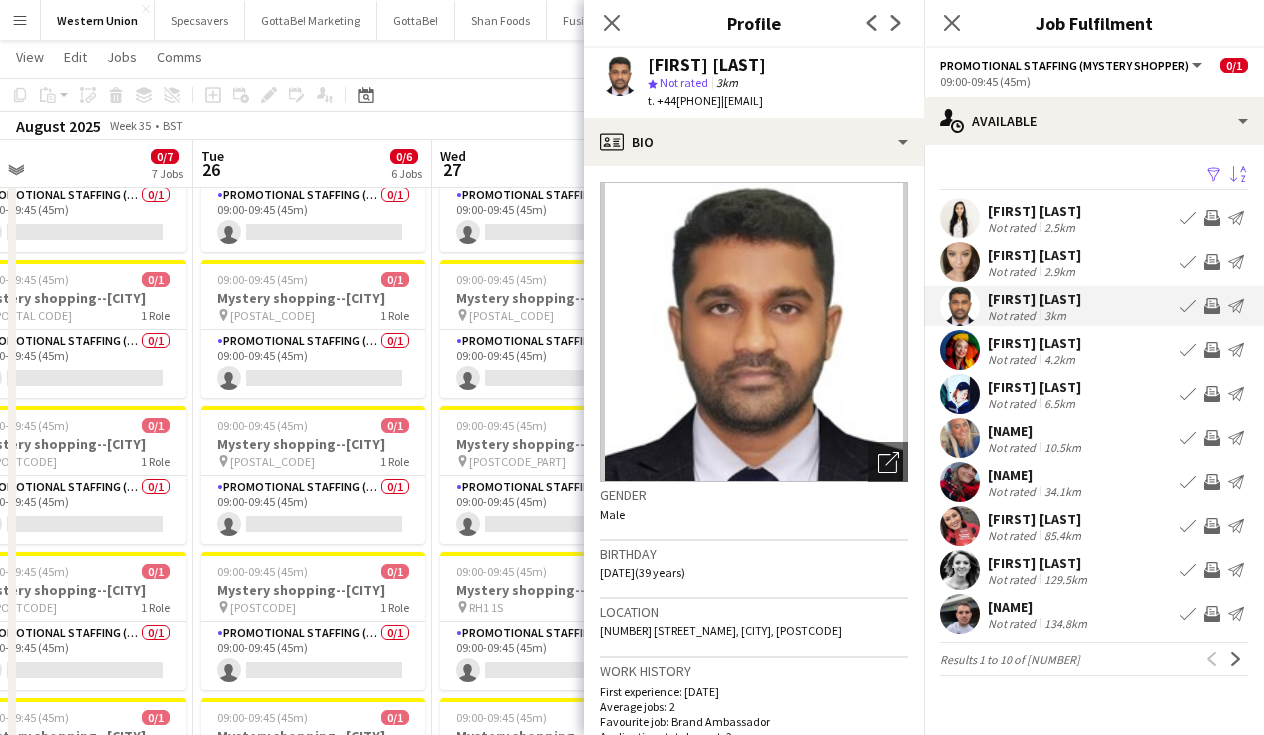 click on "[FIRST] [LAST]" at bounding box center [1034, 211] 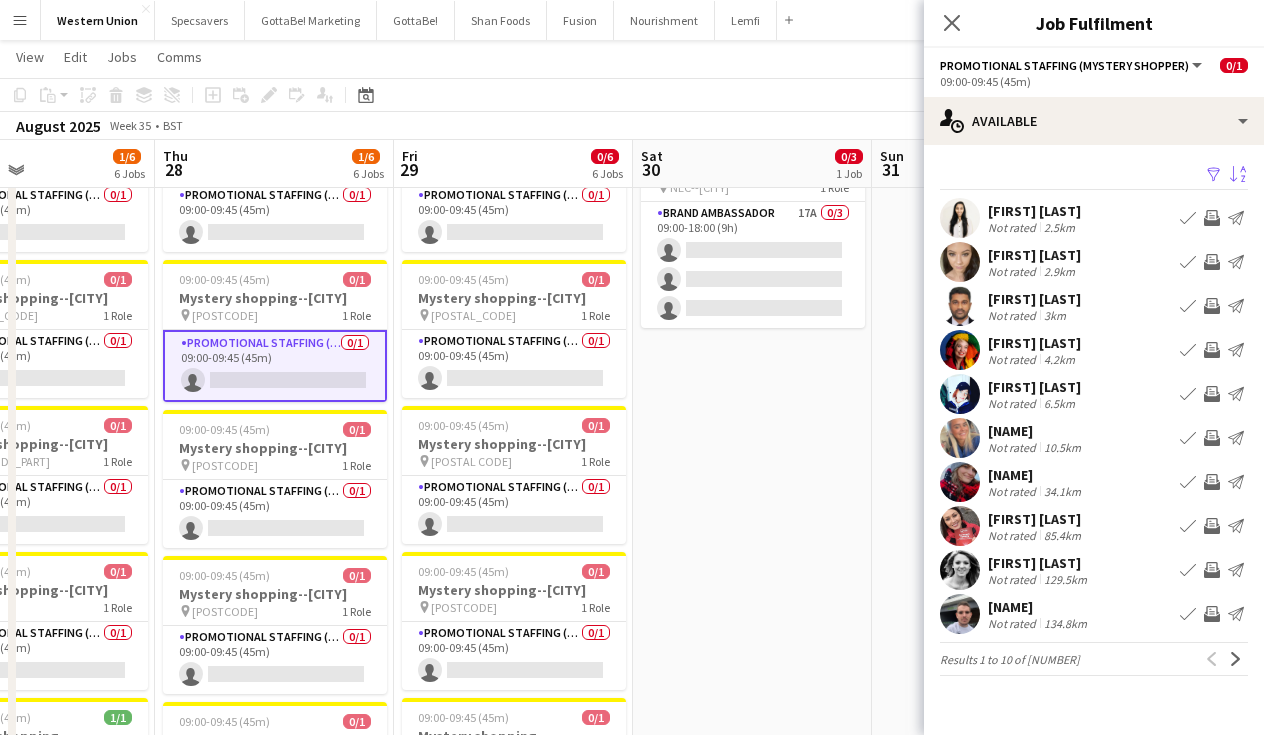 scroll, scrollTop: 0, scrollLeft: 552, axis: horizontal 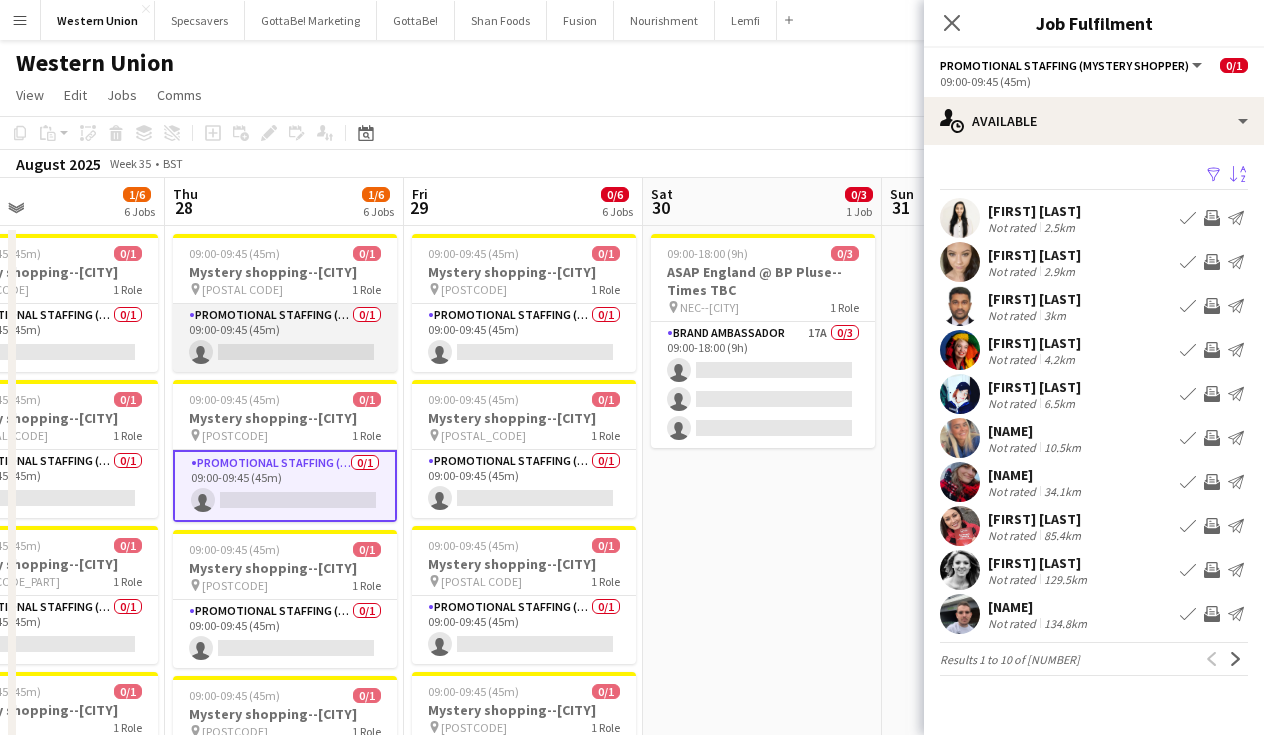 click on "Promotional Staffing (Mystery Shopper) 0/[NUMBER] 09:00-09:45 ([MINUTES]) single-neutral-actions" at bounding box center [285, 338] 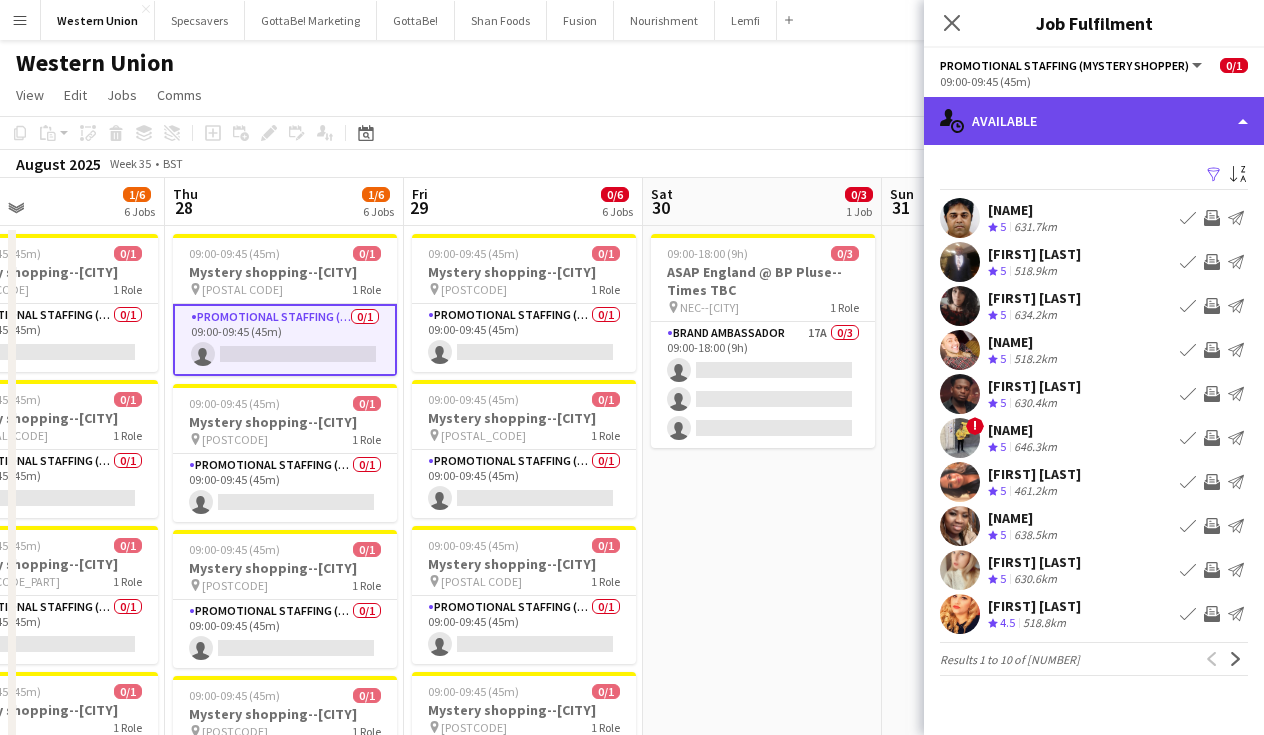 click on "single-neutral-actions-upload
Available" 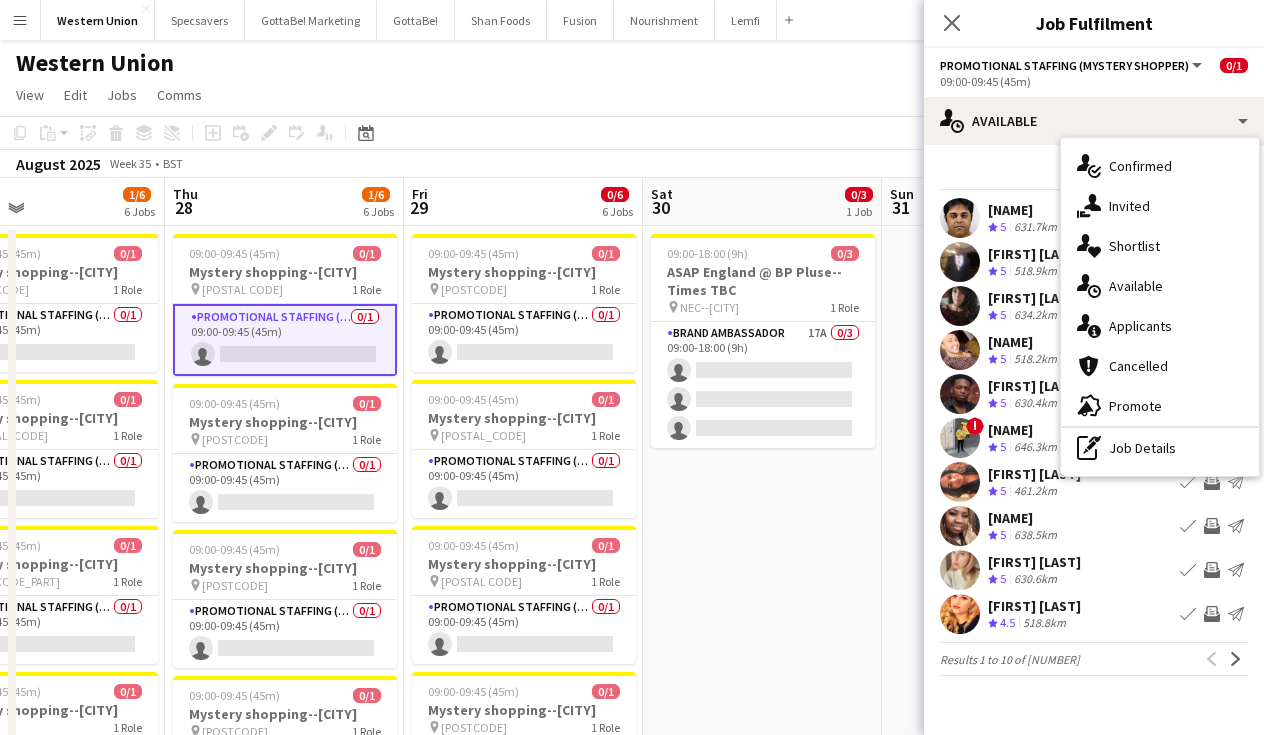click on "09:00-09:45 (45m)" 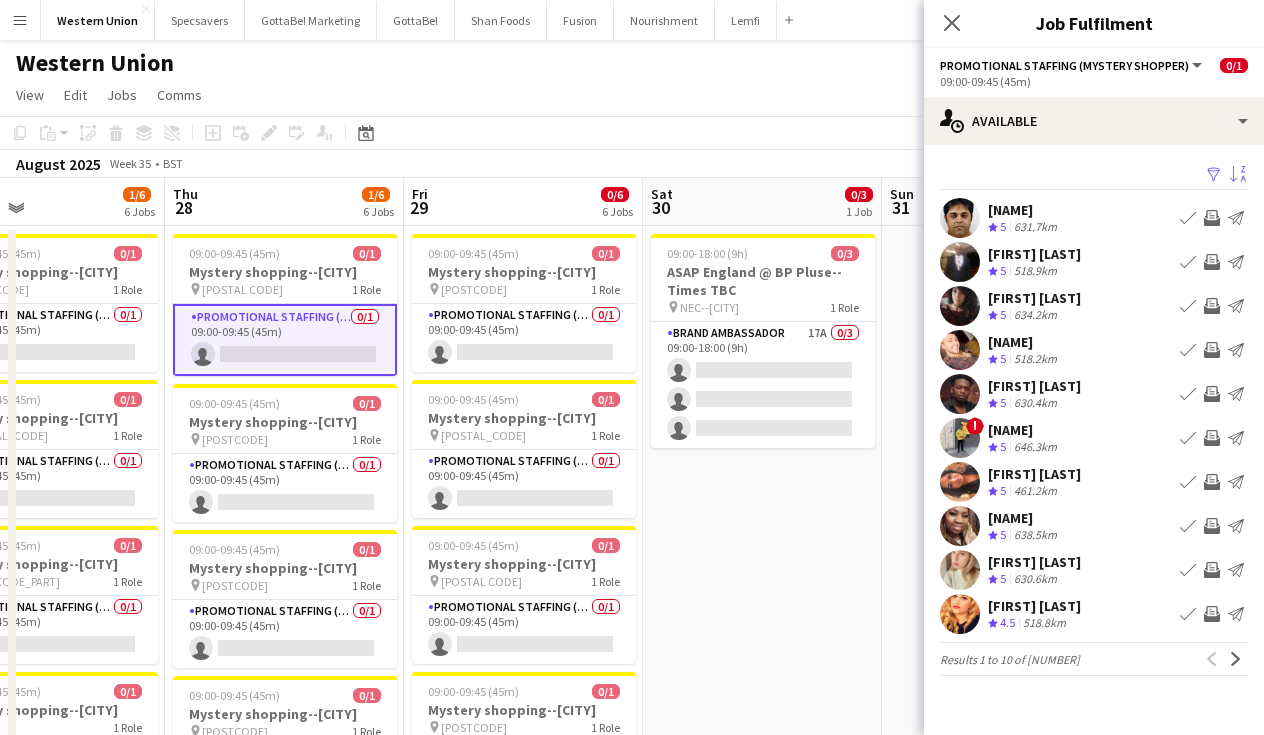 click on "Sort asc" at bounding box center (1238, 175) 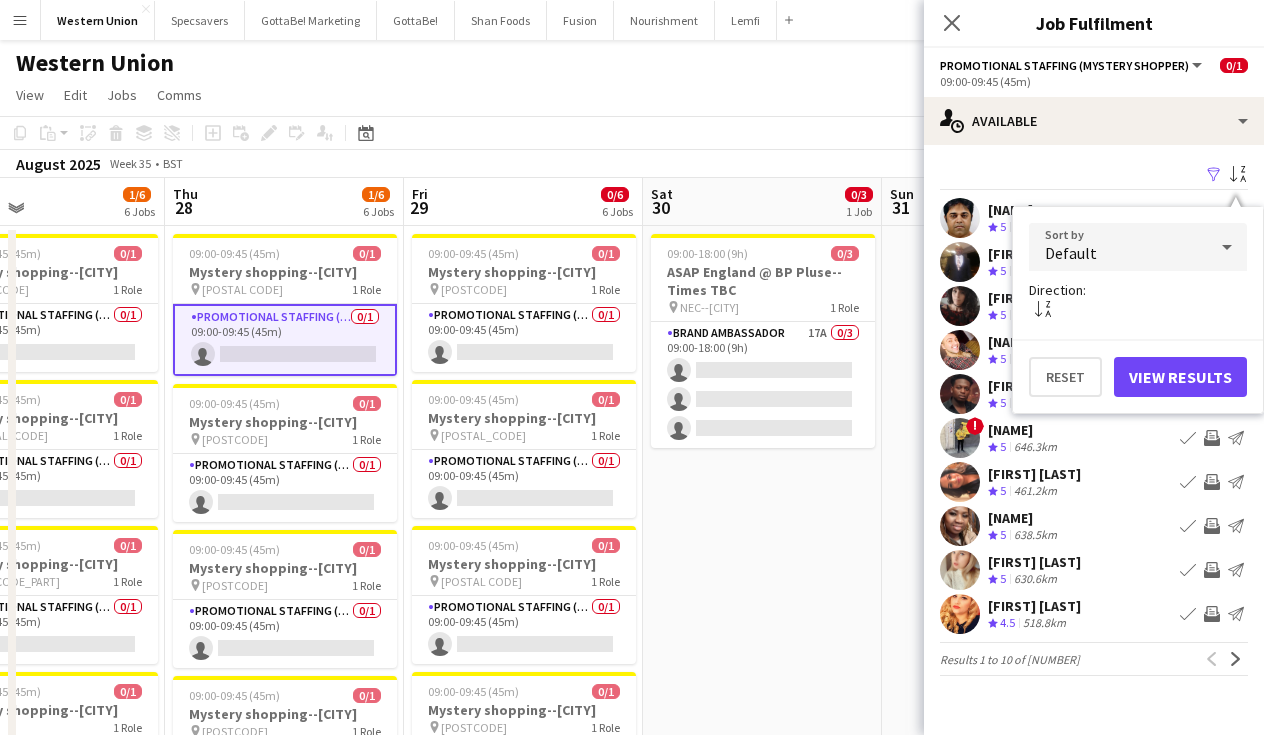click on "Default" at bounding box center (1118, 247) 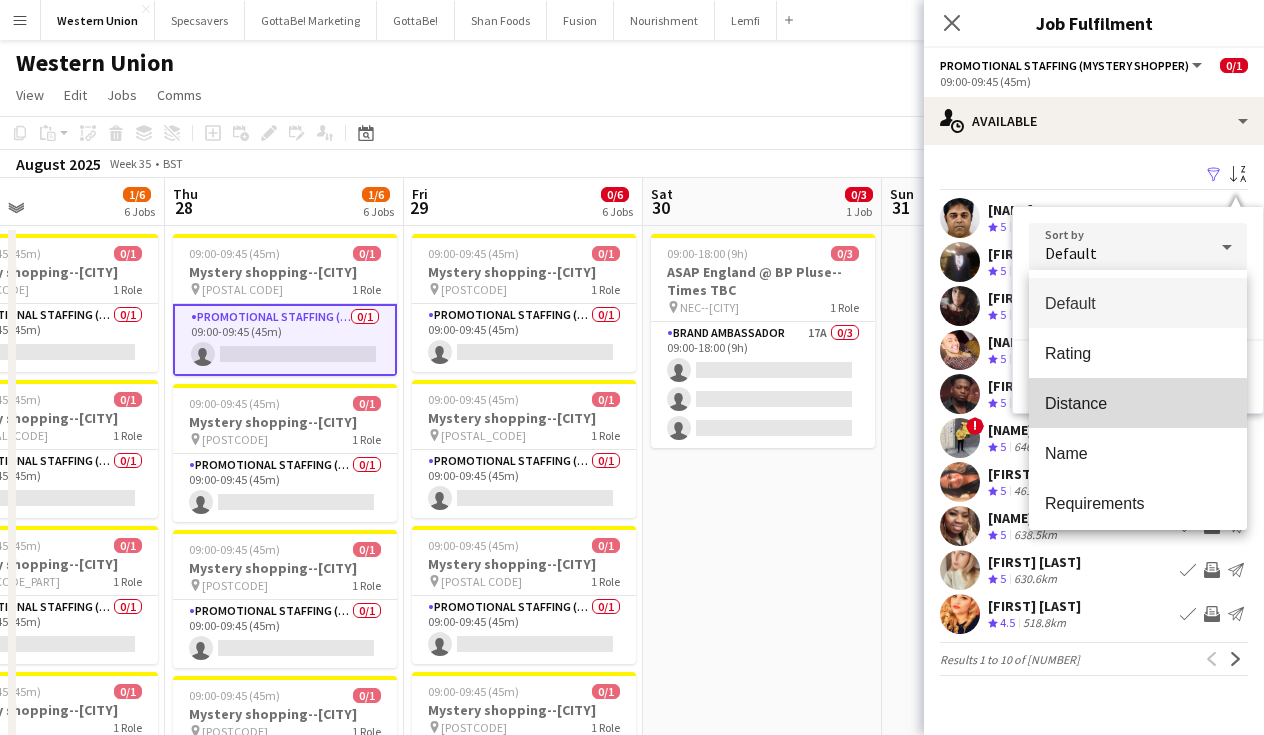 click on "Distance" at bounding box center [1138, 403] 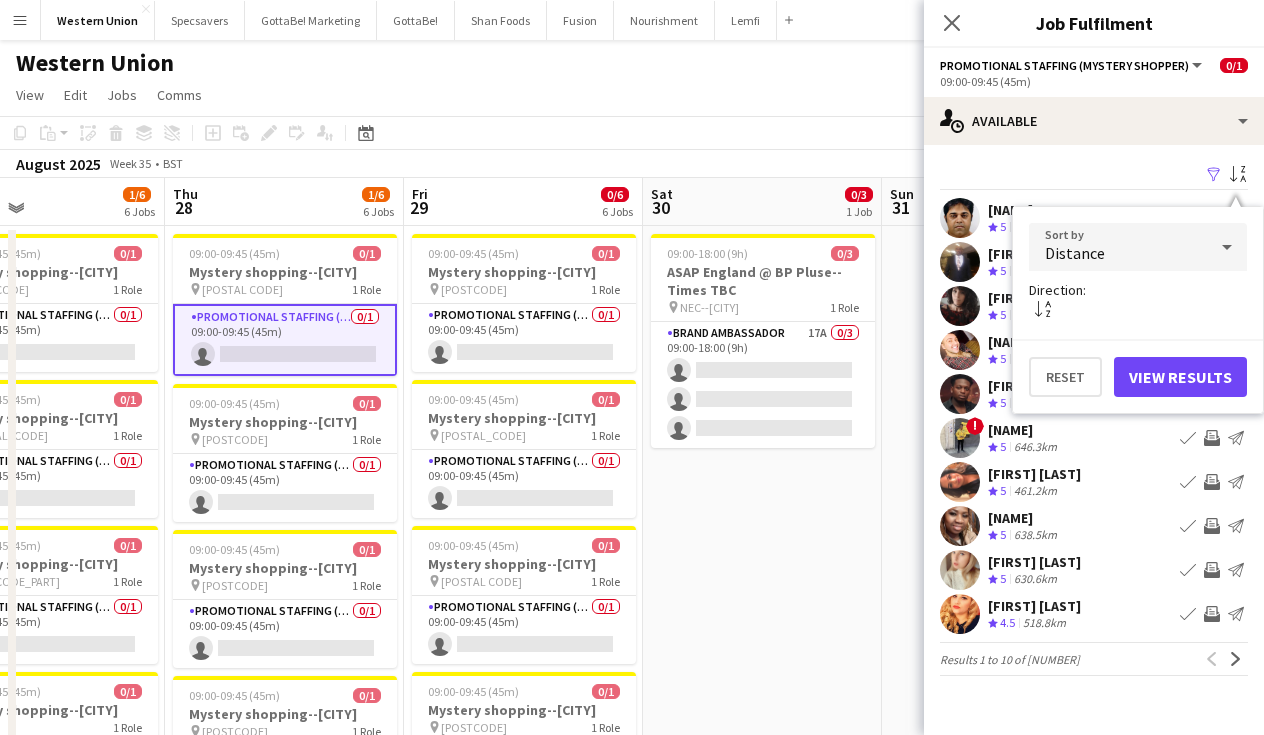 click on "View Results" at bounding box center (1180, 377) 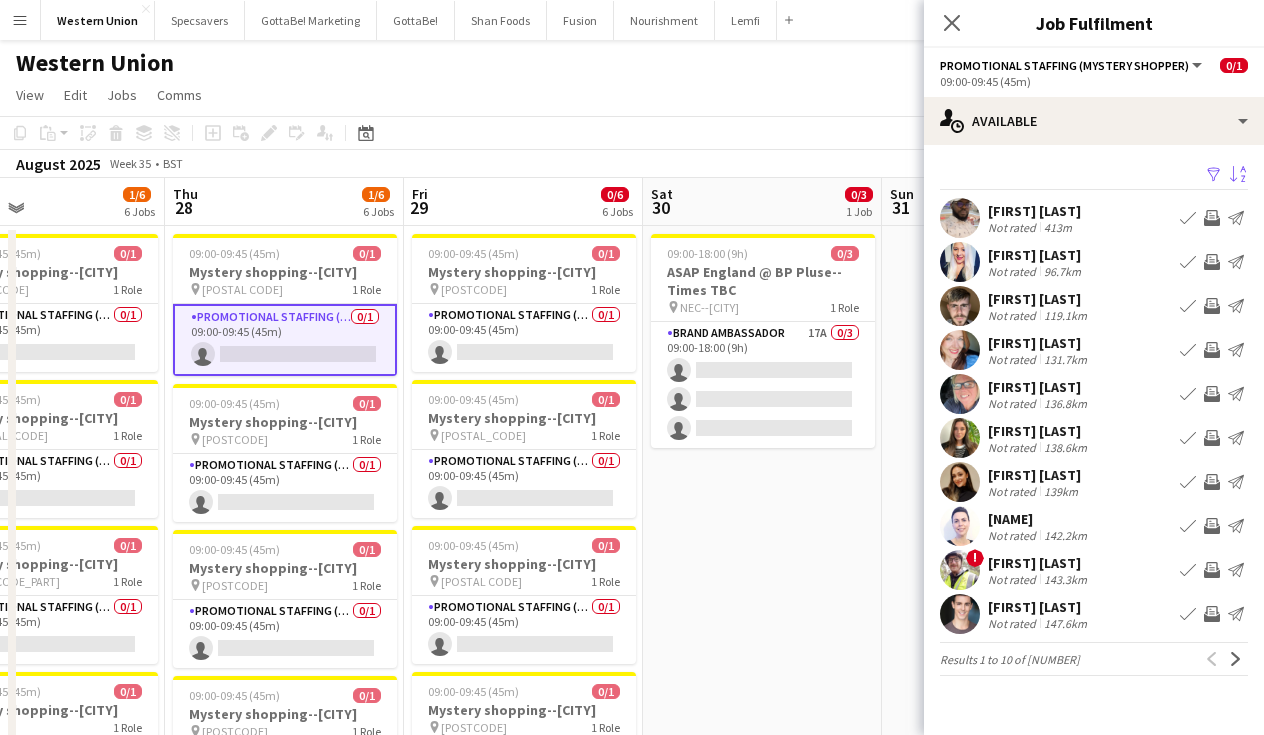 click on "[FIRST] [LAST]" at bounding box center [1034, 211] 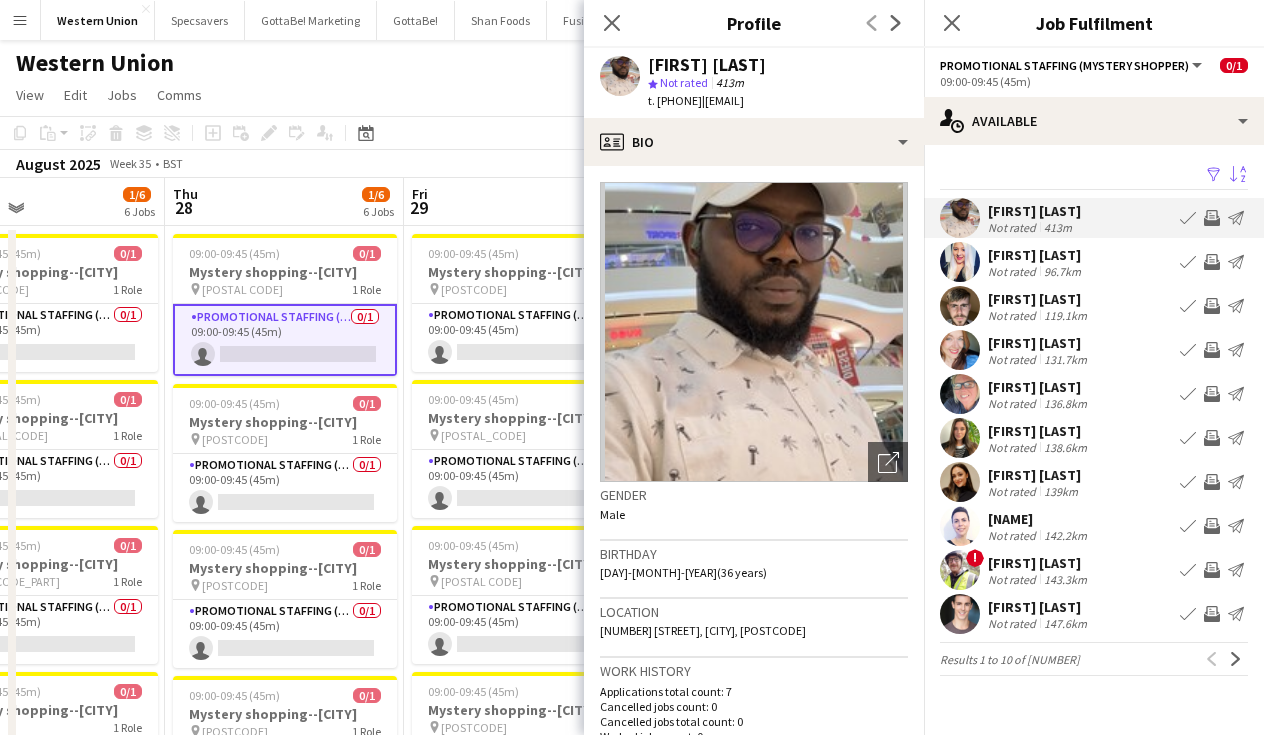 scroll, scrollTop: 0, scrollLeft: 0, axis: both 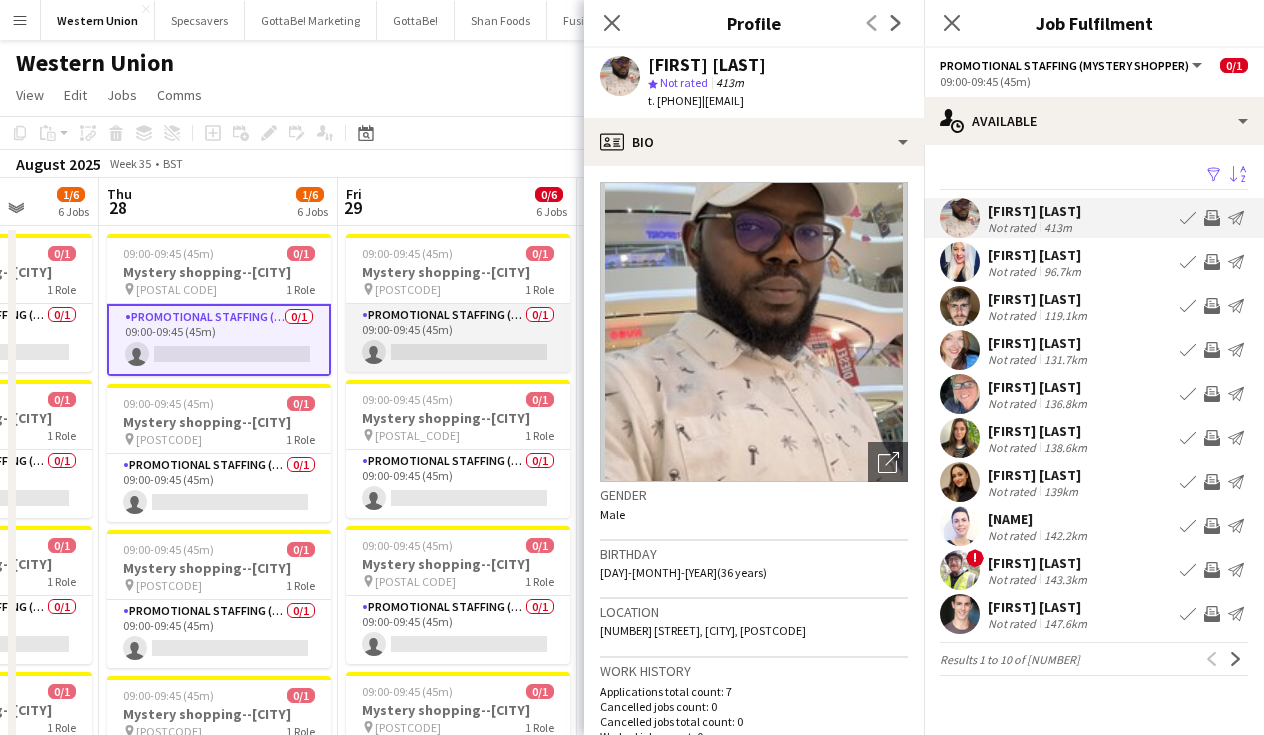 click on "Promotional Staffing (Mystery Shopper) 0/[NUMBER] 09:00-09:45 ([MINUTES]) single-neutral-actions" at bounding box center [458, 338] 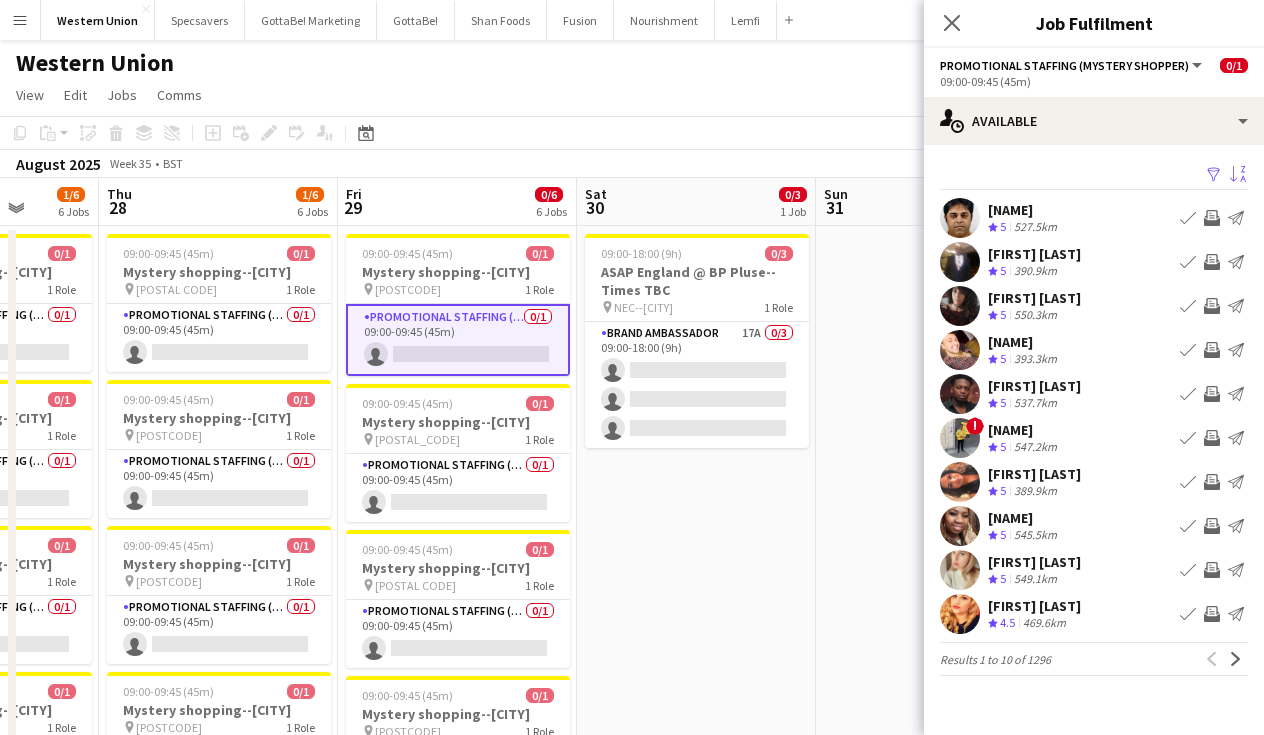 click on "Sort asc" at bounding box center (1238, 175) 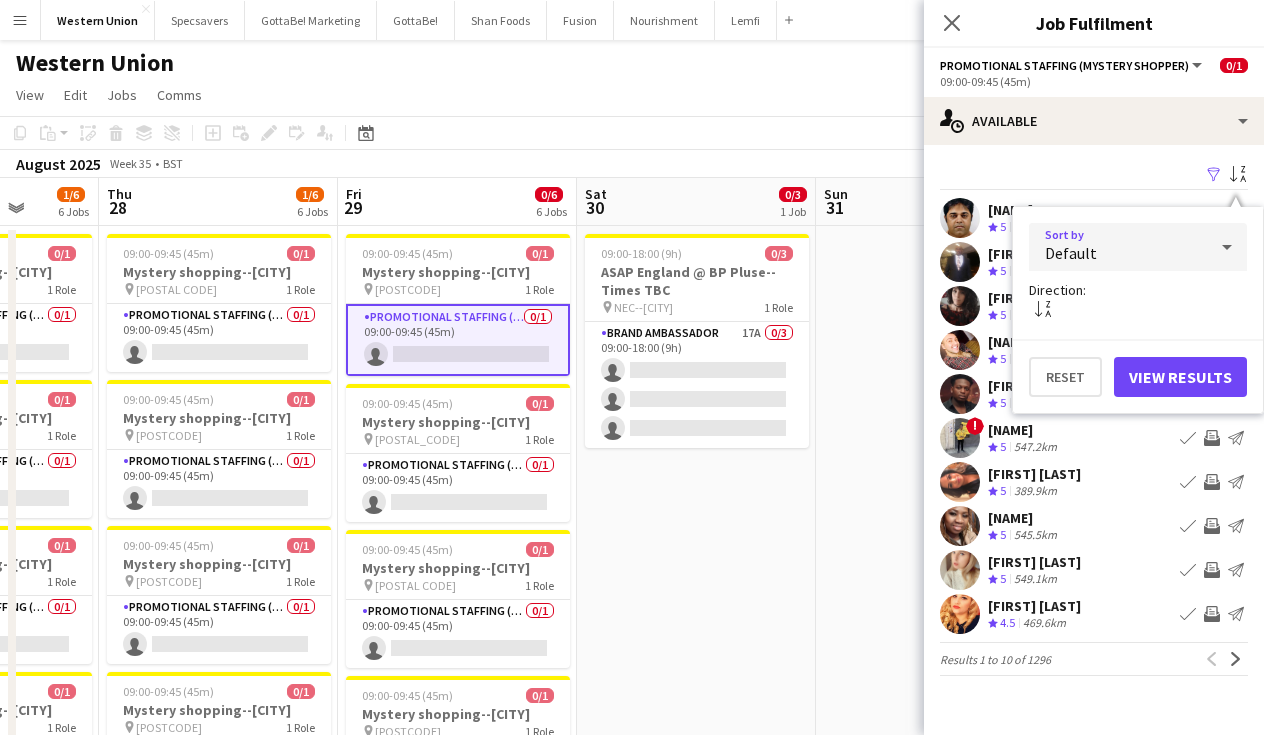 click on "Default" at bounding box center [1118, 247] 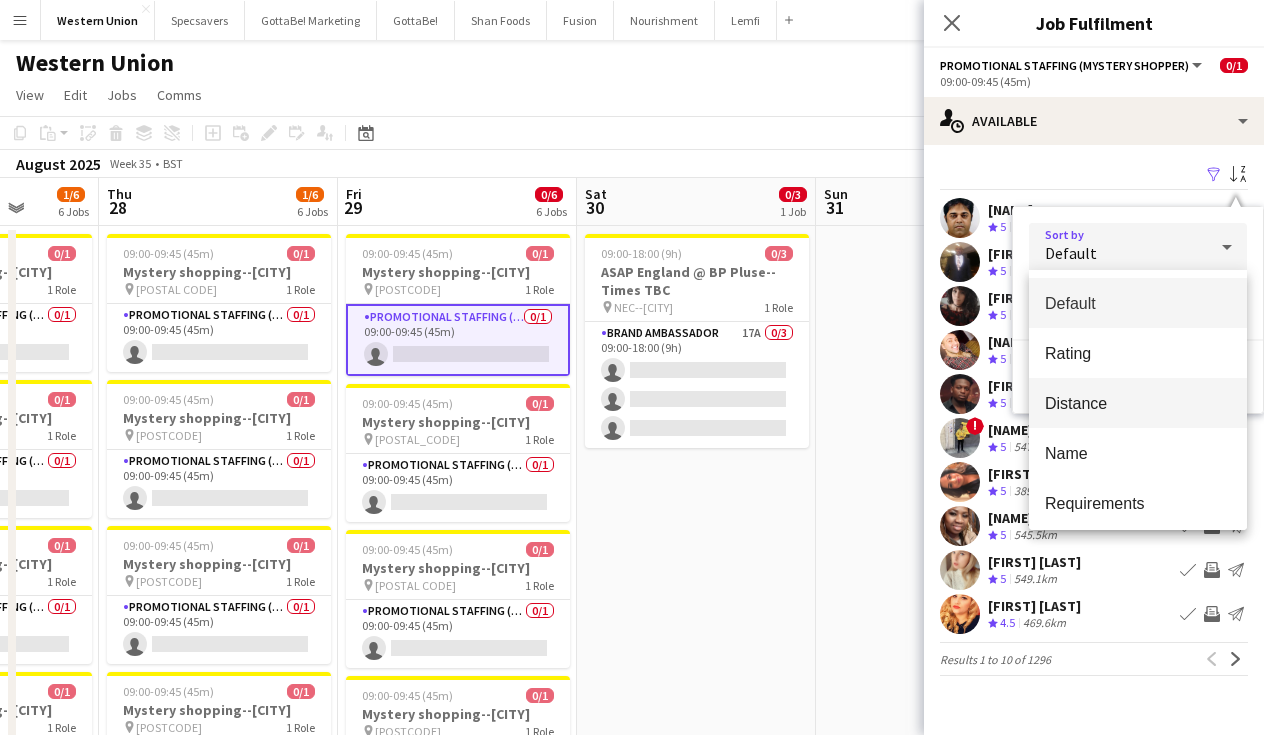 click on "Distance" at bounding box center [1138, 403] 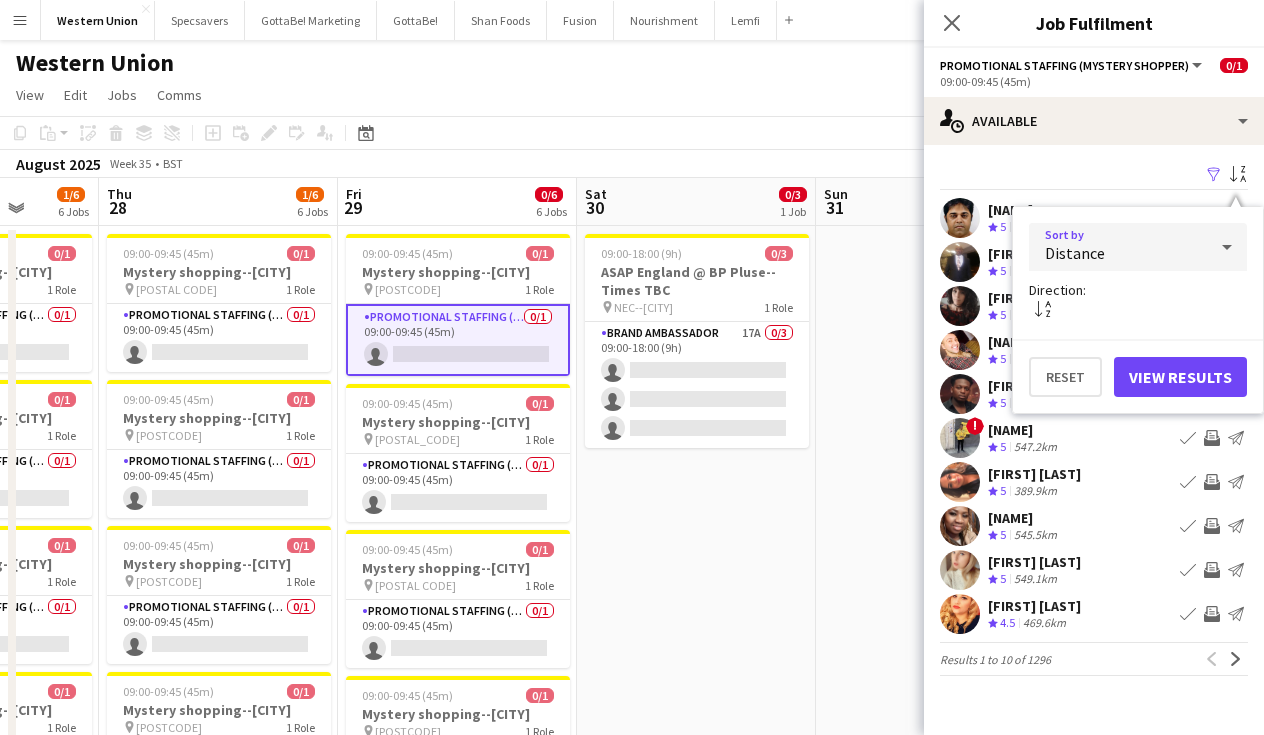 click on "View Results" at bounding box center (1180, 377) 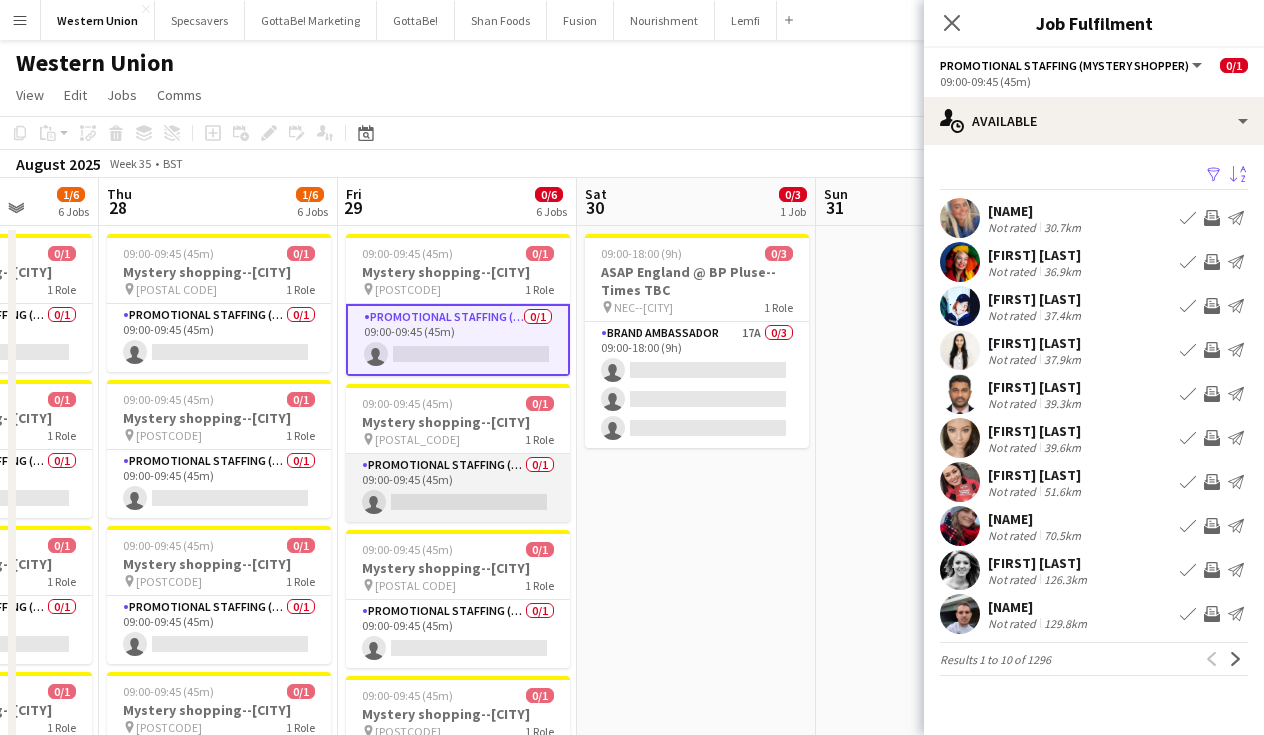 click on "Promotional Staffing (Mystery Shopper) 0/[NUMBER] 09:00-09:45 ([MINUTES]) single-neutral-actions" at bounding box center (458, 488) 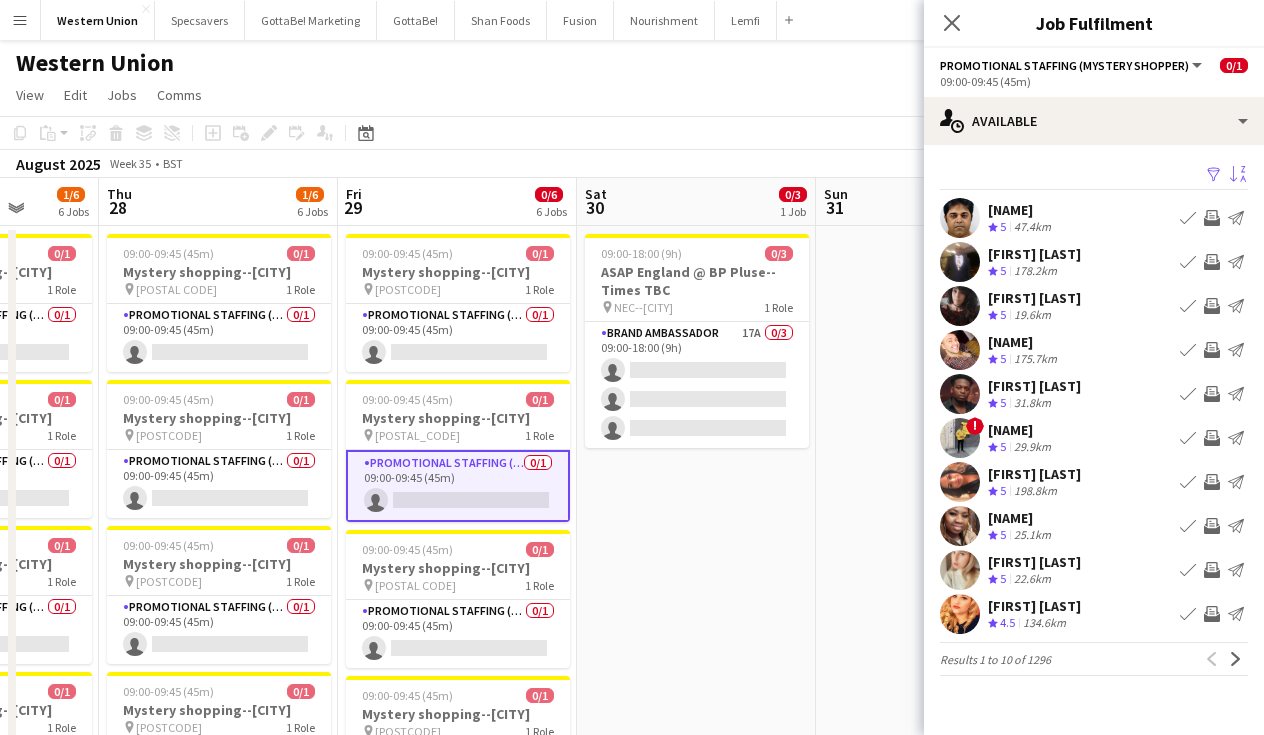click on "Sort asc" at bounding box center (1236, 175) 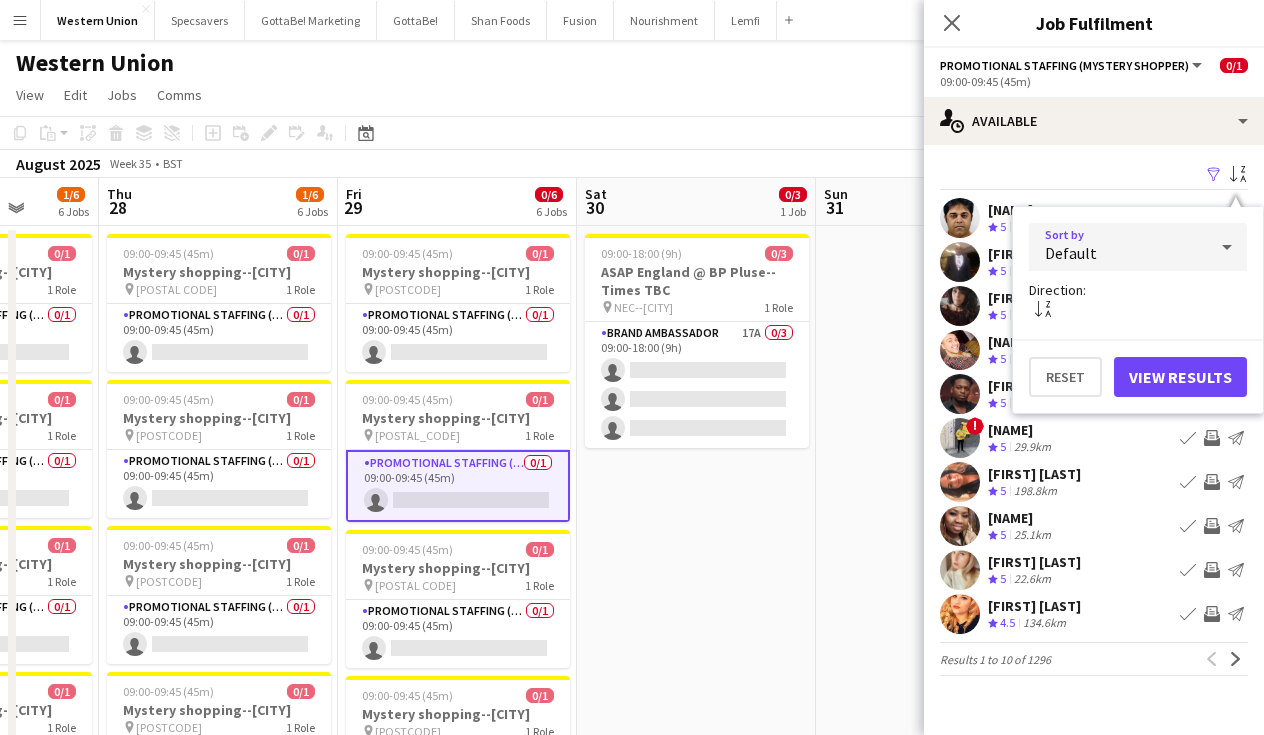 click on "Default" at bounding box center [1118, 247] 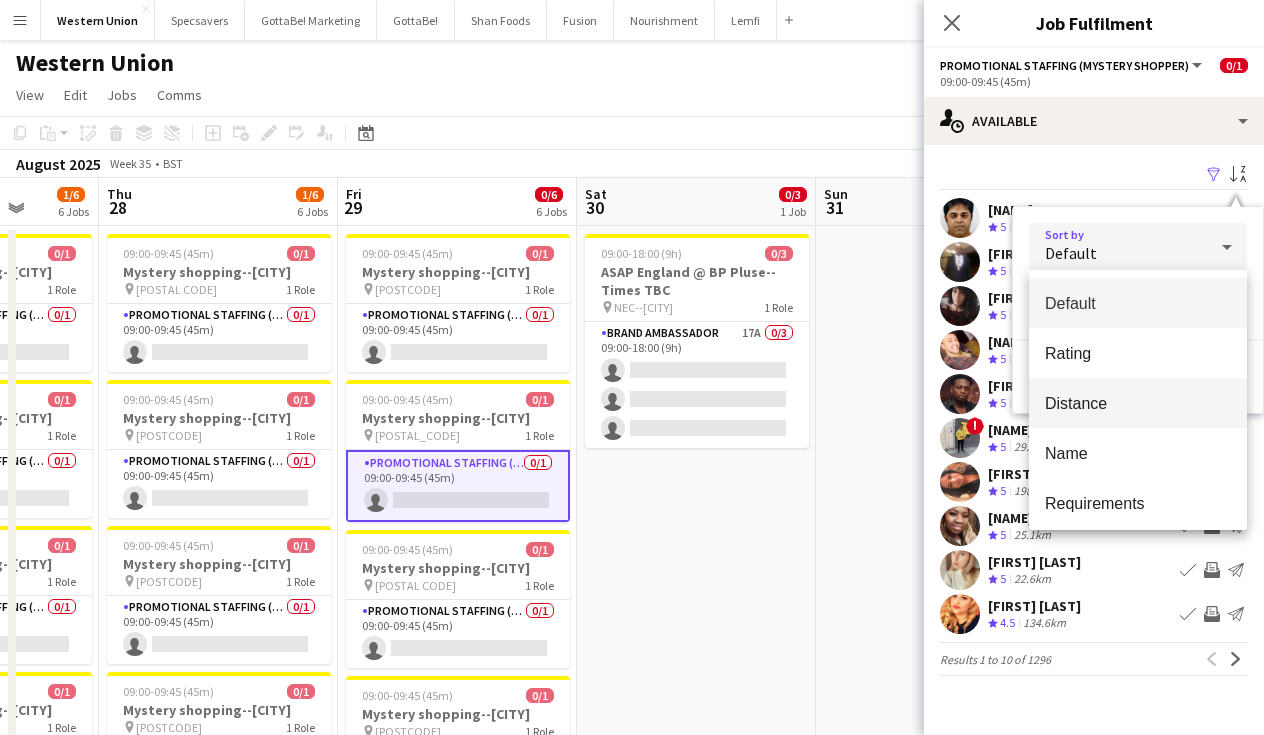 click on "Distance" at bounding box center (1138, 403) 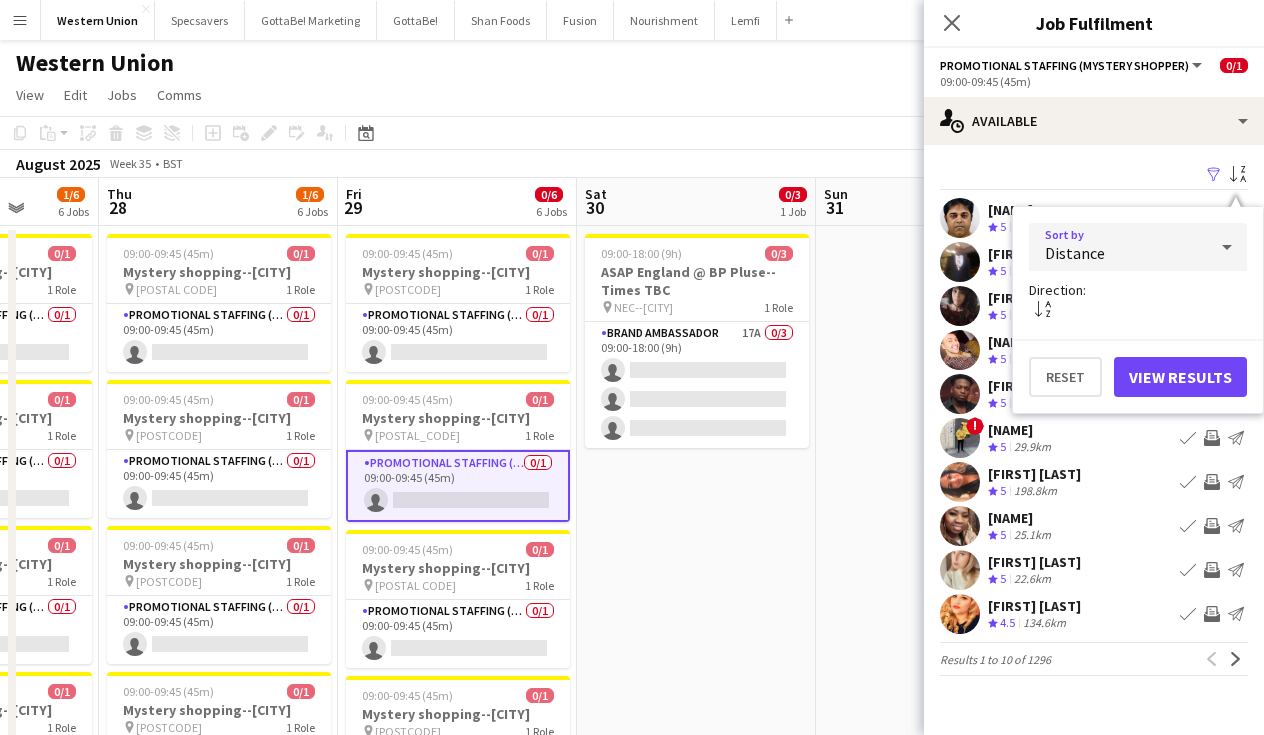 click on "View Results" at bounding box center [1180, 377] 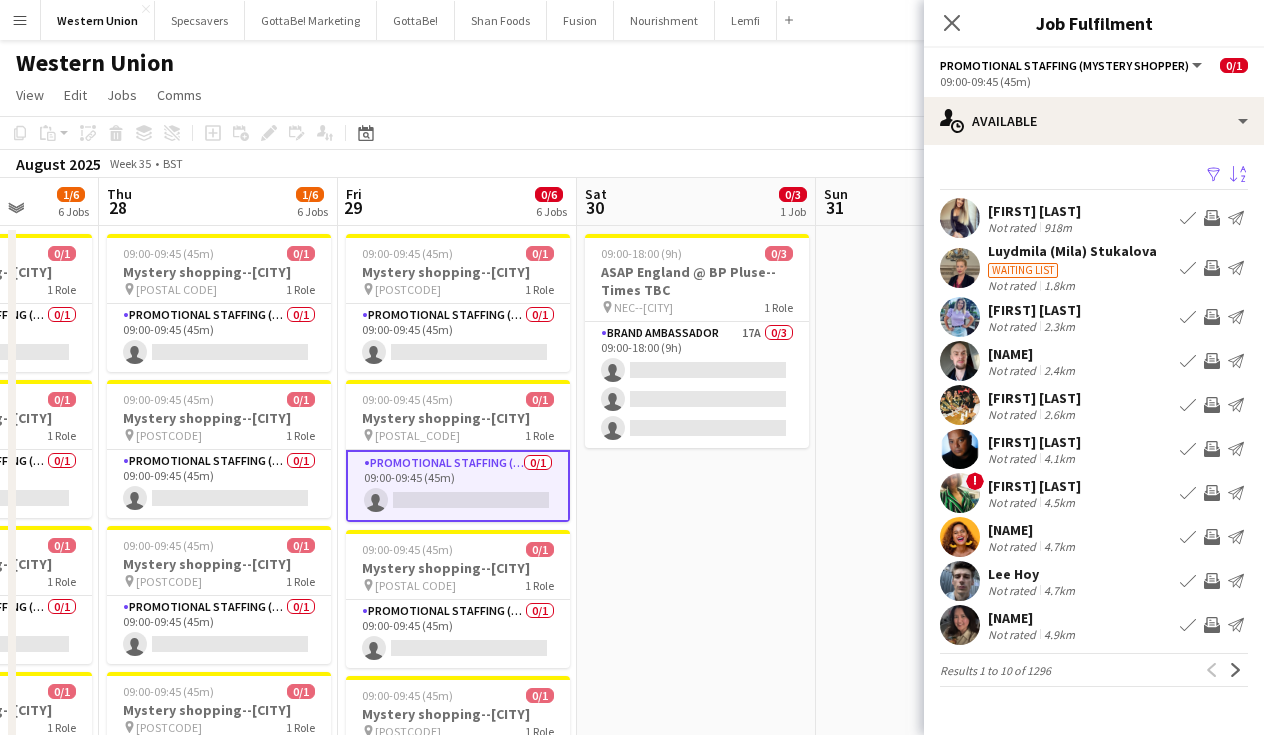 click on "[FIRST] [LAST]" at bounding box center [1034, 211] 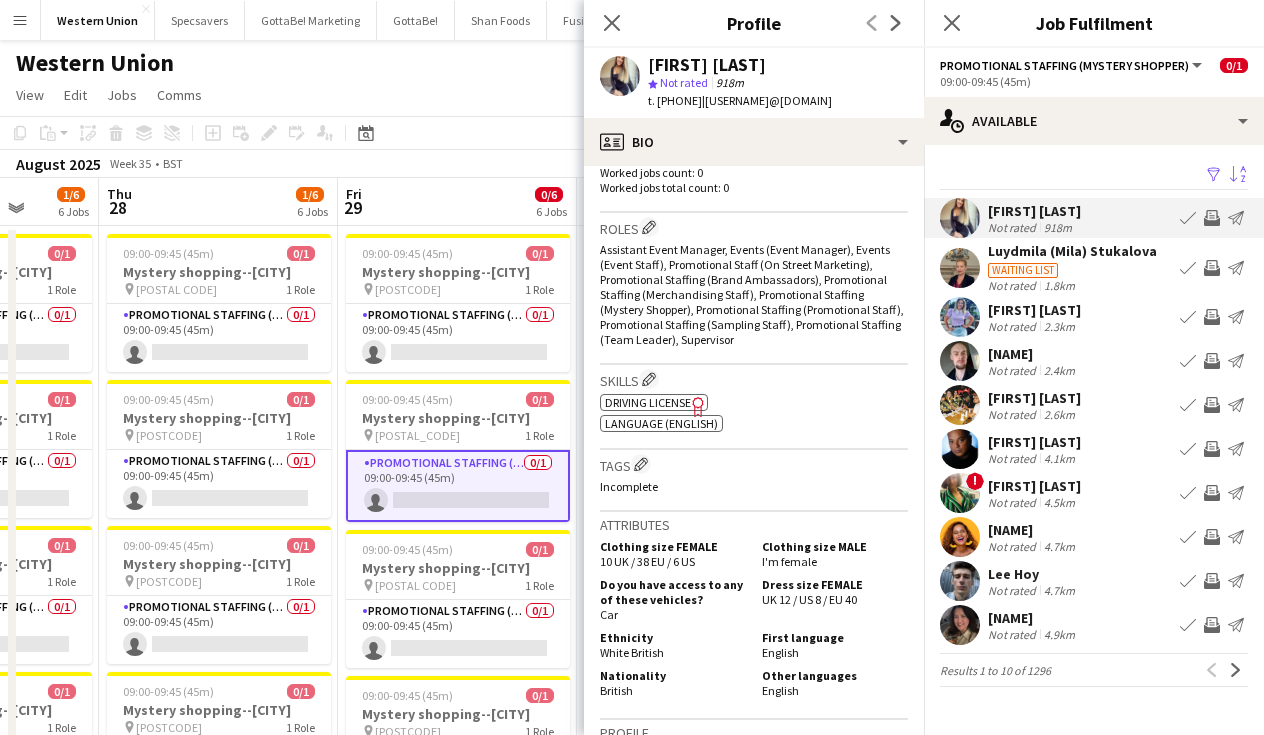 scroll, scrollTop: 566, scrollLeft: 0, axis: vertical 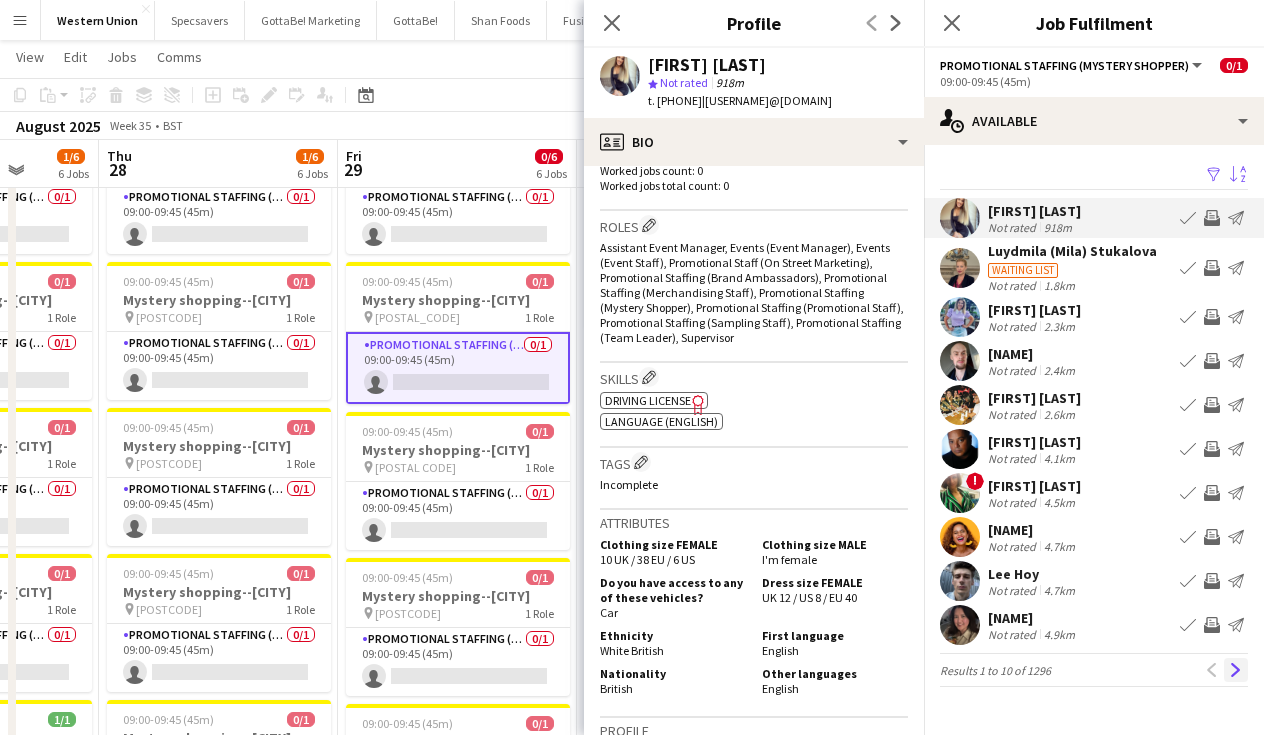 click on "Next" 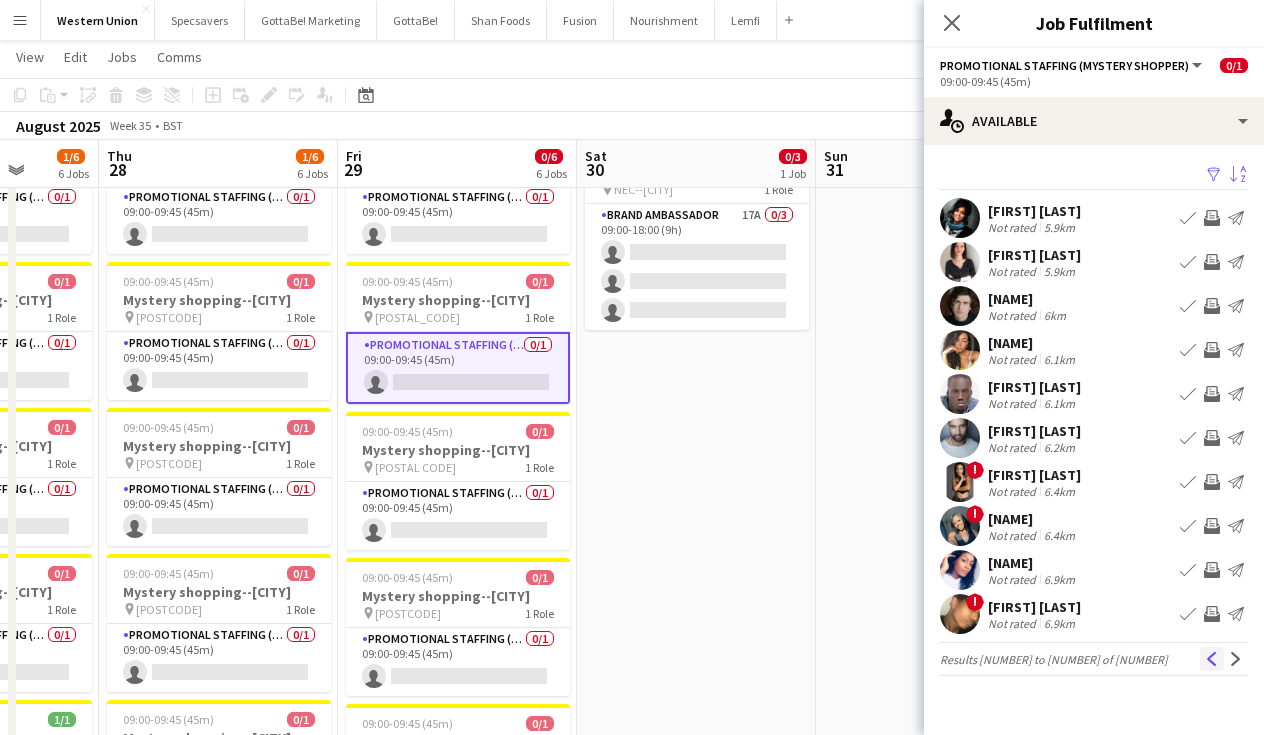 click on "Previous" 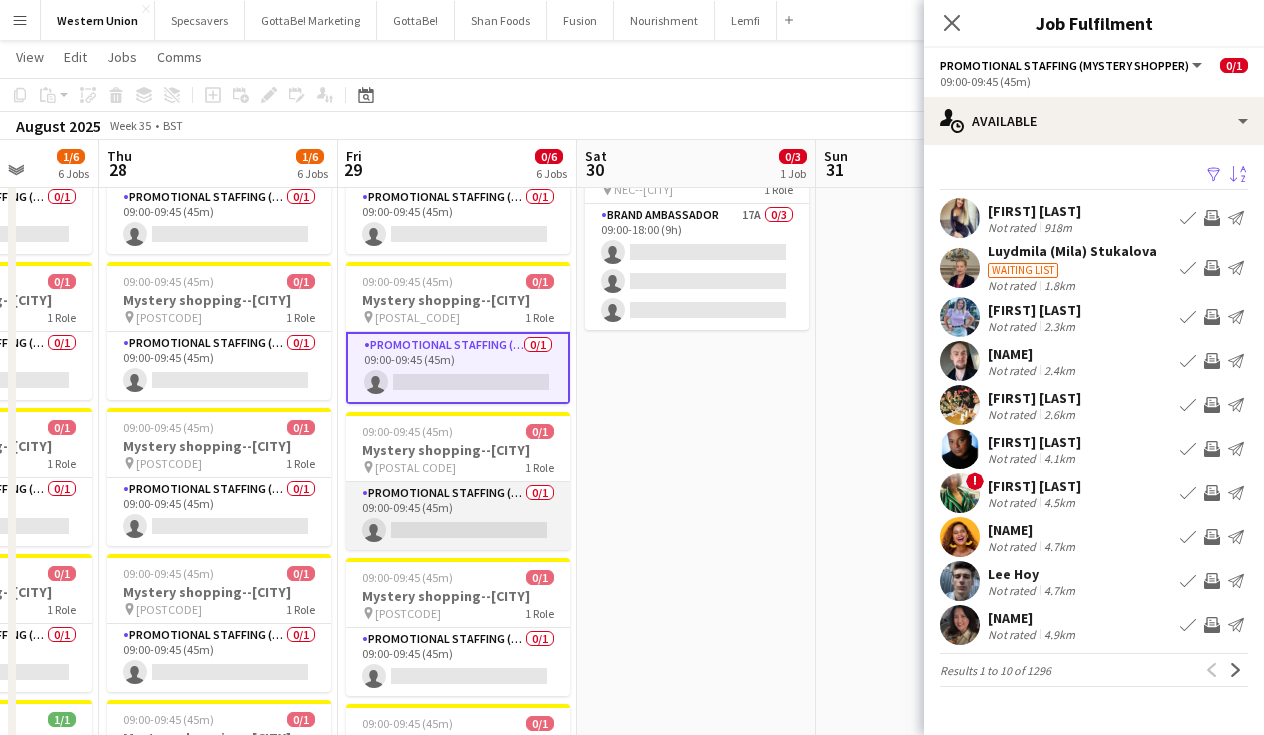 click on "Promotional Staffing (Mystery Shopper) 0/[NUMBER] 09:00-09:45 ([MINUTES]) single-neutral-actions" at bounding box center (458, 516) 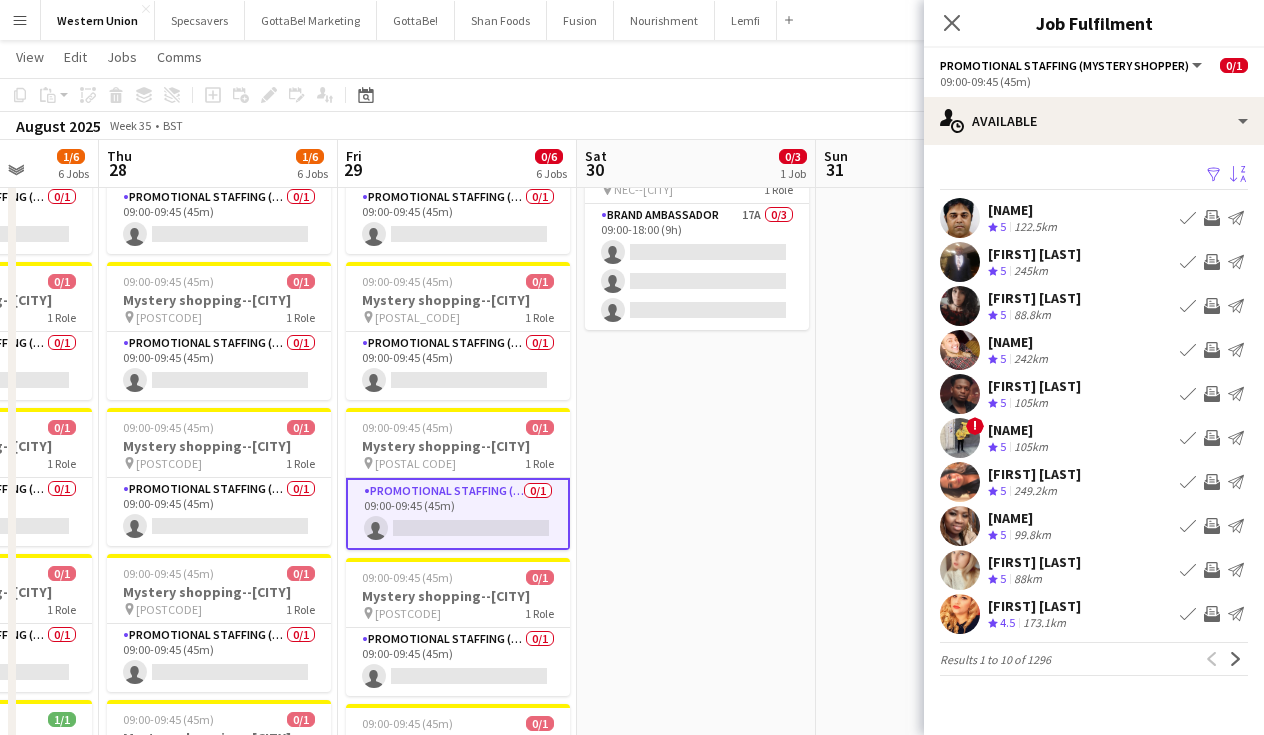 click on "Sort asc" at bounding box center (1238, 175) 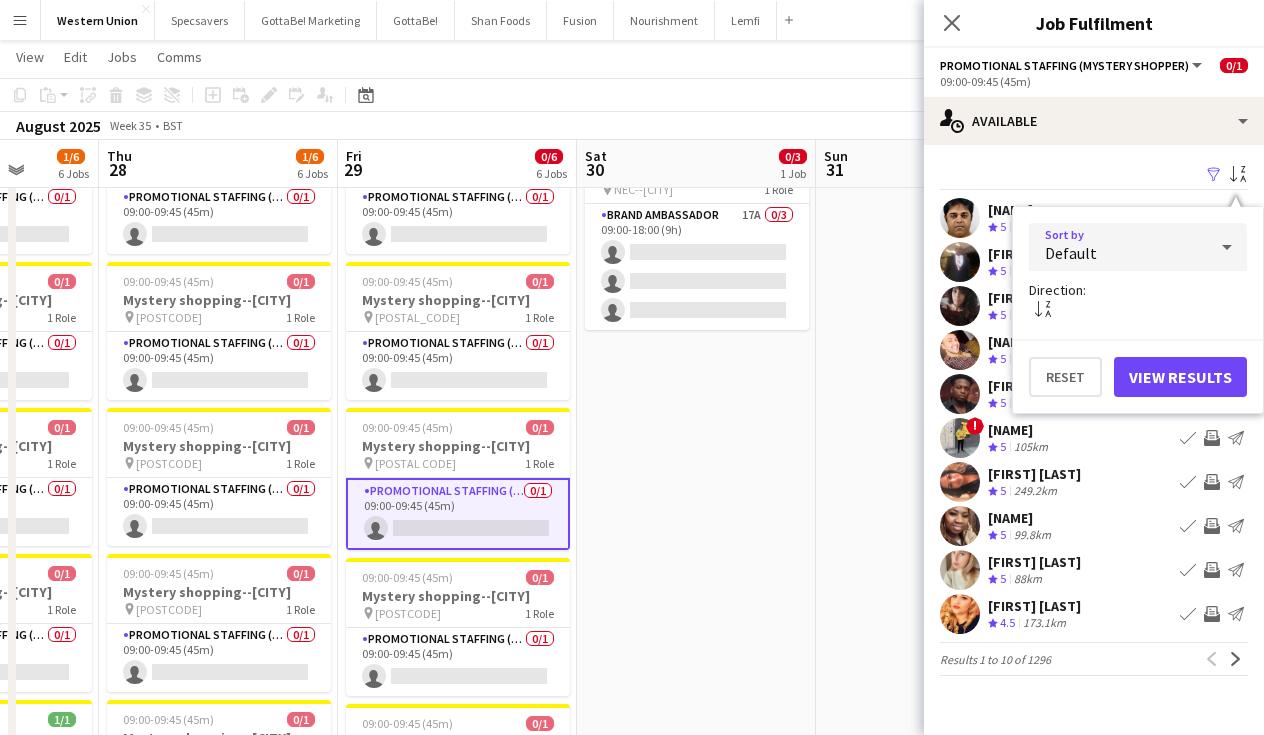 click on "Default" at bounding box center [1118, 247] 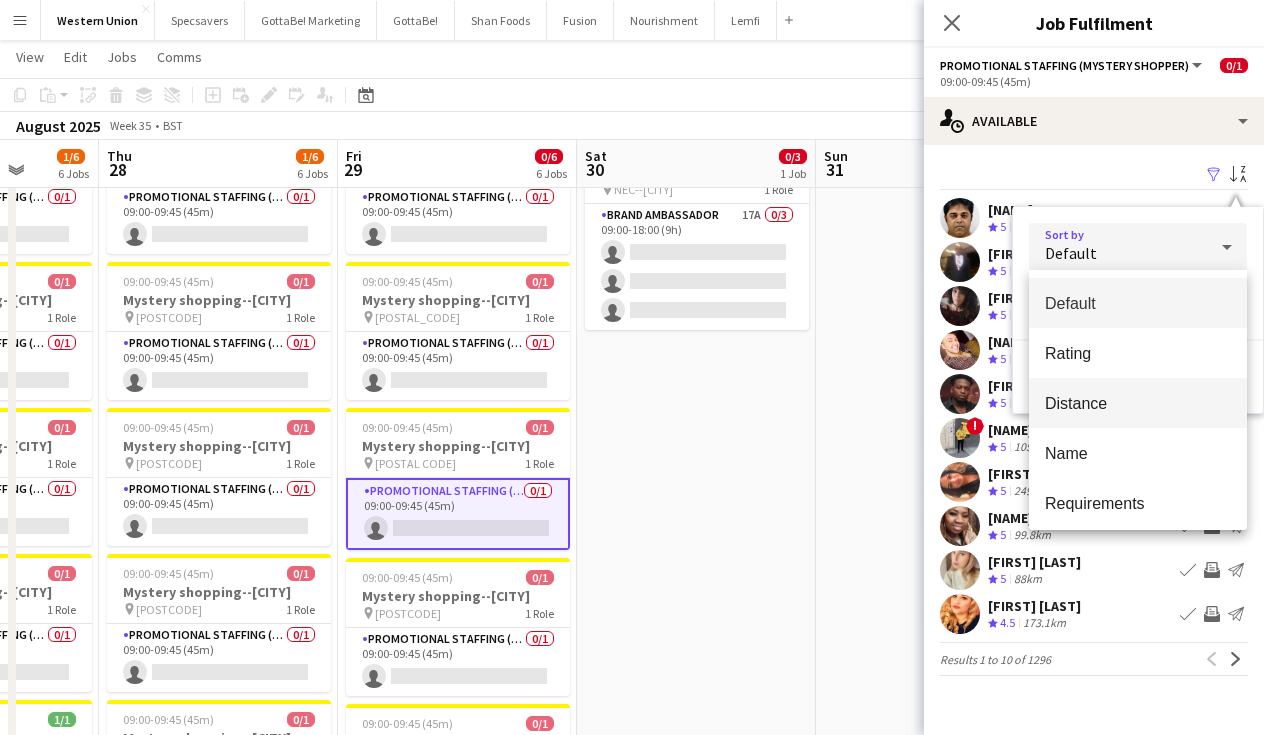 click on "Distance" at bounding box center (1138, 403) 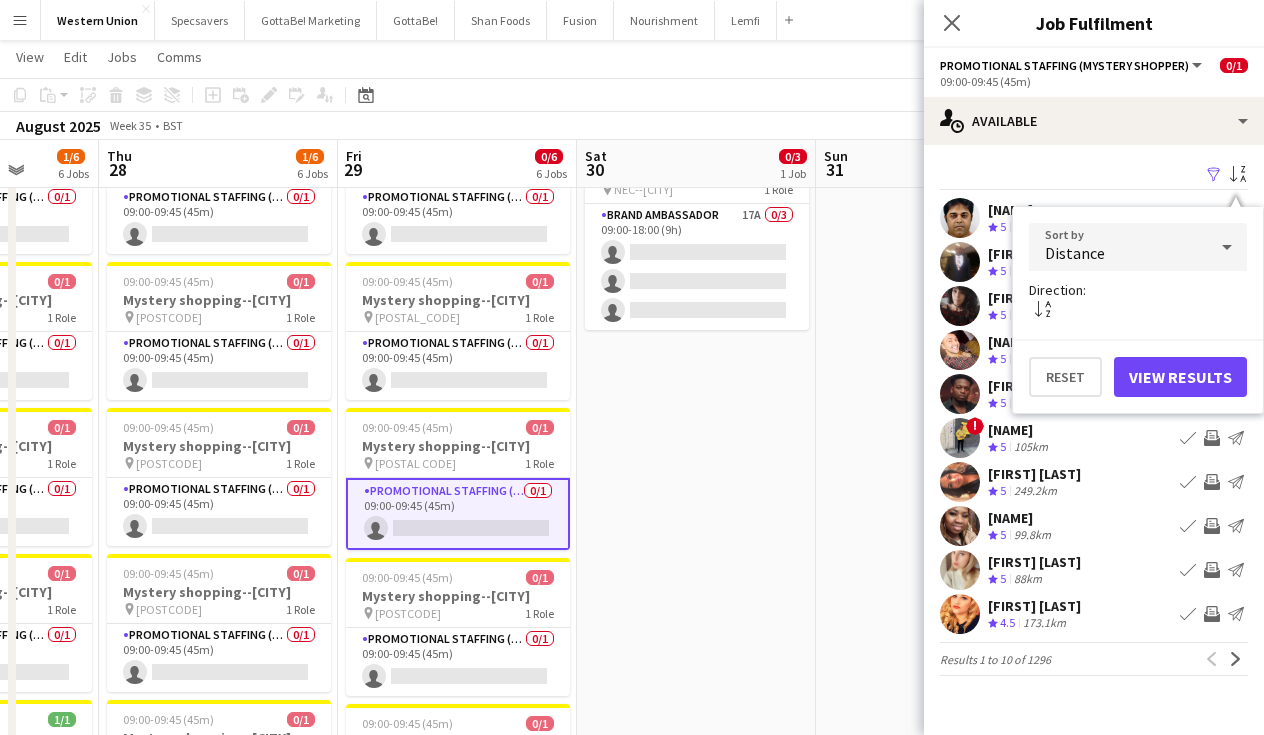 click on "View Results" at bounding box center (1180, 377) 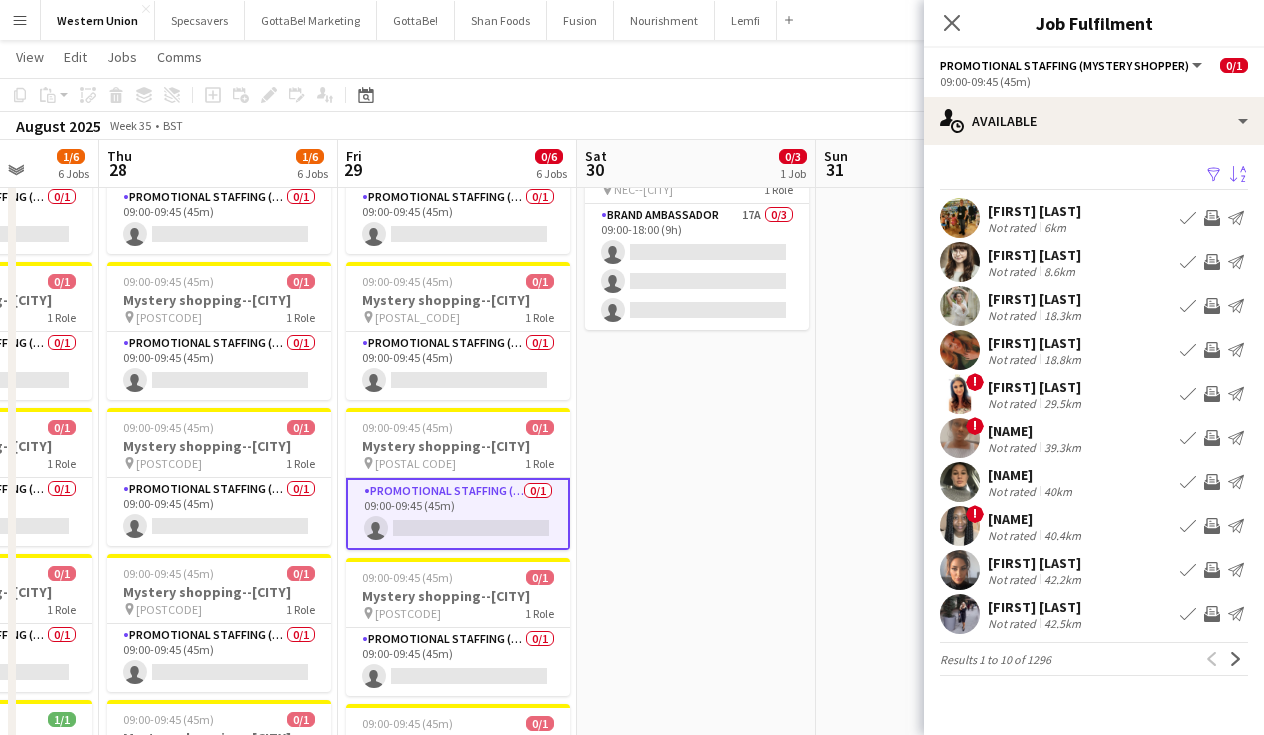 click on "[FIRST] [LAST]" at bounding box center [1034, 211] 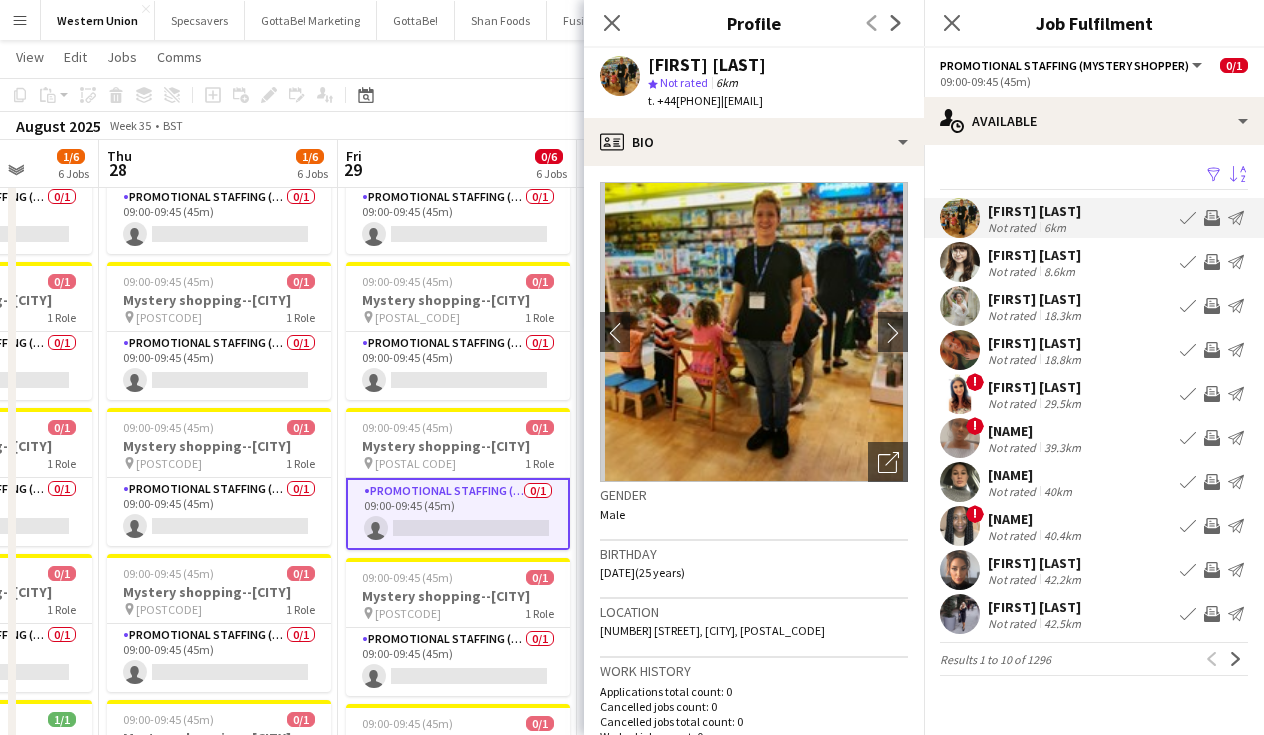 scroll, scrollTop: 0, scrollLeft: 0, axis: both 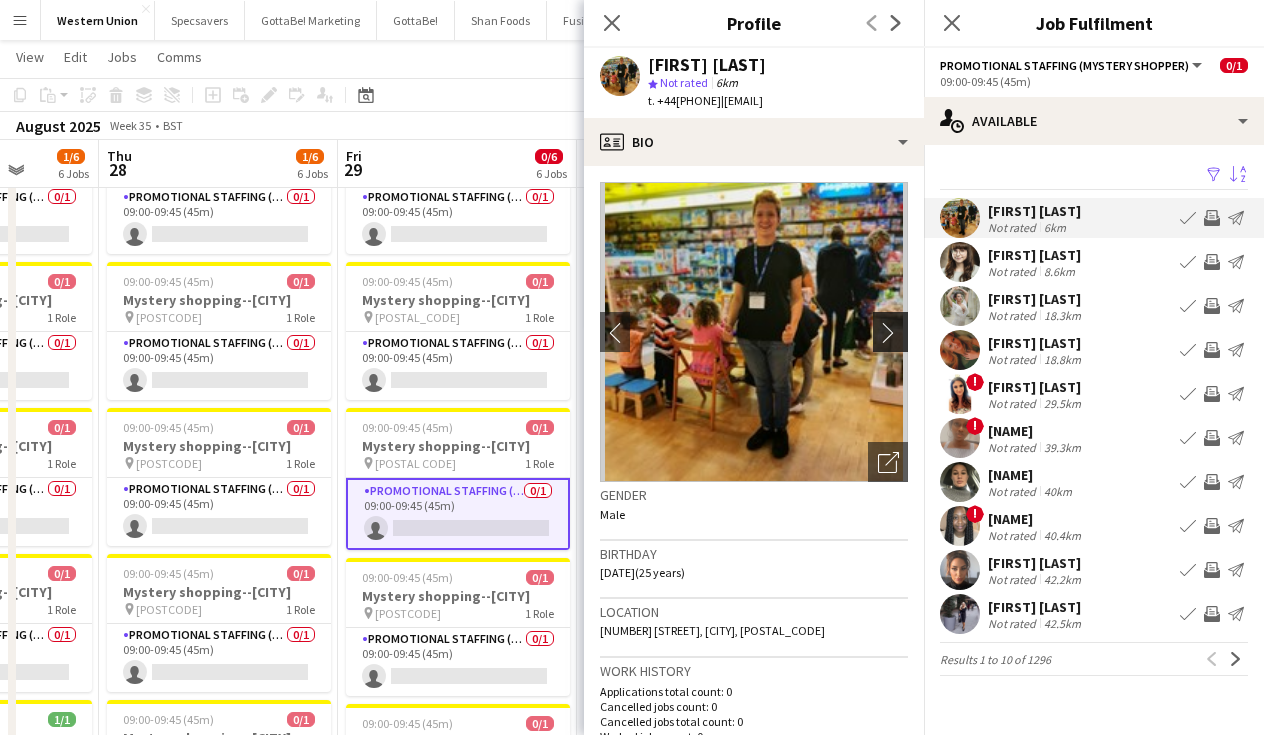 click on "chevron-right" 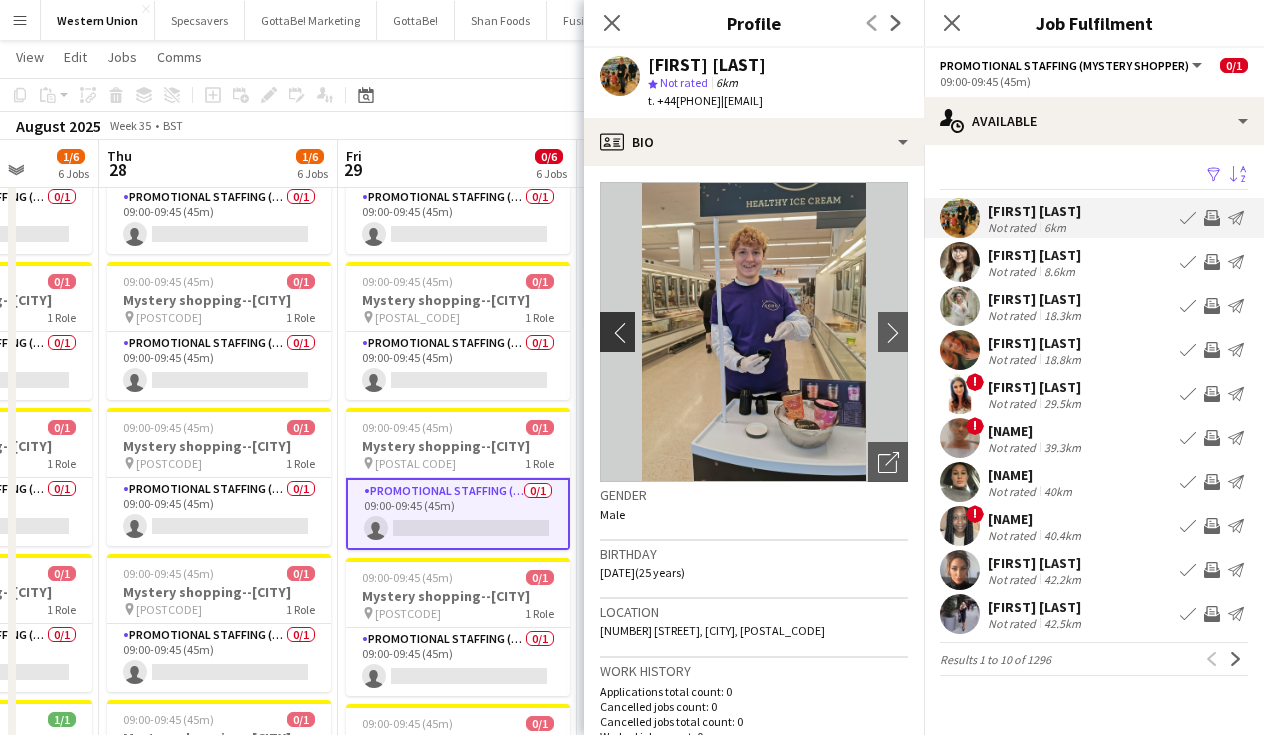 click on "chevron-left" 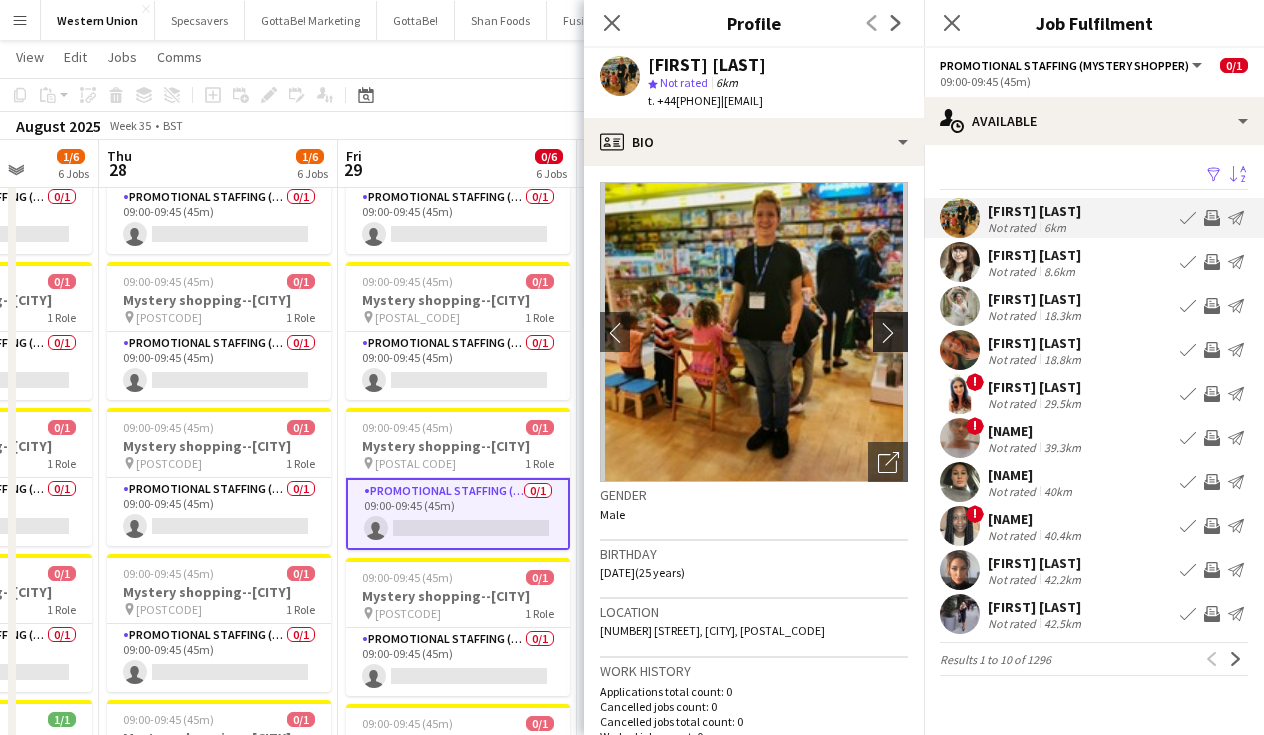 click on "chevron-right" 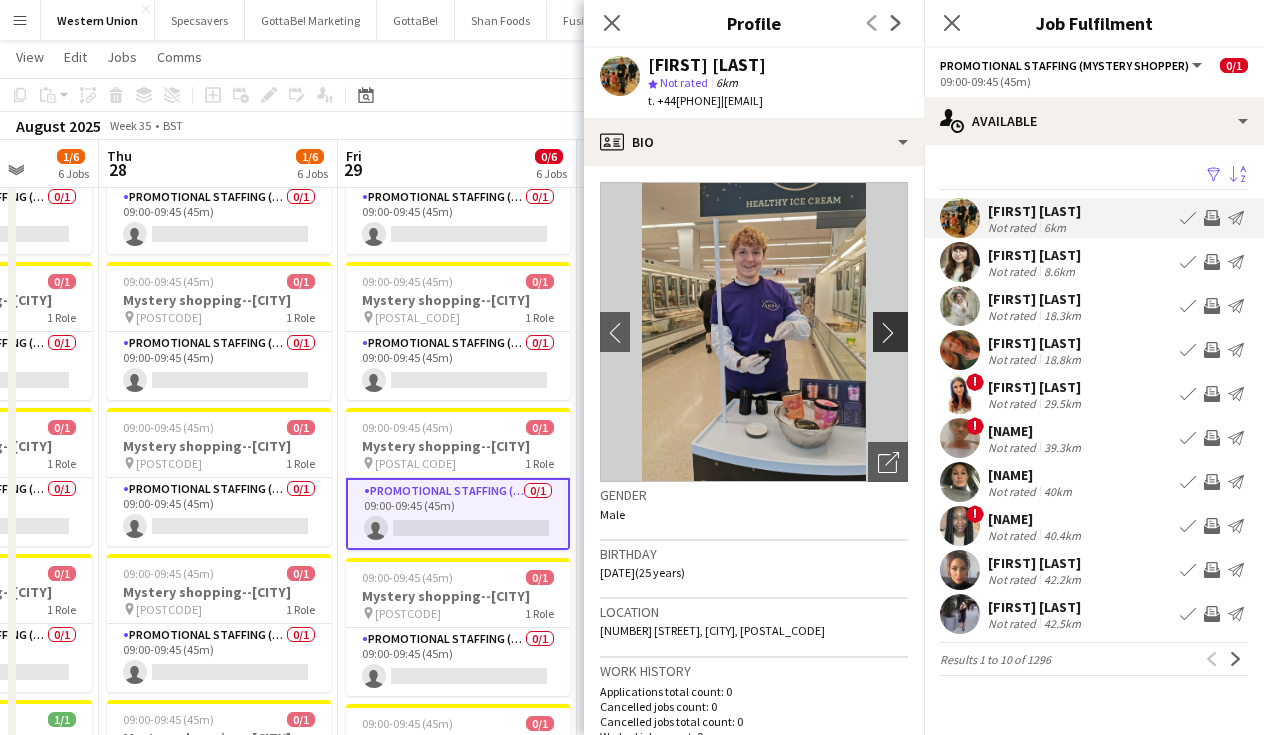 click on "chevron-right" 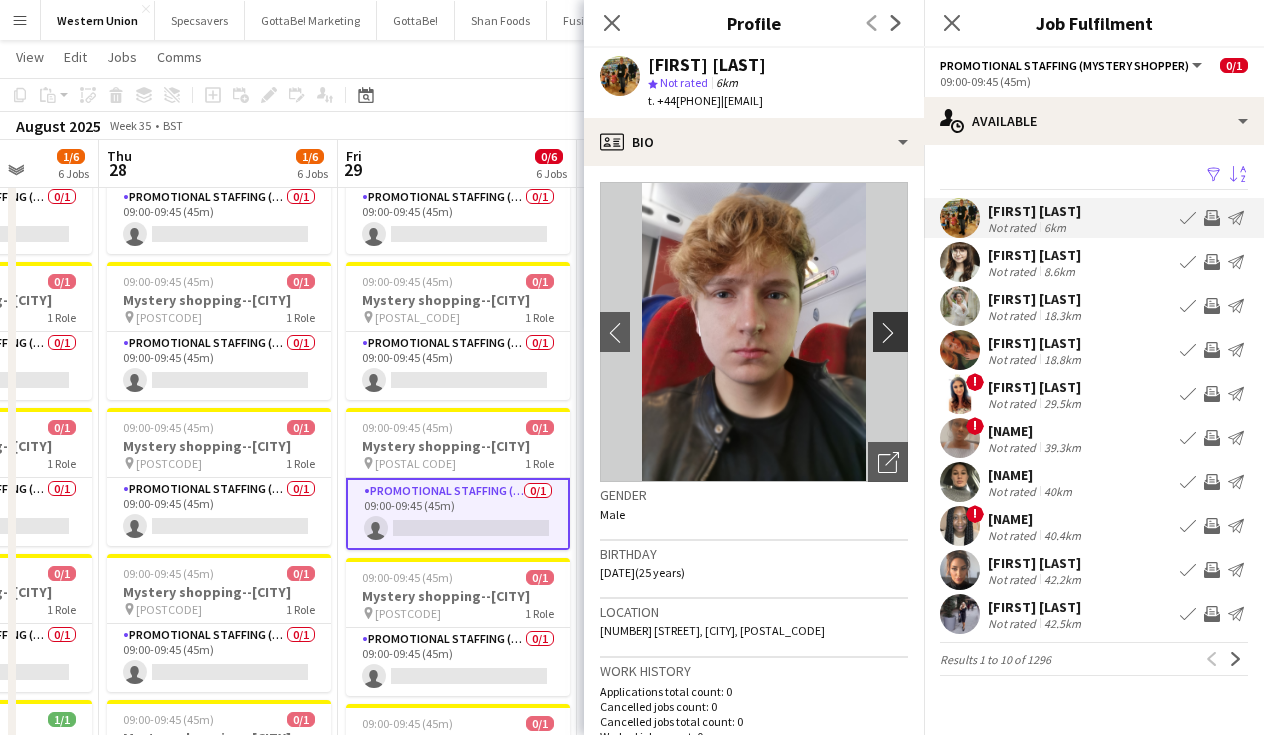 click on "chevron-right" 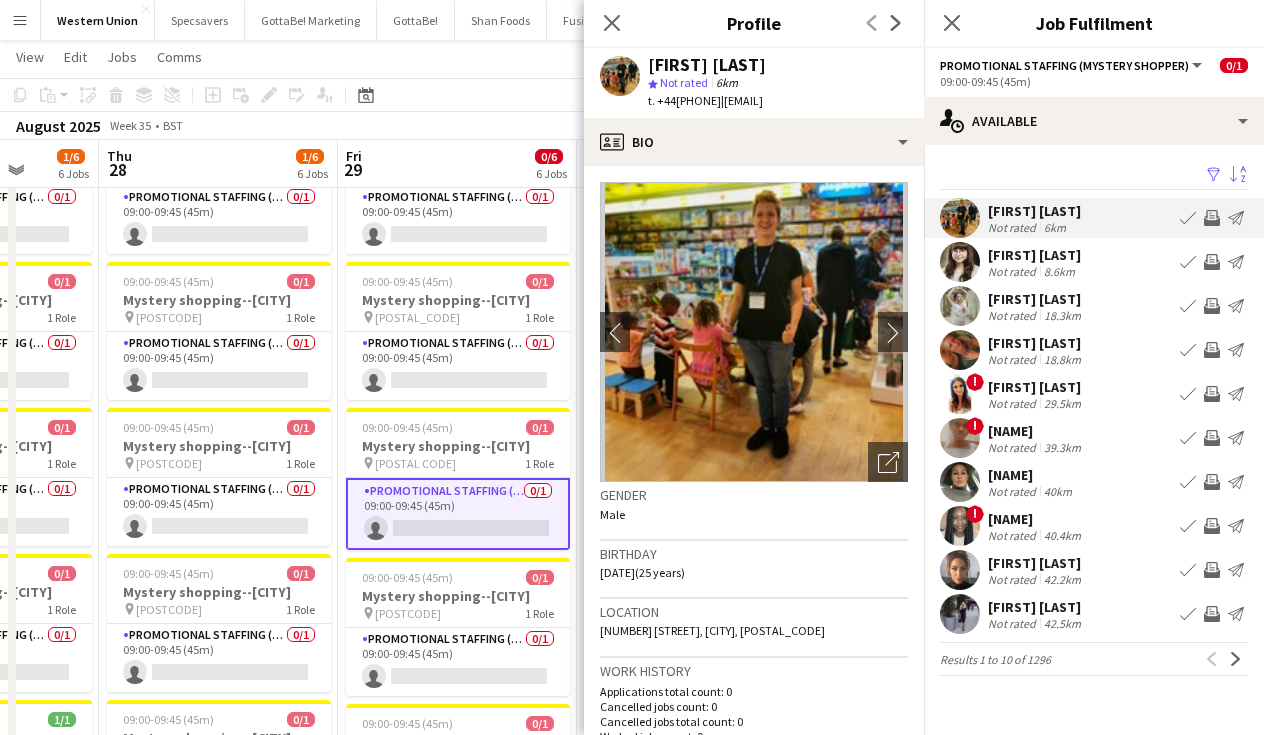 scroll, scrollTop: 0, scrollLeft: 0, axis: both 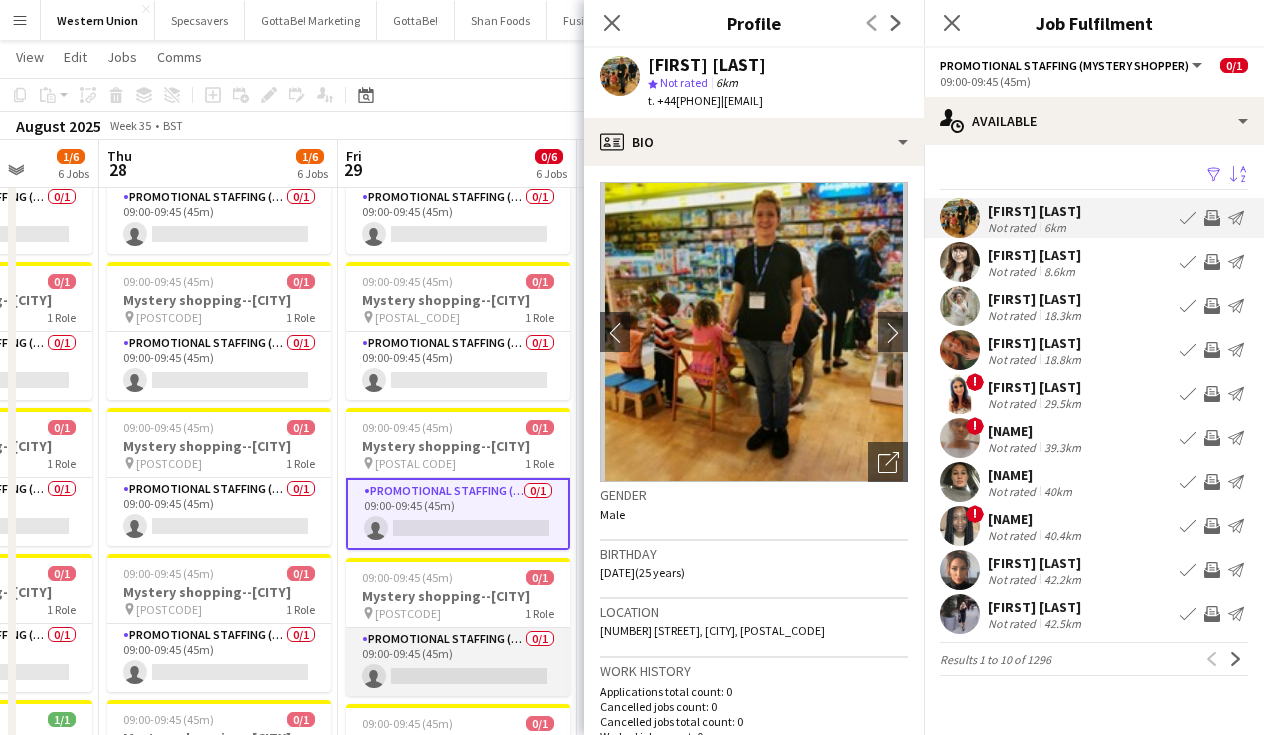 click on "Promotional Staffing (Mystery Shopper) 0/[NUMBER] 09:00-09:45 ([MINUTES]) single-neutral-actions" at bounding box center (458, 662) 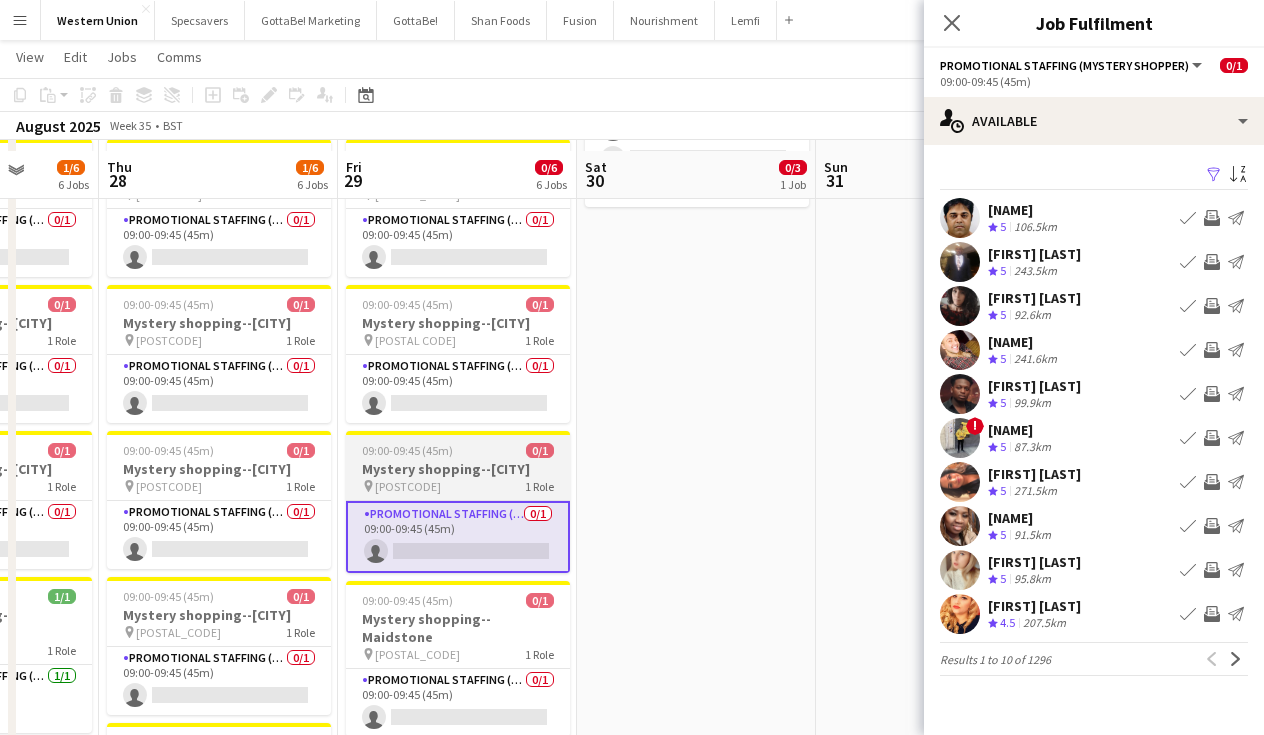 scroll, scrollTop: 250, scrollLeft: 0, axis: vertical 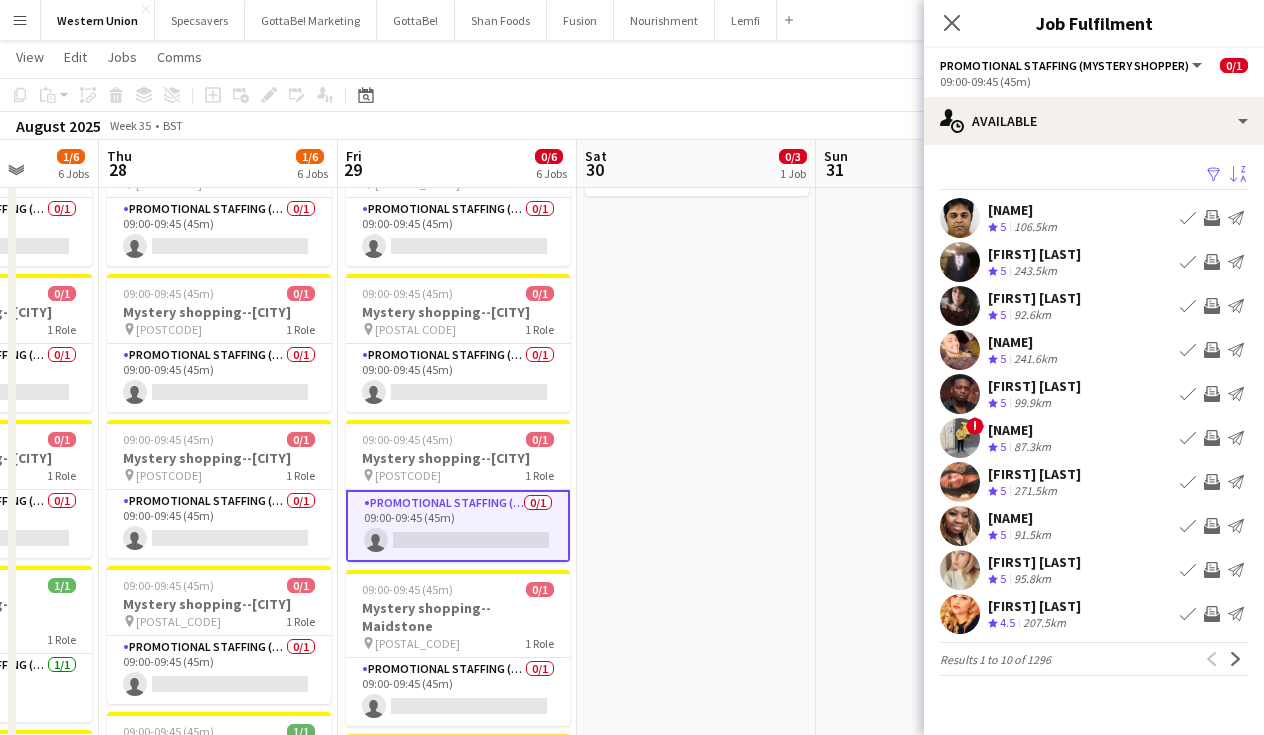 click on "Sort asc" at bounding box center (1238, 175) 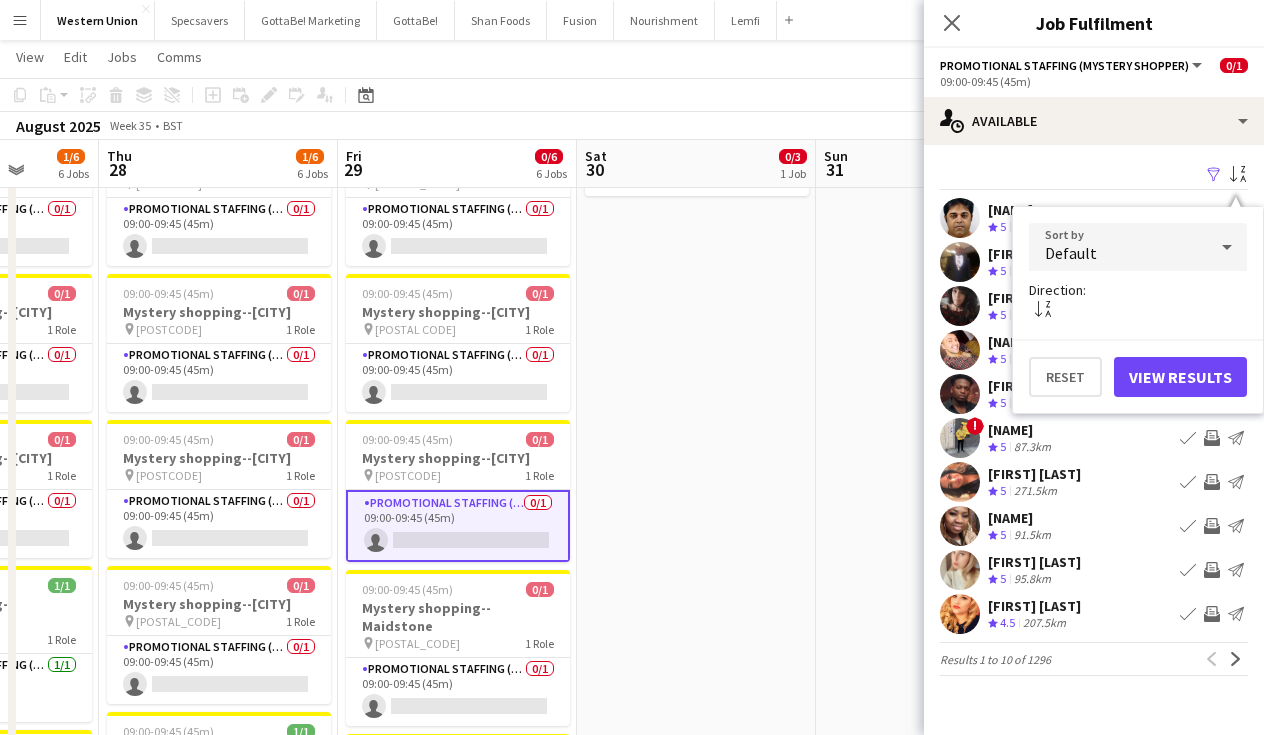 click on "Default" at bounding box center (1118, 247) 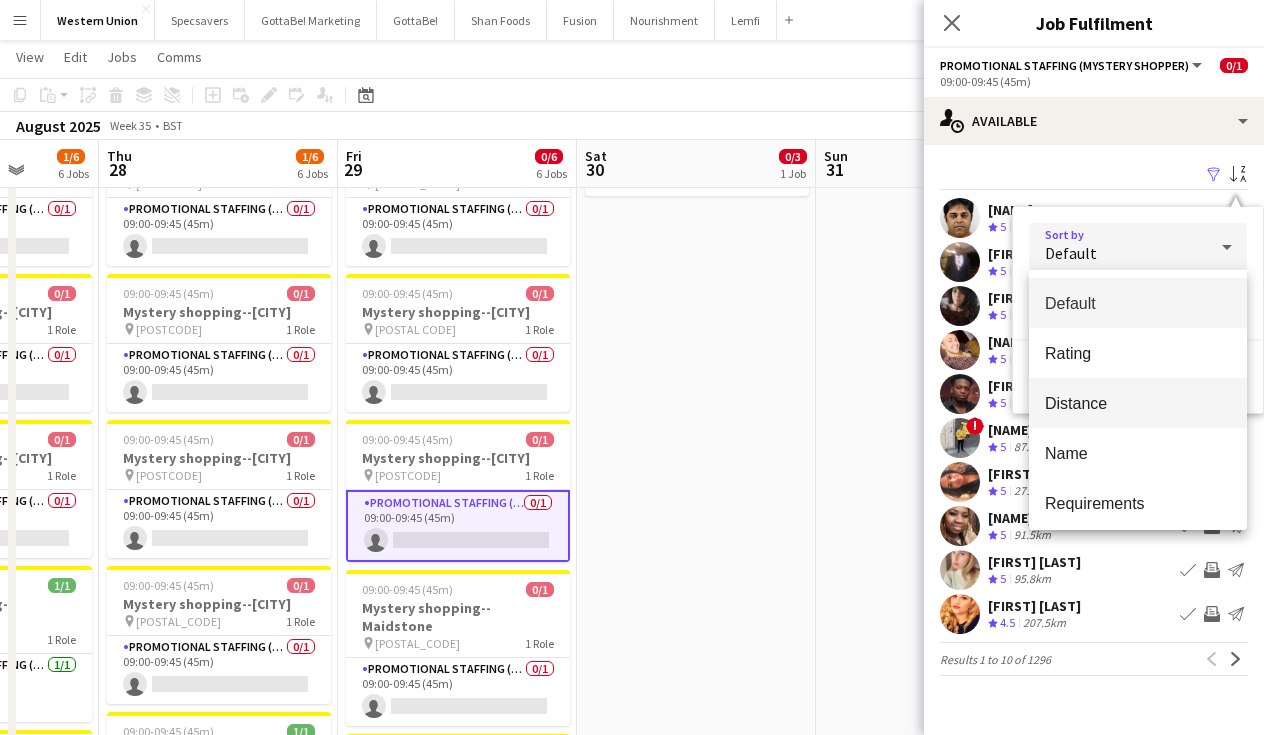 click on "Distance" at bounding box center (1138, 403) 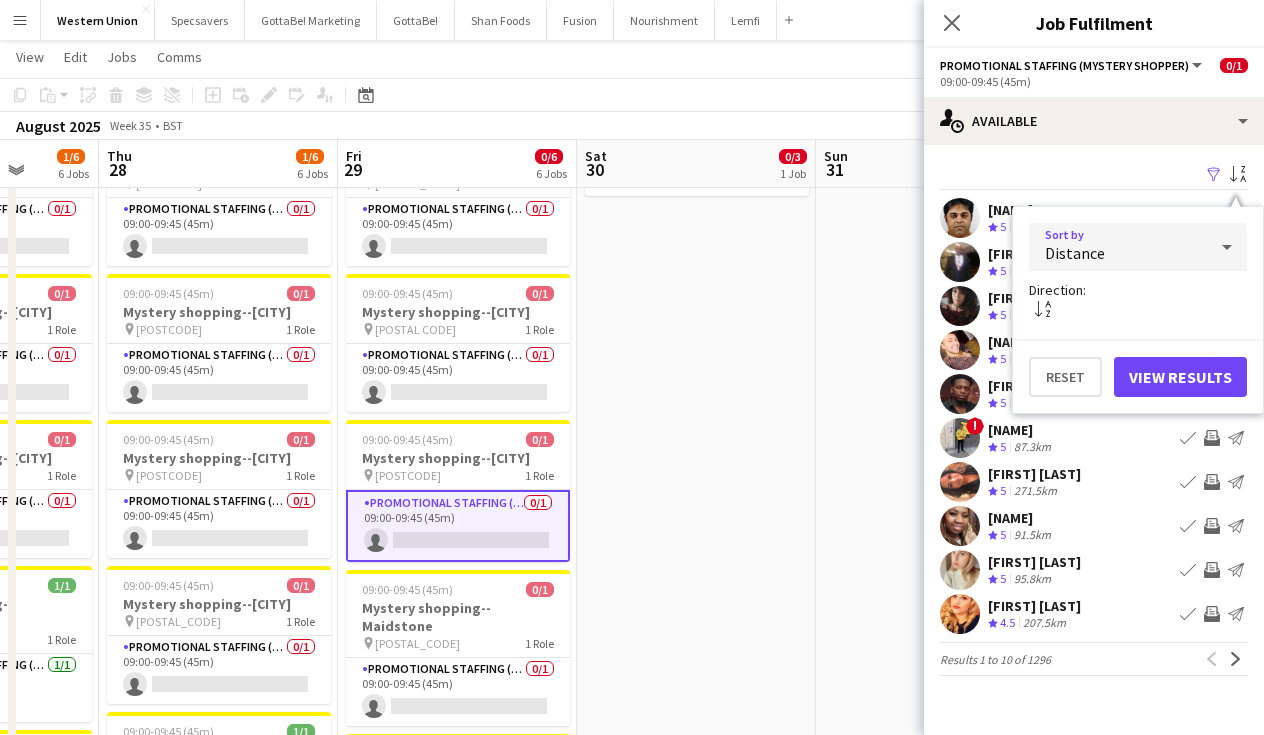 click on "View Results" at bounding box center [1180, 377] 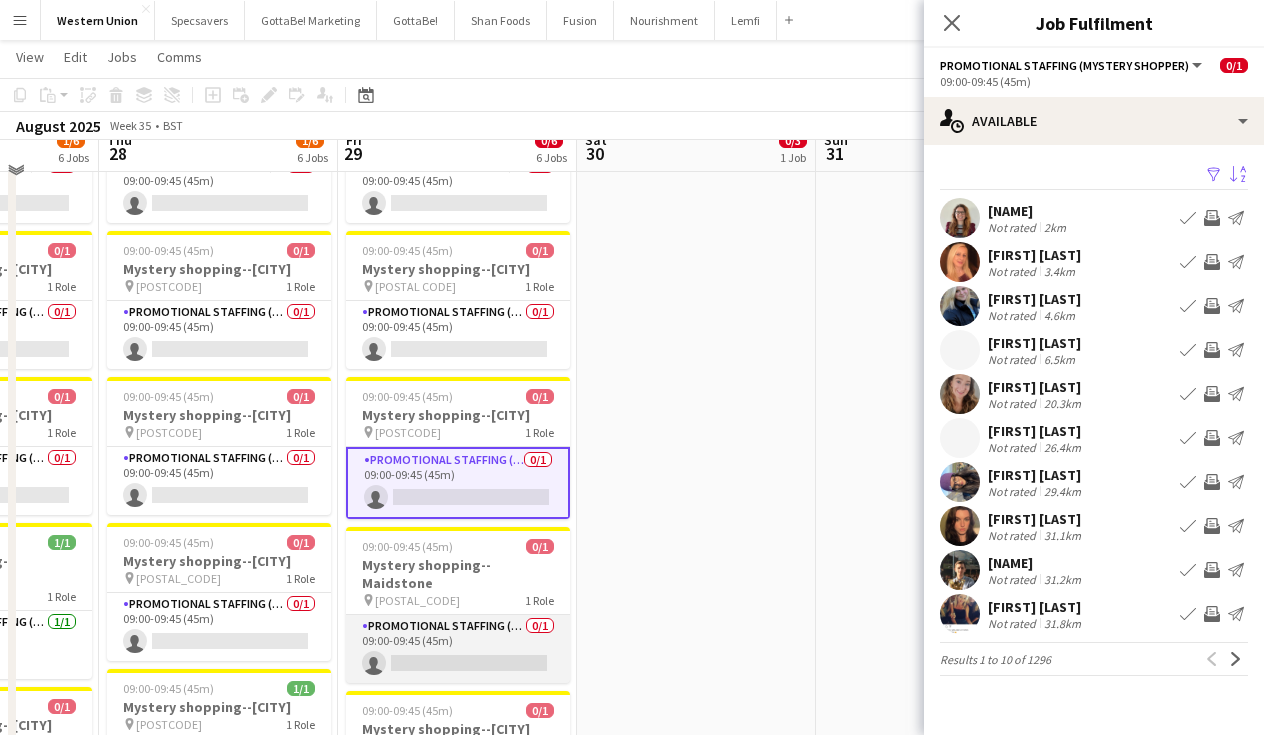 scroll, scrollTop: 294, scrollLeft: 0, axis: vertical 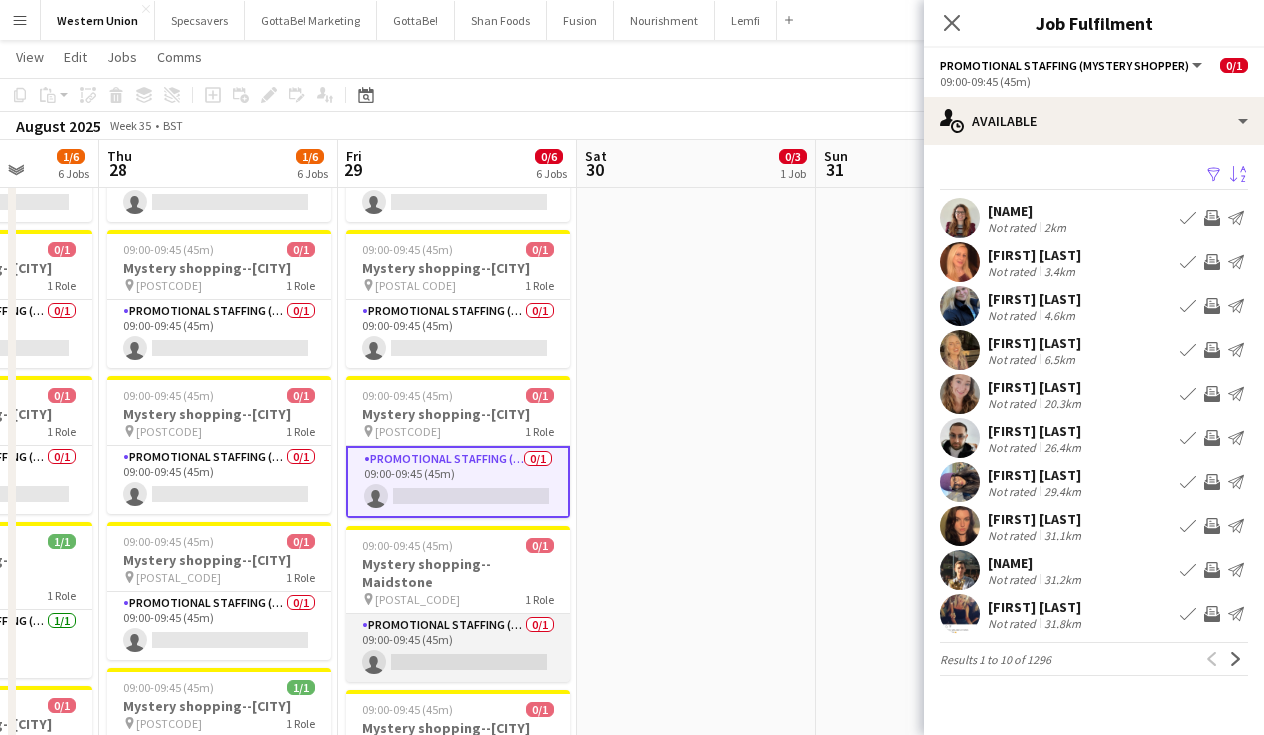 click on "Promotional Staffing (Mystery Shopper) 0/[NUMBER] 09:00-09:45 ([MINUTES]) single-neutral-actions" at bounding box center (458, 648) 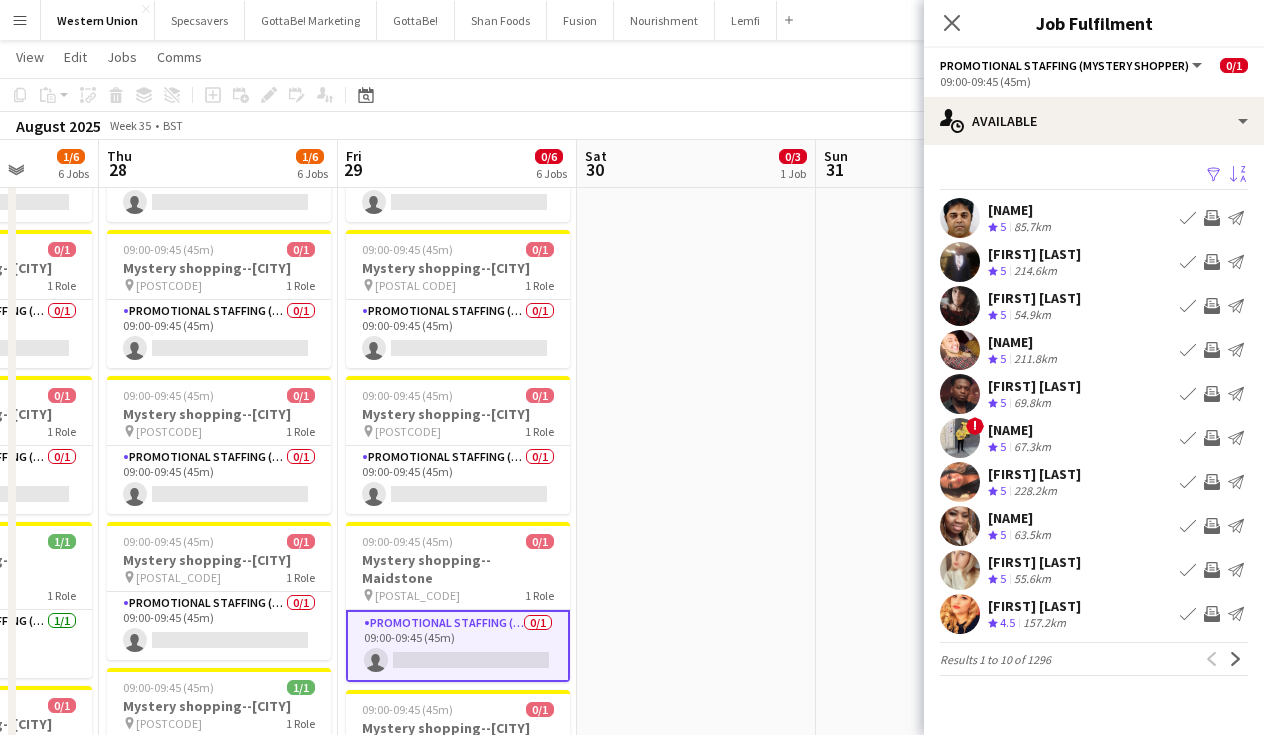 click on "Sort asc" at bounding box center [1238, 175] 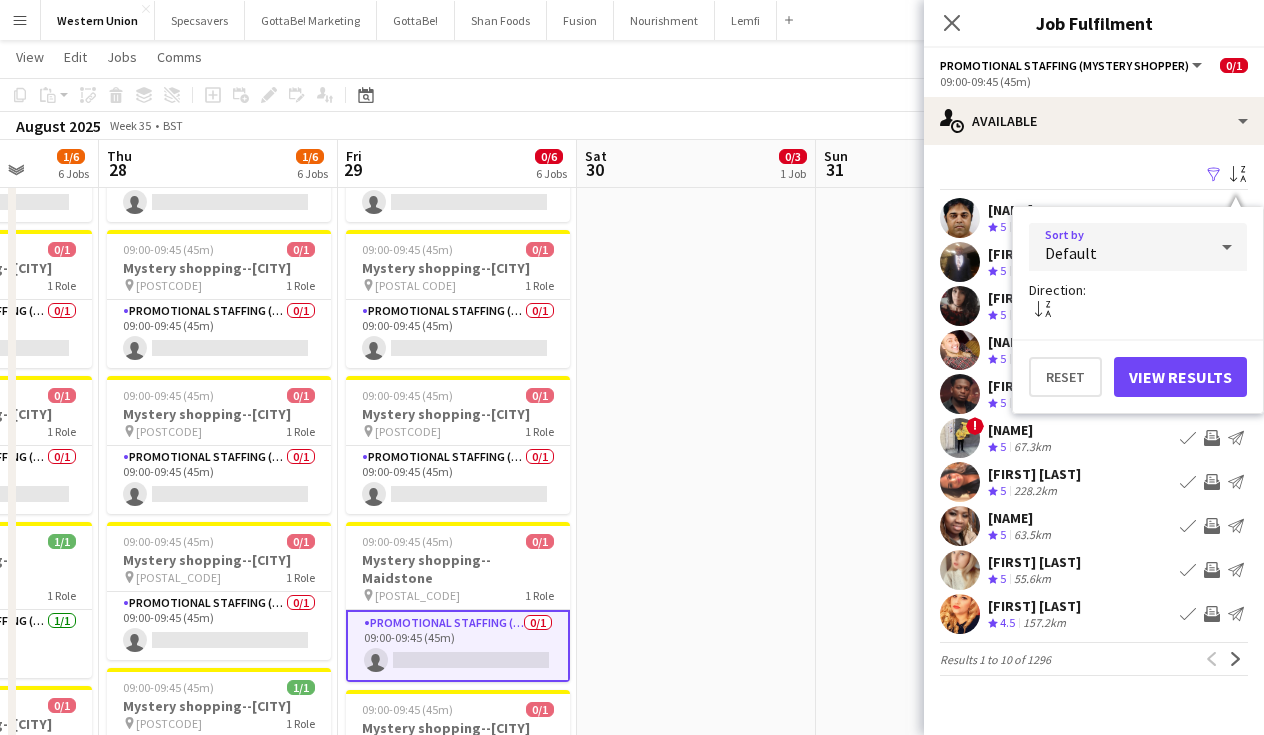 click on "Default" at bounding box center (1118, 247) 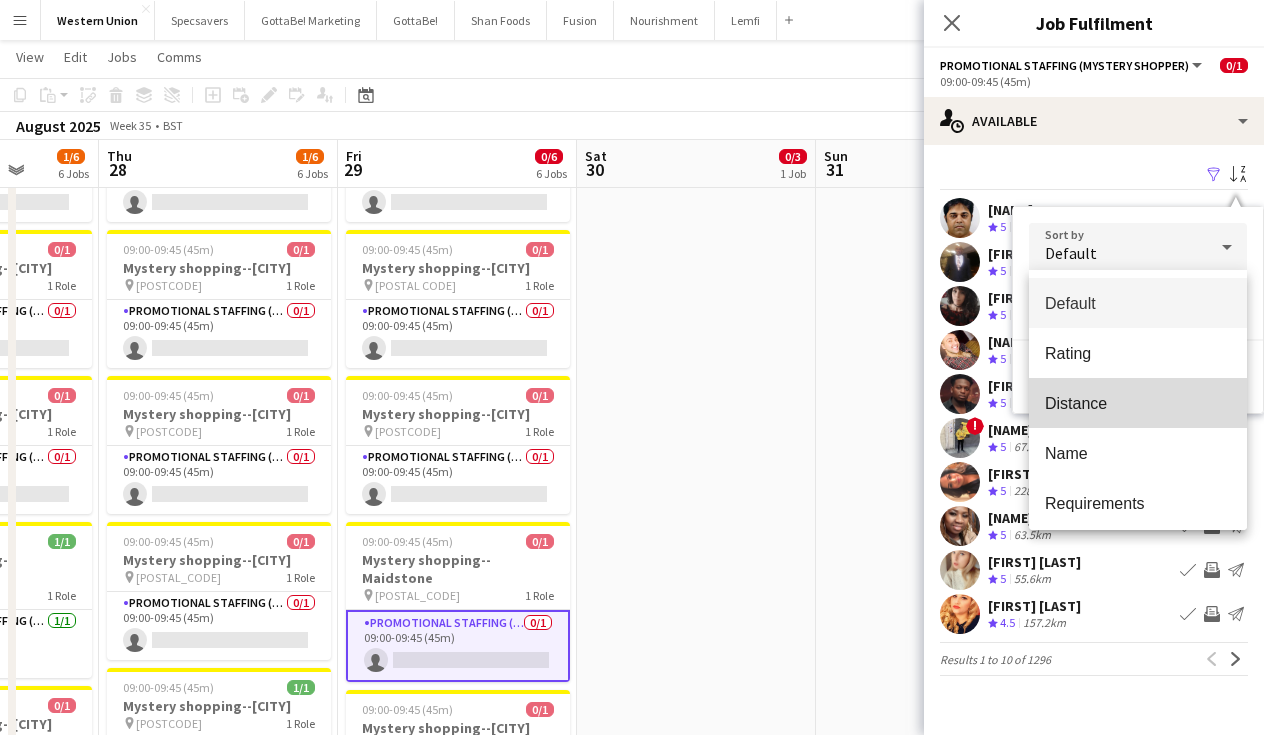 click on "Distance" at bounding box center [1138, 403] 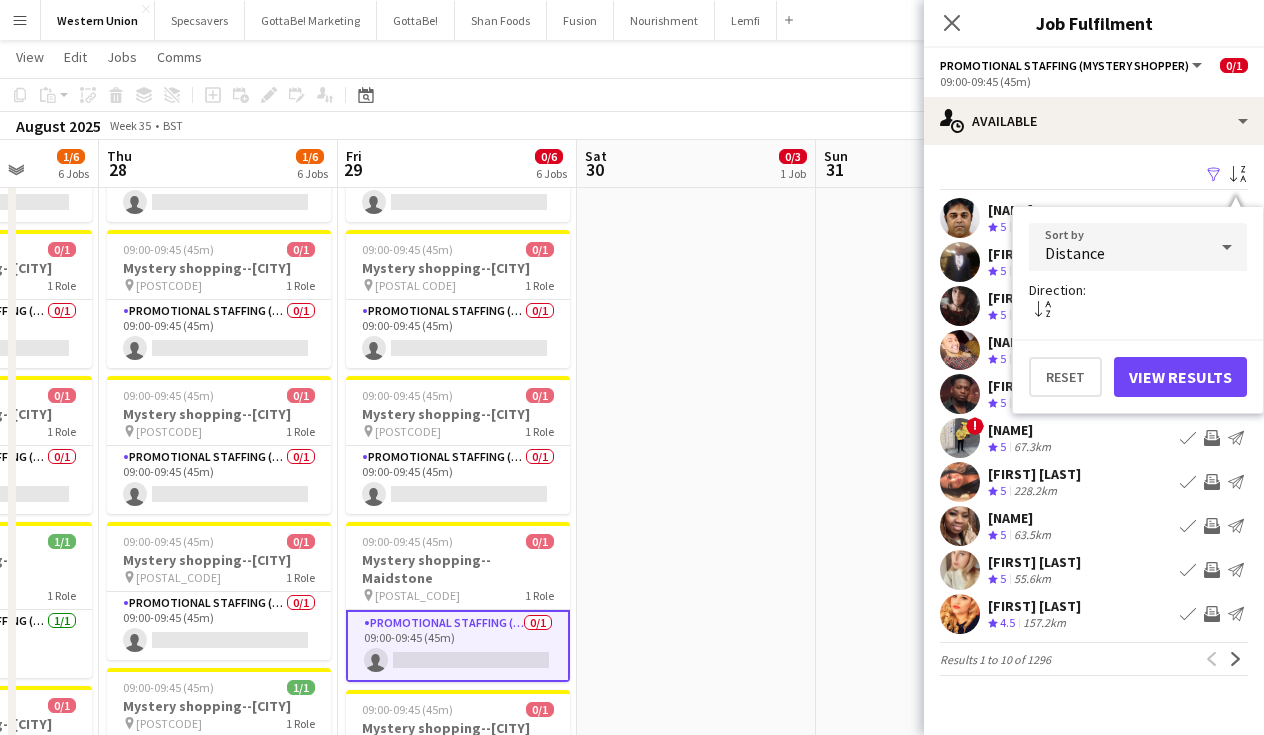 click on "View Results" at bounding box center [1180, 377] 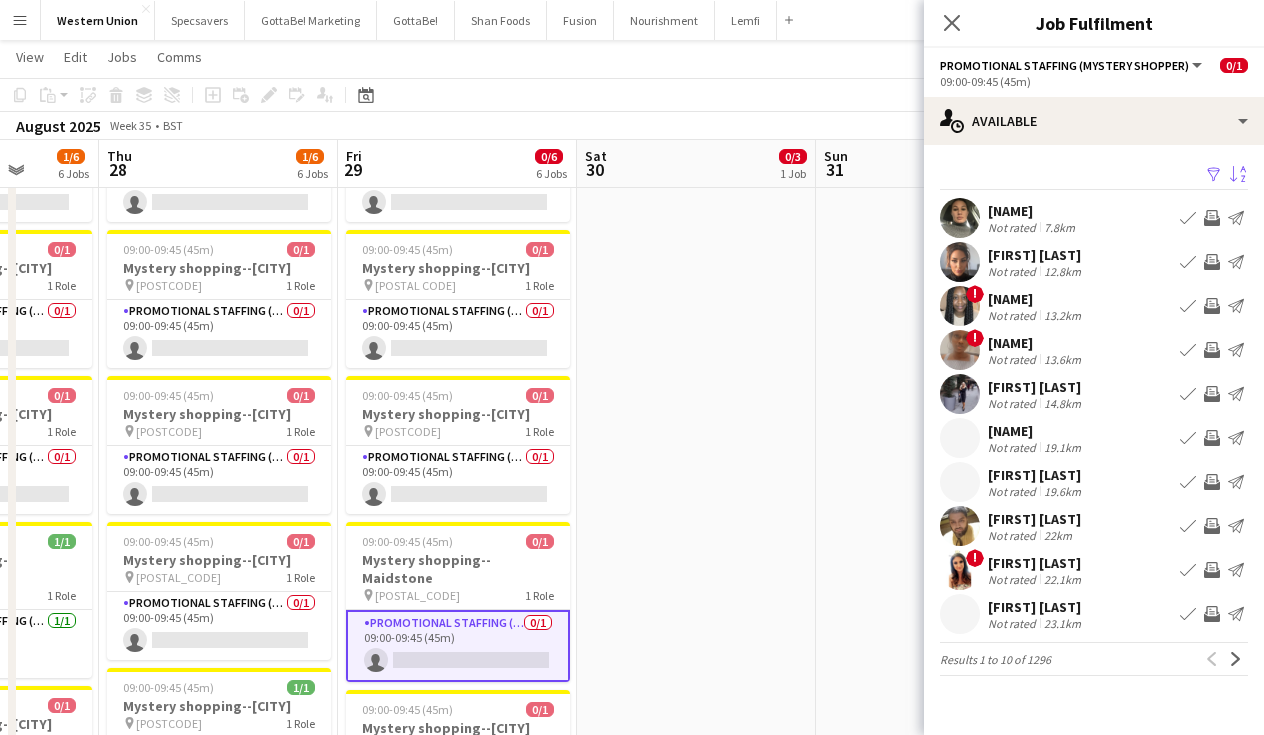 click on "[FIRST] [LAST]   Not rated   7.8km
Book crew
Invite crew
Send notification" at bounding box center [1094, 218] 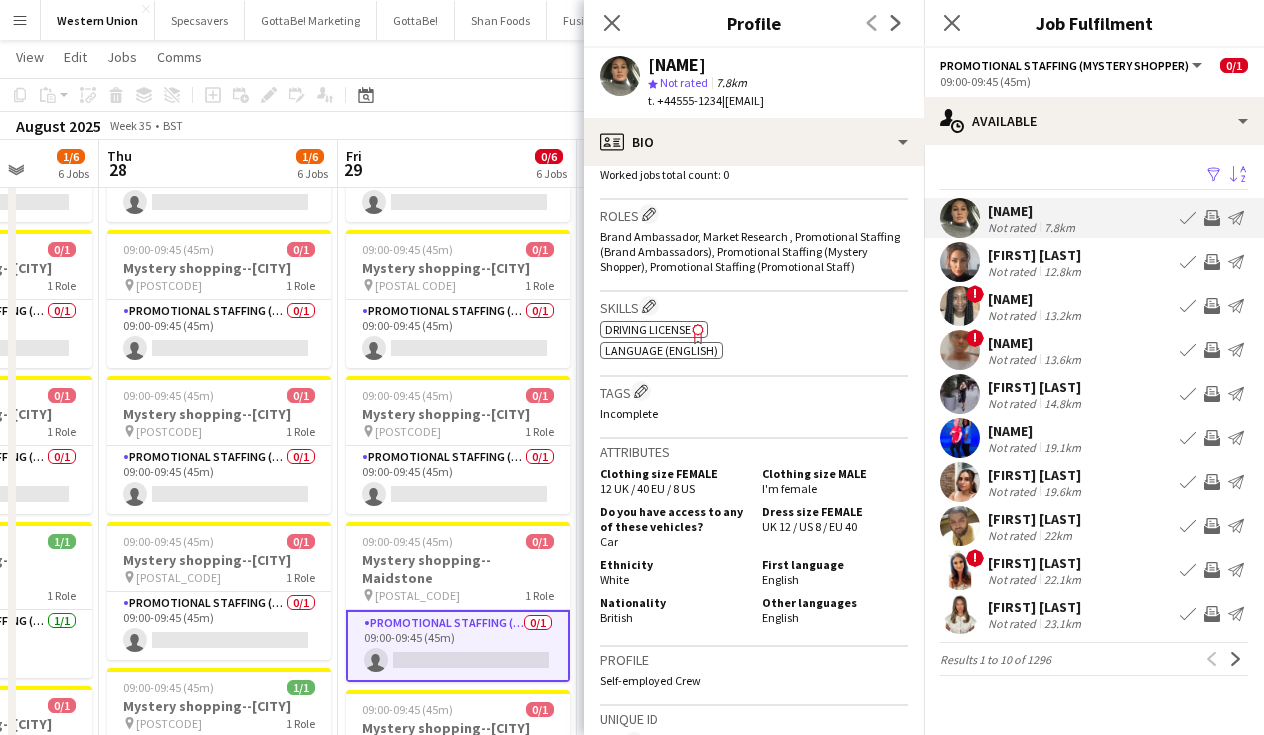 scroll, scrollTop: 579, scrollLeft: 0, axis: vertical 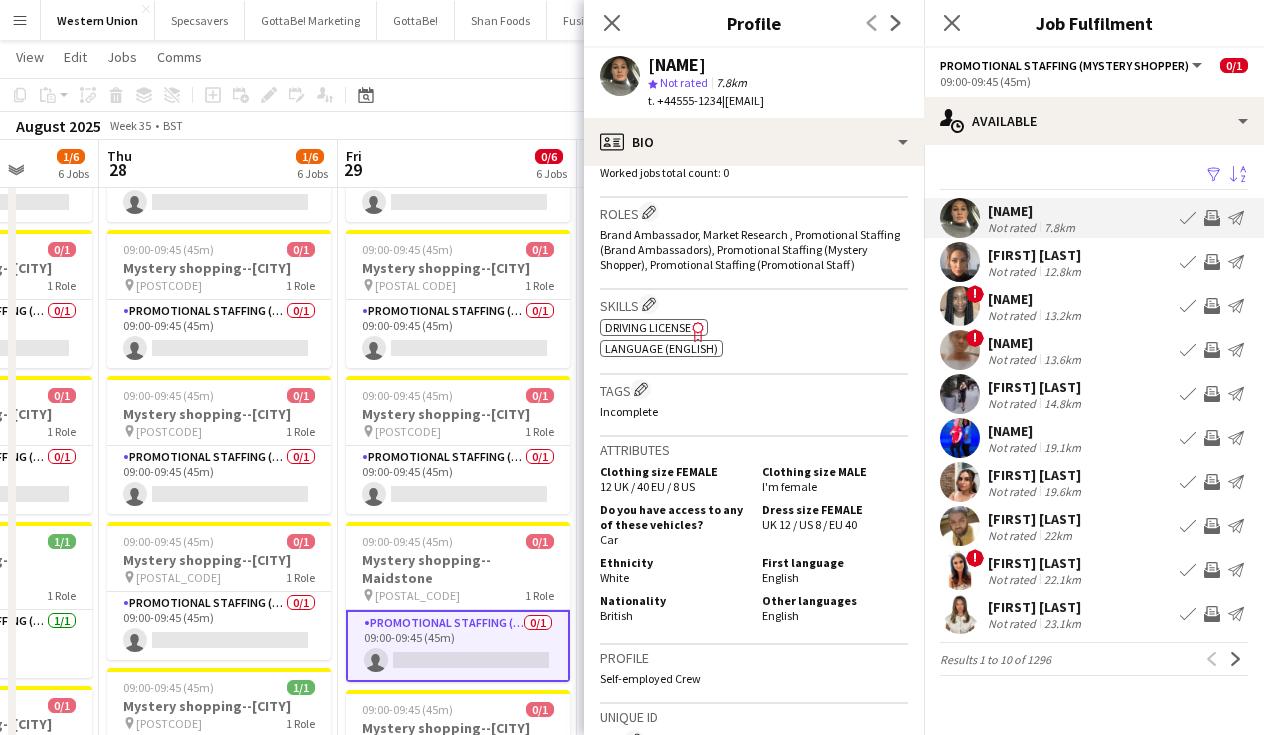 click on "[FIRST] [LAST]" at bounding box center (1036, 255) 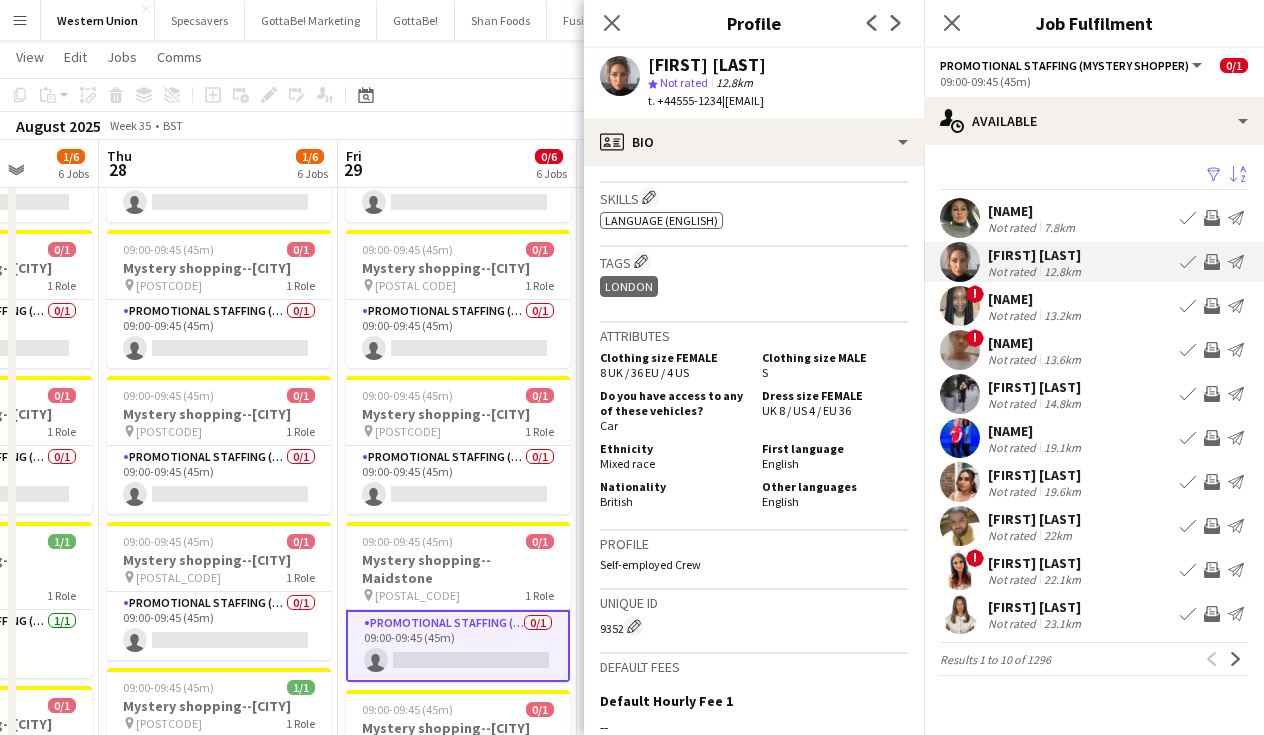 scroll, scrollTop: 673, scrollLeft: 0, axis: vertical 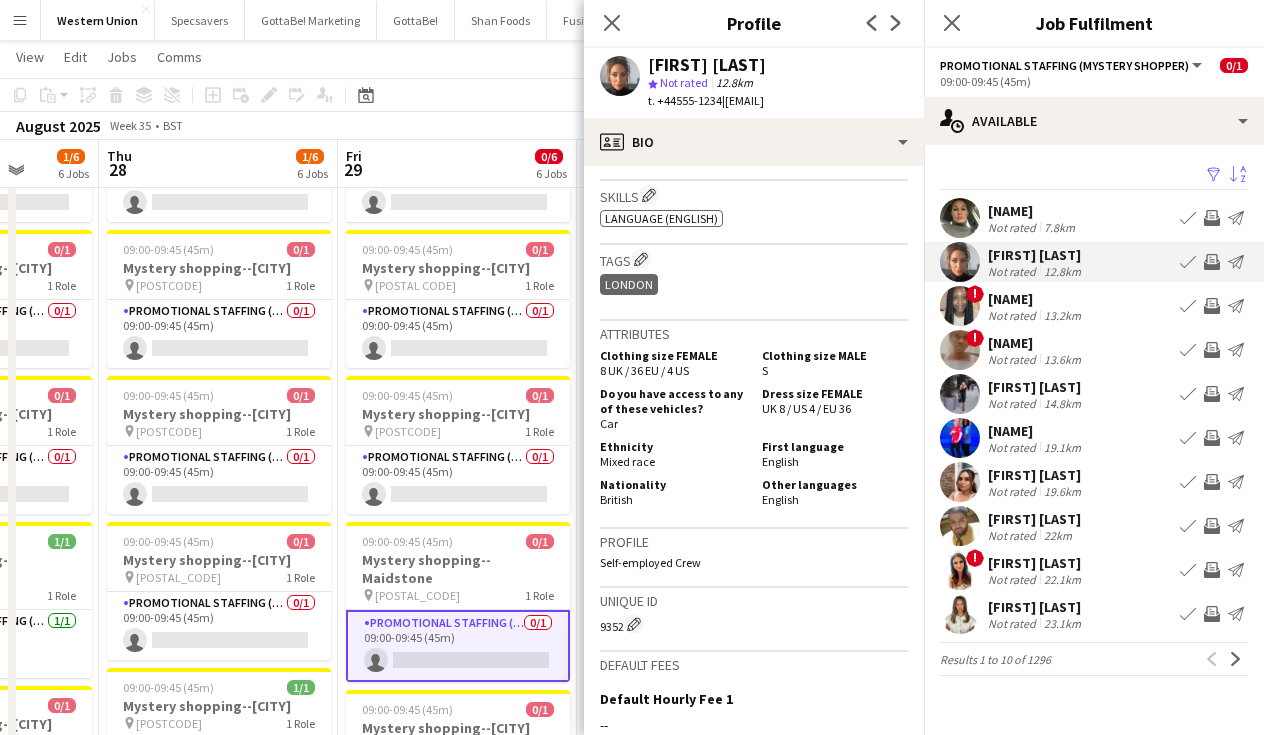 click on "13.6km" at bounding box center [1062, 359] 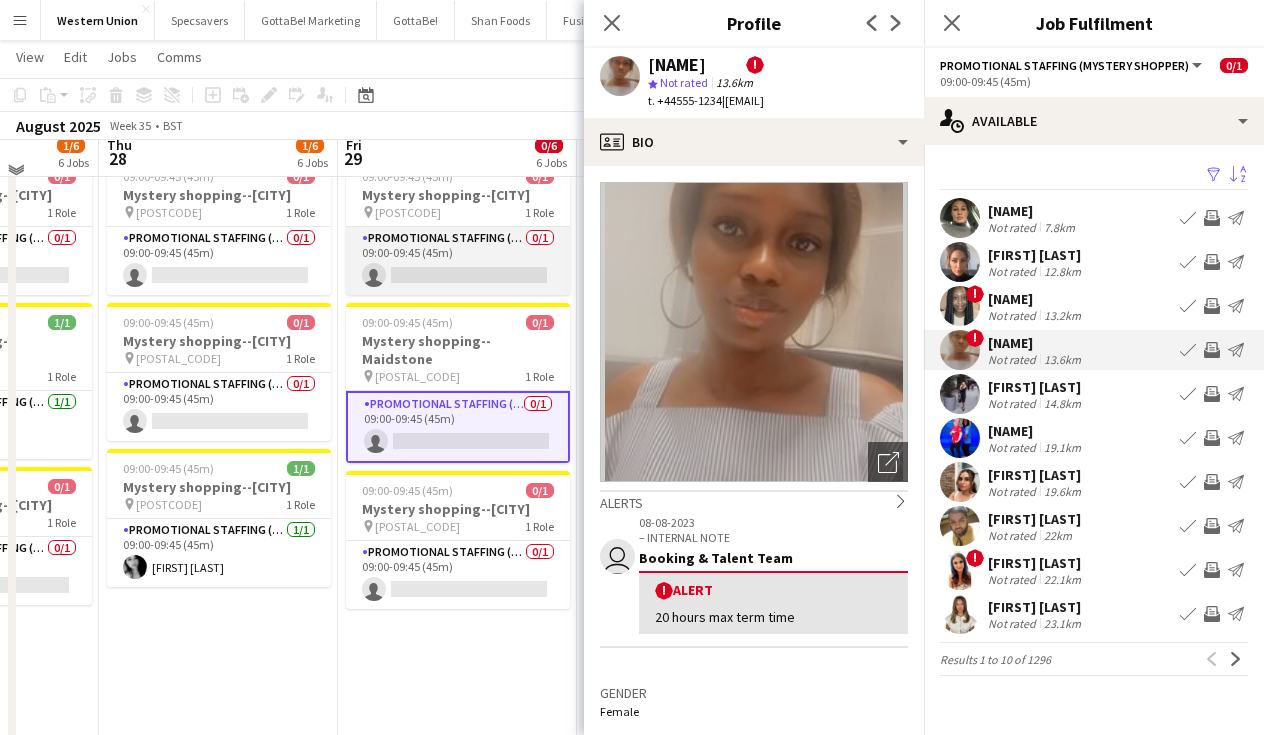 scroll, scrollTop: 530, scrollLeft: 0, axis: vertical 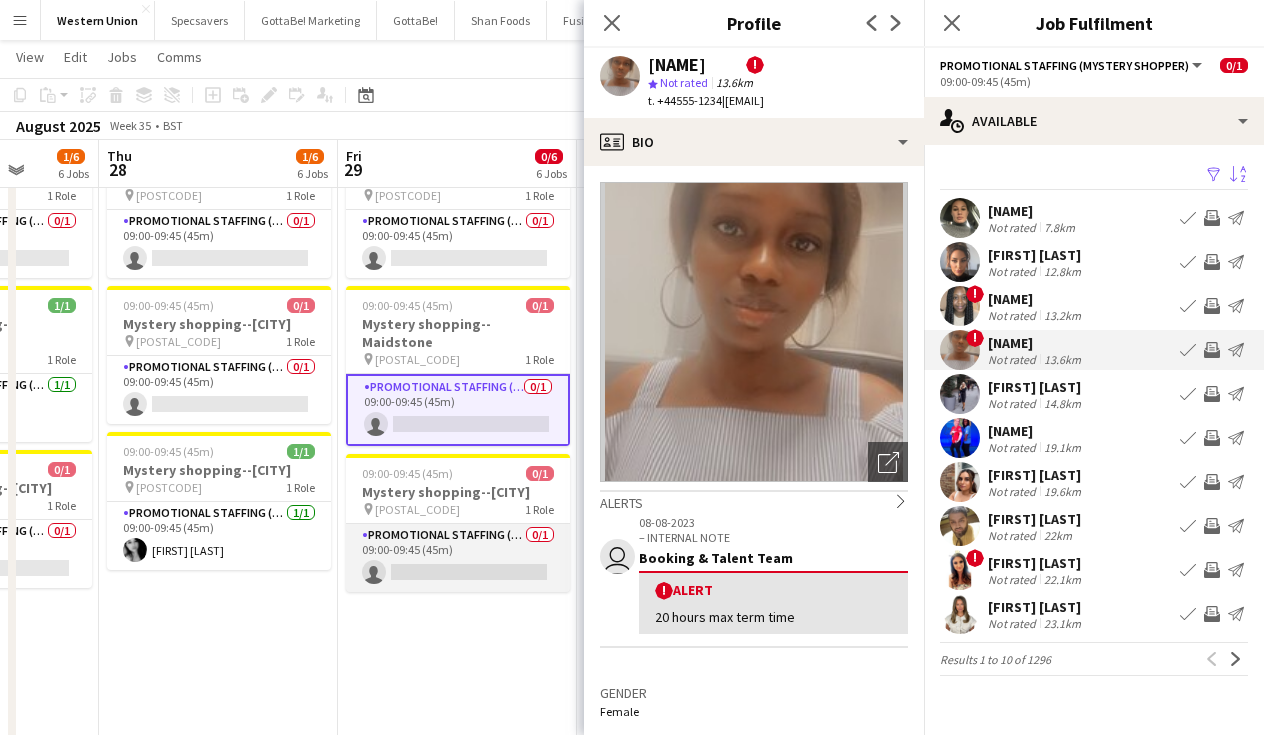 click on "Promotional Staffing (Mystery Shopper) 0/[NUMBER] 09:00-09:45 ([MINUTES]) single-neutral-actions" at bounding box center (458, 558) 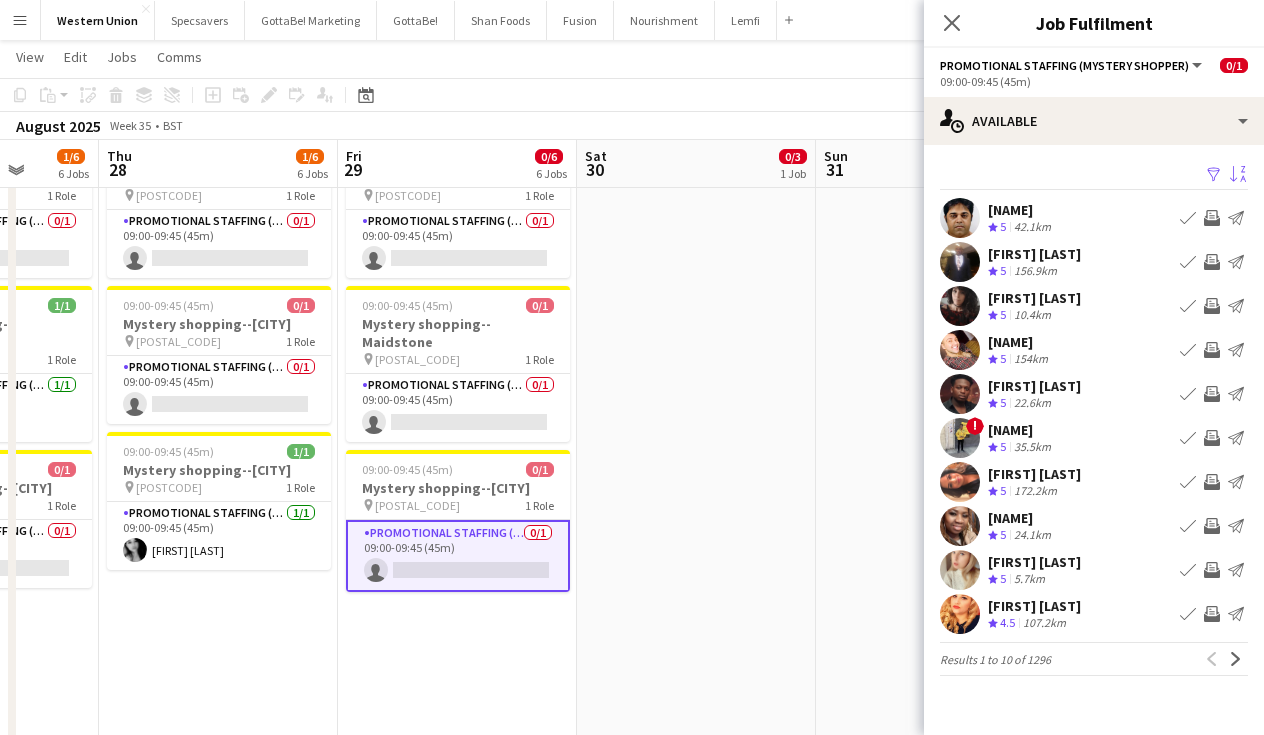 click on "Sort asc" at bounding box center (1238, 175) 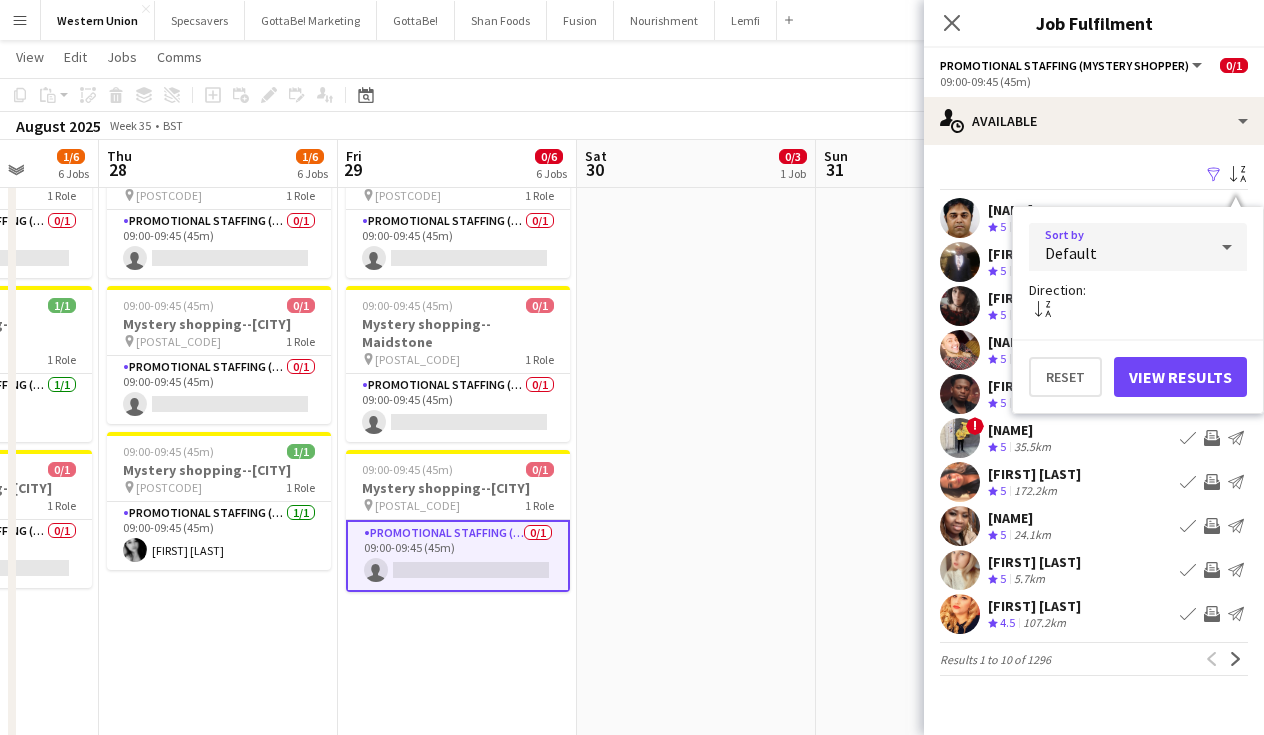 click on "Default" at bounding box center [1118, 247] 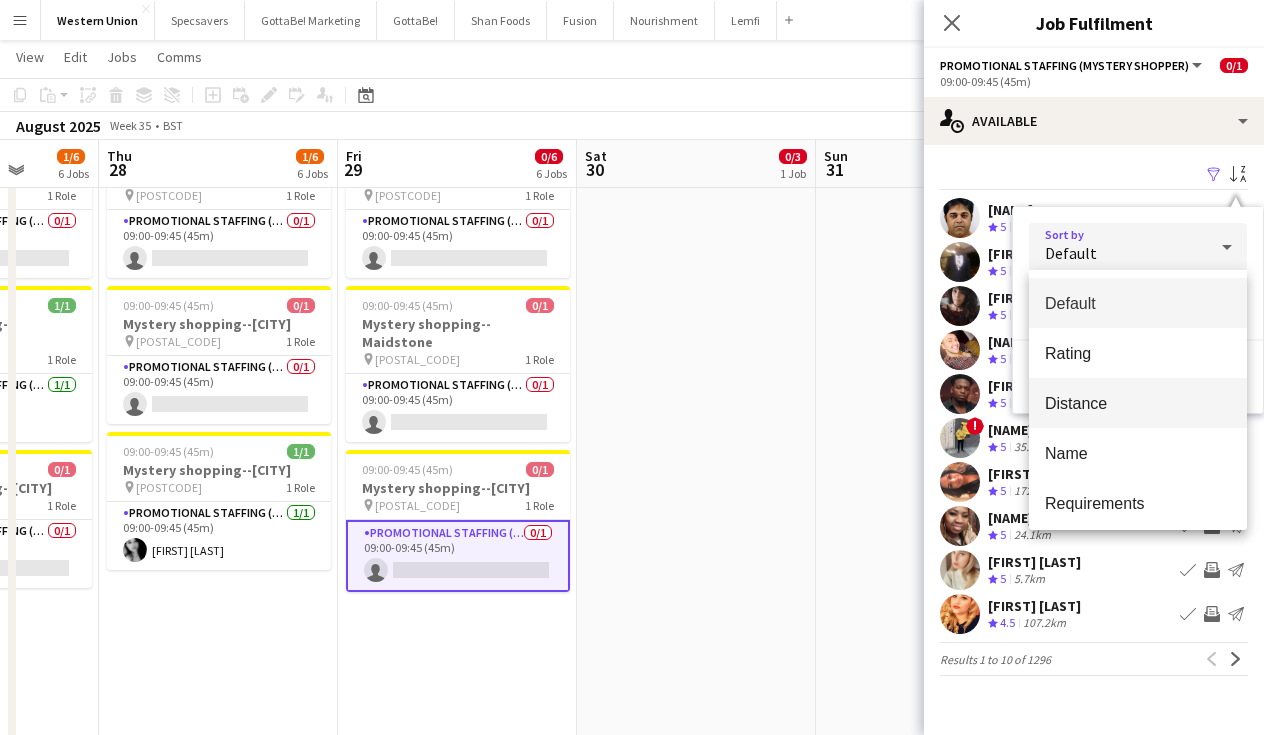 click on "Distance" at bounding box center [1138, 403] 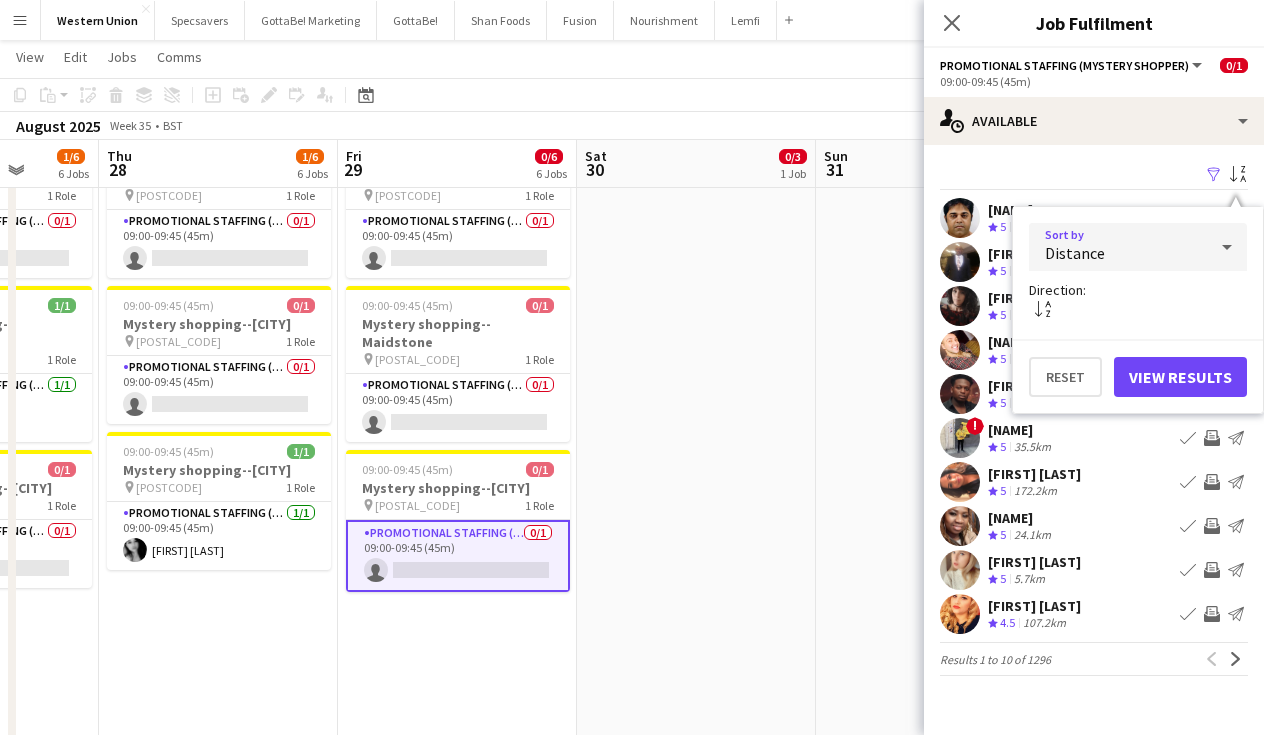click on "View Results" at bounding box center [1180, 377] 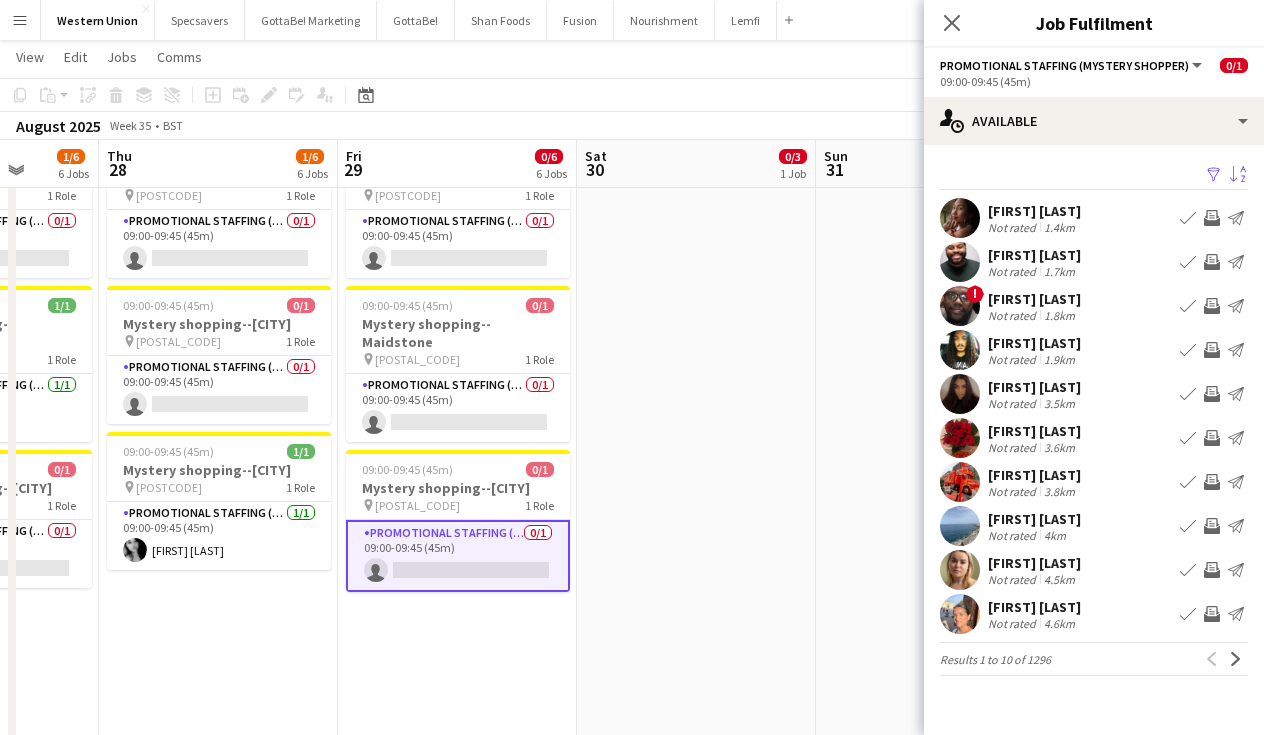 click on "[FIRST] [LAST]" at bounding box center (1034, 211) 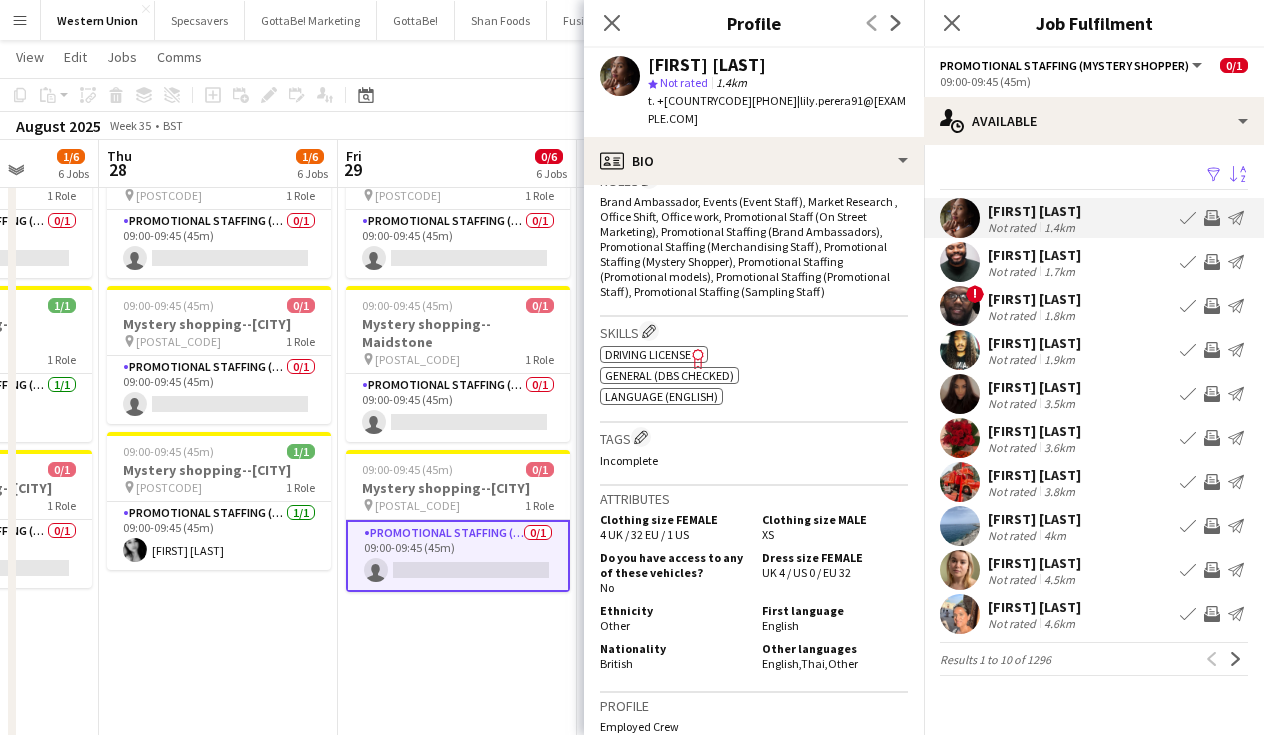 scroll, scrollTop: 637, scrollLeft: 0, axis: vertical 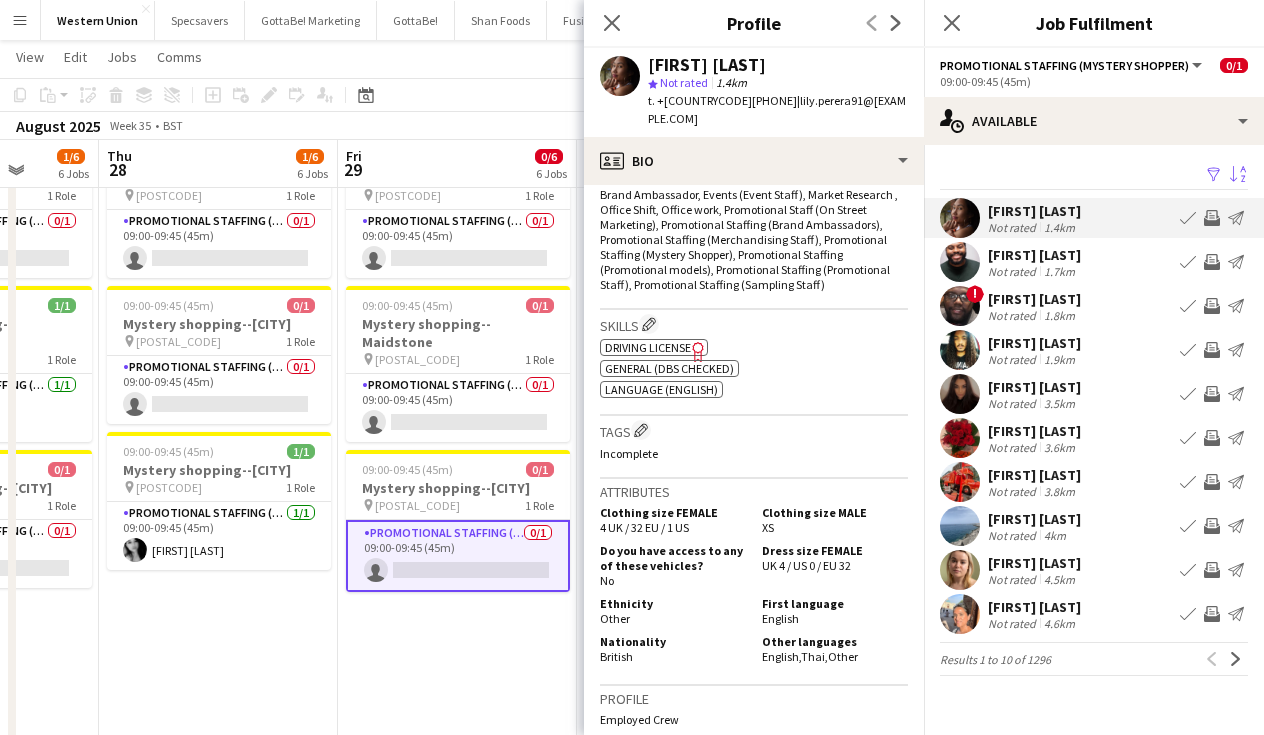 click on "[FIRST] [LAST]" at bounding box center [1034, 255] 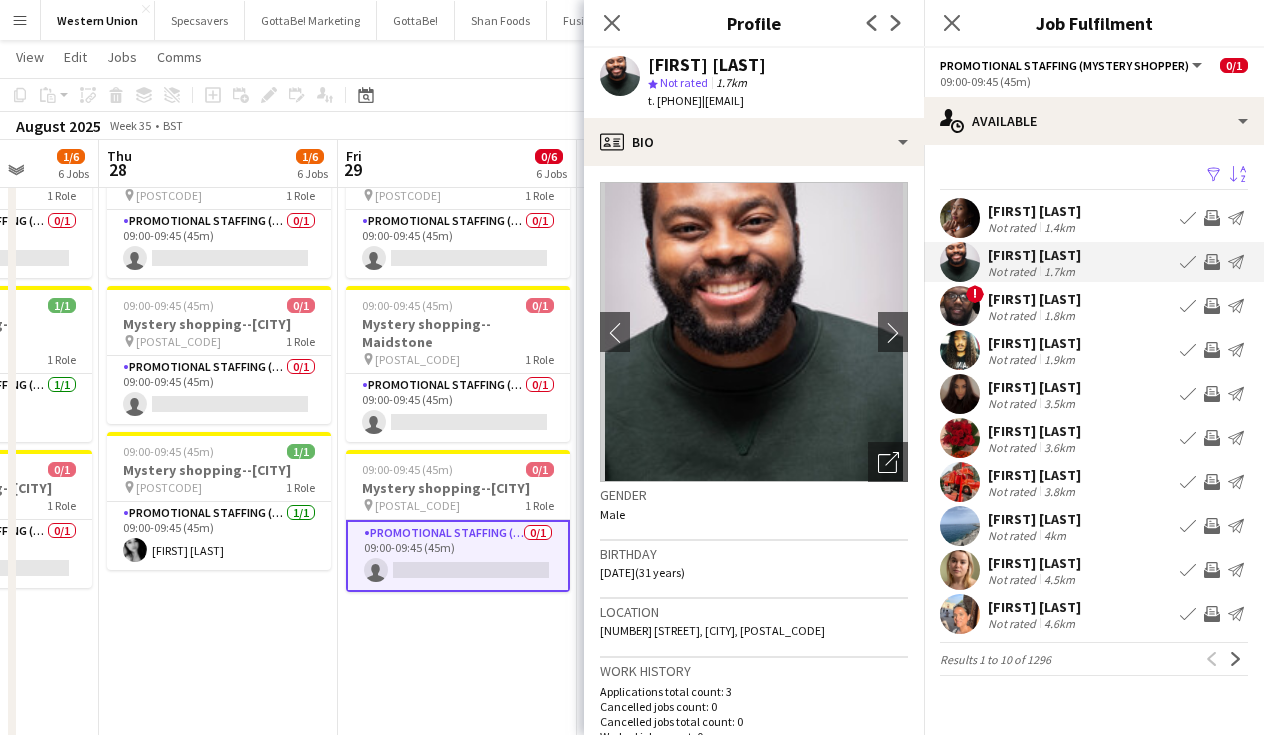 scroll, scrollTop: 0, scrollLeft: 0, axis: both 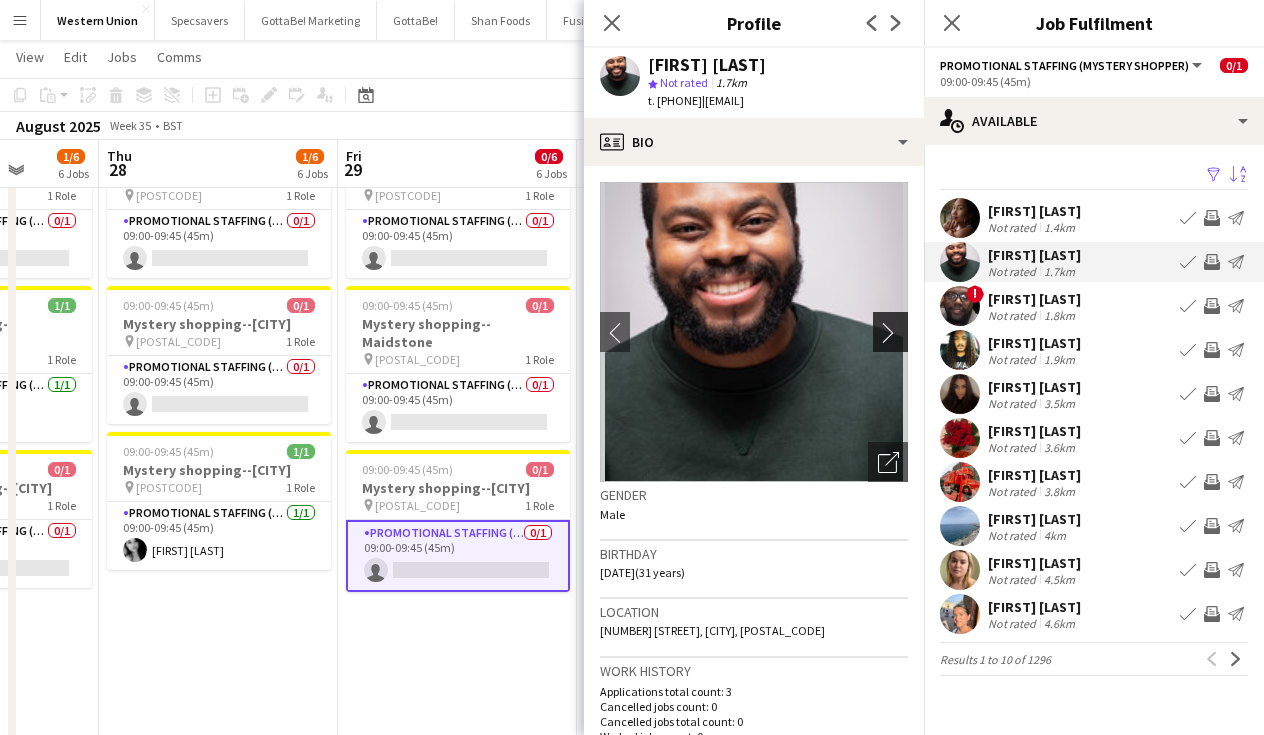 click on "chevron-right" 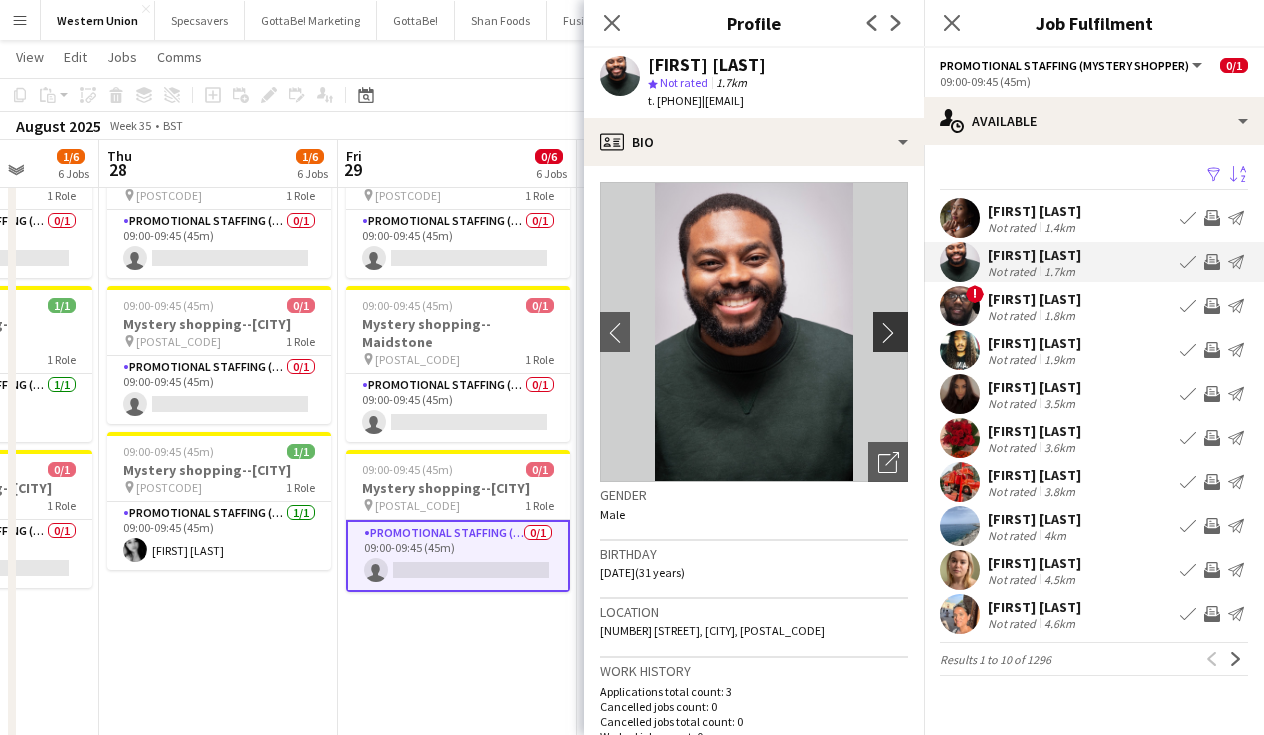 click on "chevron-right" 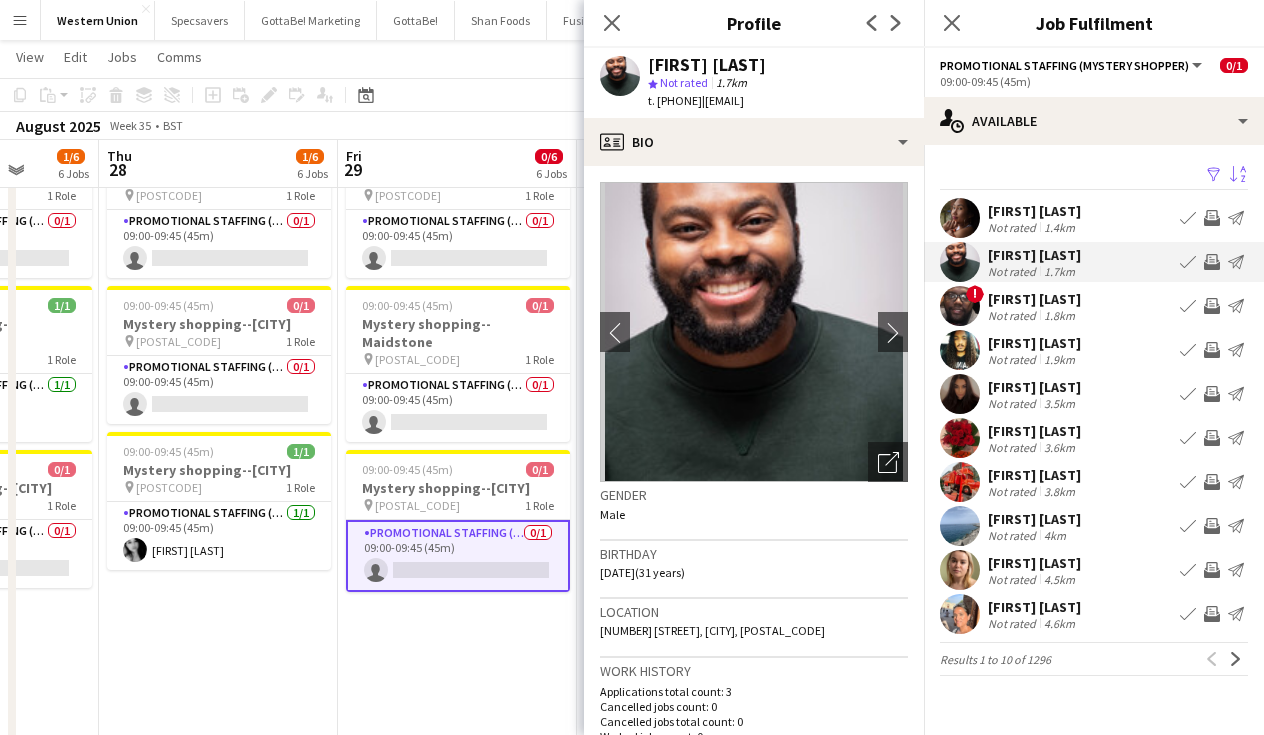 click on "09:00-09:45 ([MINUTES]) 0/[NUMBER] Mystery shopping--[CITY] pin [POSTCODE] [NUMBER] Role Promotional Staffing (Mystery Shopper) 0/[NUMBER] 09:00-09:45 ([MINUTES]) single-neutral-actions 09:00-09:45 ([MINUTES]) 0/[NUMBER] Mystery shopping--[CITY] pin [POSTCODE] [NUMBER] Role Promotional Staffing (Mystery Shopper) 0/[NUMBER] 09:00-09:45 ([MINUTES]) single-neutral-actions 09:00-09:45 ([MINUTES]) 0/[NUMBER] Mystery shopping--[CITY] pin [POSTCODE] [NUMBER] Role Promotional Staffing (Mystery Shopper) 0/[NUMBER] 09:00-09:45 ([MINUTES]) single-neutral-actions 09:00-09:45 ([MINUTES]) 0/[NUMBER] Mystery shopping--[CITY] pin [POSTCODE] [NUMBER] Role Promotional Staffing (Mystery Shopper) 0/[NUMBER] 09:00-09:45 ([MINUTES]) single-neutral-actions 09:00-09:45 ([MINUTES]) 0/[NUMBER]" at bounding box center (457, 297) 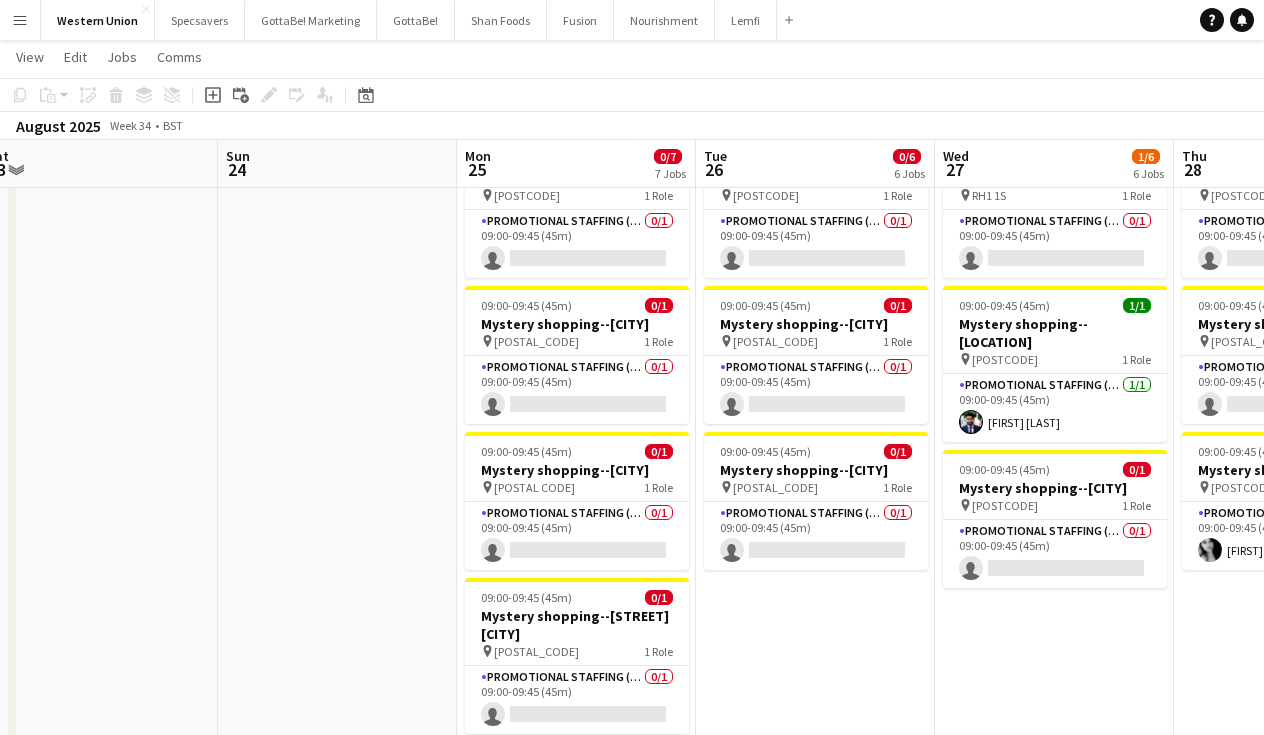 scroll, scrollTop: 0, scrollLeft: 497, axis: horizontal 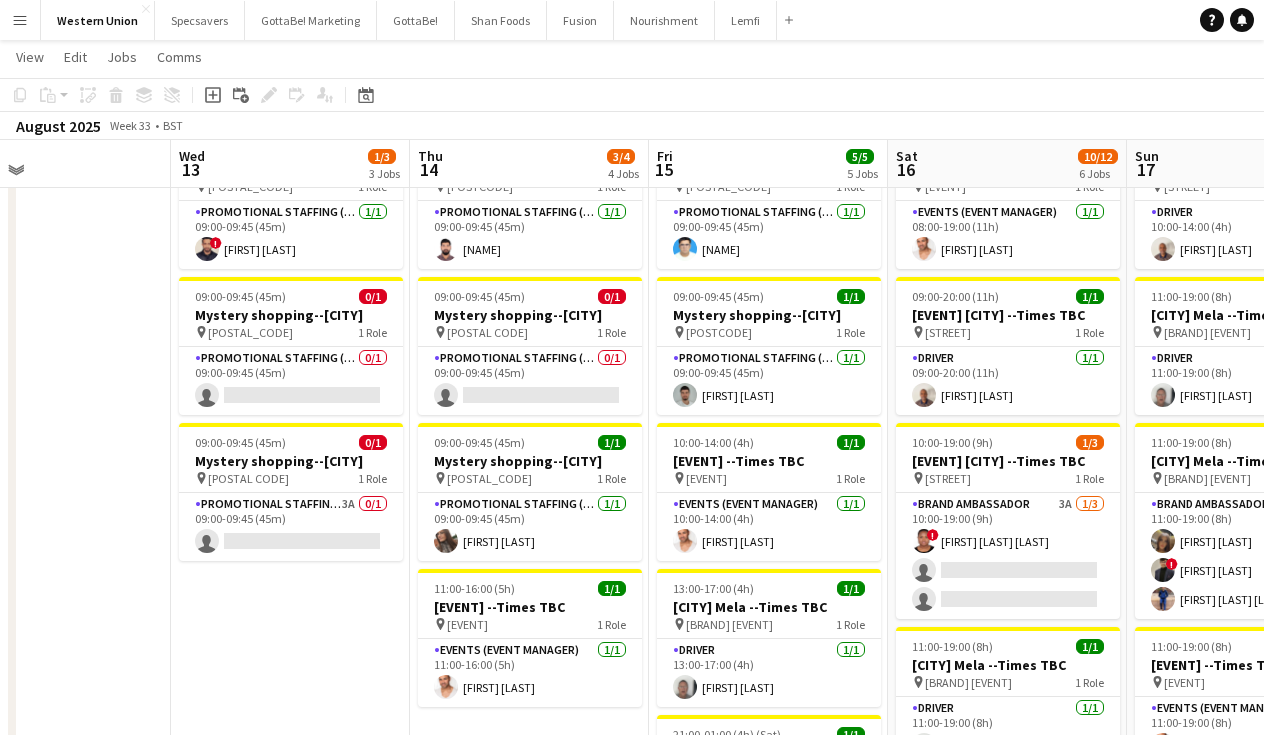 click on "Menu" at bounding box center (20, 20) 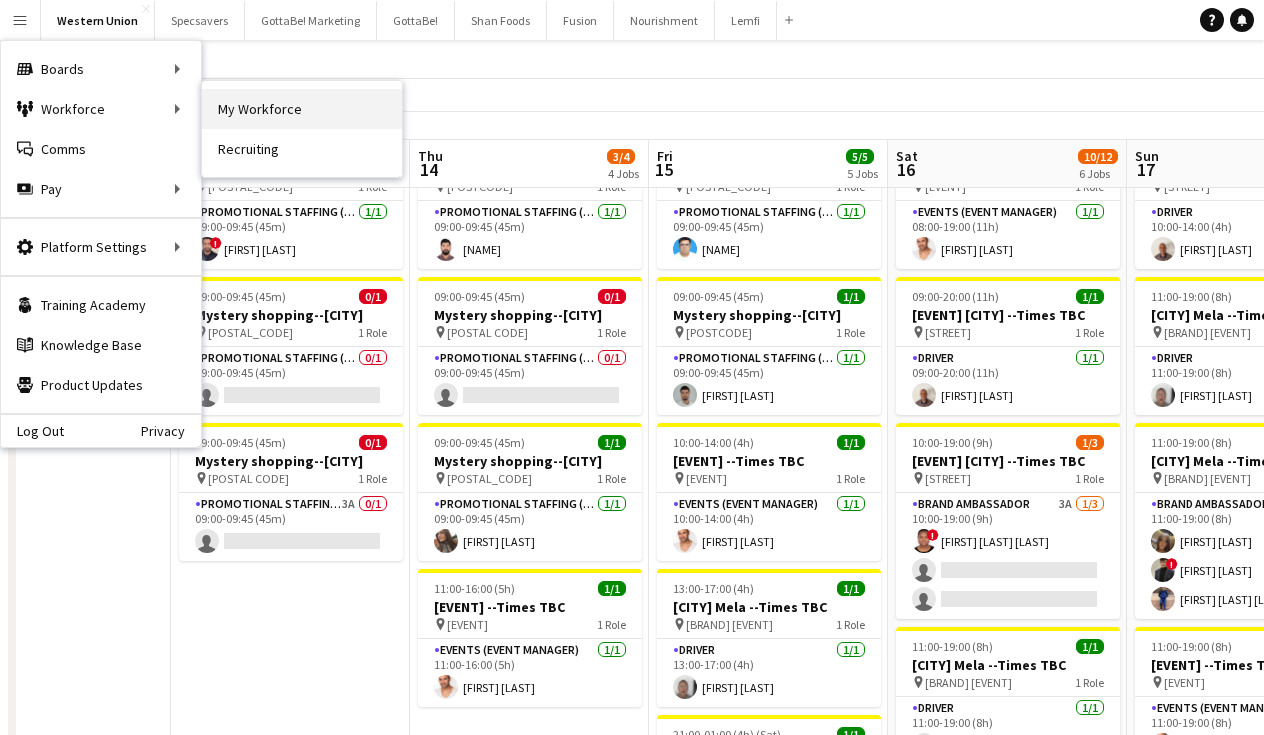 click on "My Workforce" at bounding box center [302, 109] 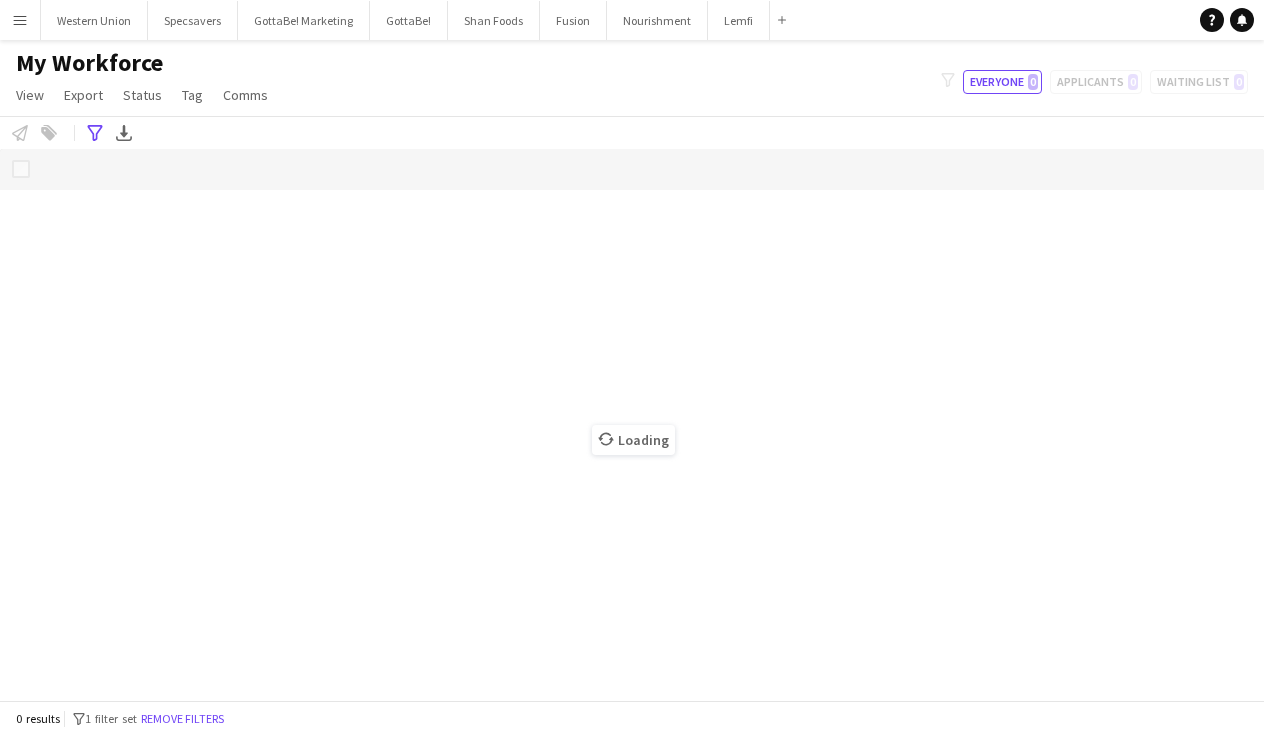 scroll, scrollTop: 0, scrollLeft: 0, axis: both 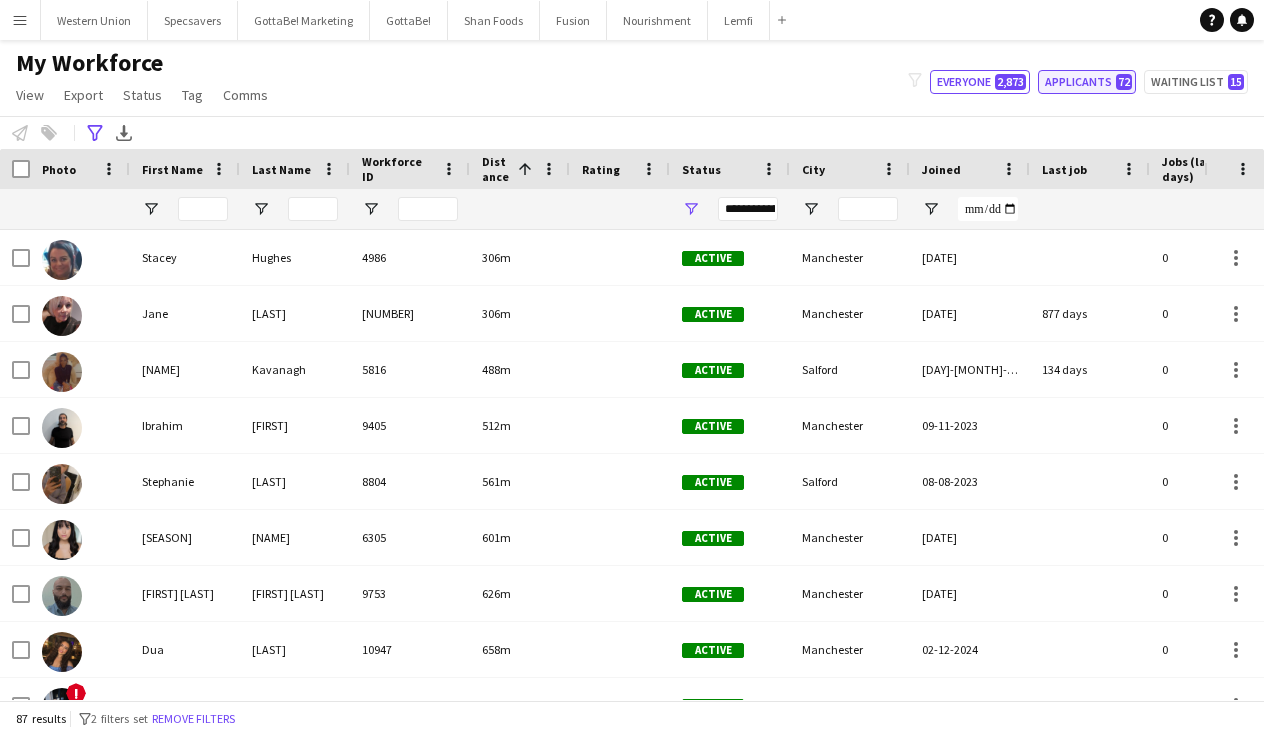 click on "Applicants   72" 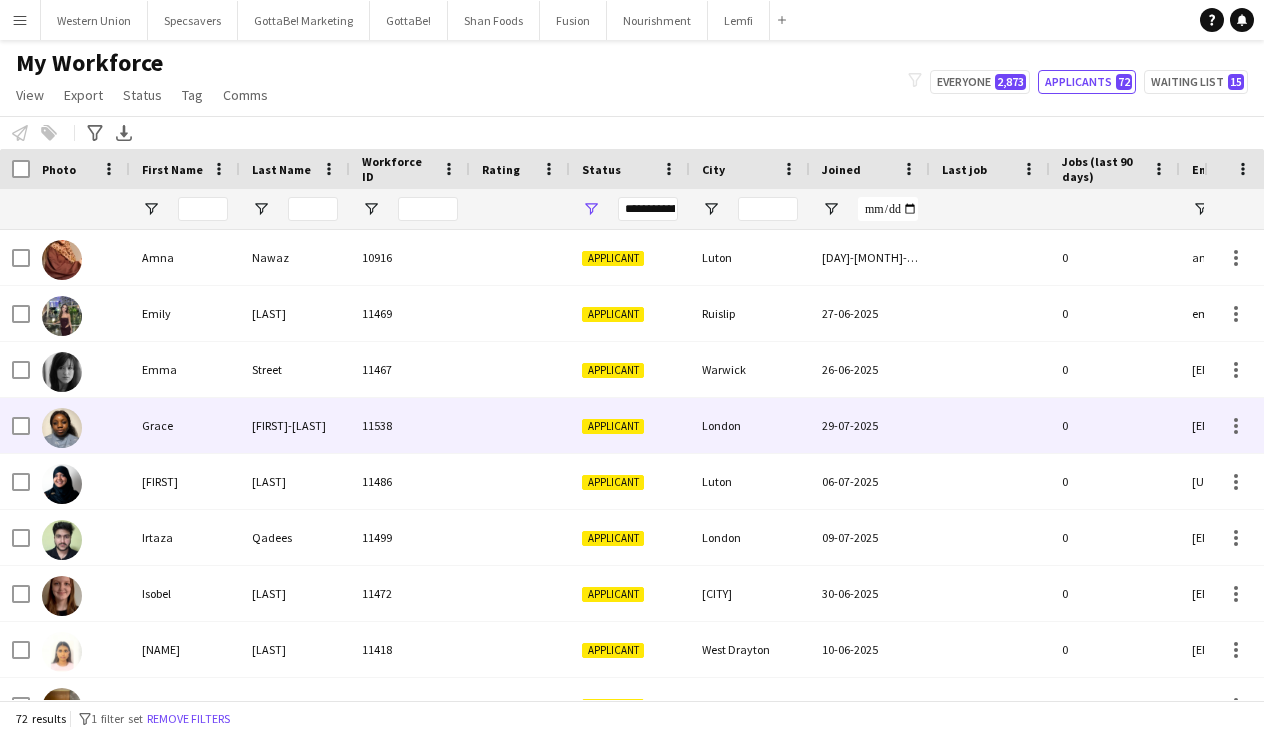 scroll, scrollTop: 15, scrollLeft: 0, axis: vertical 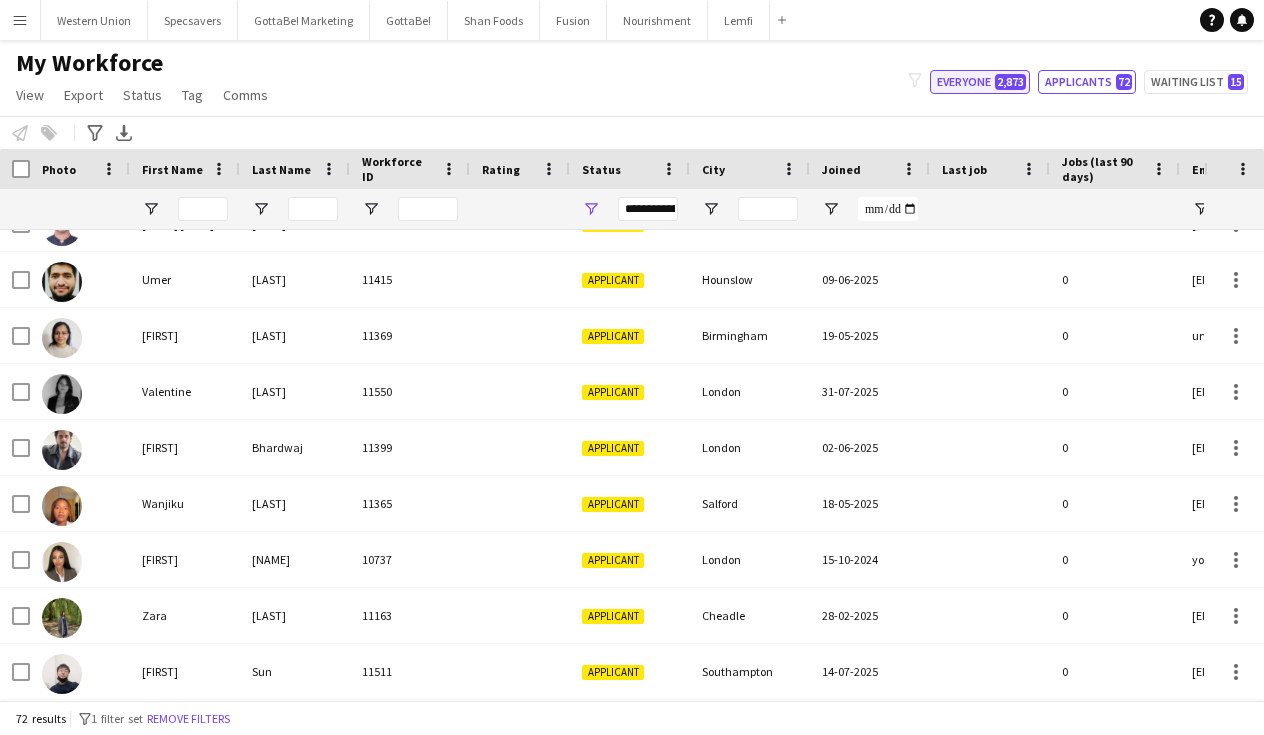 click on "Everyone   2,873" 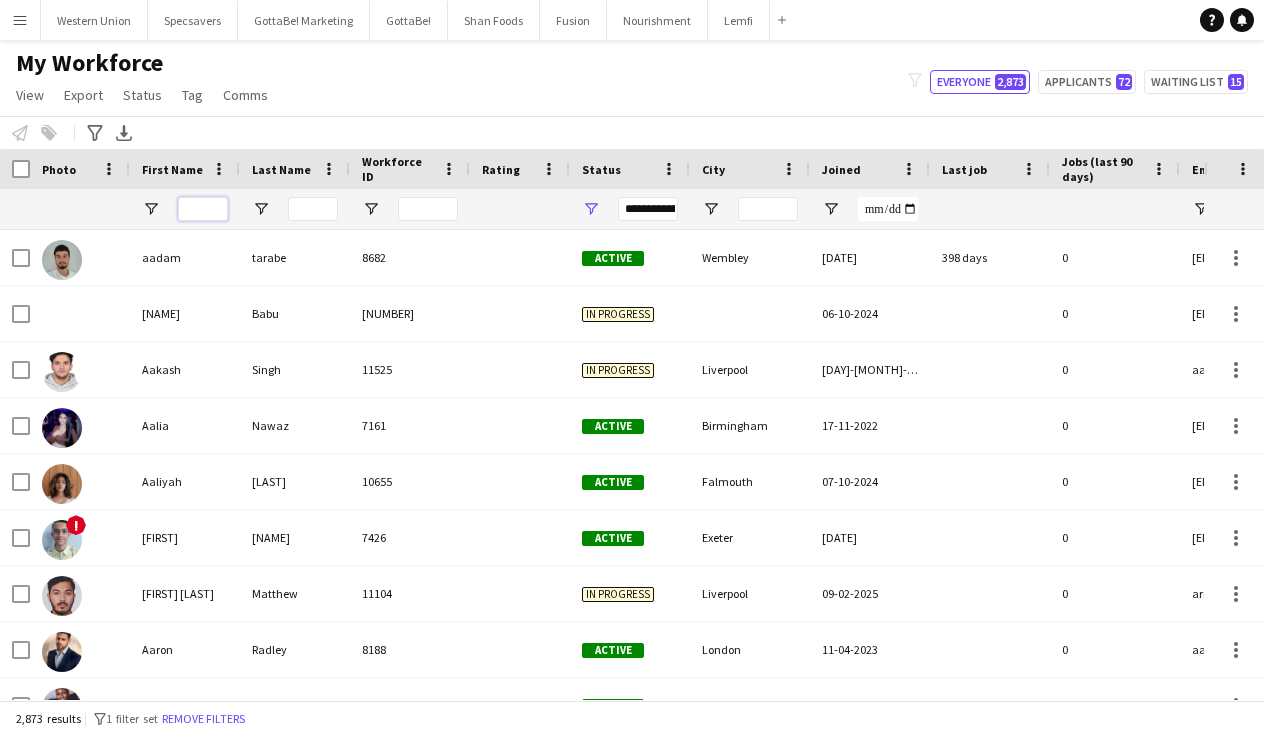 click at bounding box center (203, 209) 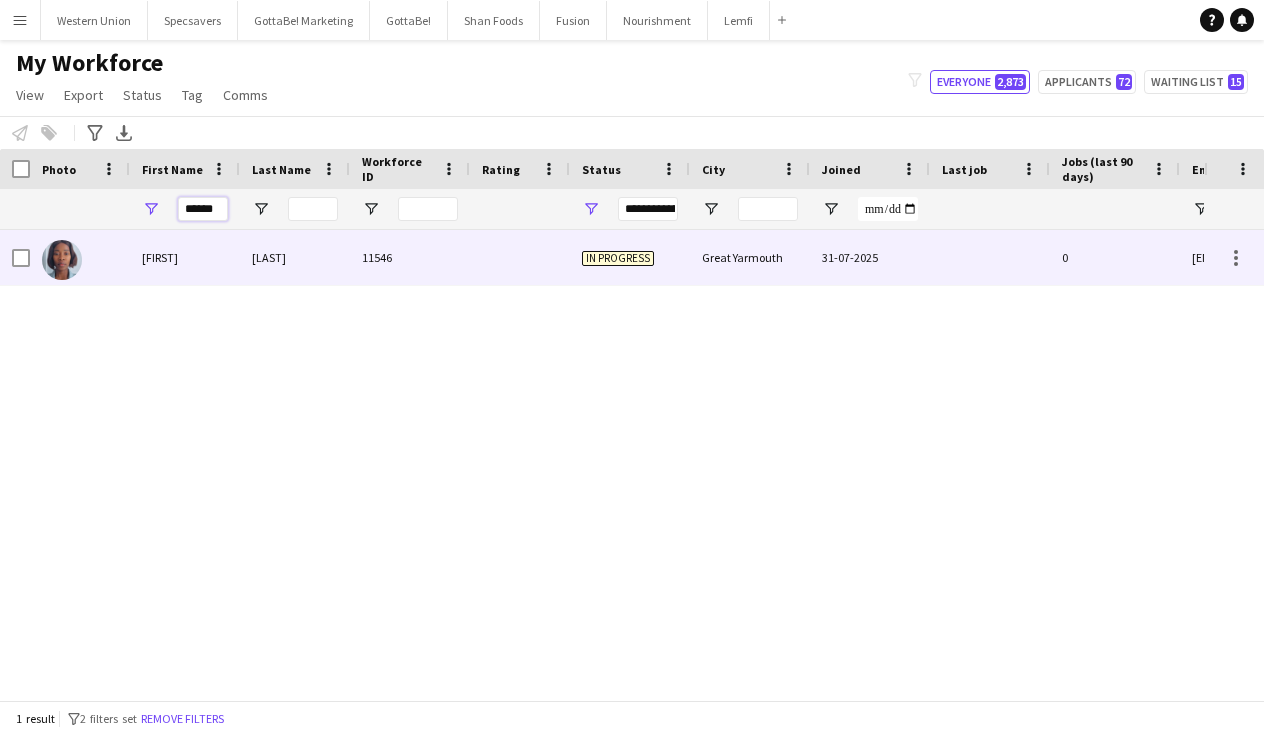 type on "******" 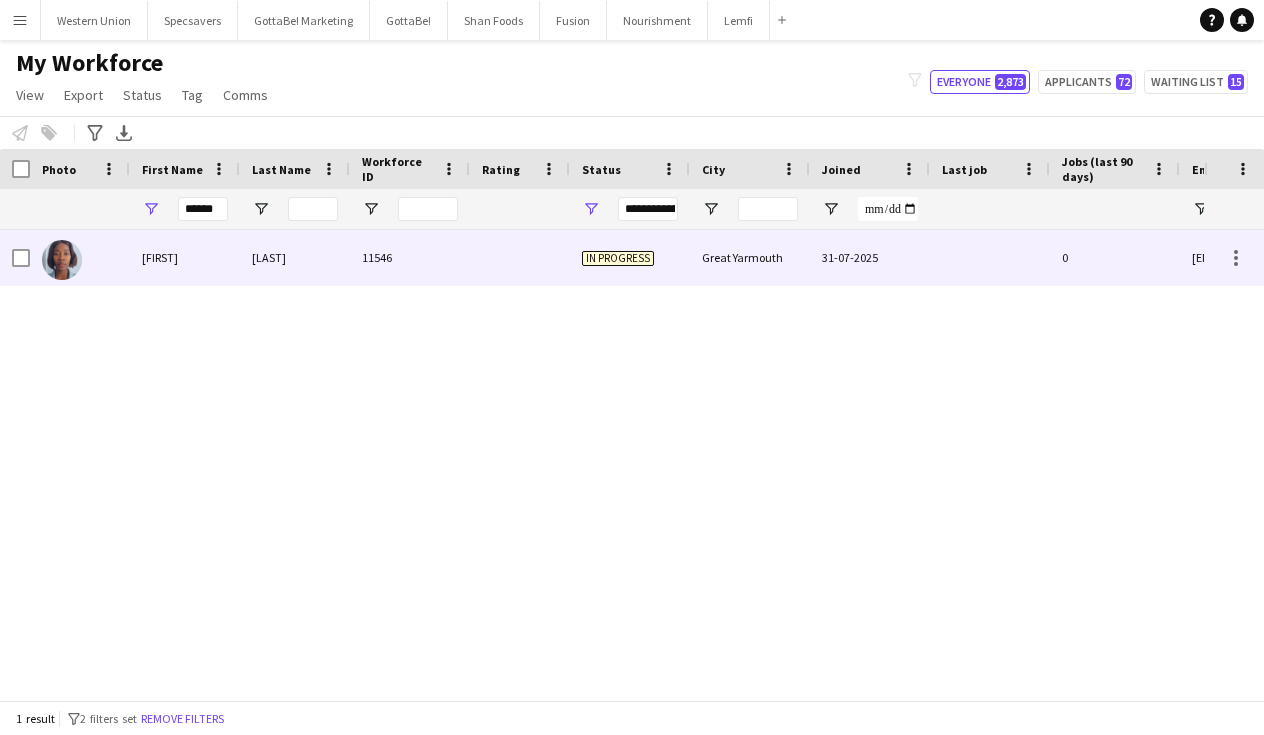click on "[LAST]" at bounding box center (295, 257) 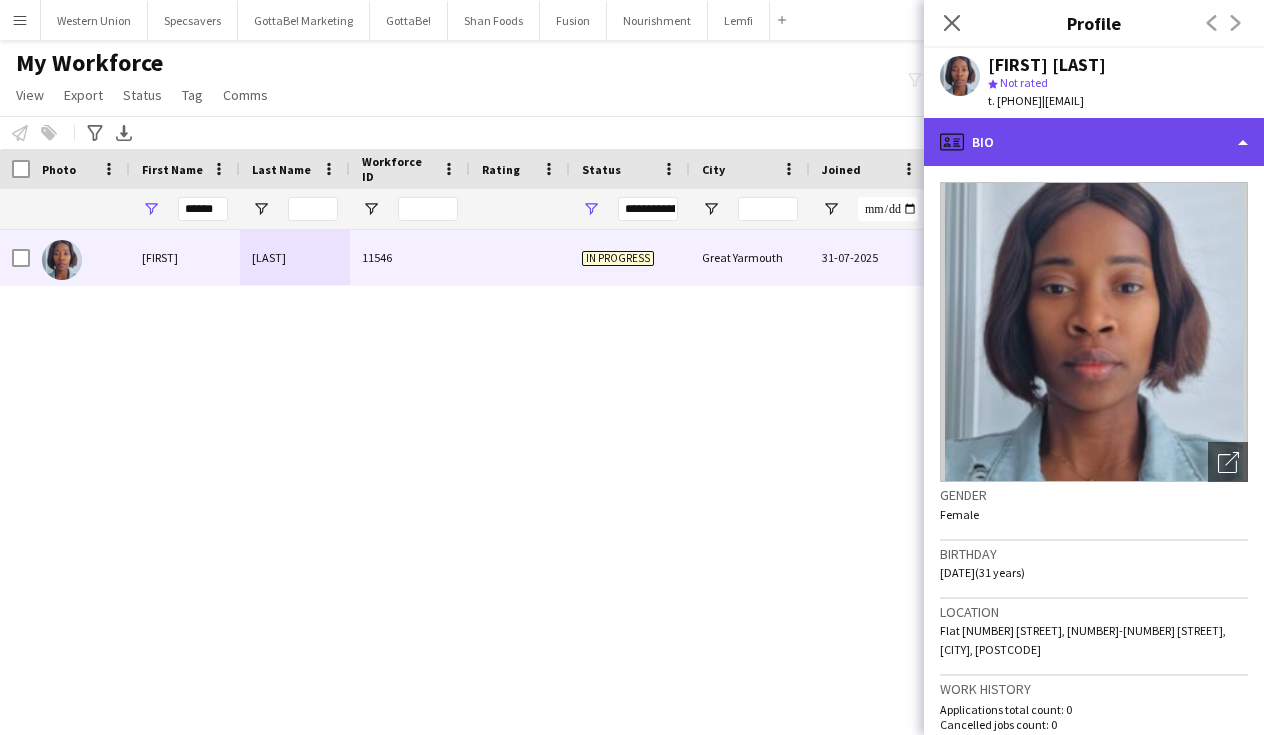 click on "profile
Bio" 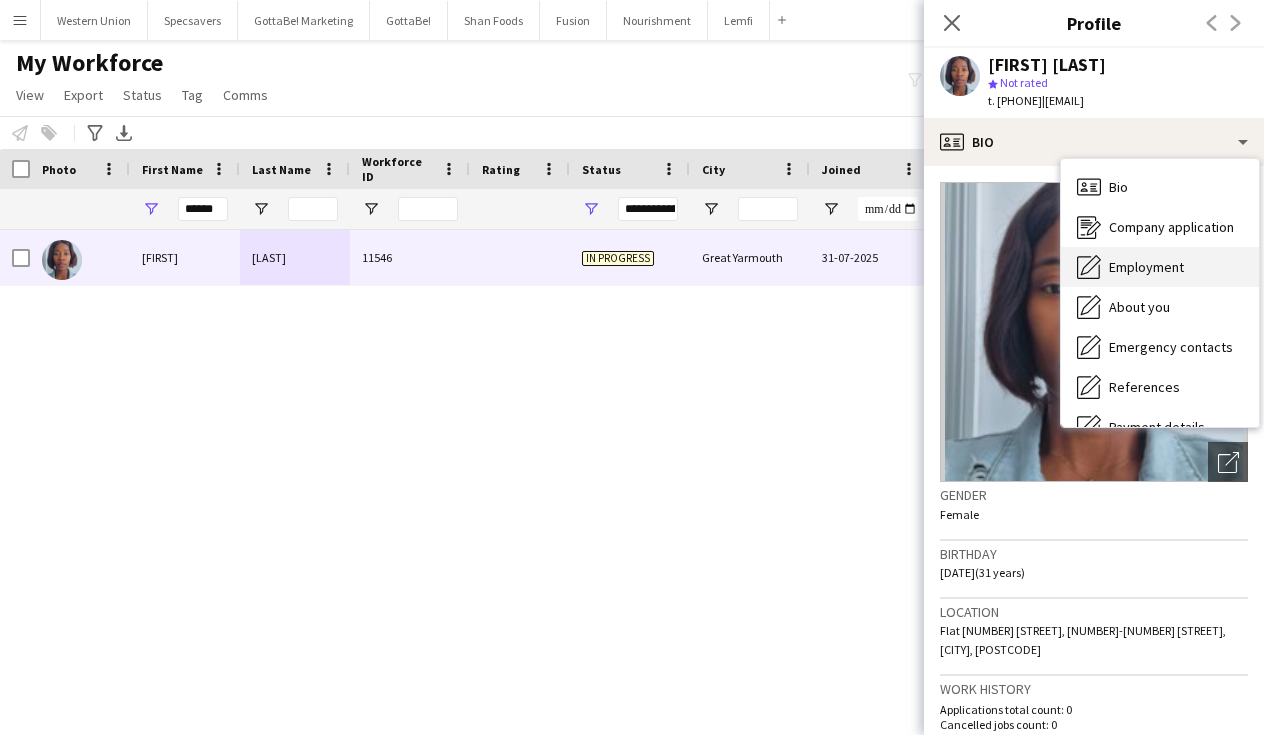 click on "Employment" at bounding box center (1146, 267) 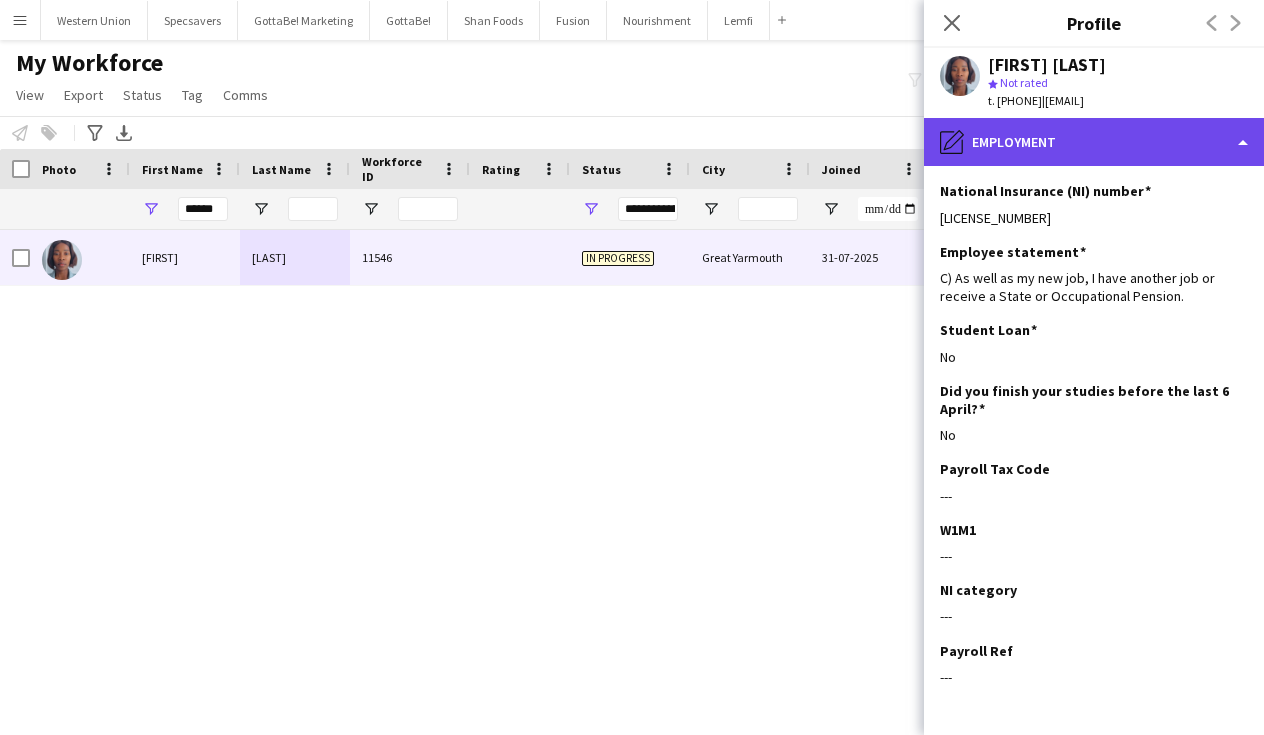 click on "pencil4
Employment" 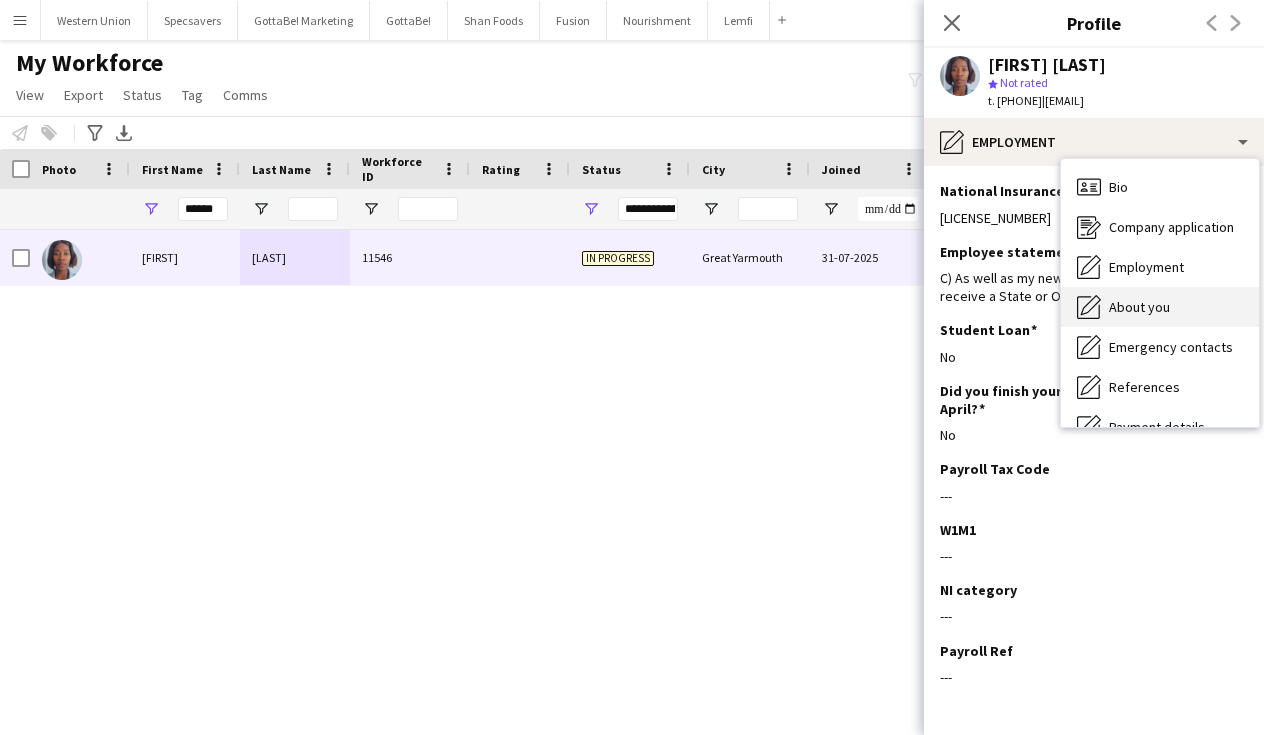 click on "About you
About you" at bounding box center [1160, 307] 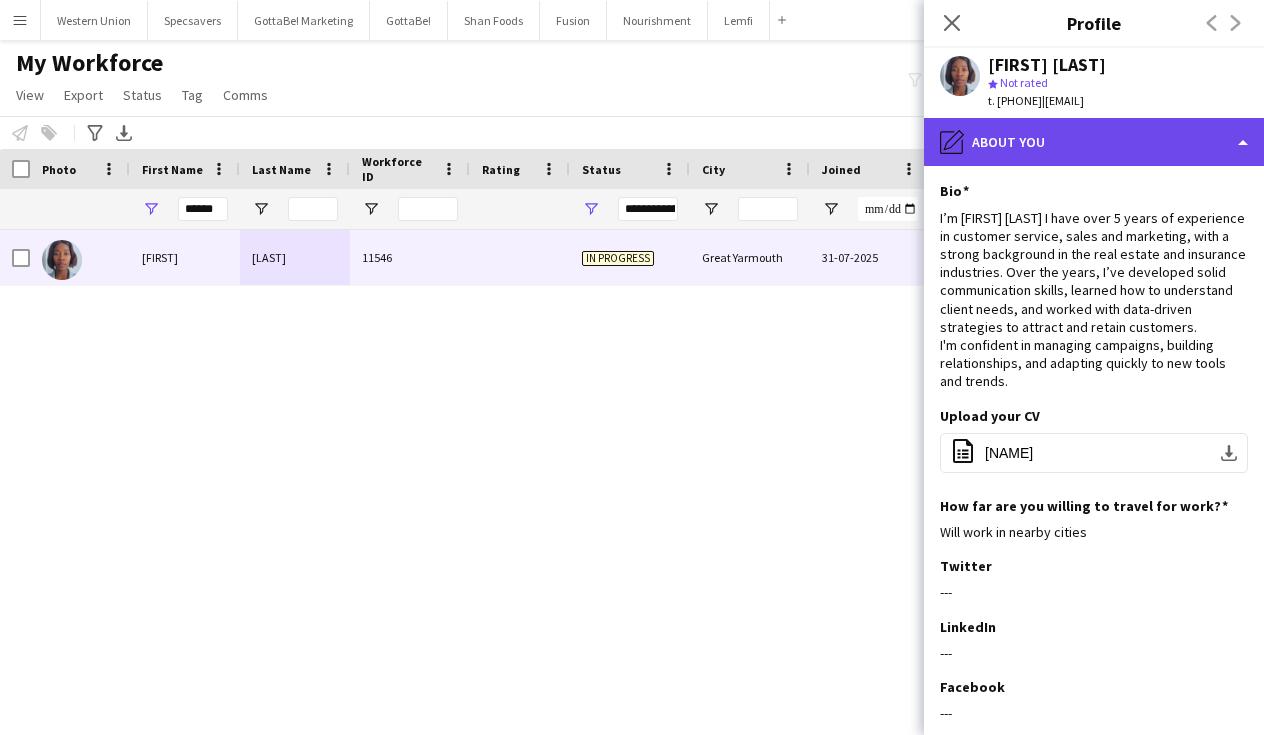 click on "pencil4
About you" 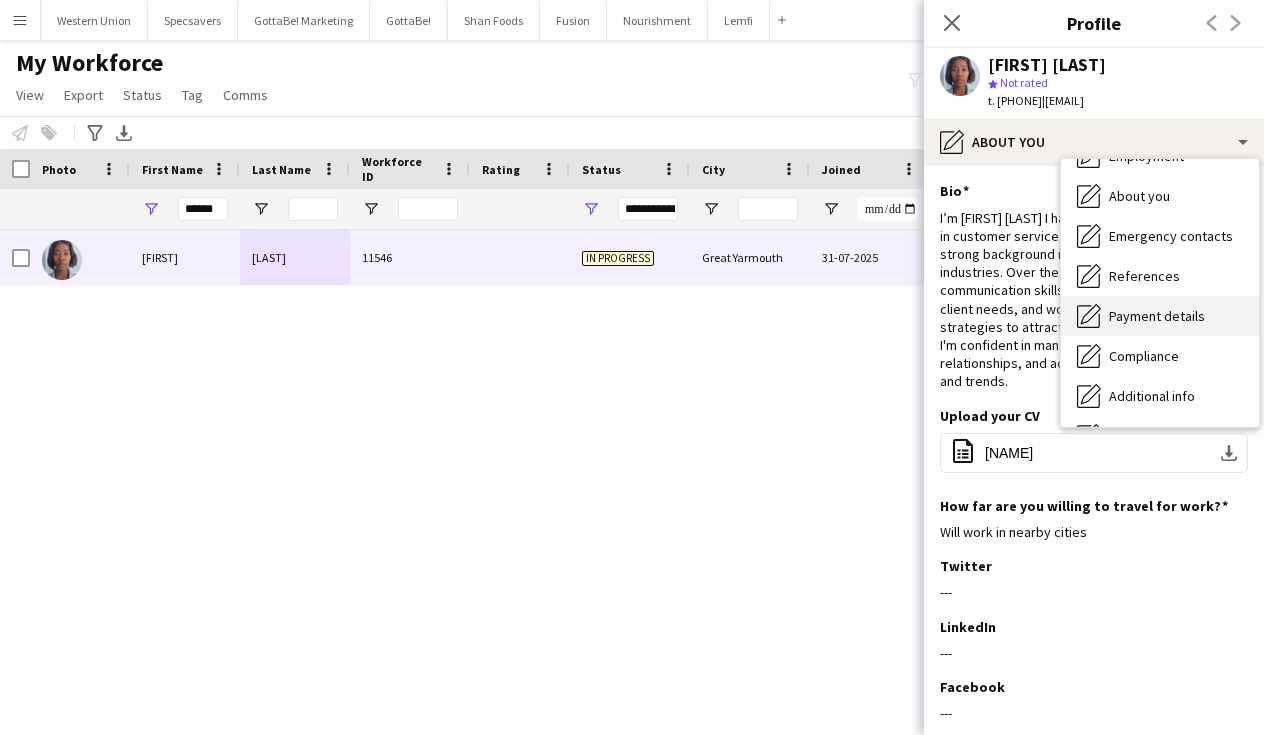 click on "Payment details" at bounding box center [1157, 316] 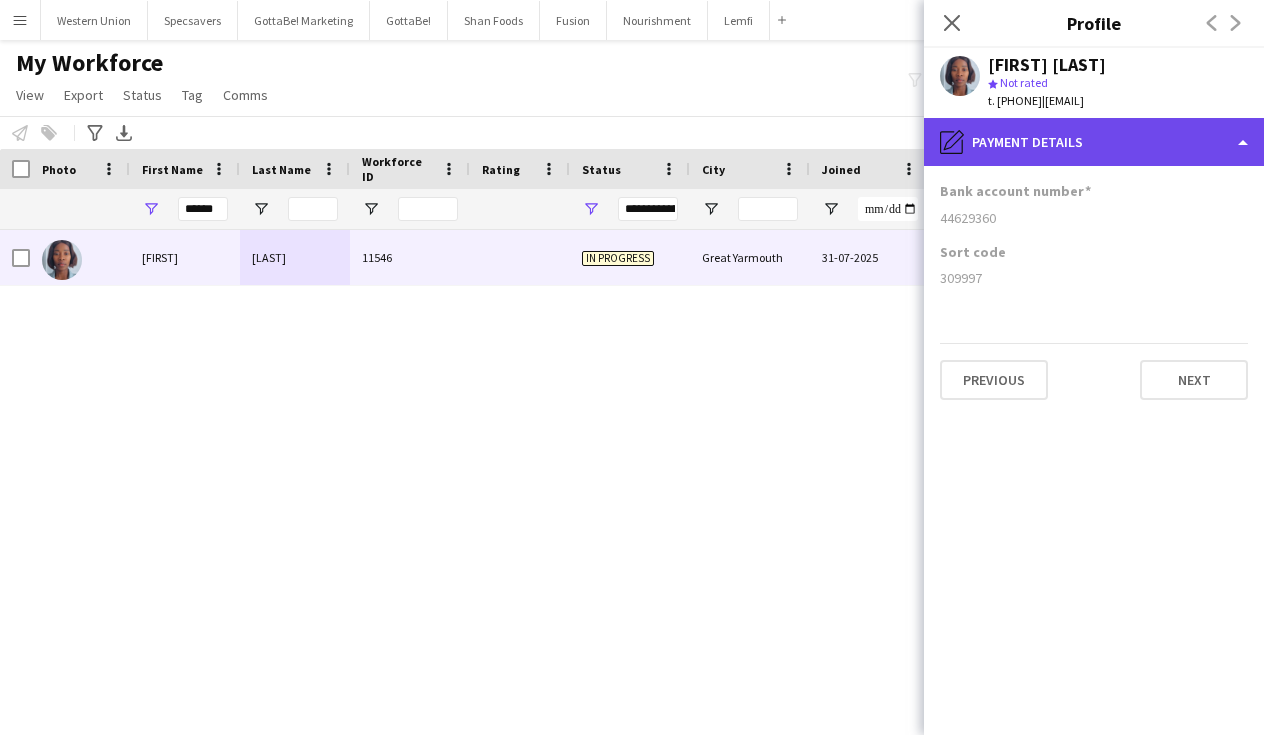 click on "pencil4
Payment details" 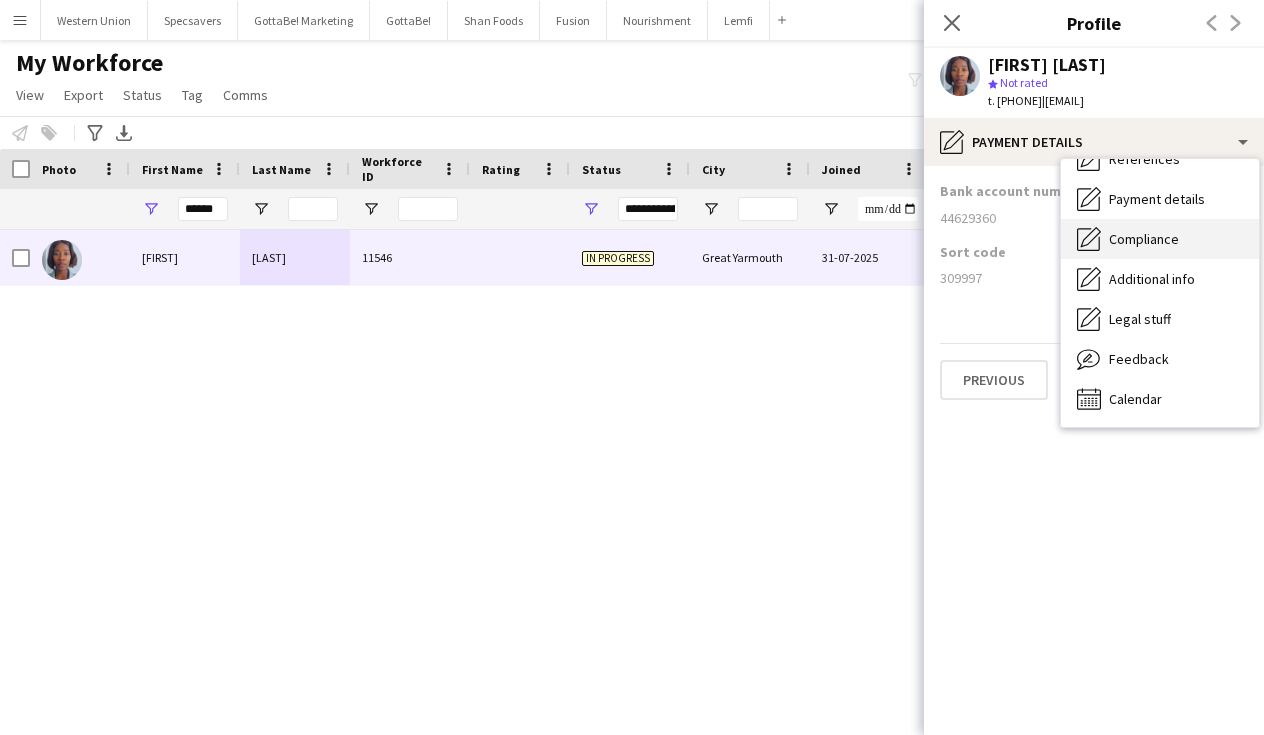 click on "Compliance" at bounding box center [1144, 239] 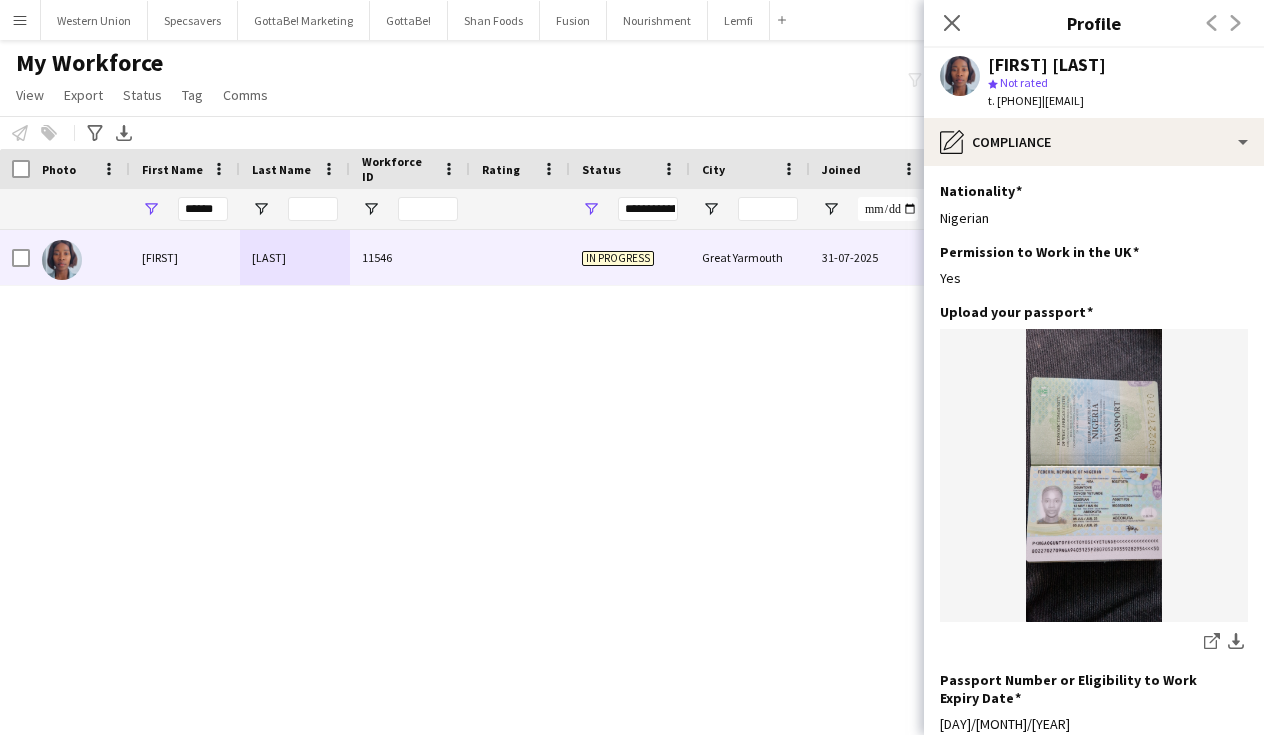 click on "[FIRST] [LAST] [NUMBER] In progress [CITY] [DATE] 0 [EMAIL]" at bounding box center [602, 465] 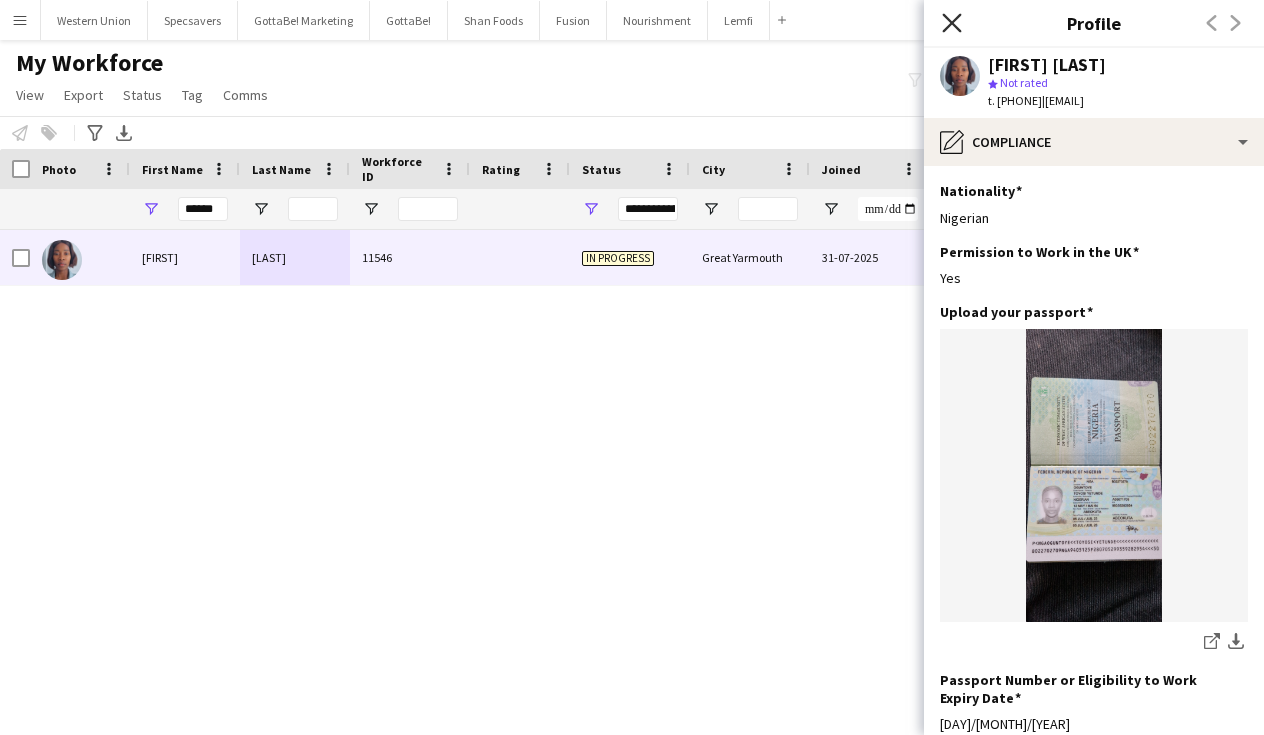click on "Close pop-in" 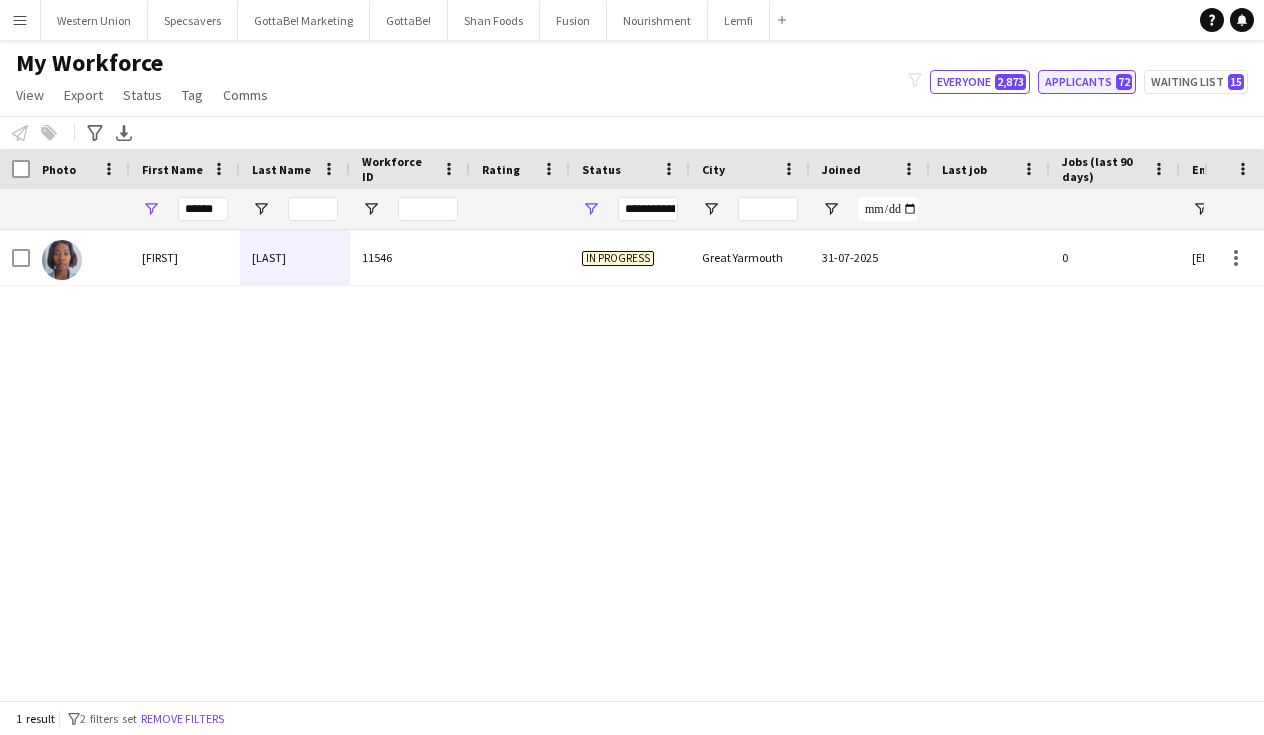 click on "Applicants   72" 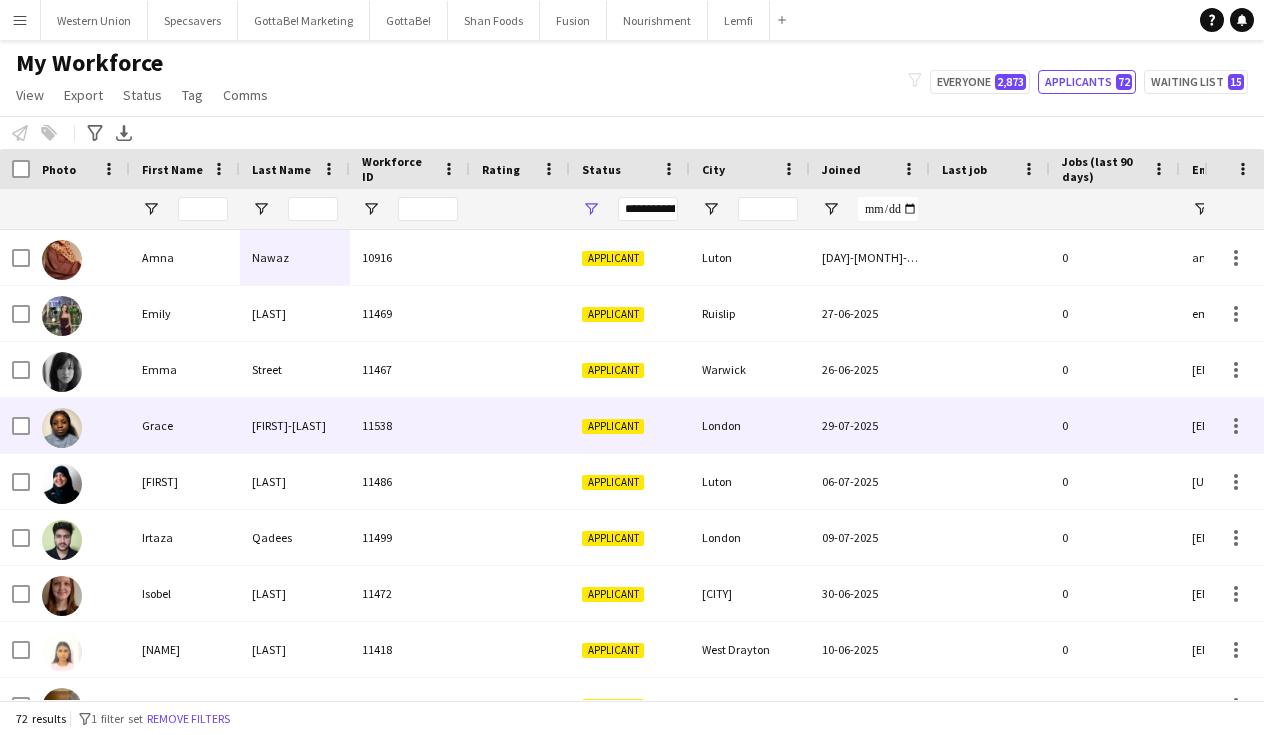 scroll, scrollTop: 32, scrollLeft: 0, axis: vertical 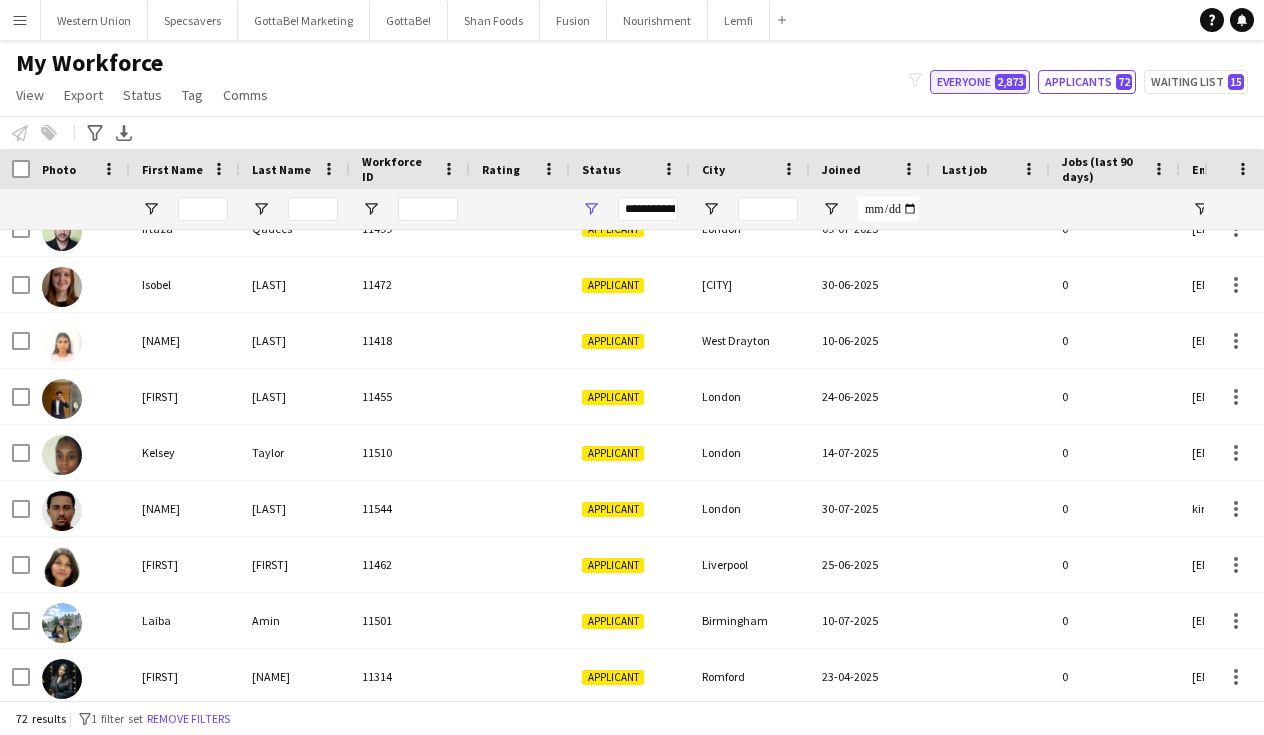 click on "Everyone   2,873" 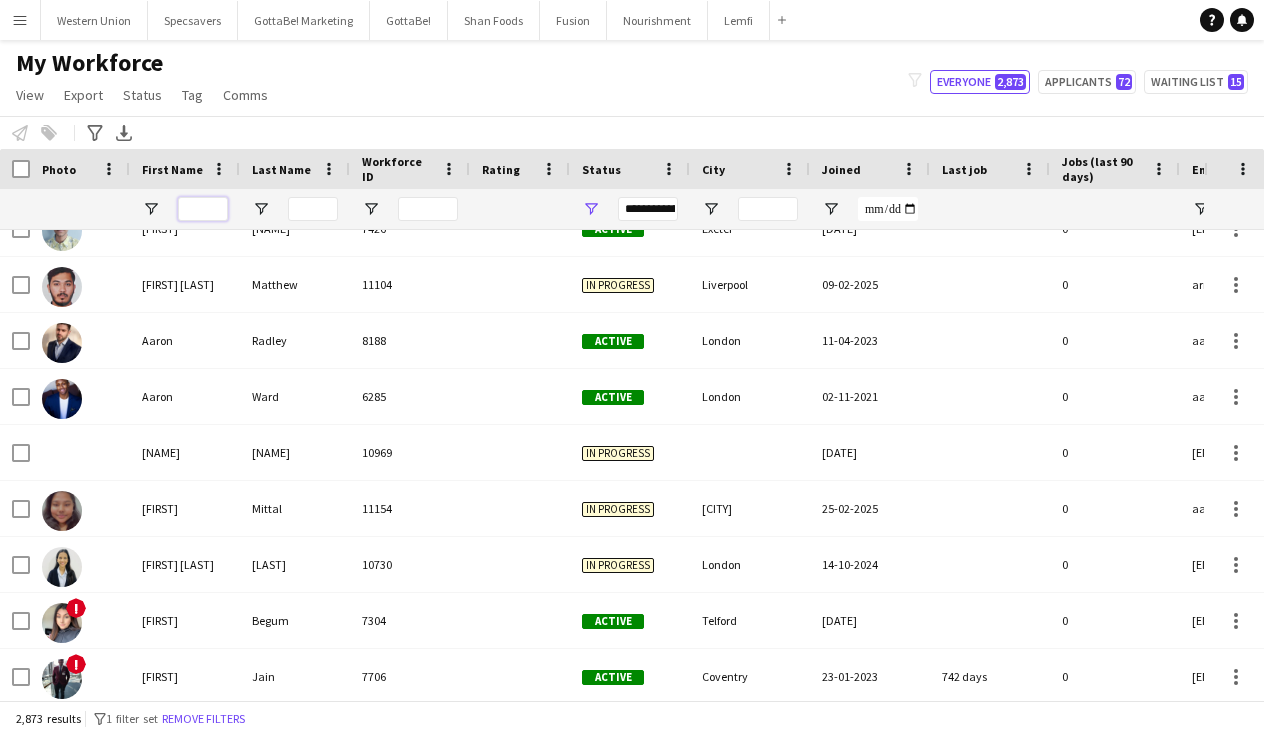 click at bounding box center [203, 209] 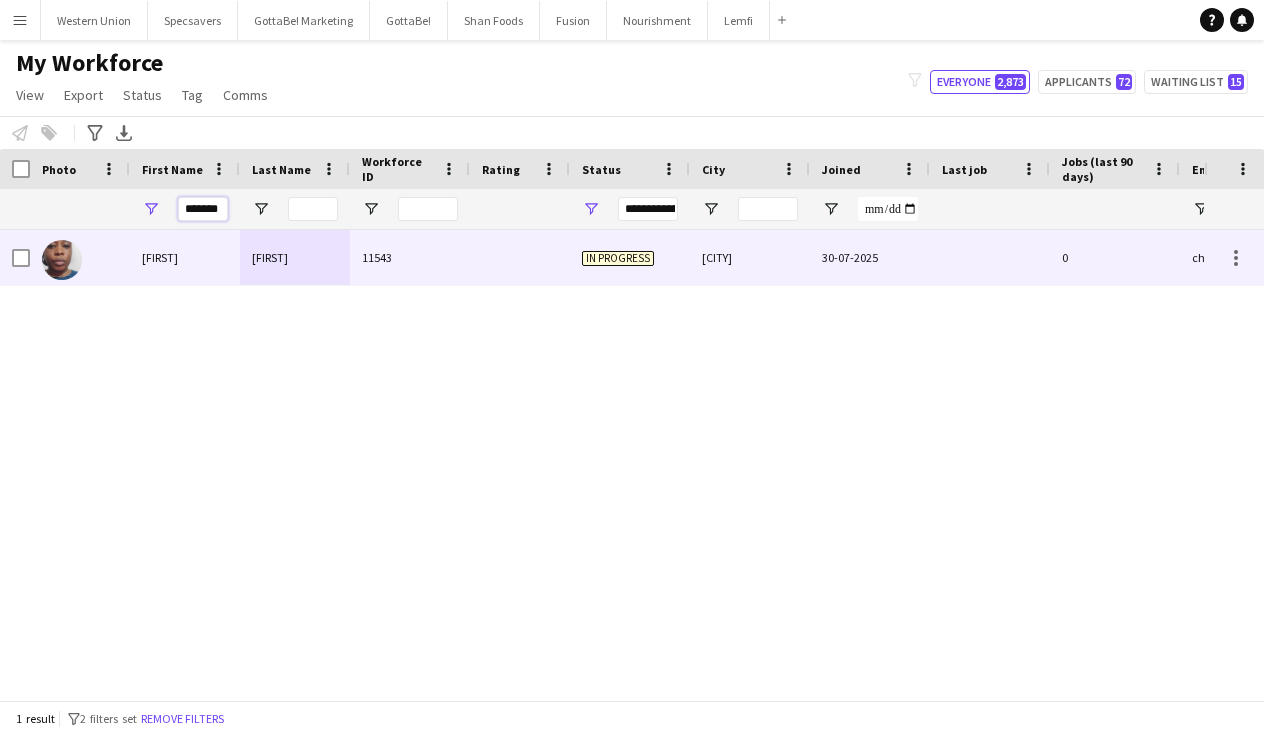 type on "*******" 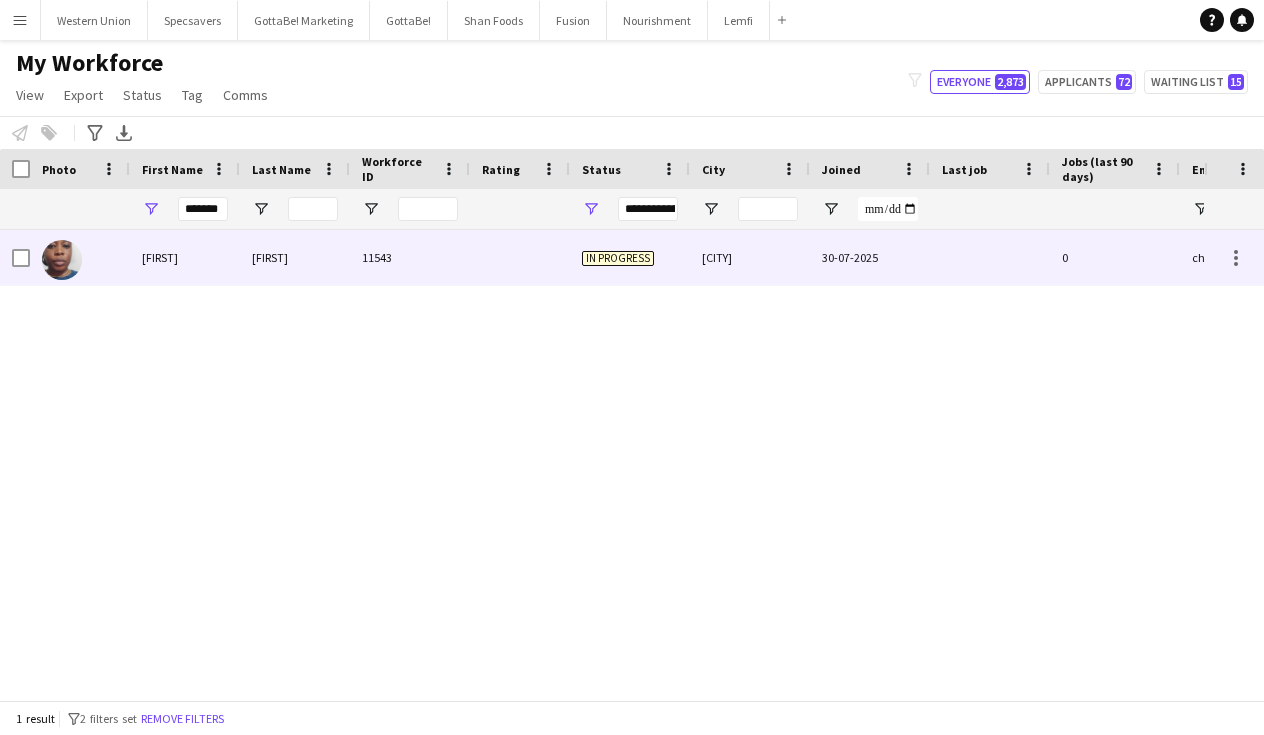 click on "[FIRST]" at bounding box center [295, 257] 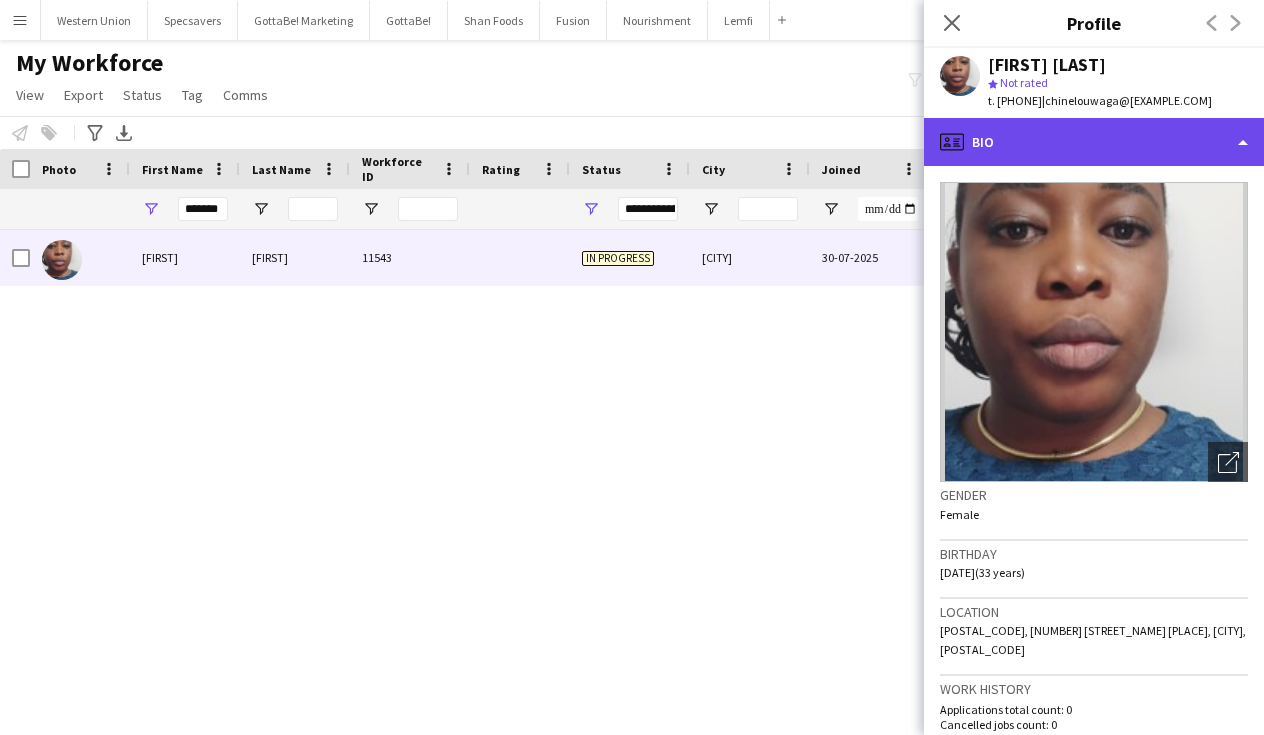 click on "profile
Bio" 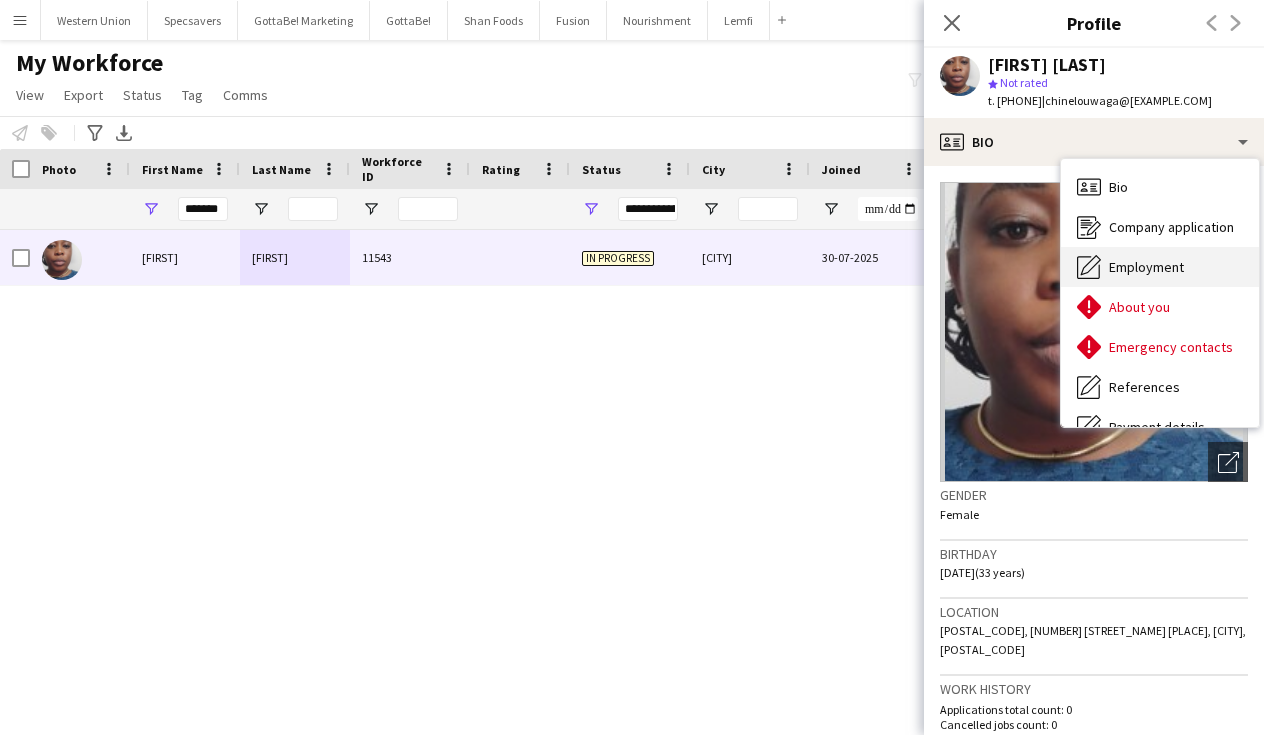 click on "Employment" at bounding box center [1146, 267] 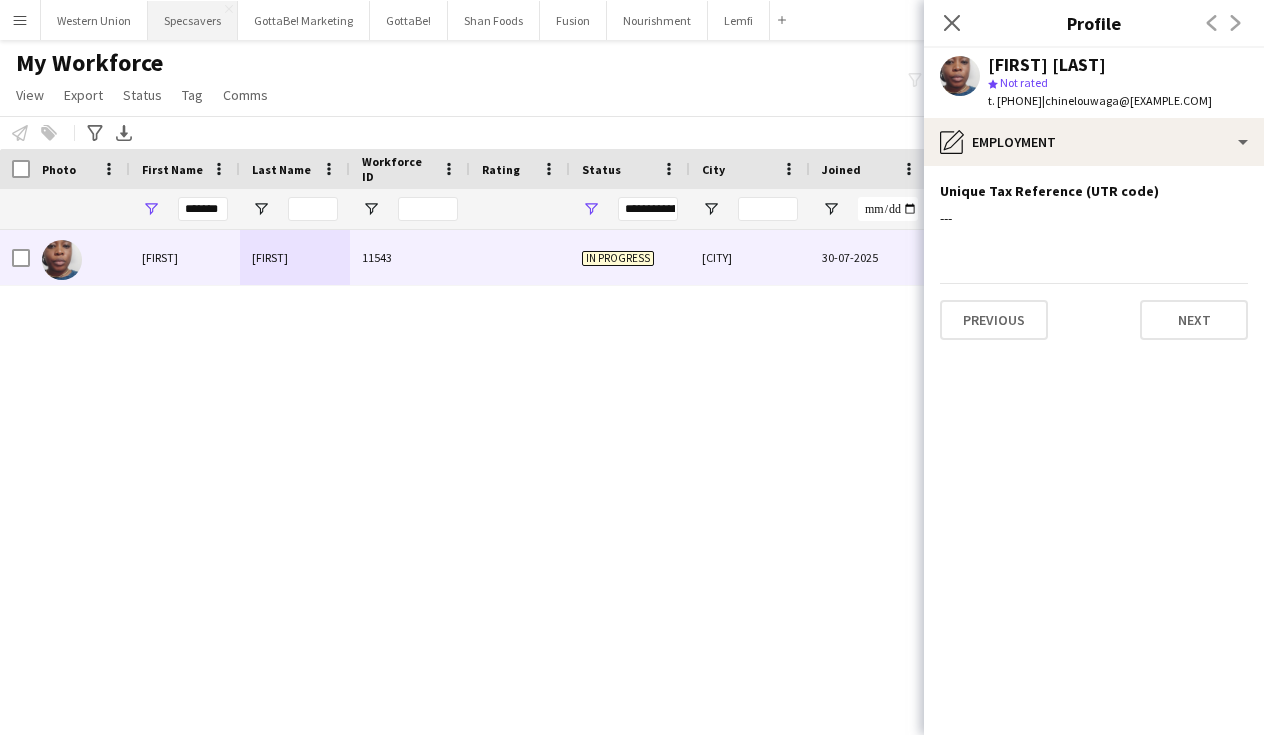 click on "Specsavers
[STREET]" at bounding box center [193, 20] 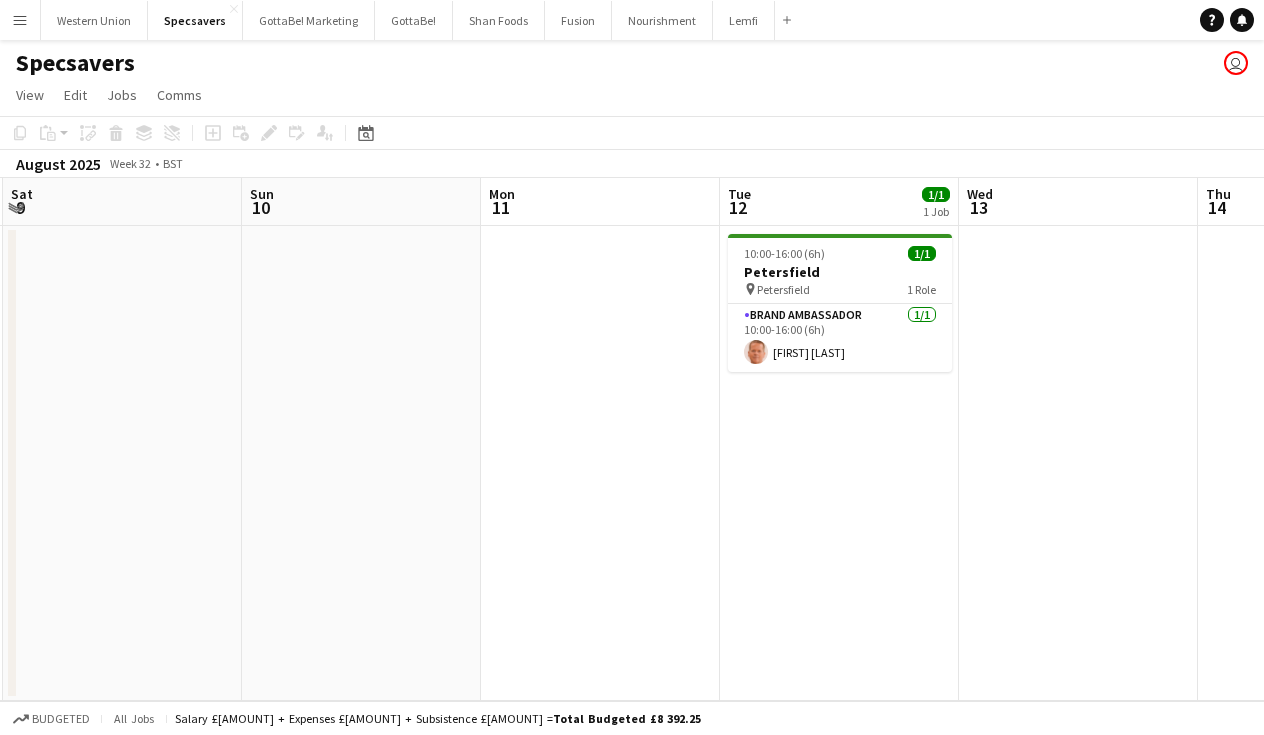 scroll, scrollTop: 0, scrollLeft: 460, axis: horizontal 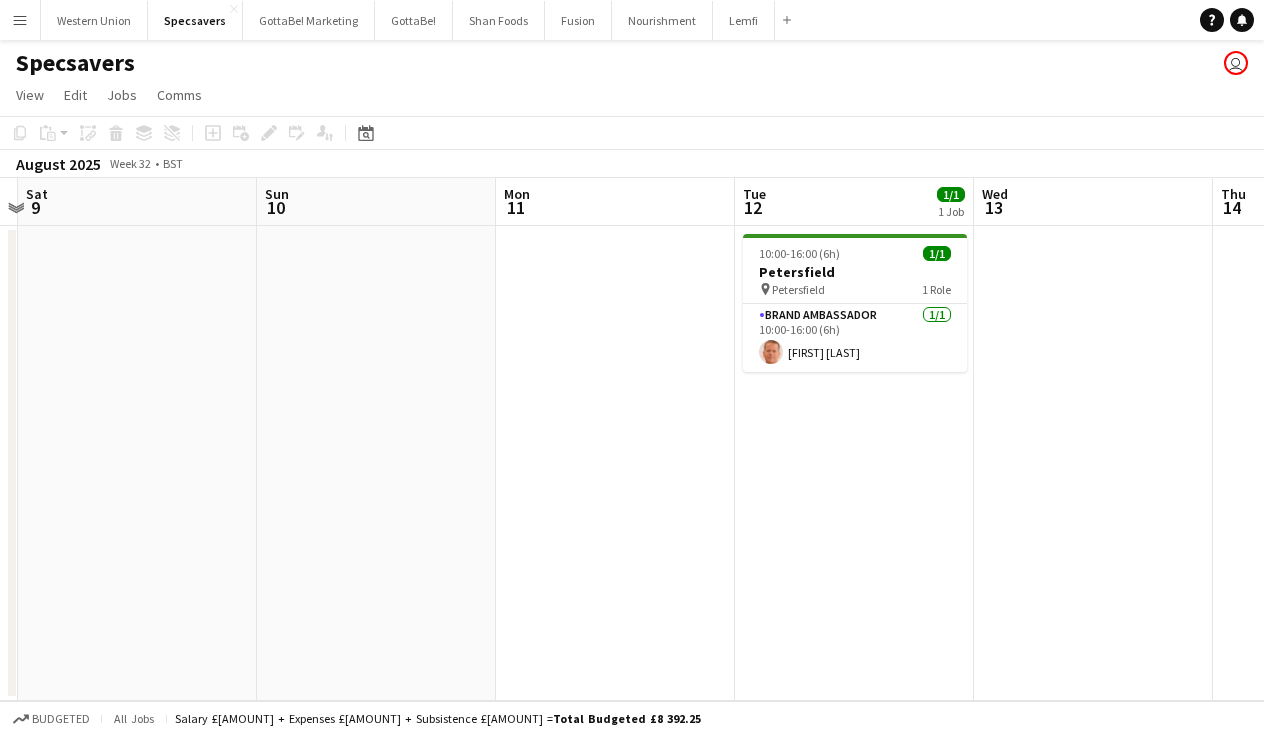 click on "Menu" at bounding box center (20, 20) 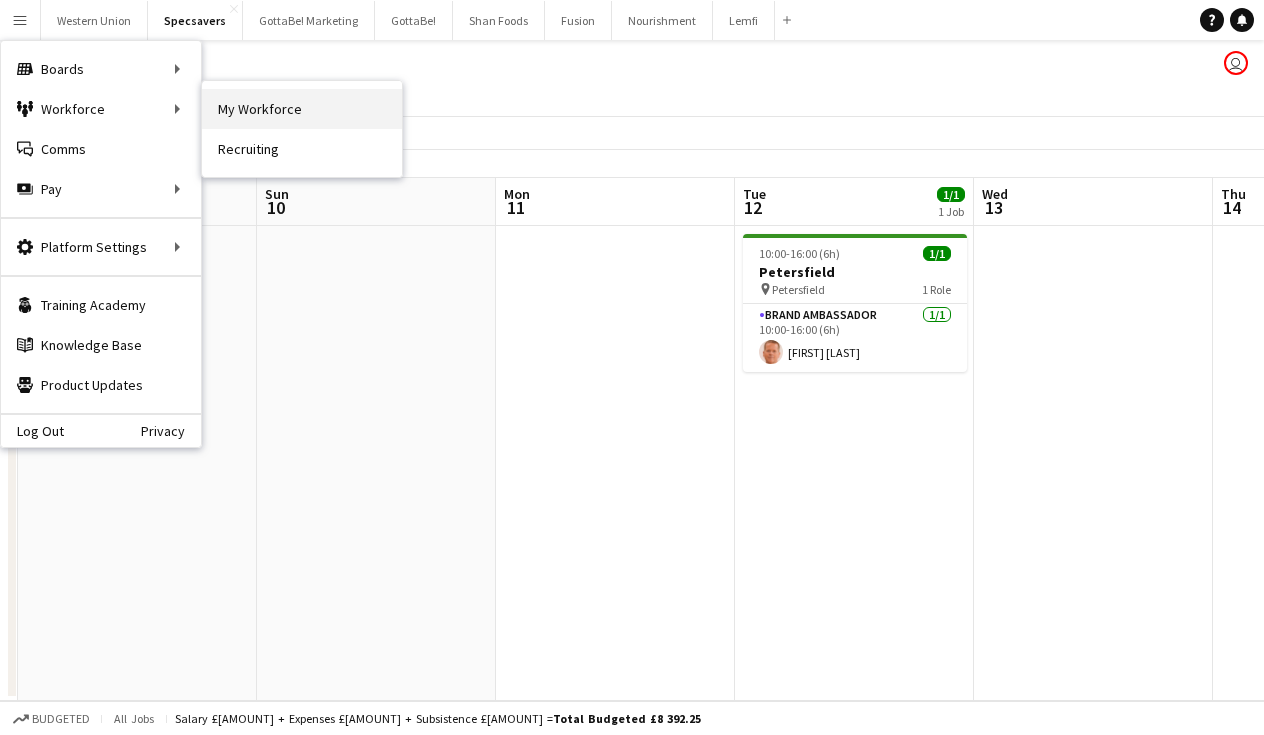 click on "My Workforce" at bounding box center (302, 109) 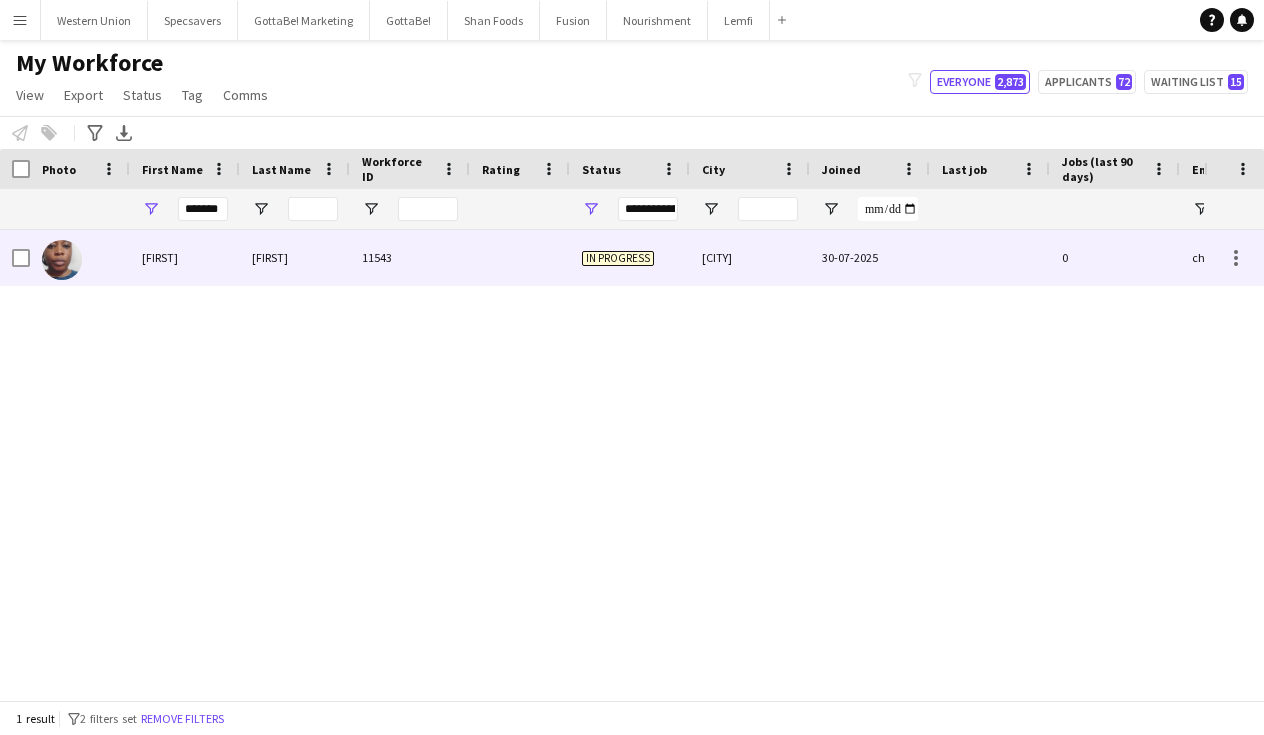click at bounding box center (520, 257) 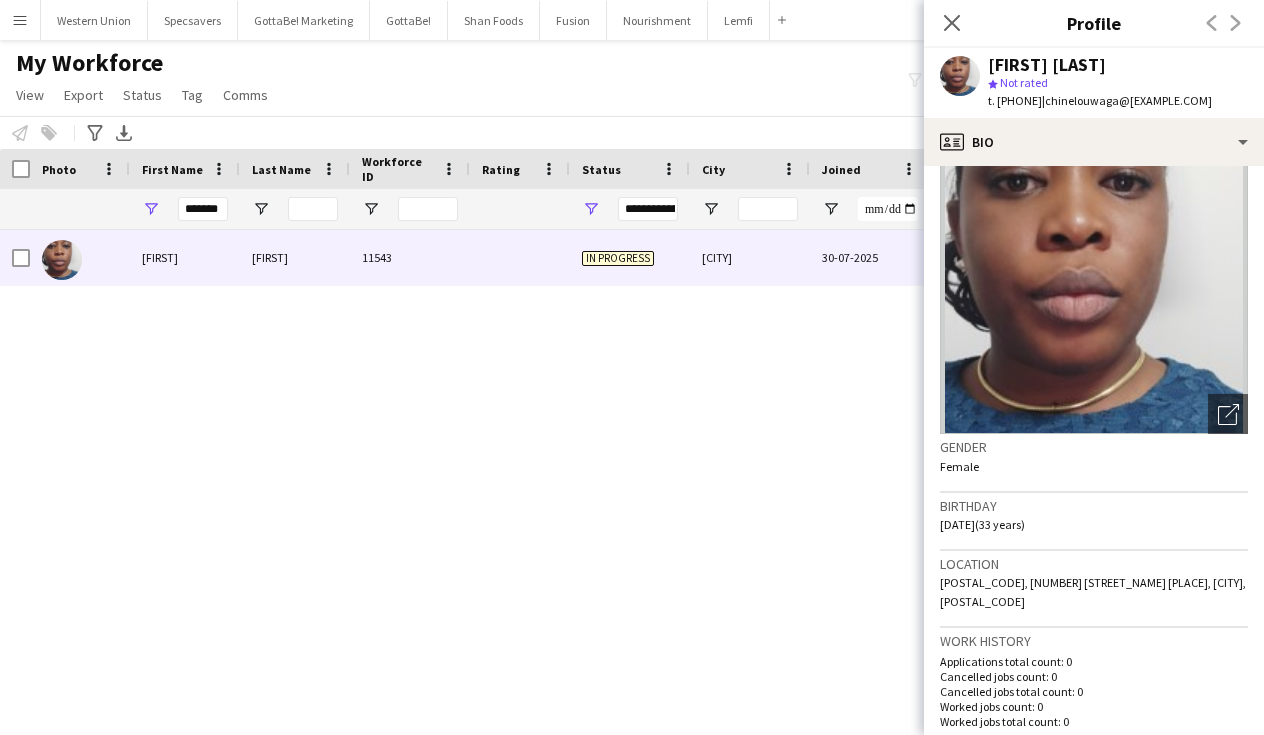 scroll, scrollTop: 65, scrollLeft: 0, axis: vertical 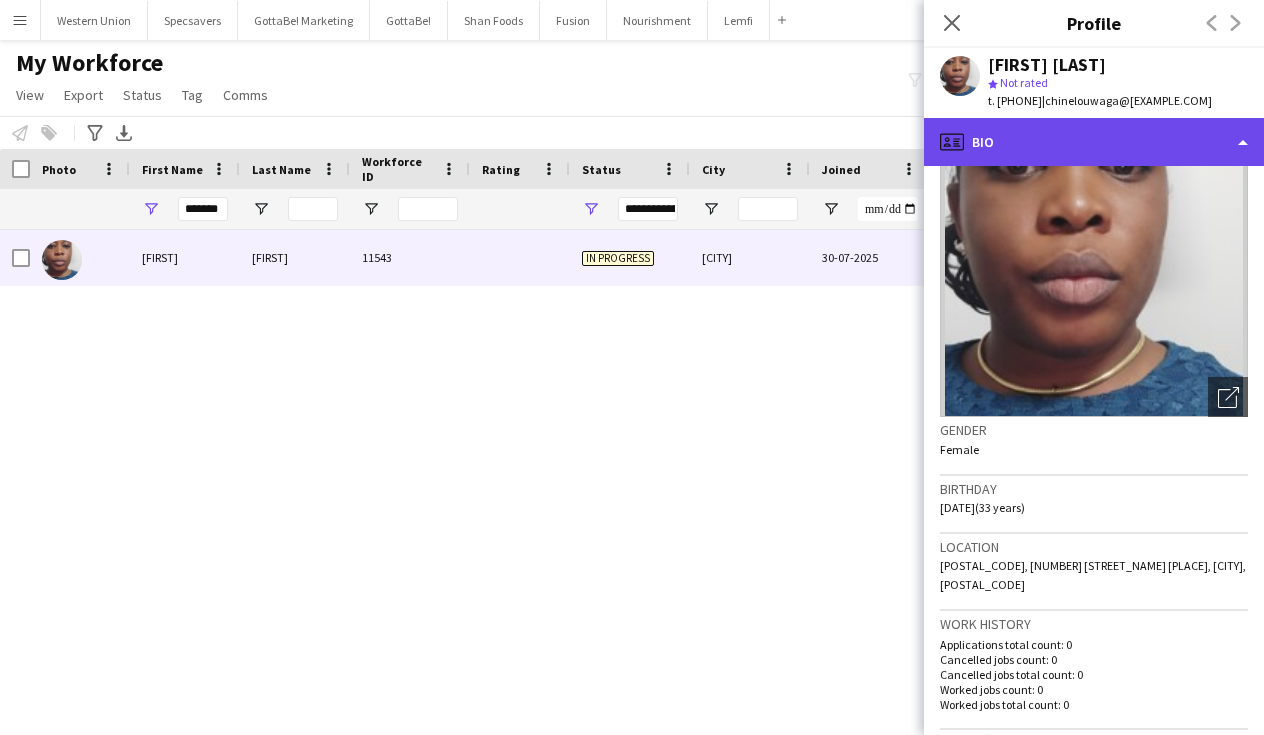 click on "profile
Bio" 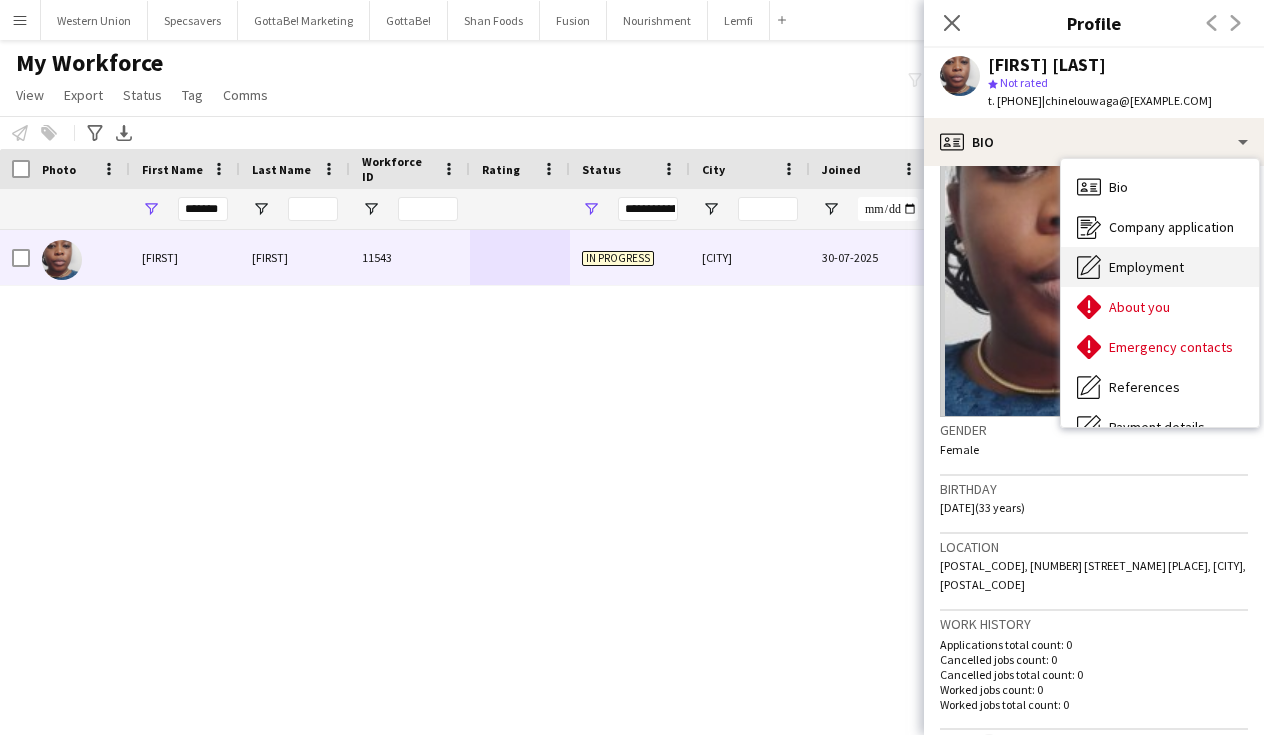click on "Employment" at bounding box center [1146, 267] 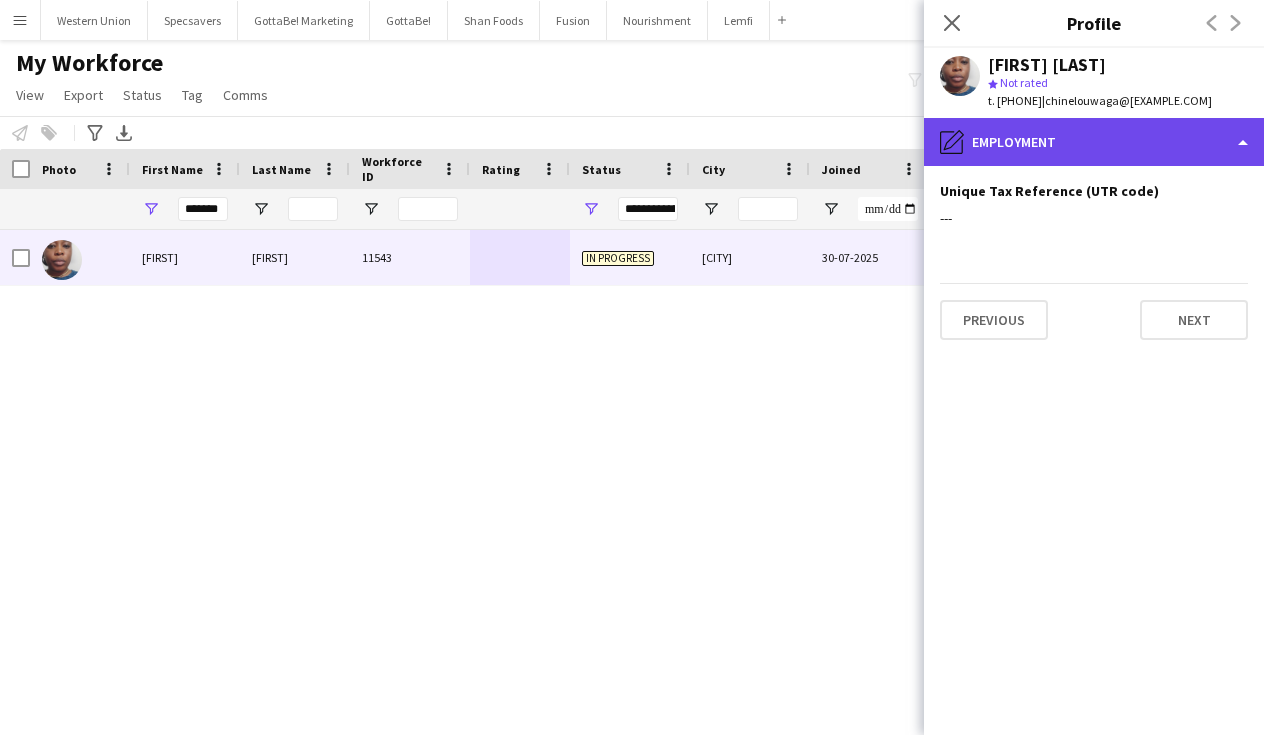 click on "pencil4
Employment" 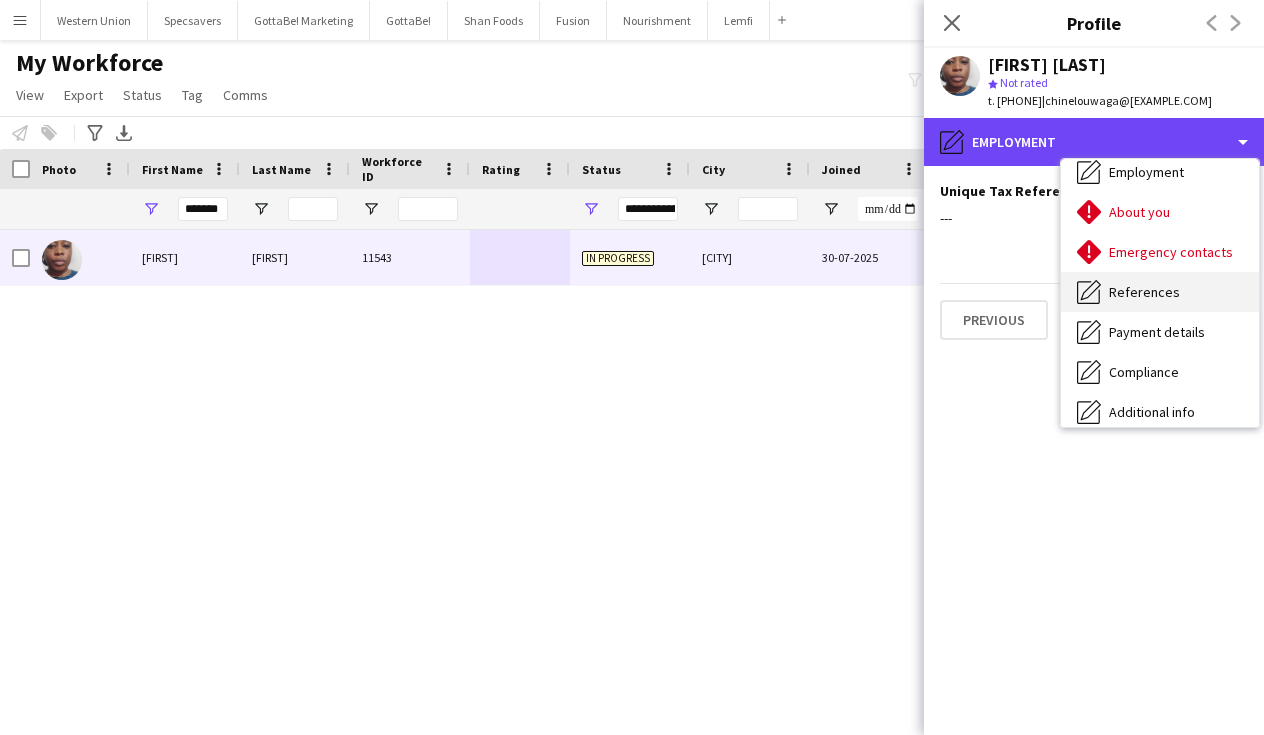 scroll, scrollTop: 101, scrollLeft: 0, axis: vertical 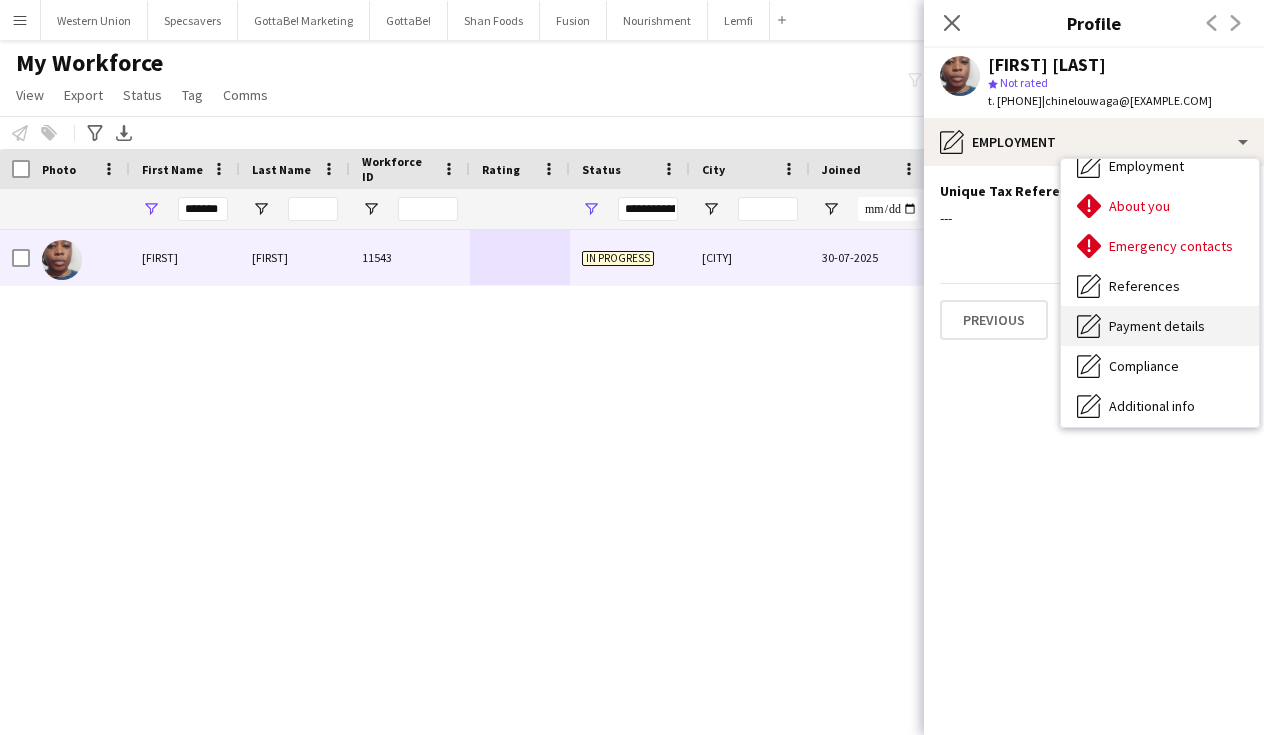 click on "Payment details" at bounding box center (1157, 326) 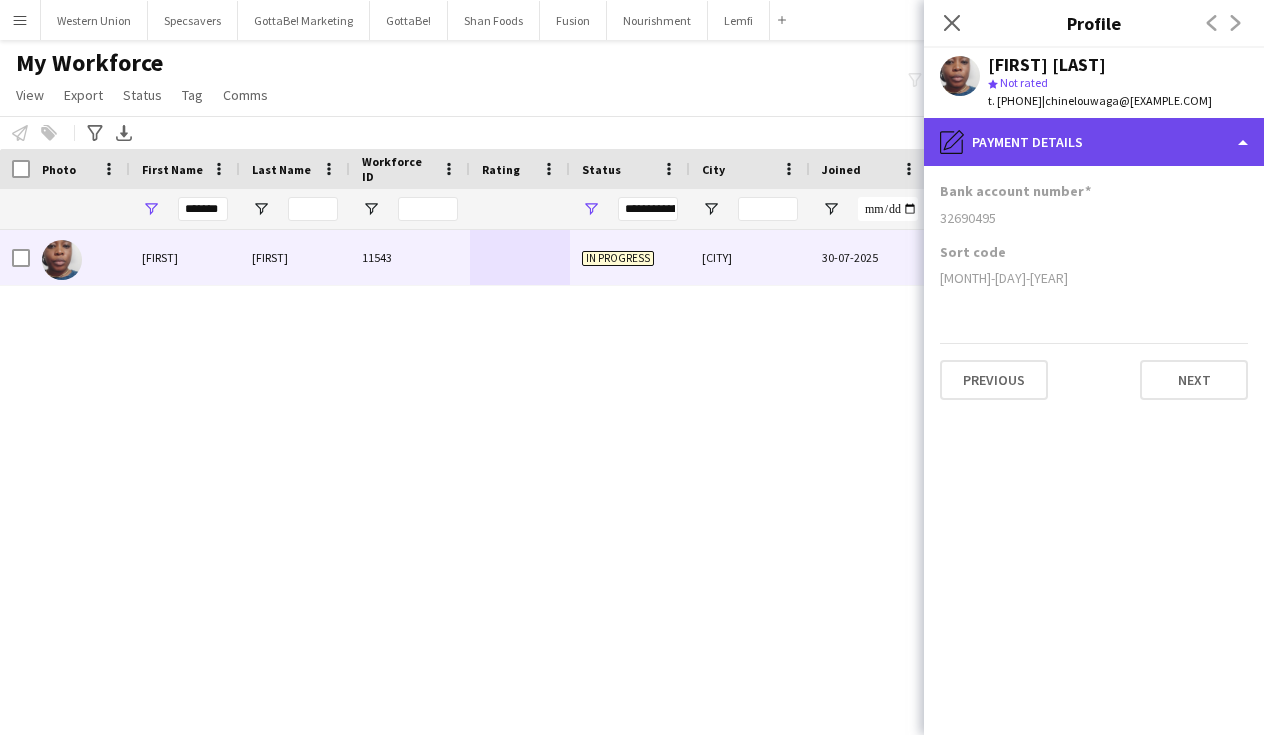 click on "pencil4
Payment details" 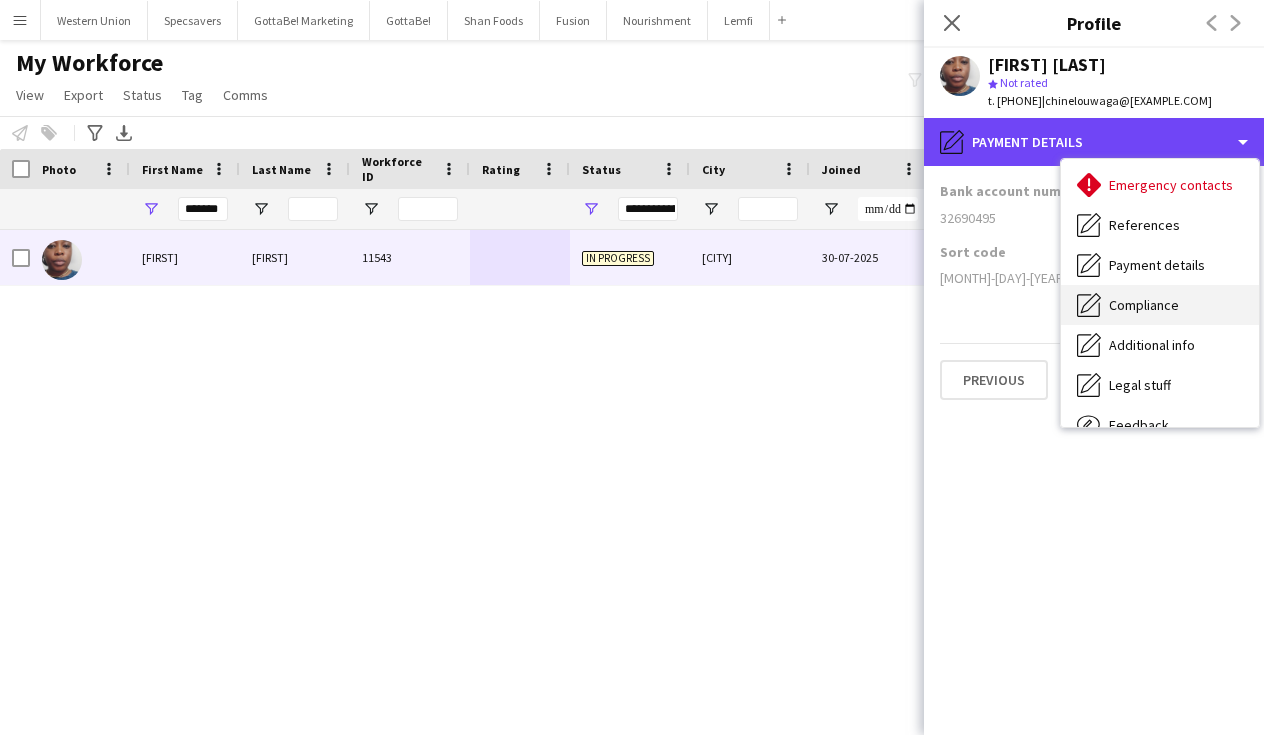 scroll, scrollTop: 198, scrollLeft: 0, axis: vertical 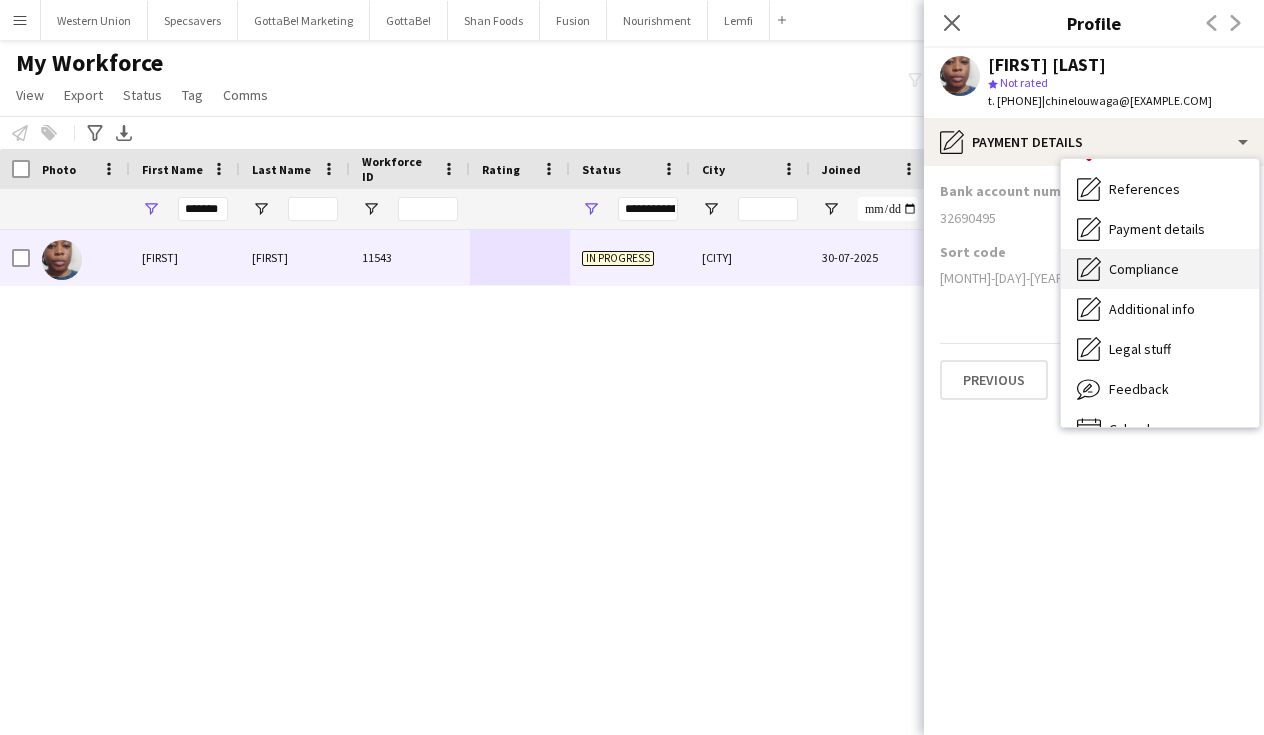 click on "Compliance" at bounding box center [1144, 269] 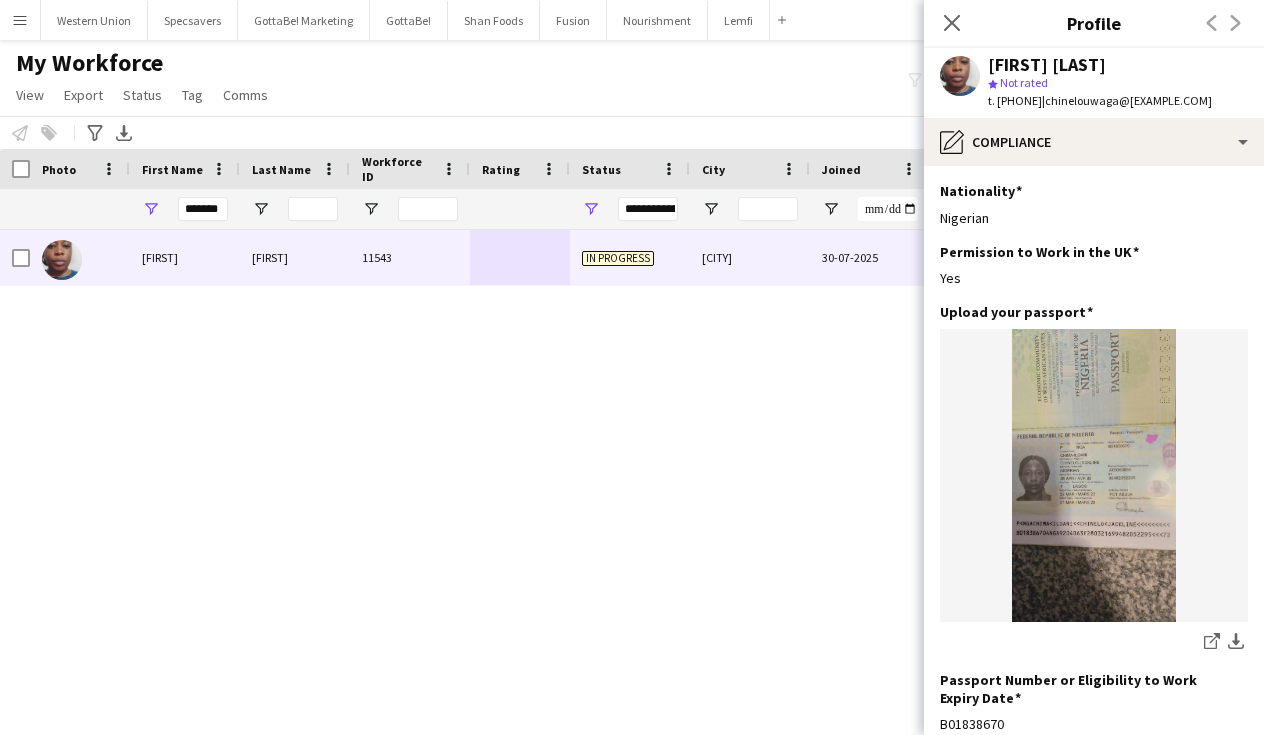 click on "Belfast ([NUMBER]) Birmingham ([NUMBER]) Bournemouth ([NUMBER]) Bristol ([NUMBER]) Canterbury ([NUMBER]) Cardiff ([NUMBER]) Dominos ([NUMBER]) Edinburgh ([NUMBER]) Focus Group ([NUMBER]) Friday only ([NUMBER]) Glasgow ([NUMBER]) Gottabe ([NUMBER]) jumbo ([NUMBER]) Jumbo Birmingham ([NUMBER]) Jumbo Coventry ([NUMBER]) Jumbo London ([NUMBER]) Jumbo Manchester ([NUMBER]) London ([NUMBER]) Manchester ([NUMBER]) Merchandising ([NUMBER]) Monday - Friday ([NUMBER]) Mondays only ([NUMBER]) Newcastle-upon-Tyne ([NUMBER]) North Wales ([NUMBER]) Norwich ([NUMBER]) number is invalid ([NUMBER]) Plymouth ([NUMBER]) Portsmouth ([NUMBER]) Robertsons Property Solutions ([NUMBER]) Sampling ([NUMBER]) Saturdays only ([NUMBER]) School holidays ([NUMBER]) Sheffield ([NUMBER]) South Wales ([NUMBER]) South Wales D2D ([NUMBER]) Specsavers ([NUMBER]) Student ([NUMBER]) Sundays only ([NUMBER]) Swansea ([NUMBER]) Thursday only ([NUMBER]) Weekdays ([NUMBER]) Weekends only ([NUMBER]) Western Union ([NUMBER]) Add to tag Belfast ([NUMBER]) Birmingham ([NUMBER]) Cardiff ([NUMBER])" 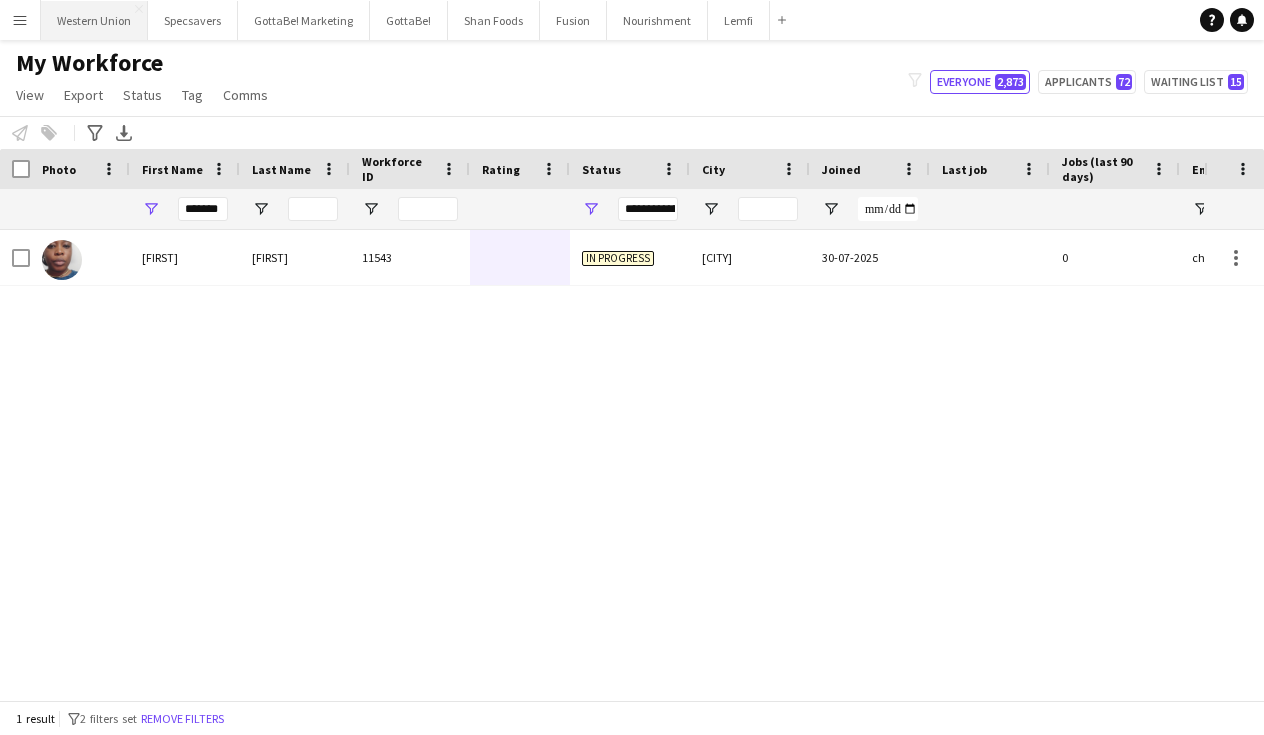 click on "Western Union
Close" at bounding box center [94, 20] 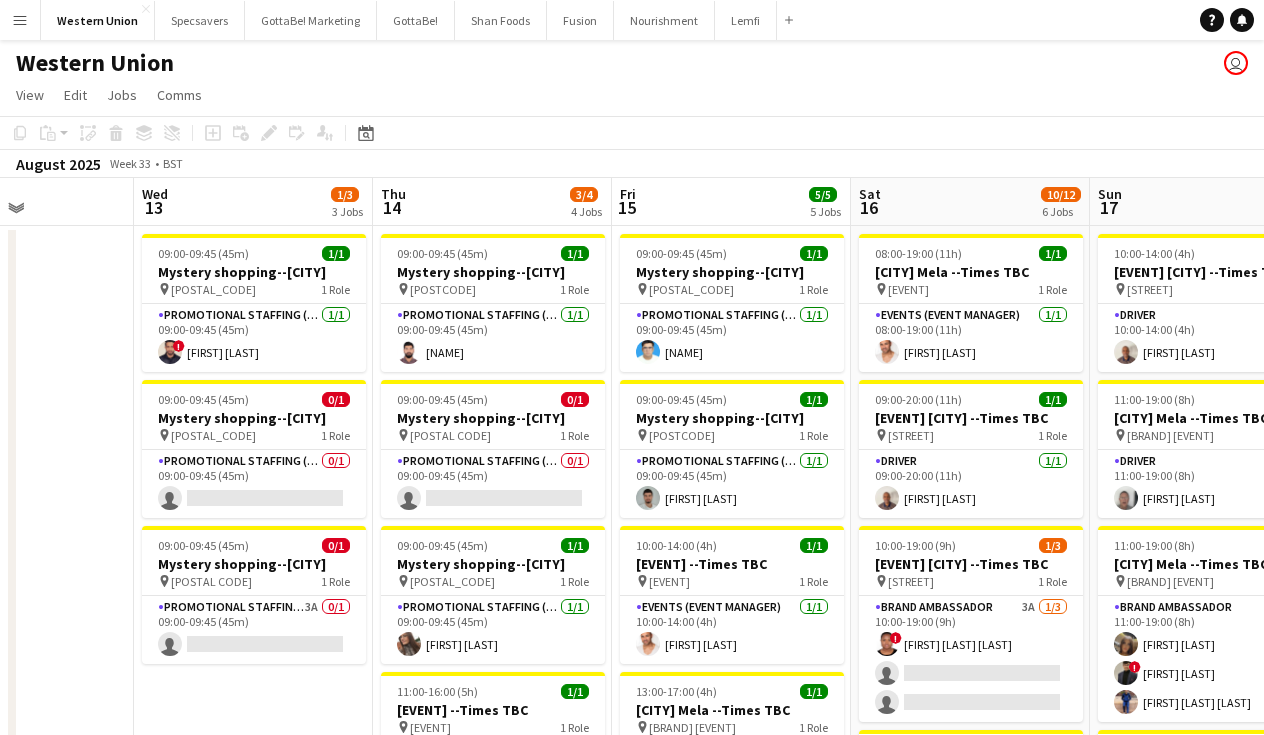 scroll, scrollTop: 0, scrollLeft: 584, axis: horizontal 